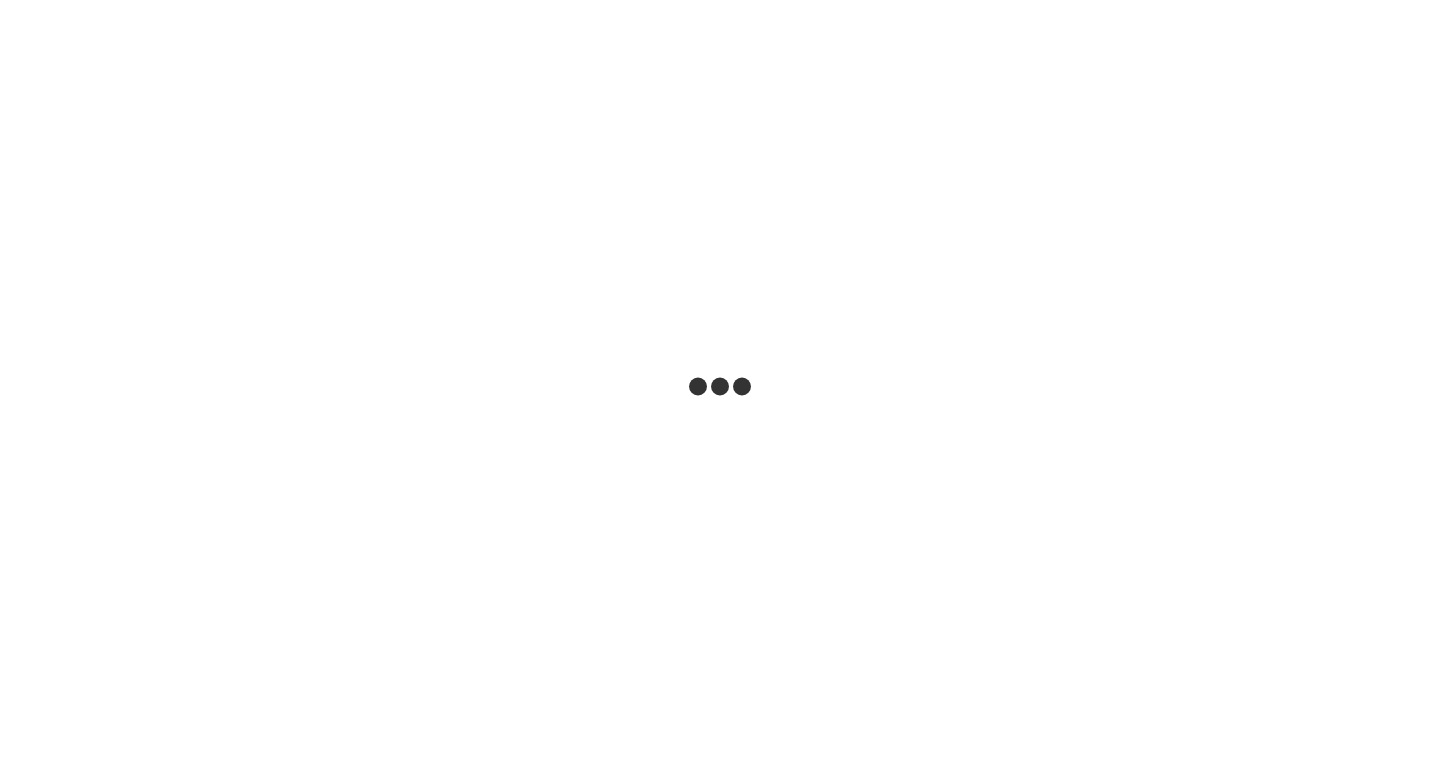scroll, scrollTop: 0, scrollLeft: 0, axis: both 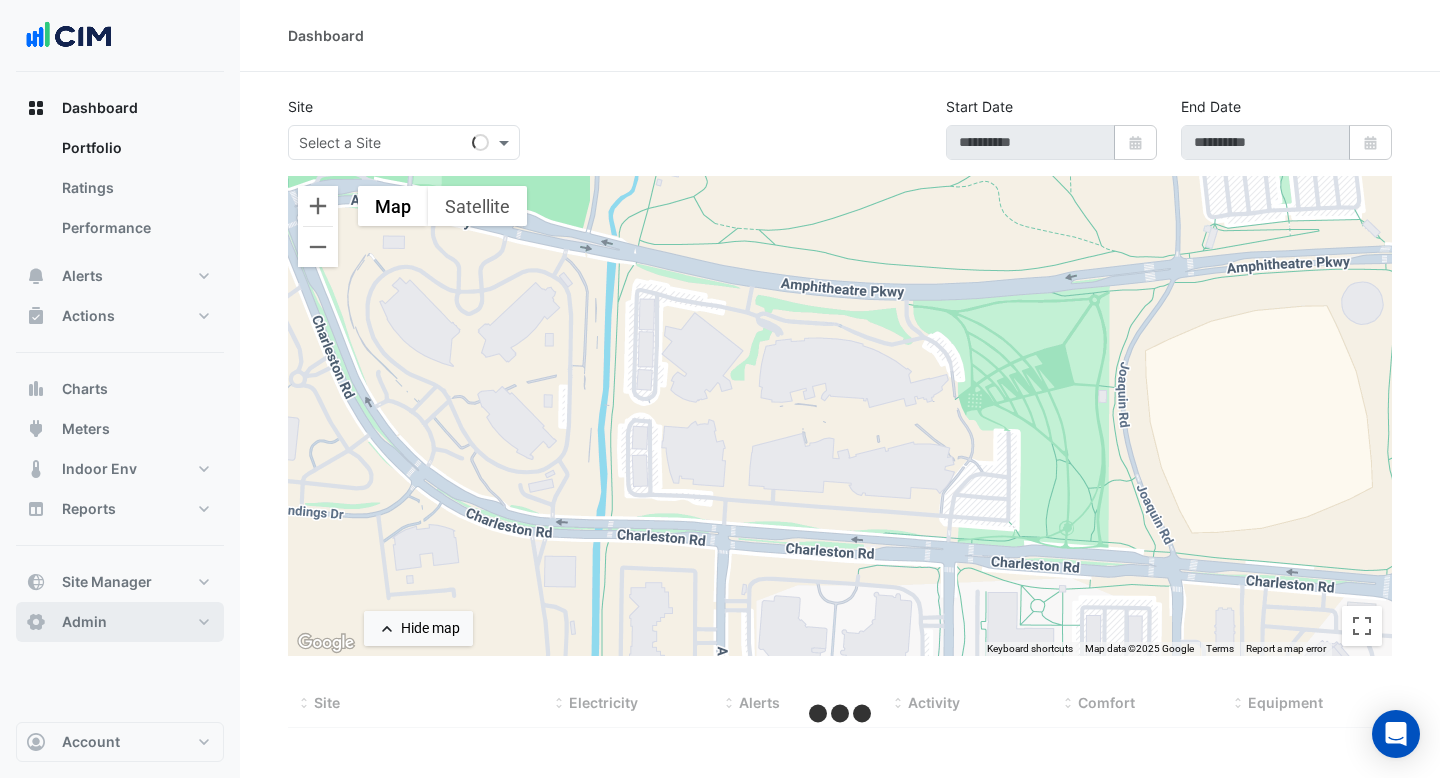 click on "Admin" at bounding box center (120, 622) 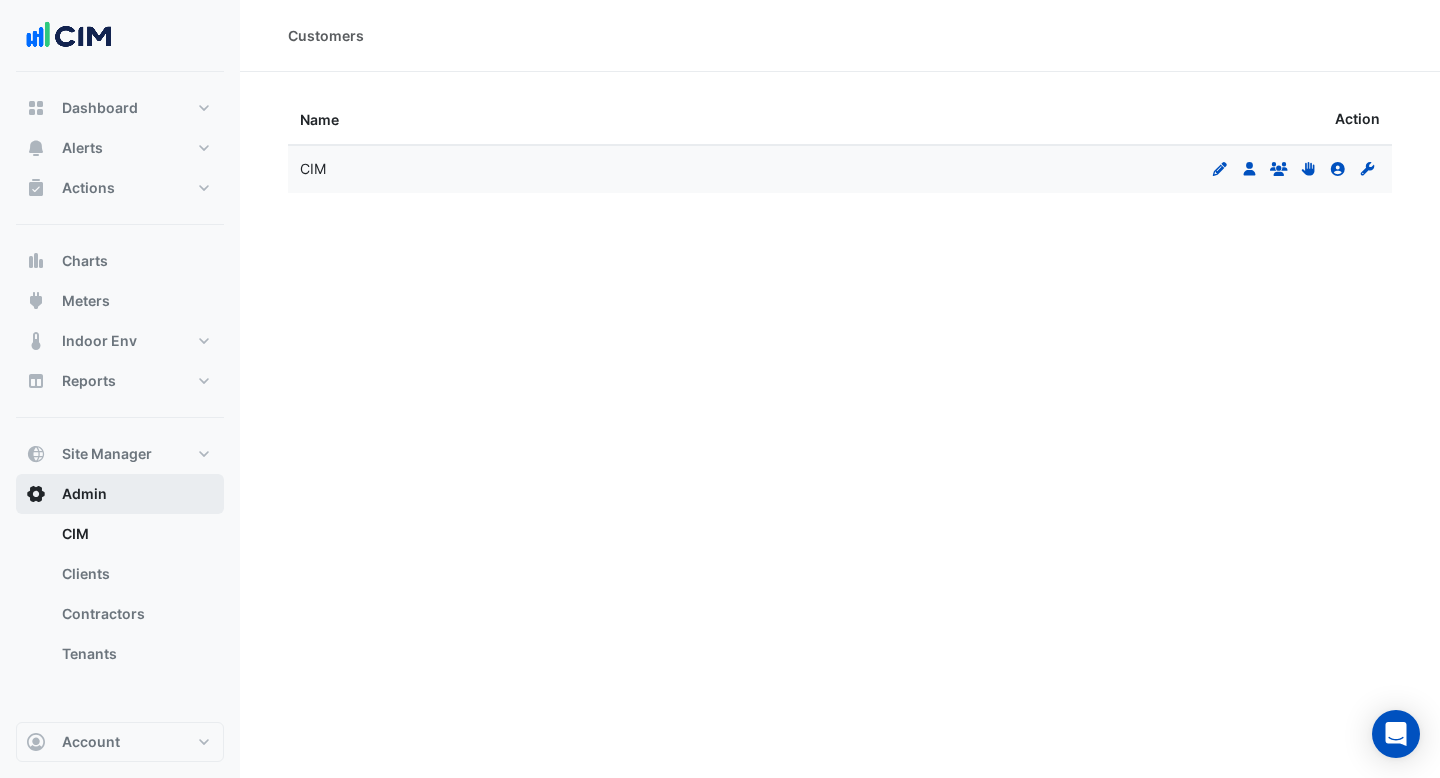 click on "Contractors" at bounding box center [135, 614] 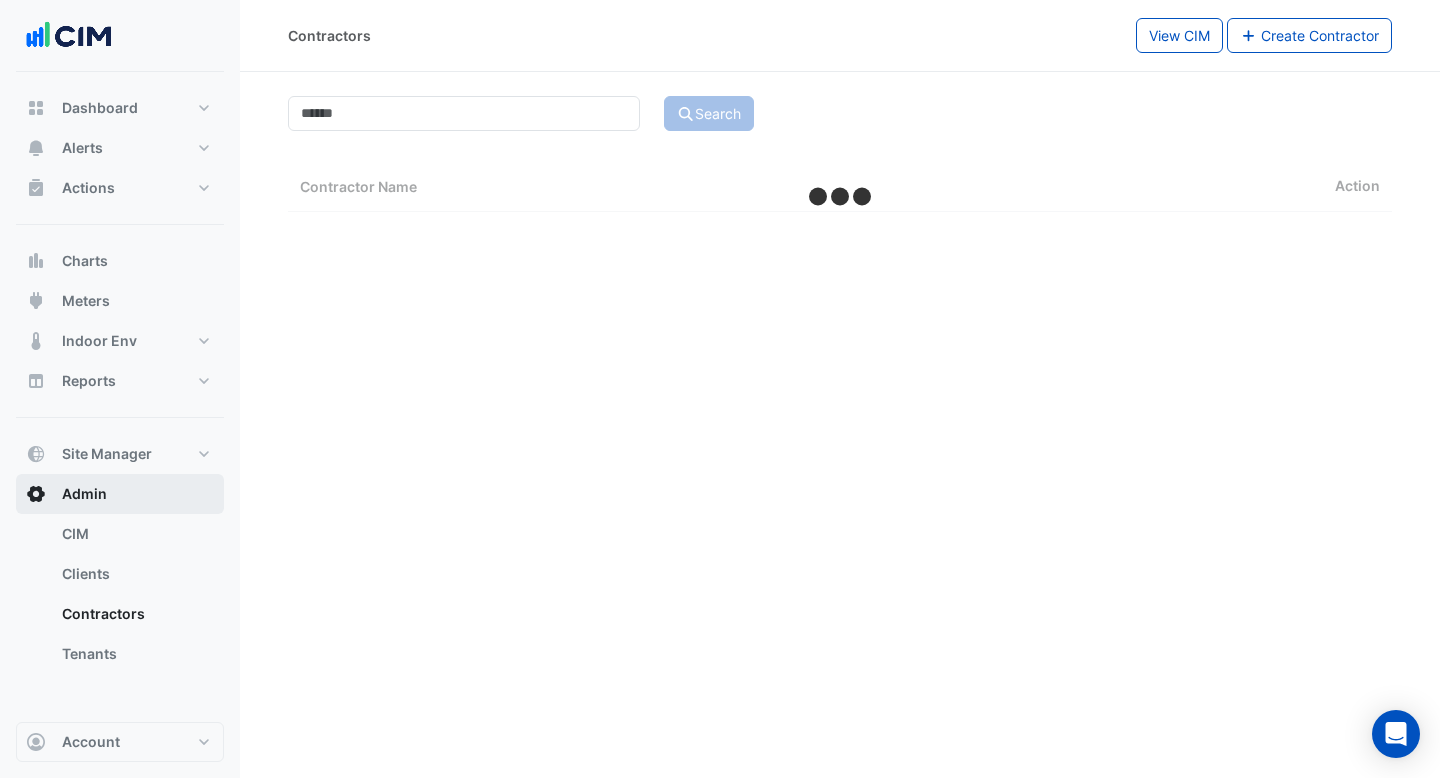 select on "***" 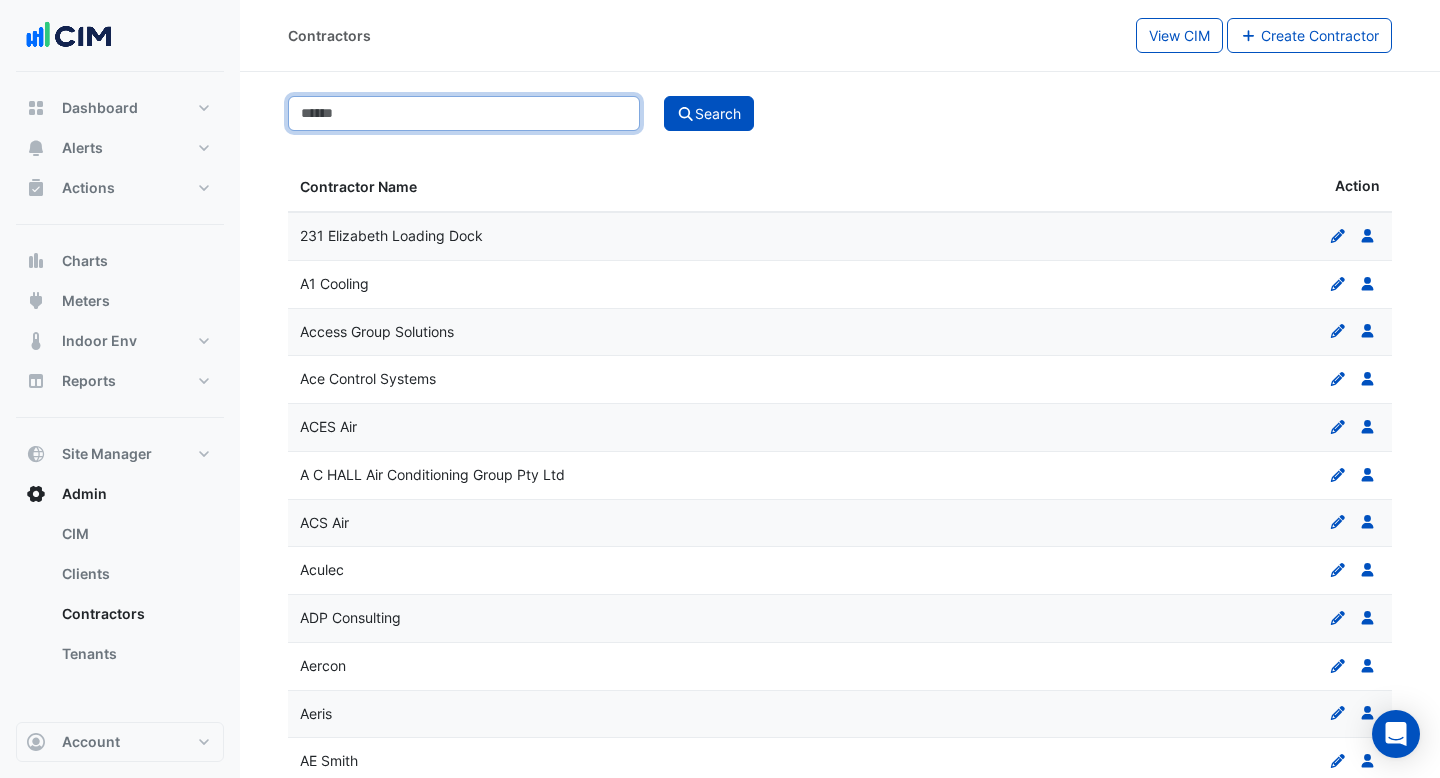 click 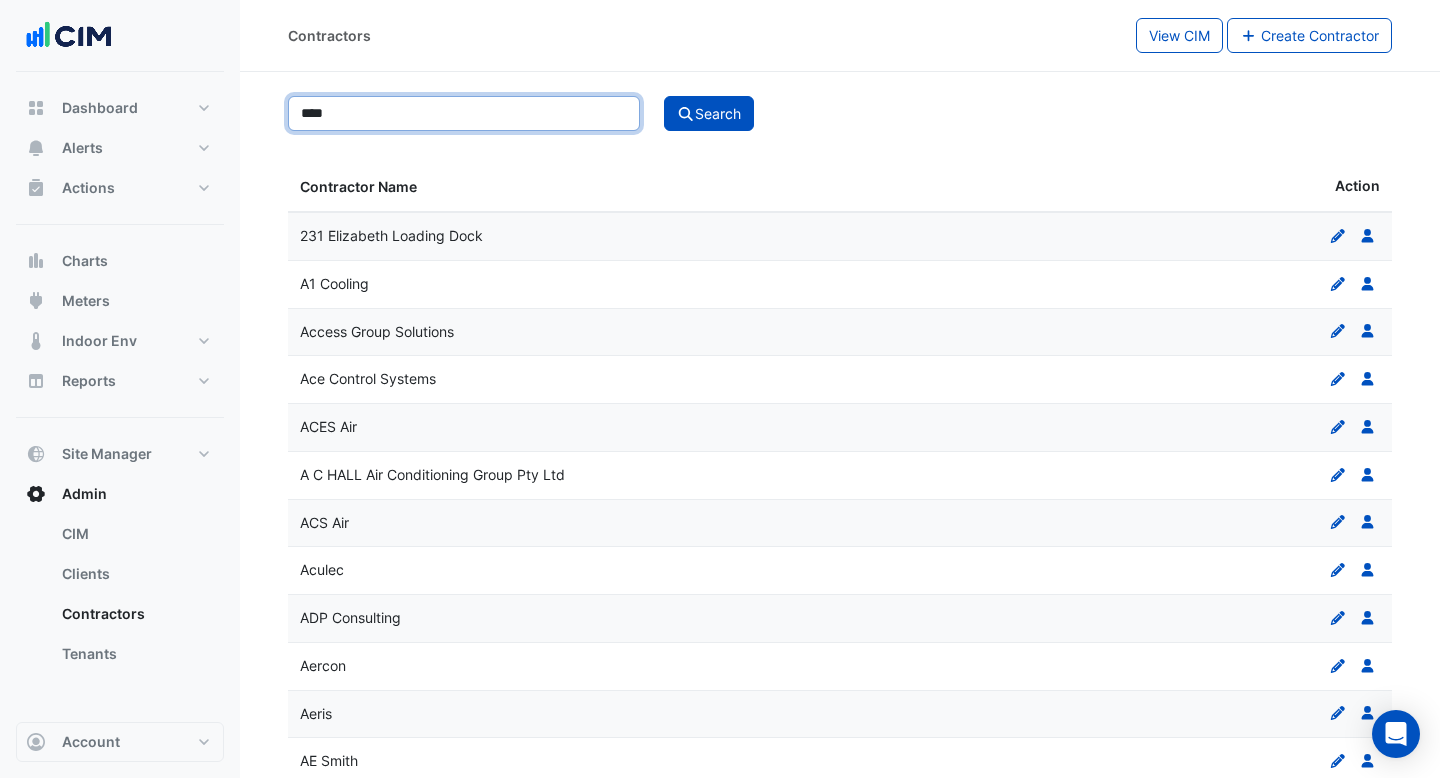 click on "Search" 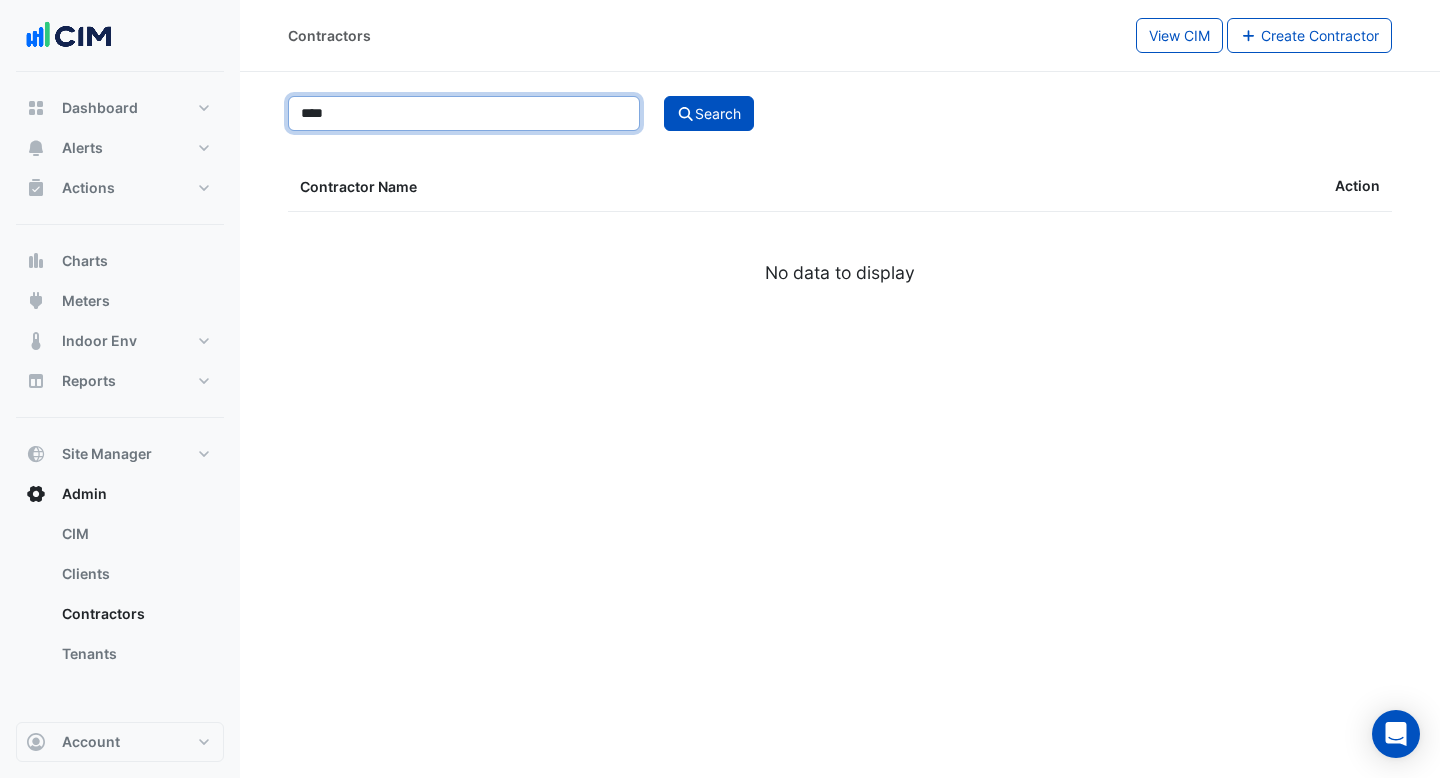 click on "****" 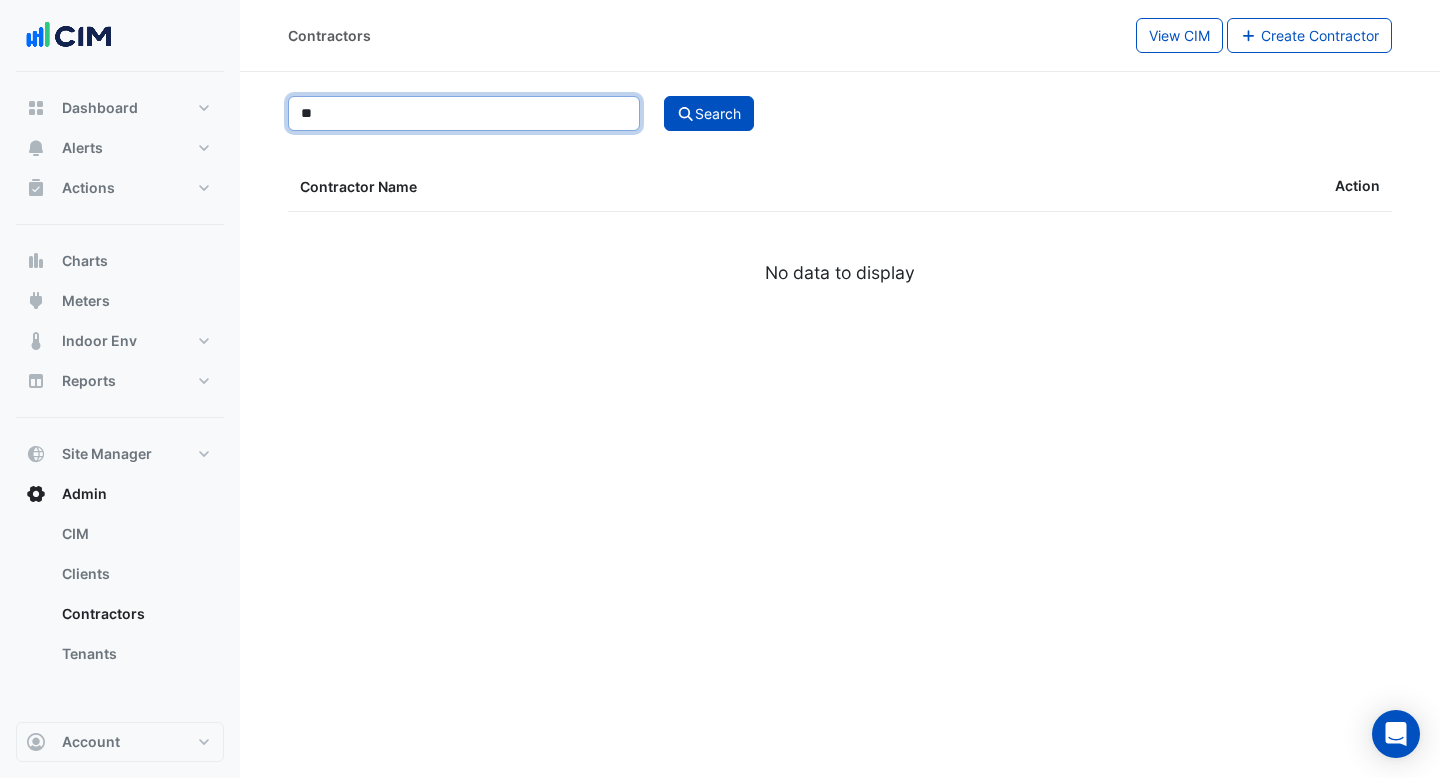 type on "*" 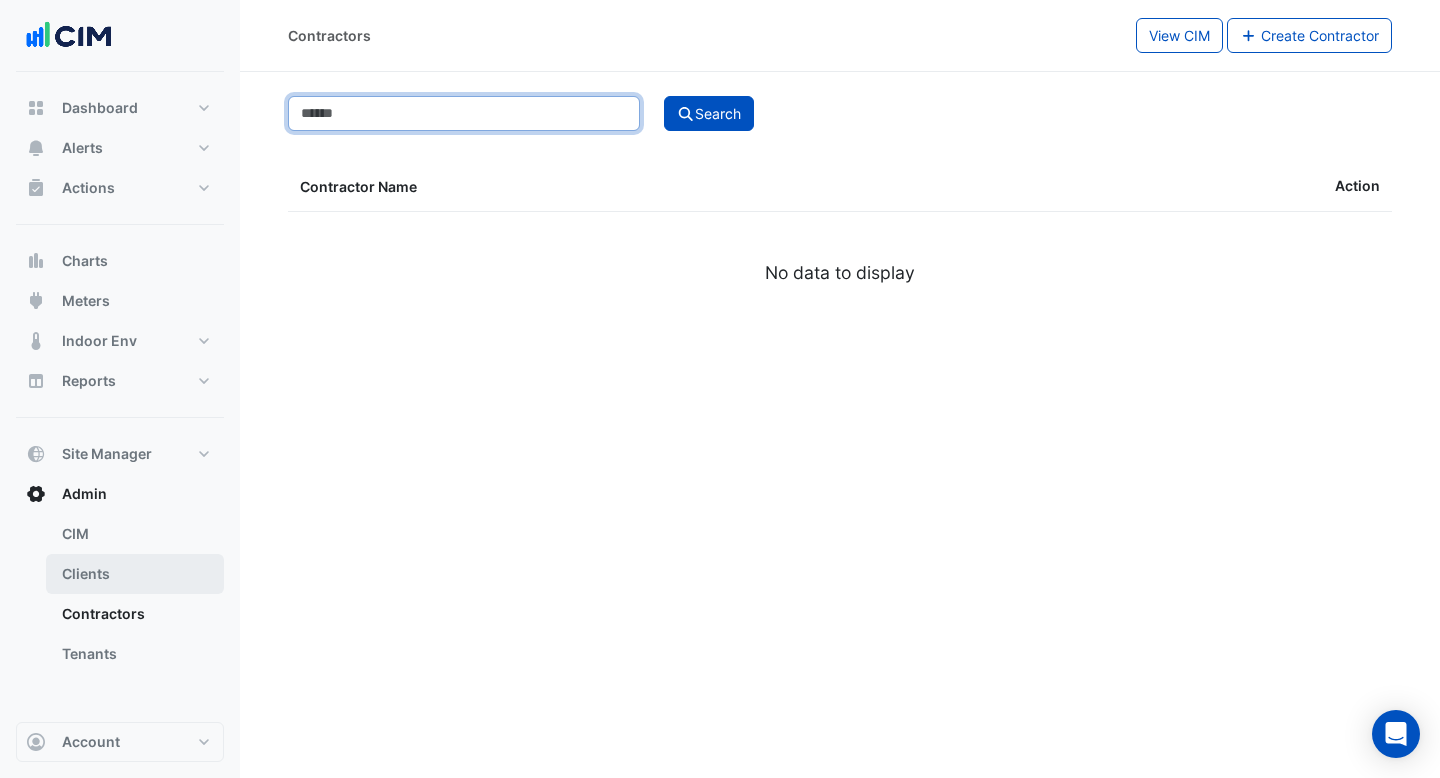 type 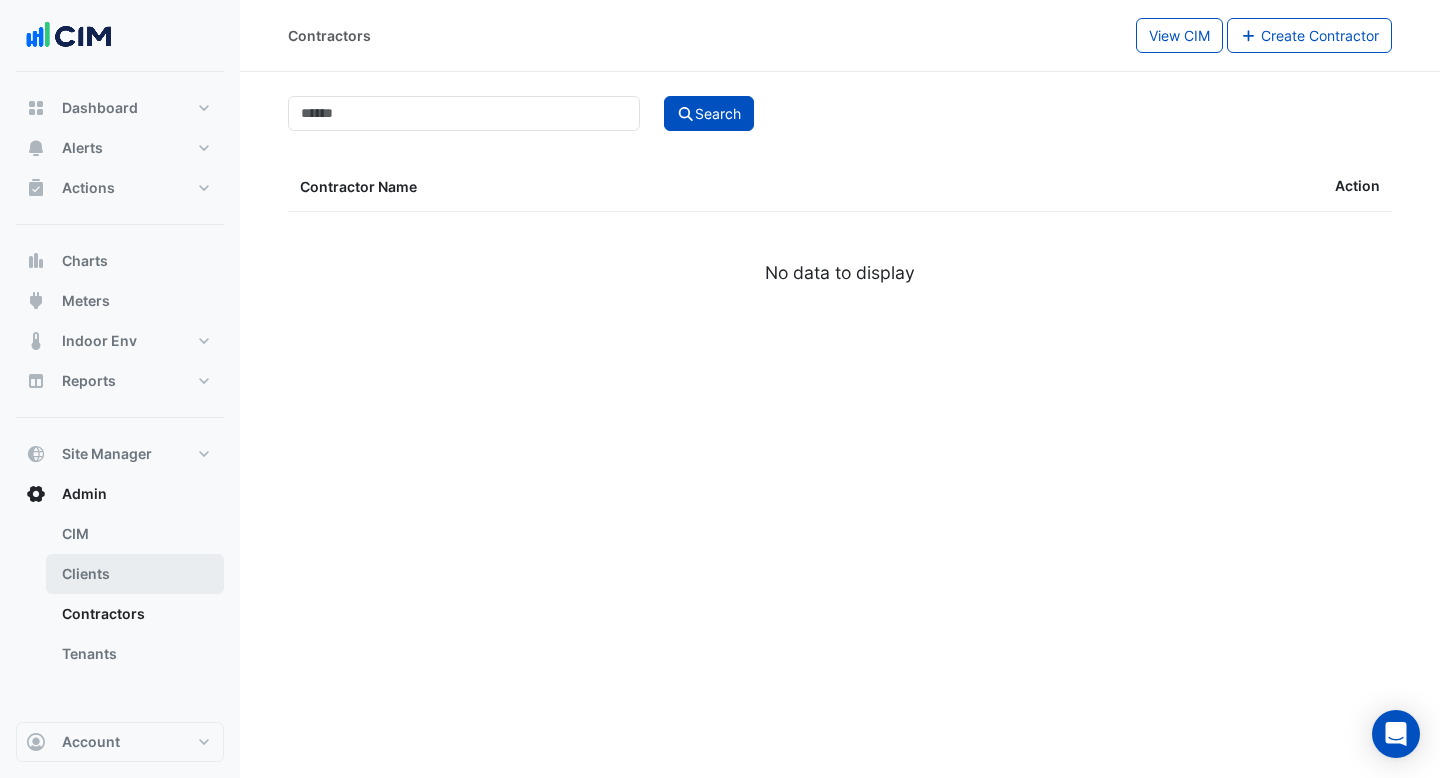 click on "Clients" at bounding box center [135, 574] 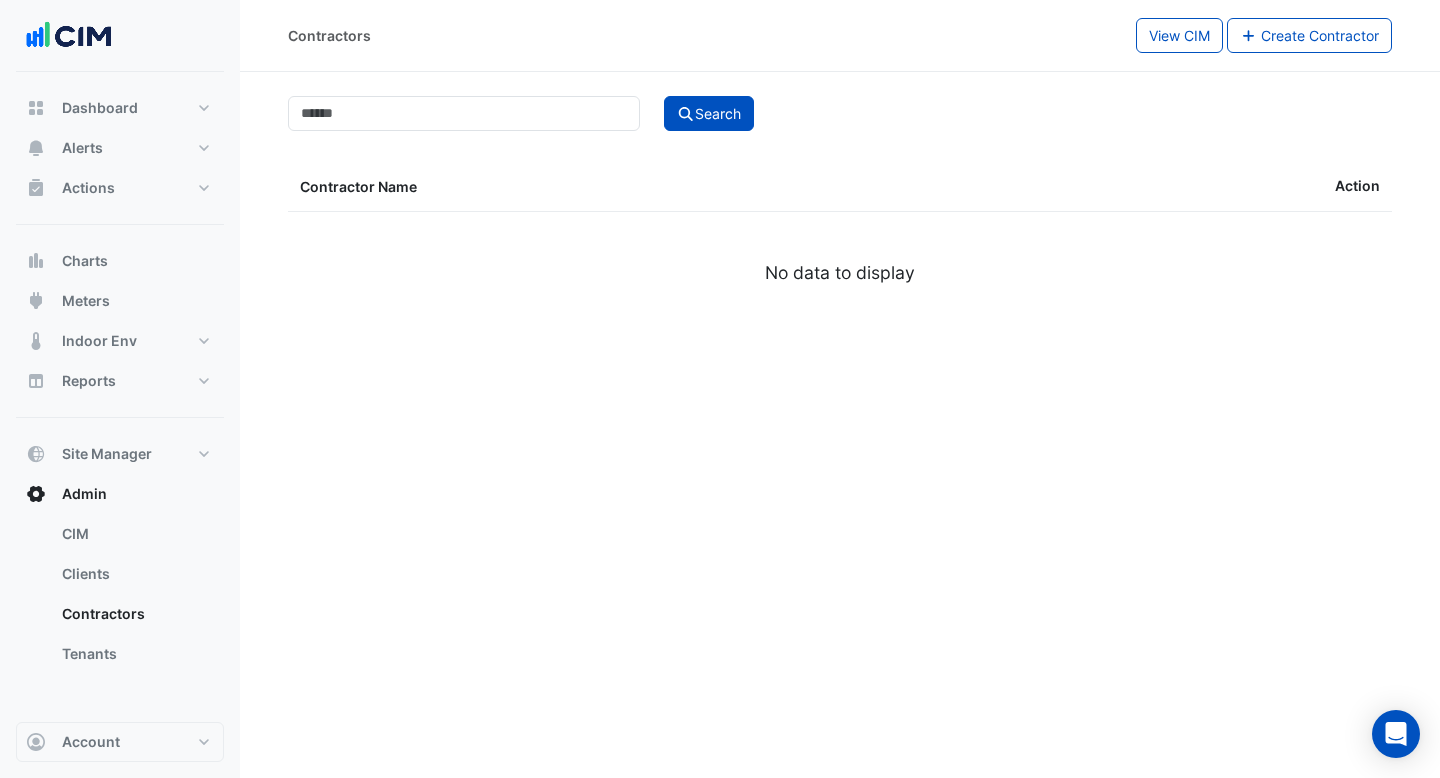 select on "***" 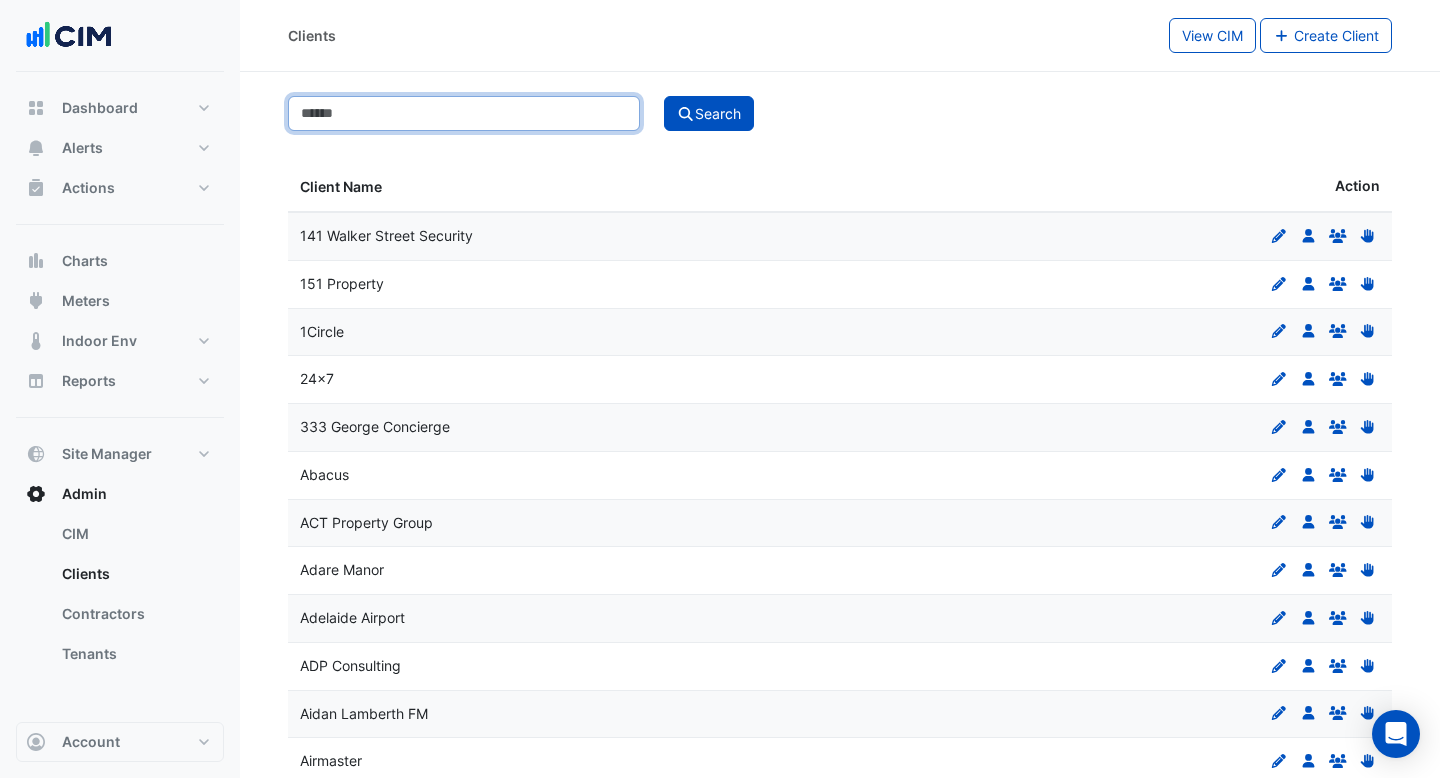click 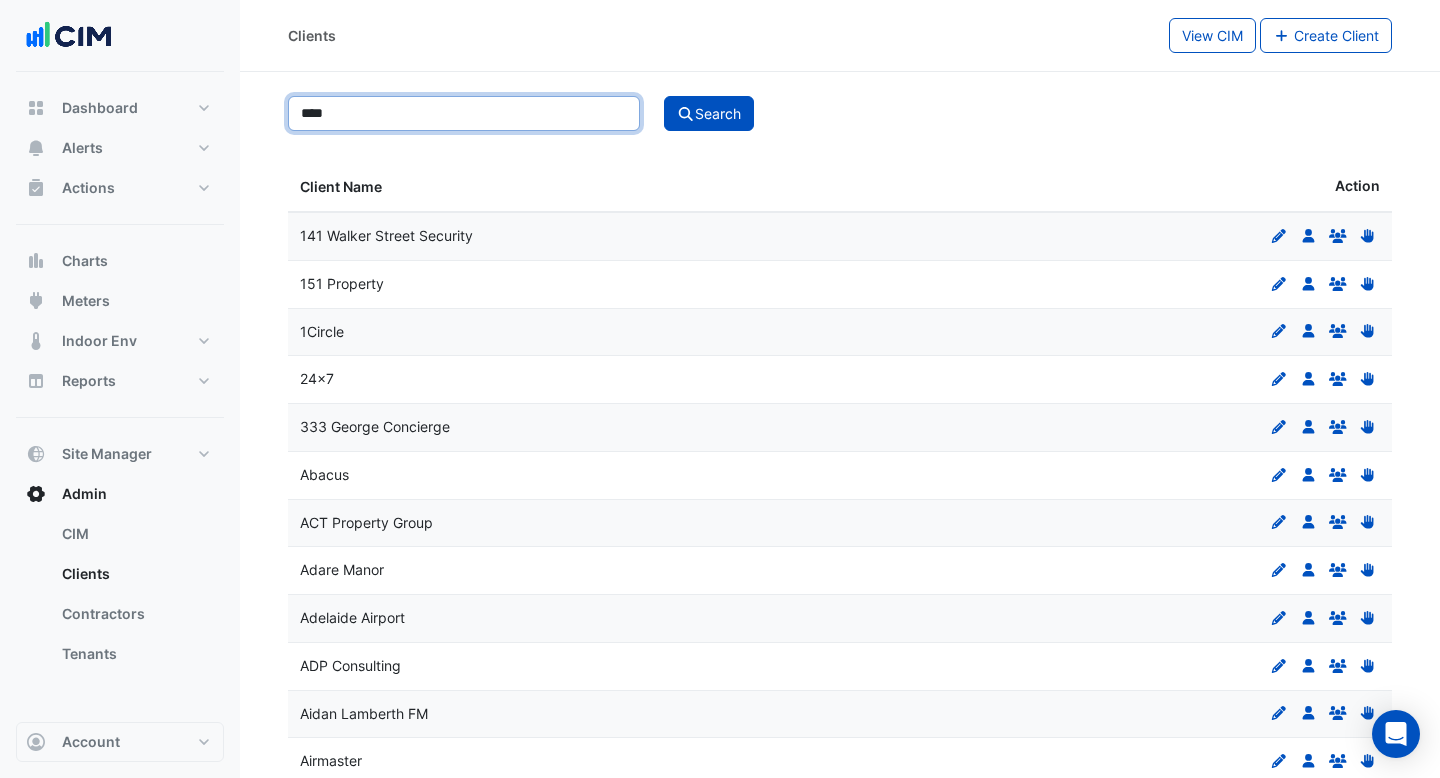 click on "Search" 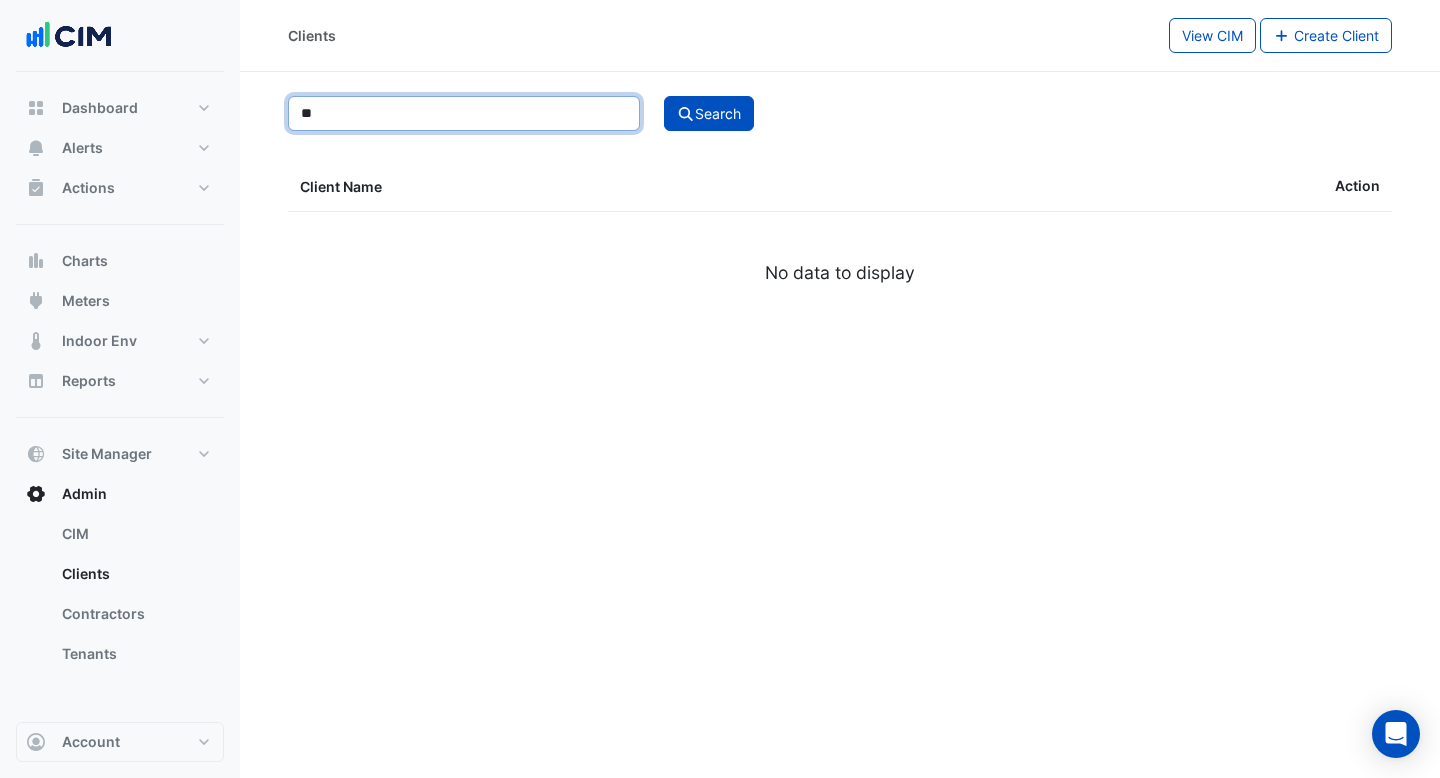 type on "*" 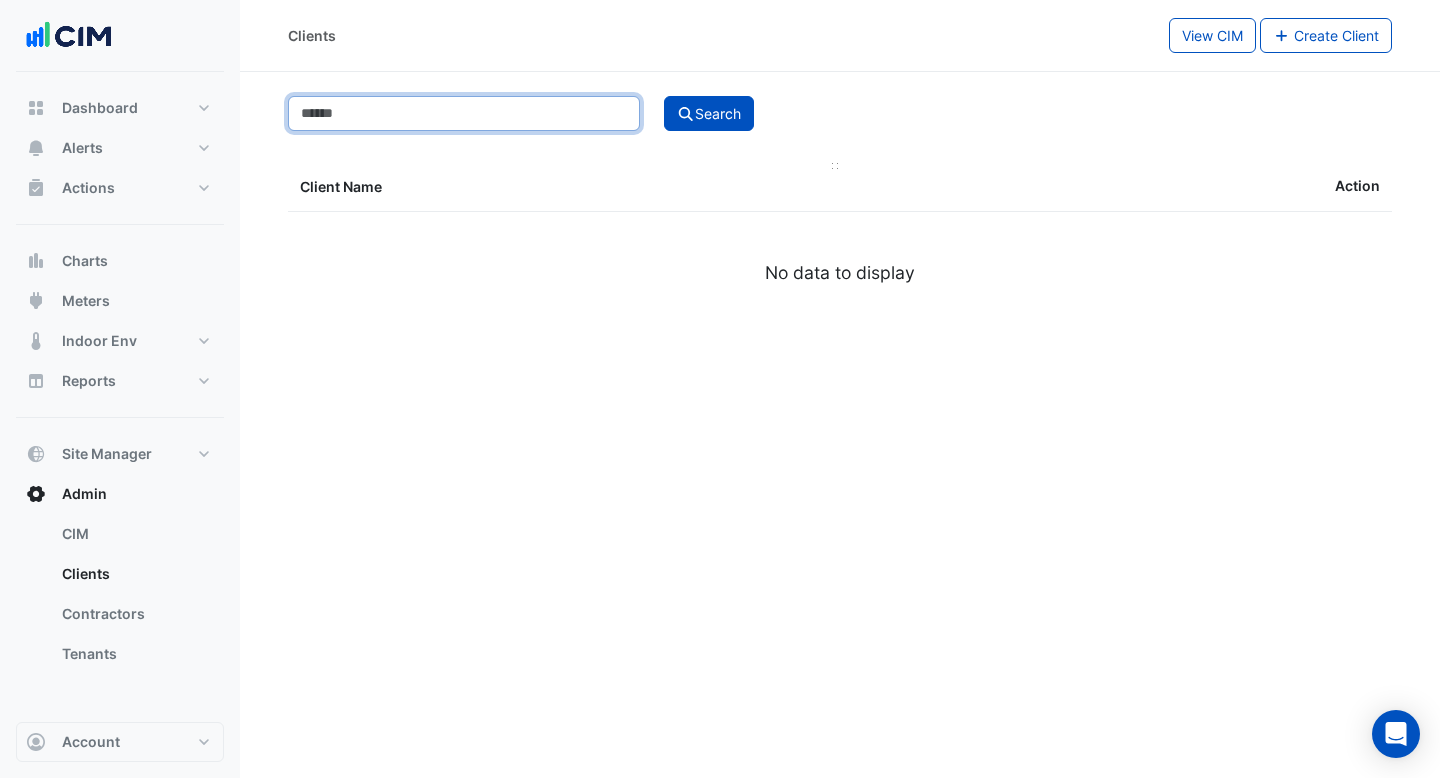 type 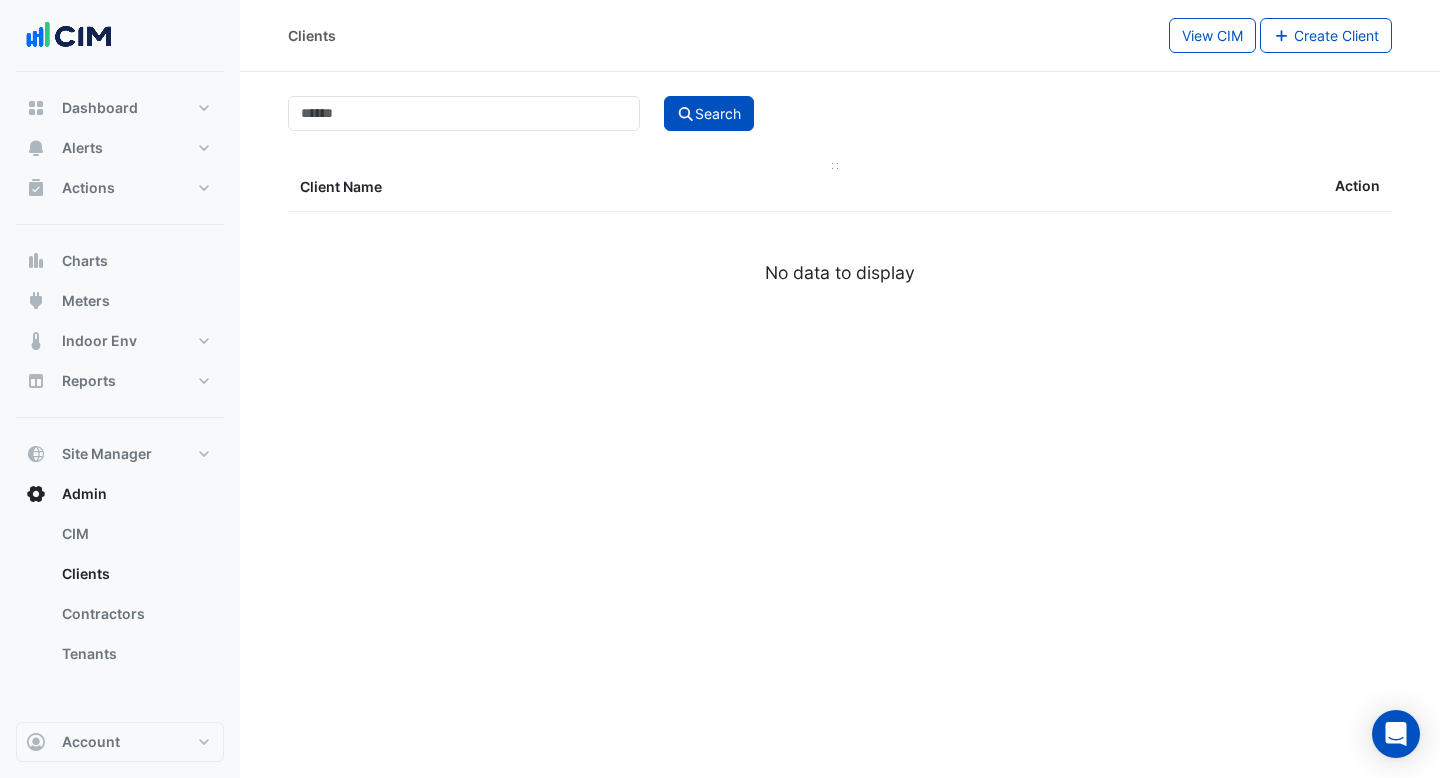 click on "Client Name" at bounding box center (564, 187) 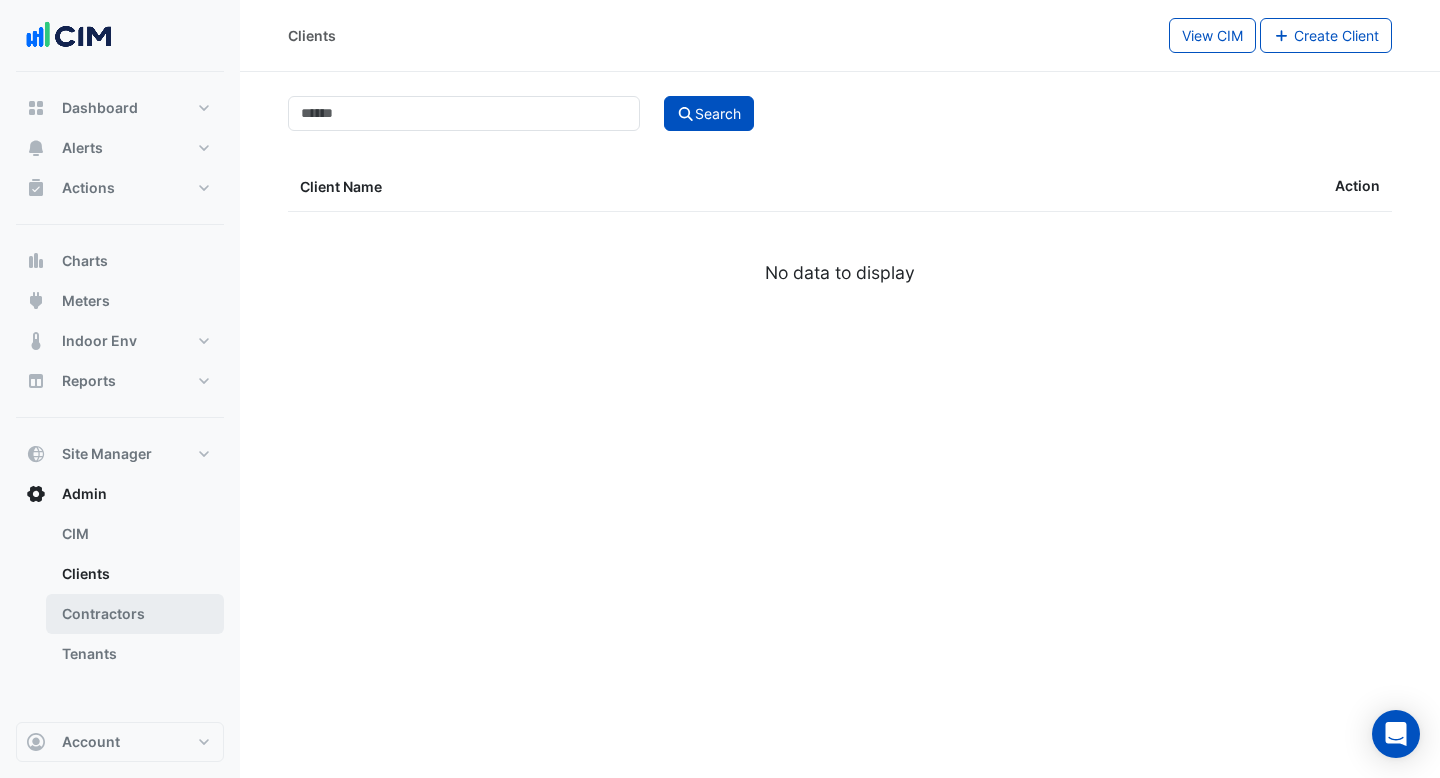 click on "Contractors" at bounding box center (135, 614) 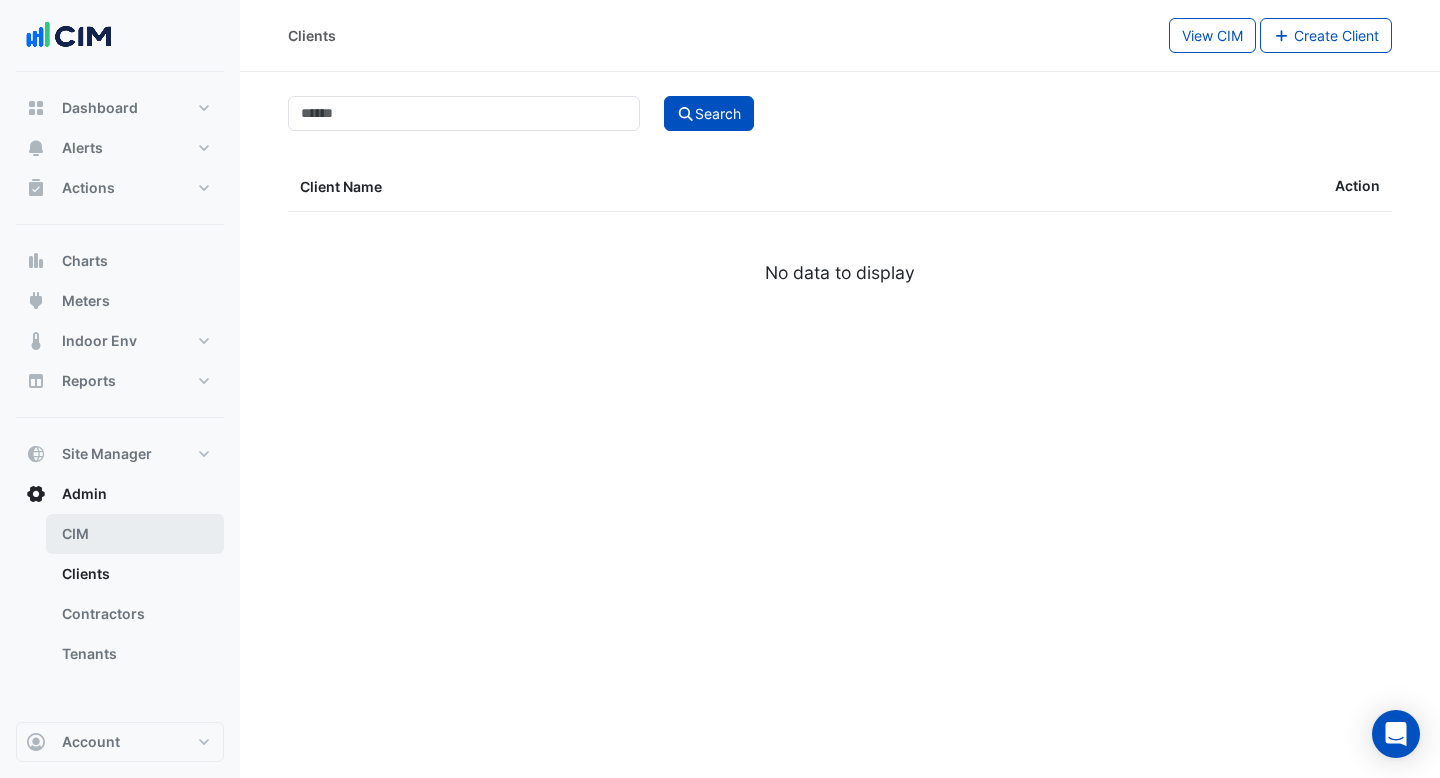 select on "***" 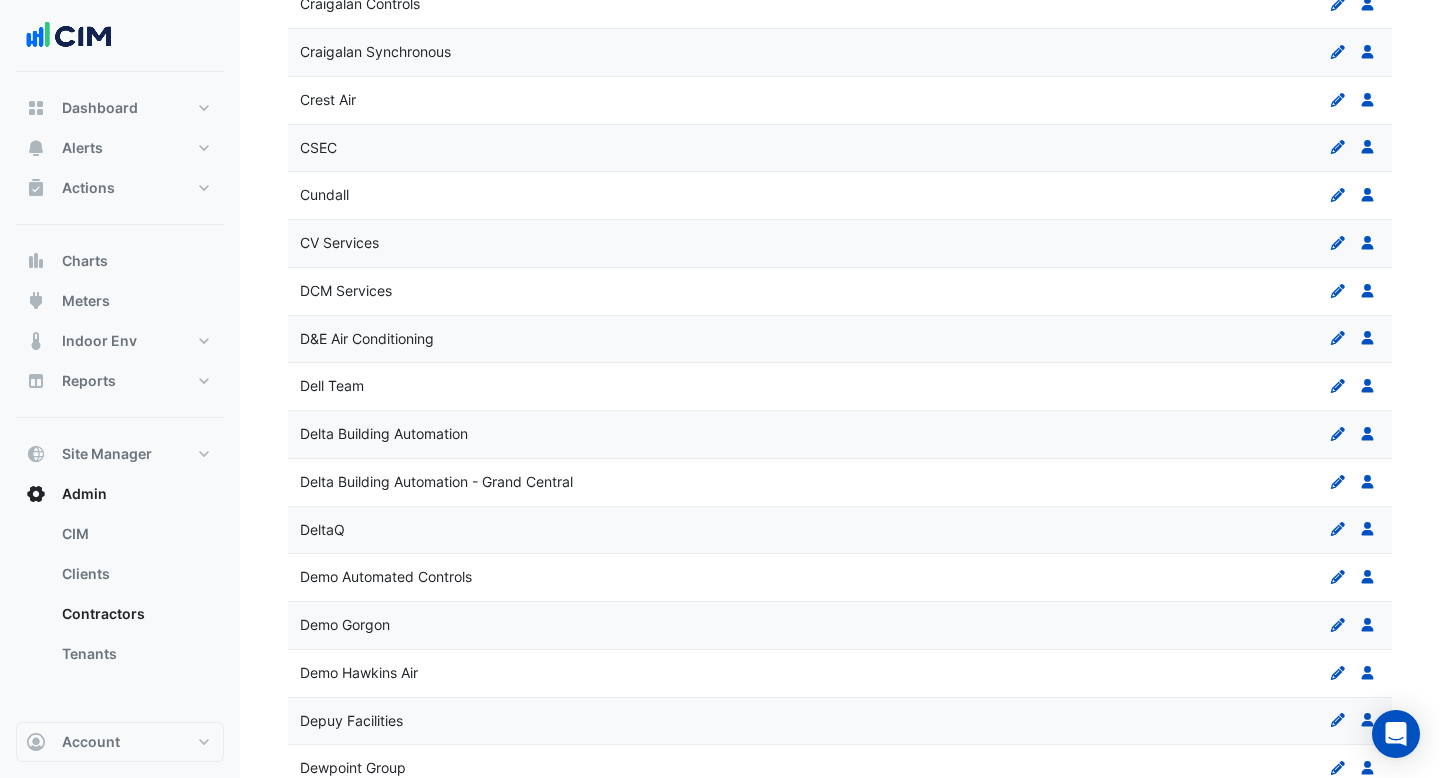 scroll, scrollTop: 4263, scrollLeft: 0, axis: vertical 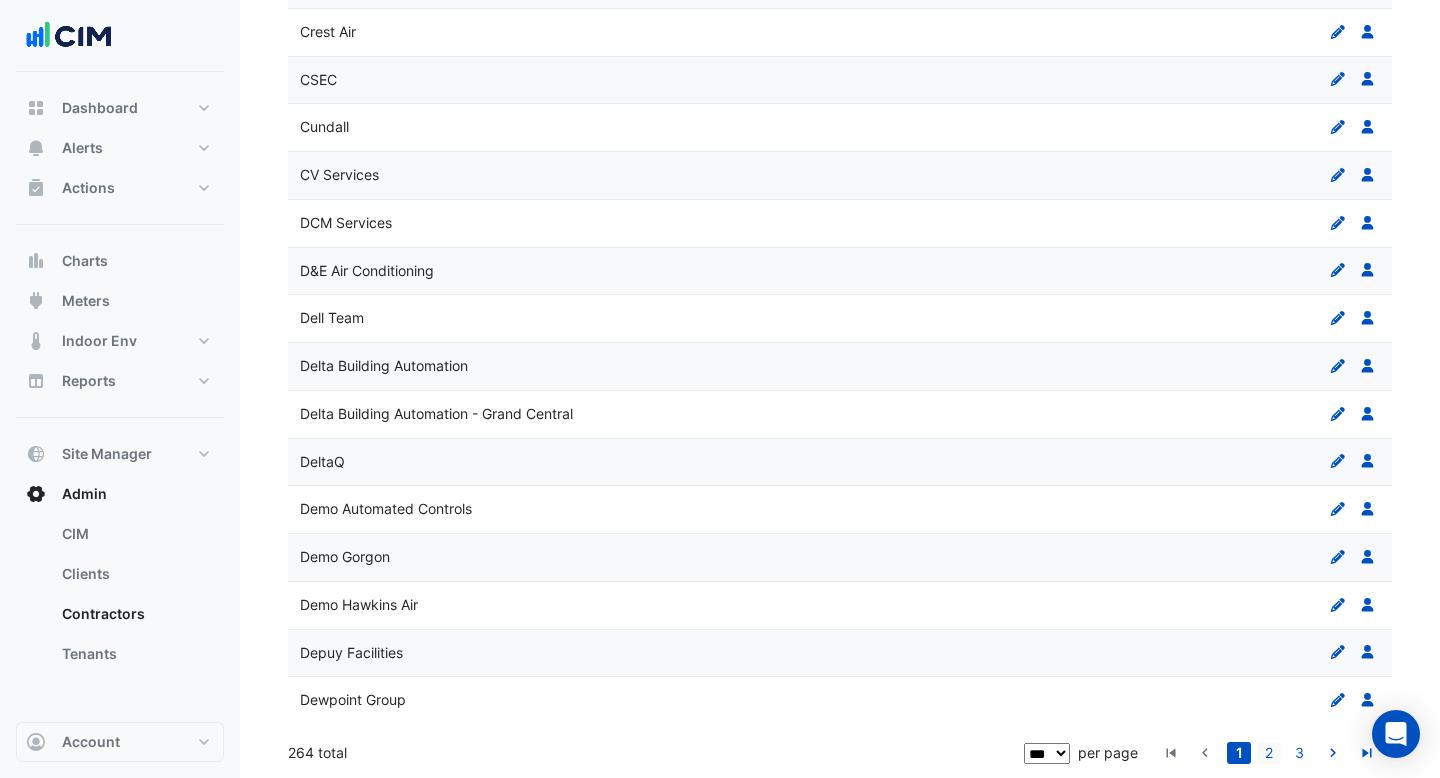 click on "2" 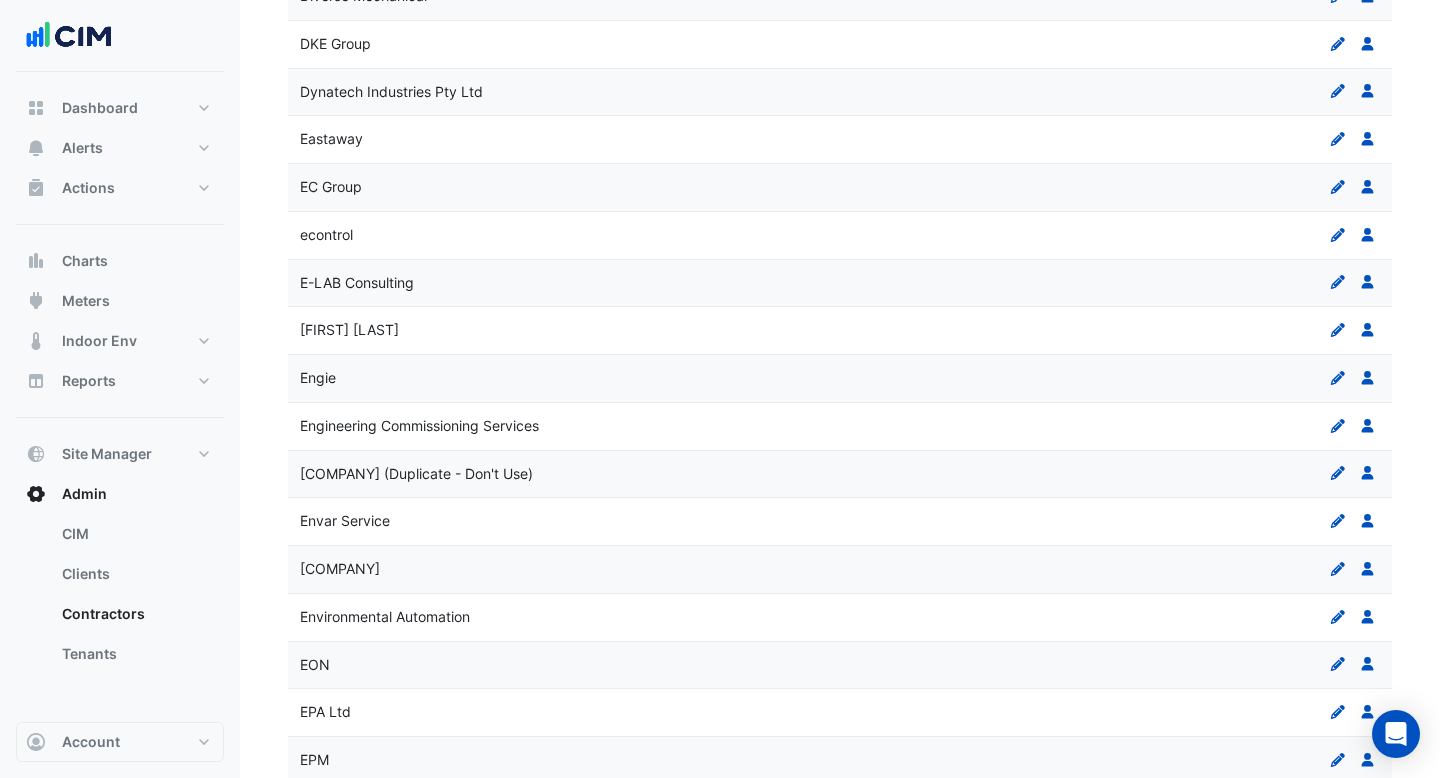 scroll, scrollTop: 0, scrollLeft: 0, axis: both 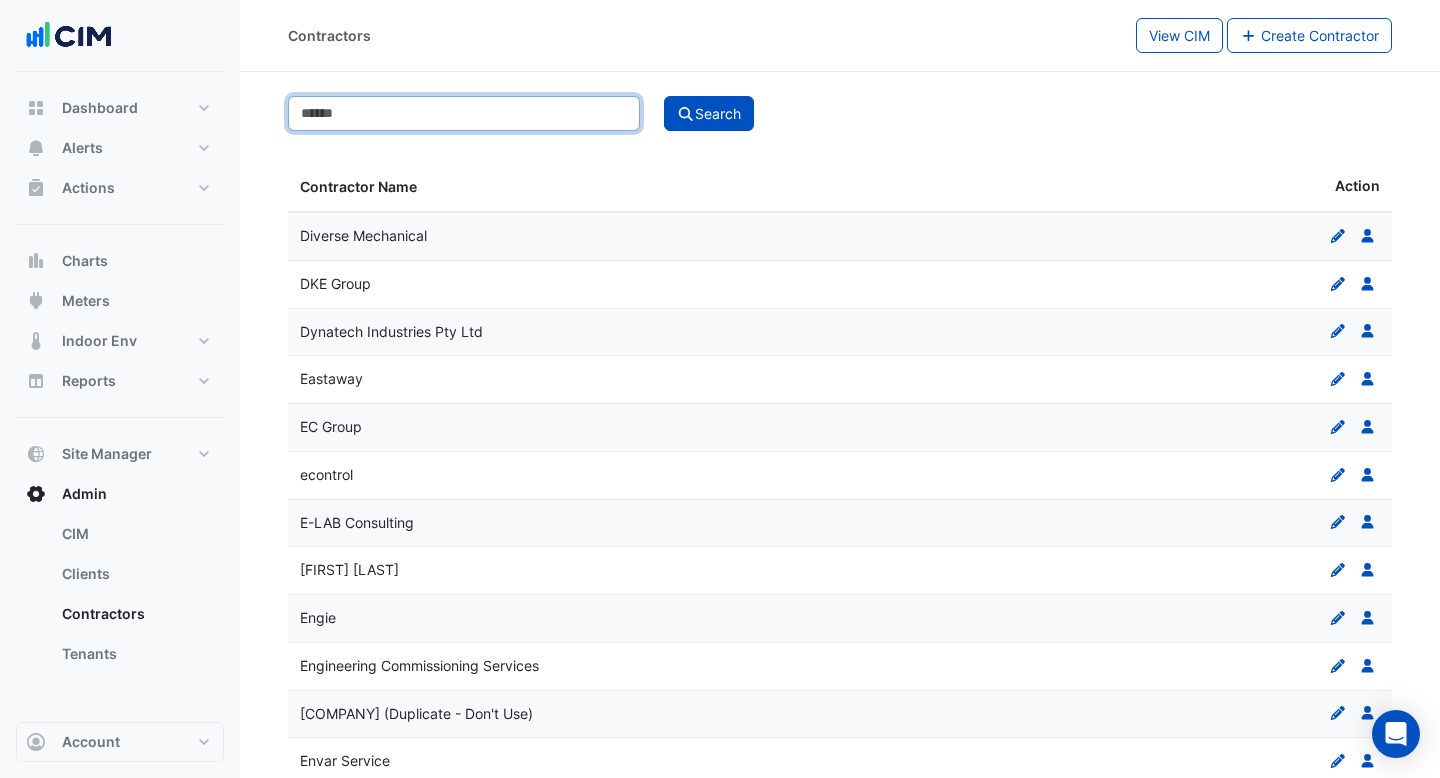 click 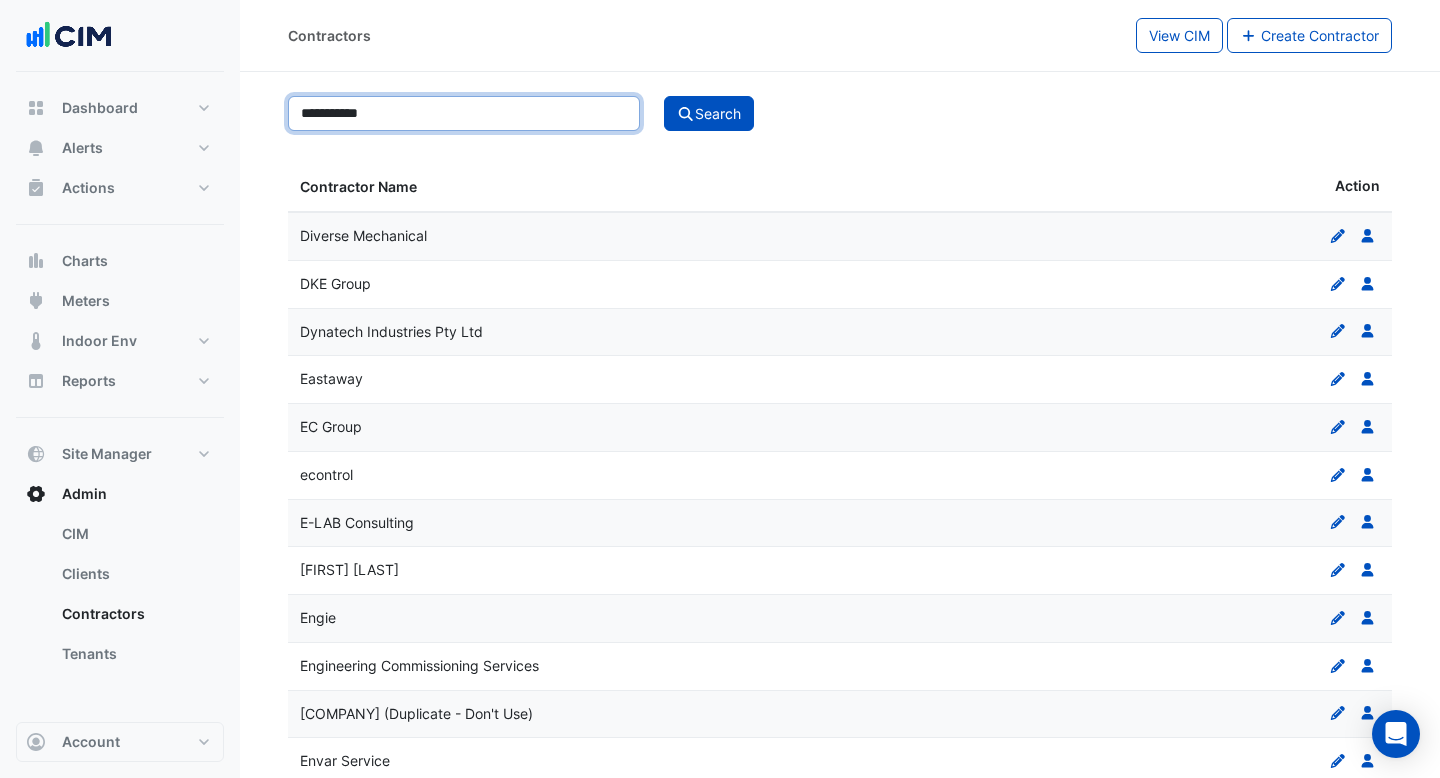 click on "Search" 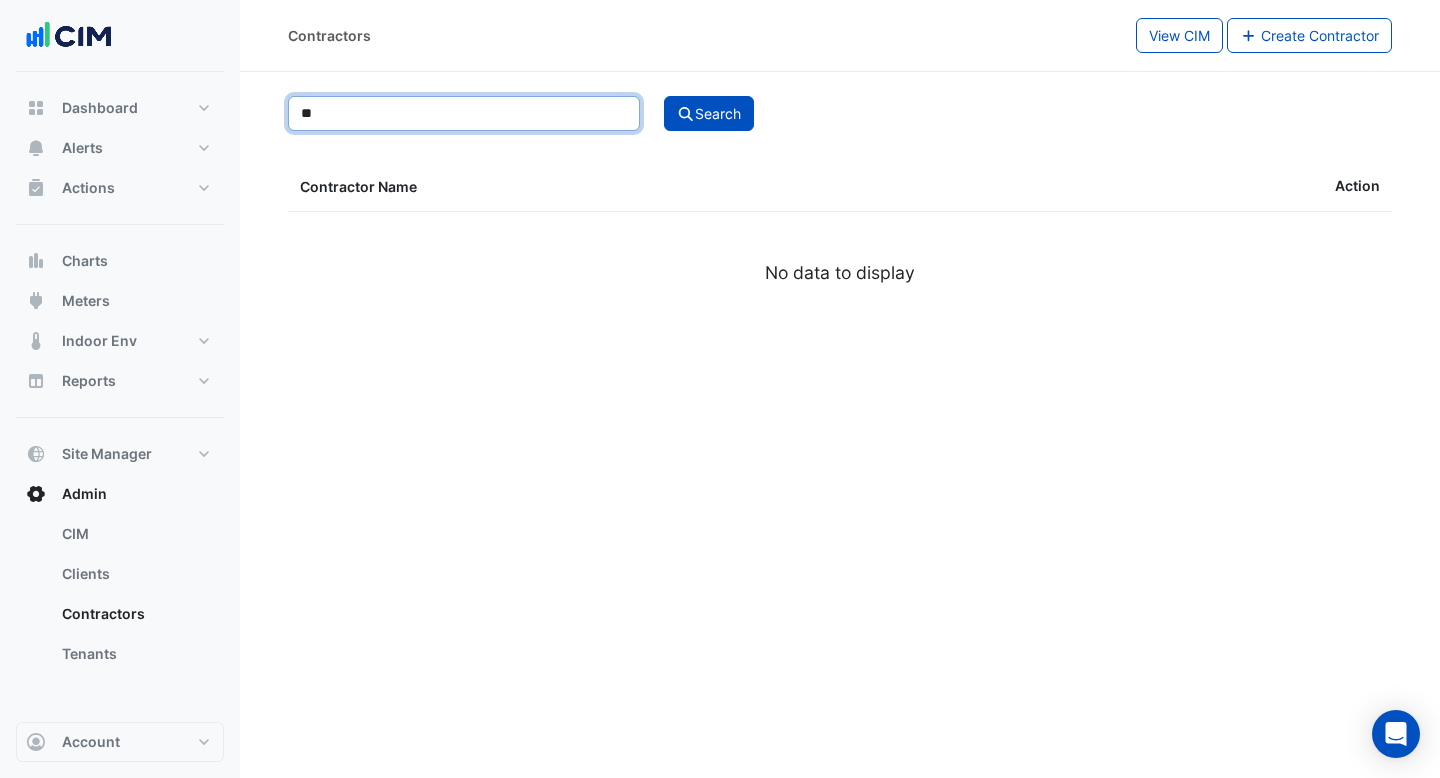 type on "*" 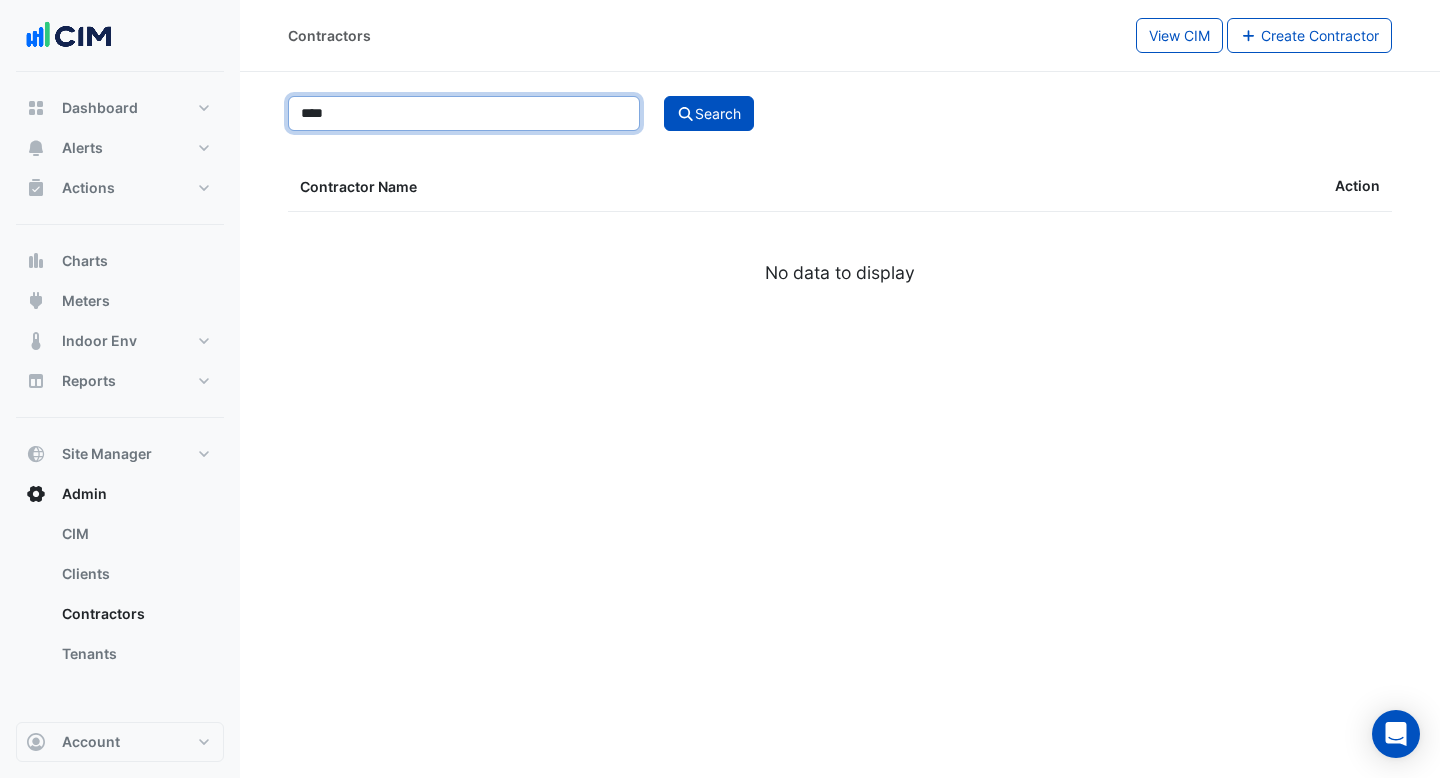 click on "Search" 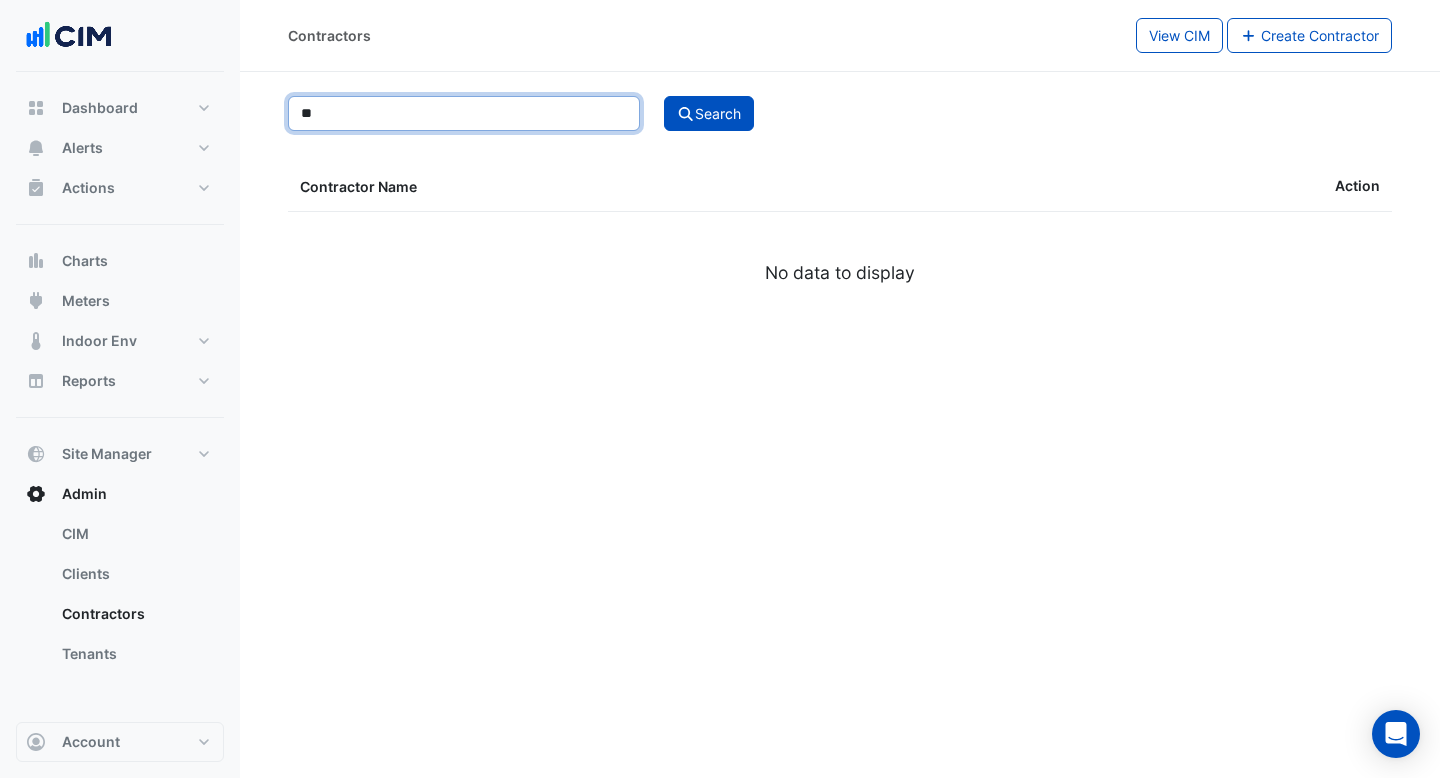 type on "*" 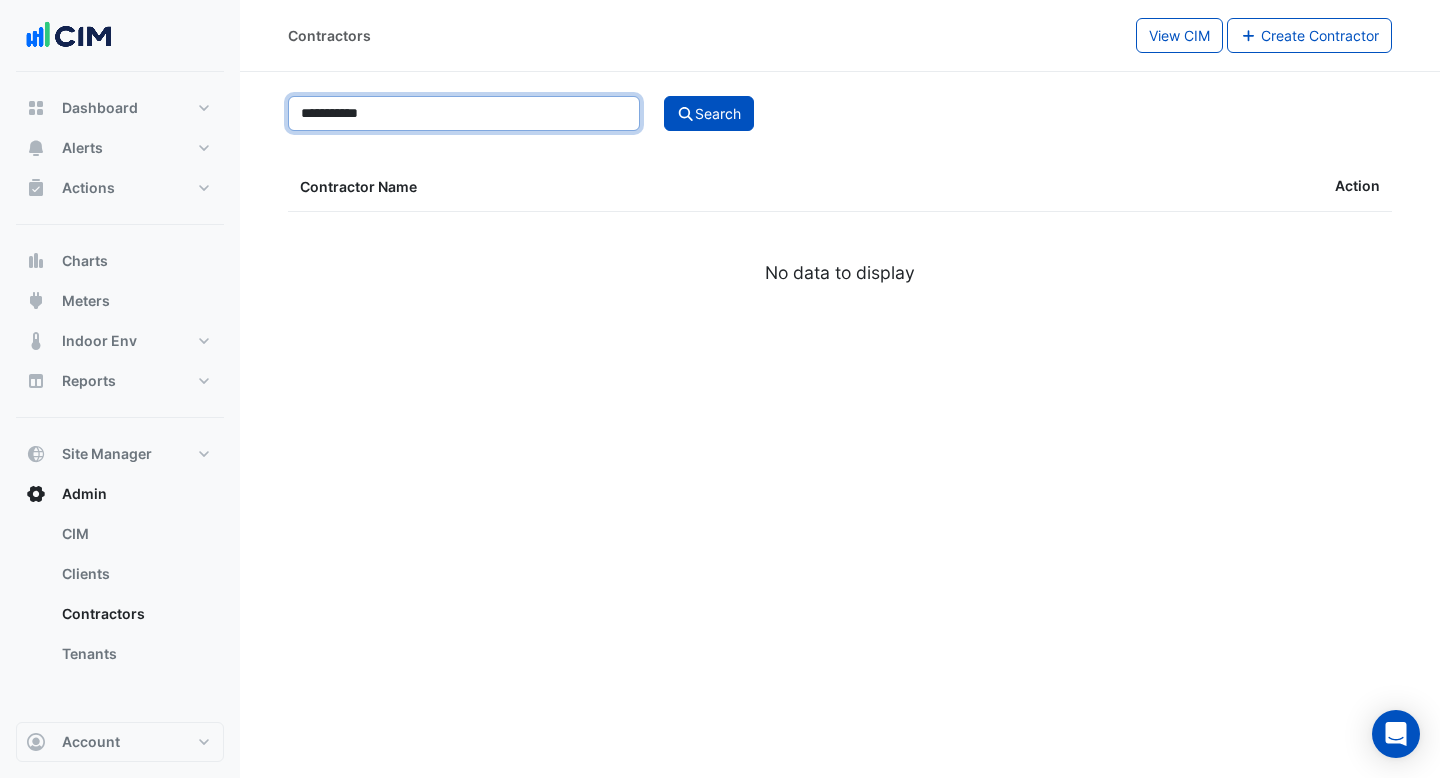 click on "Search" 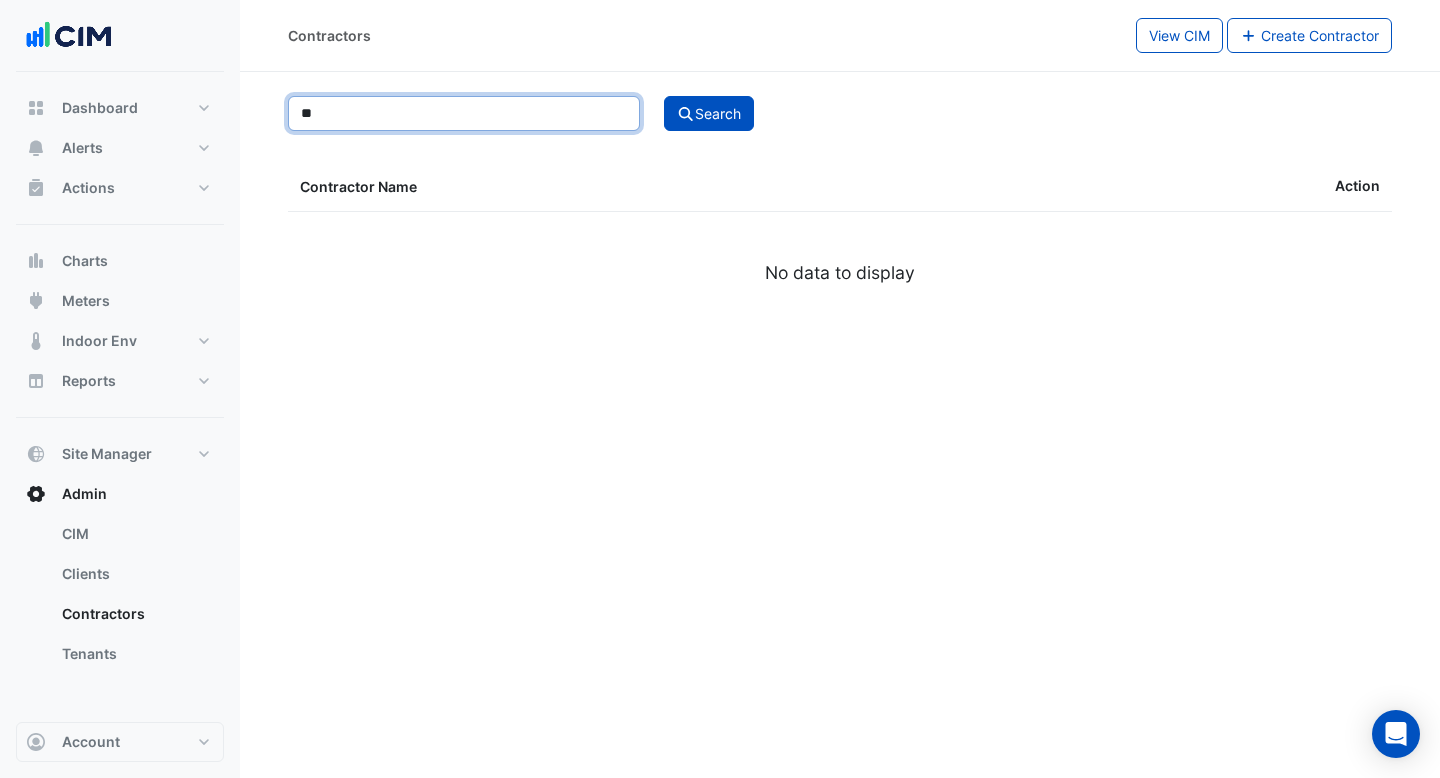 type on "*" 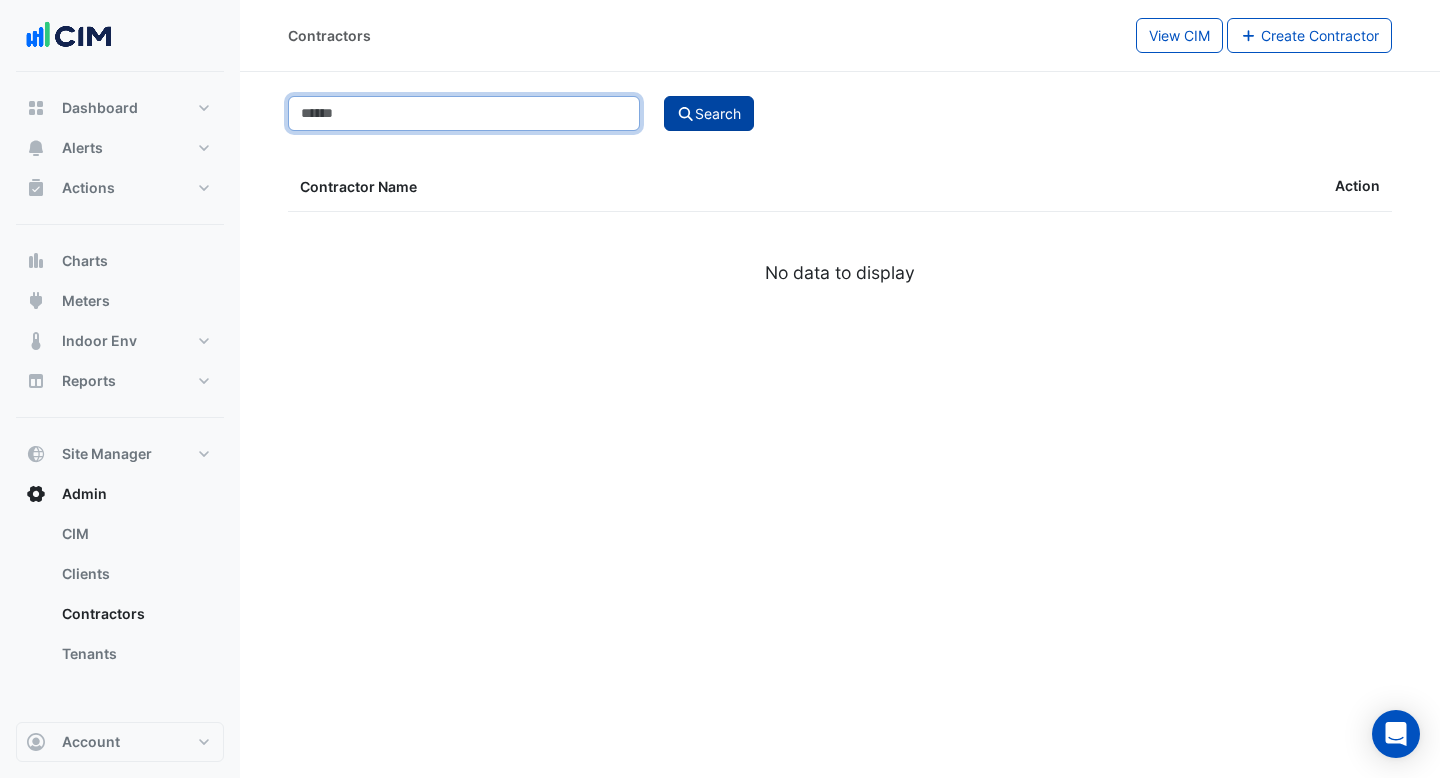 type on "*" 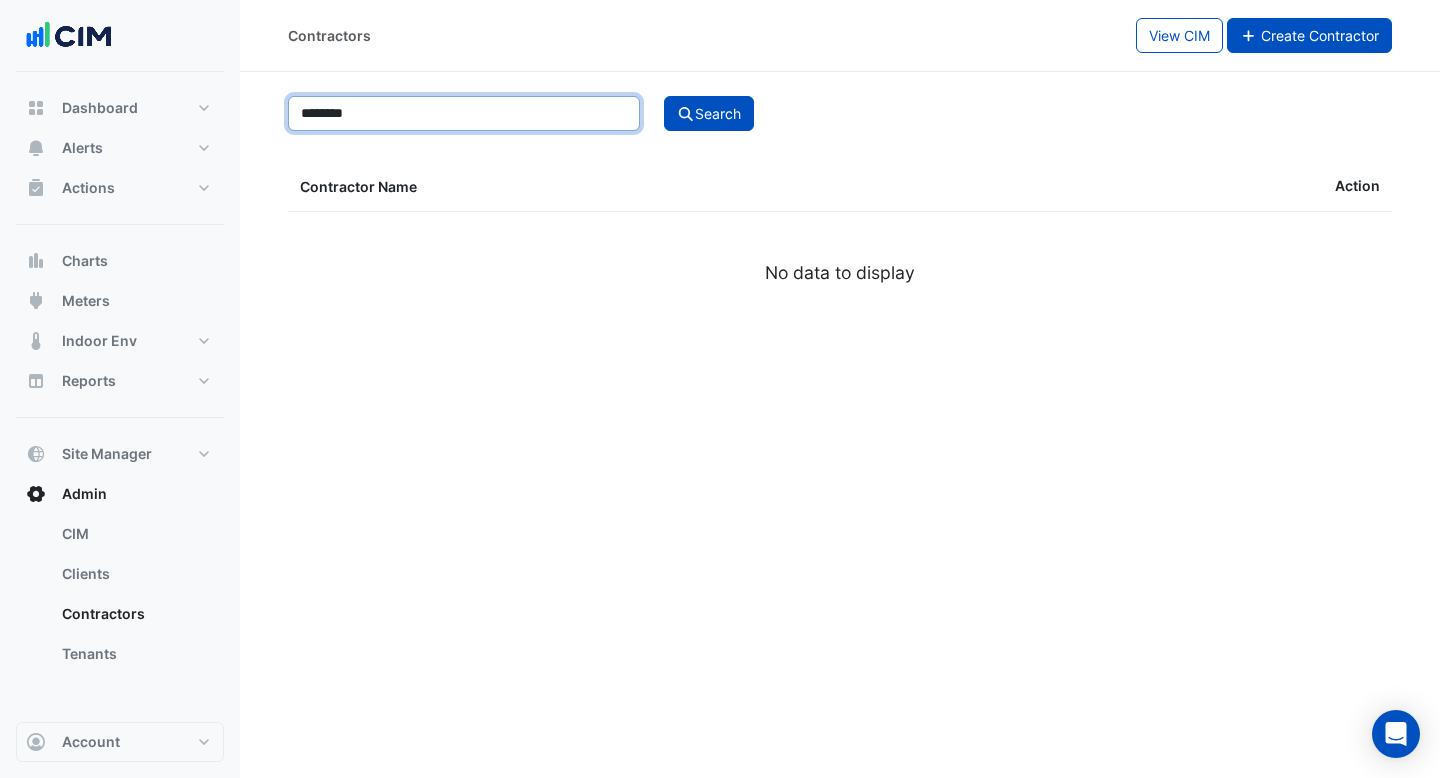 type on "********" 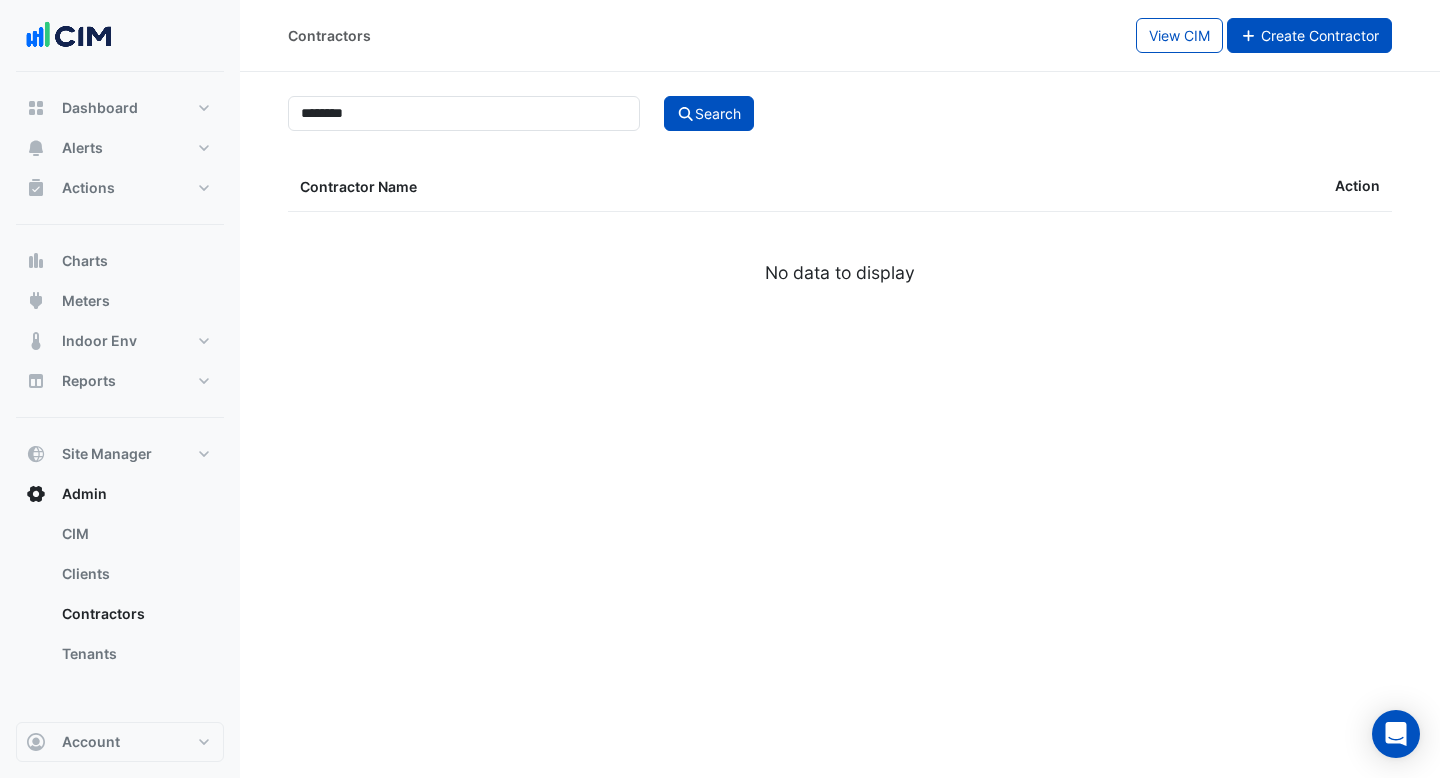 click on "Create Contractor" 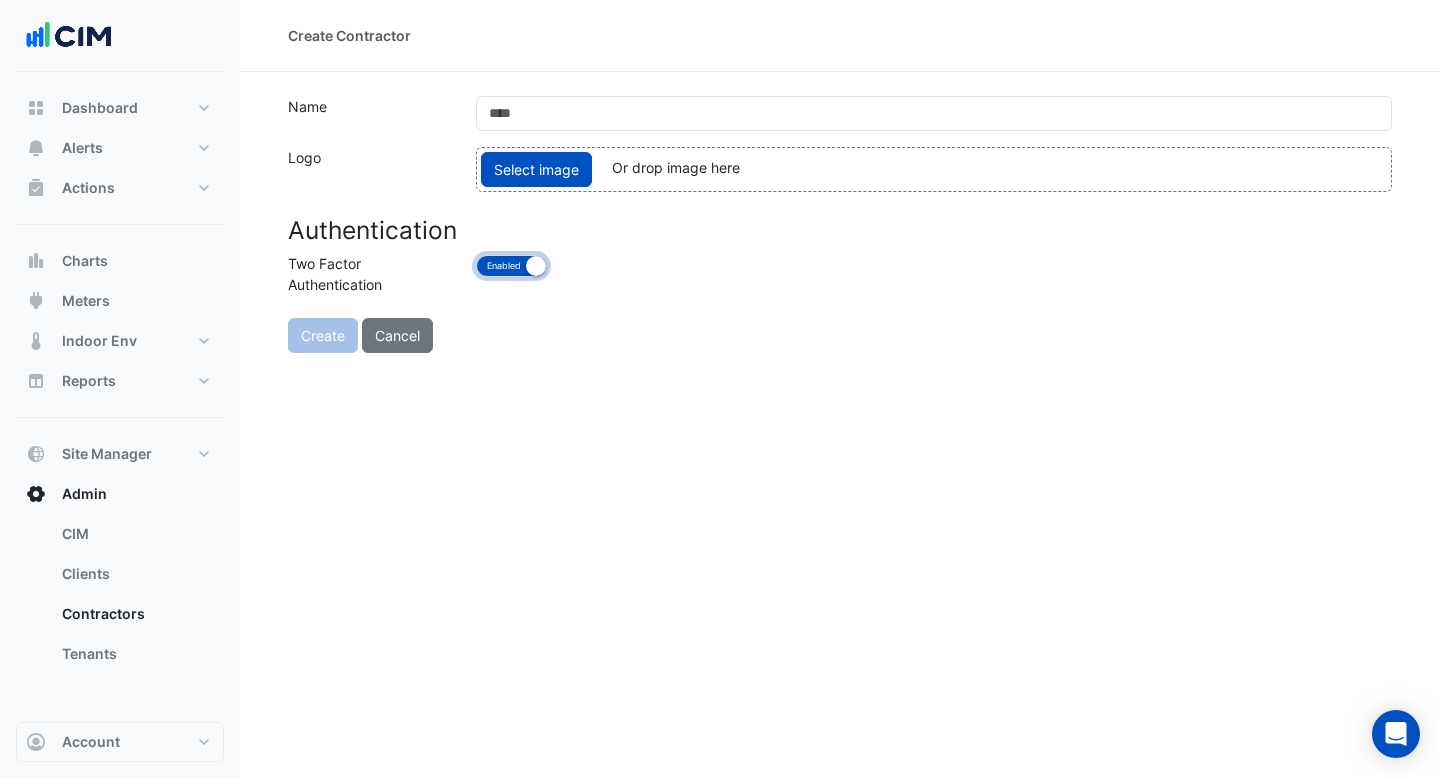 click on "Enabled Disabled" at bounding box center (511, 266) 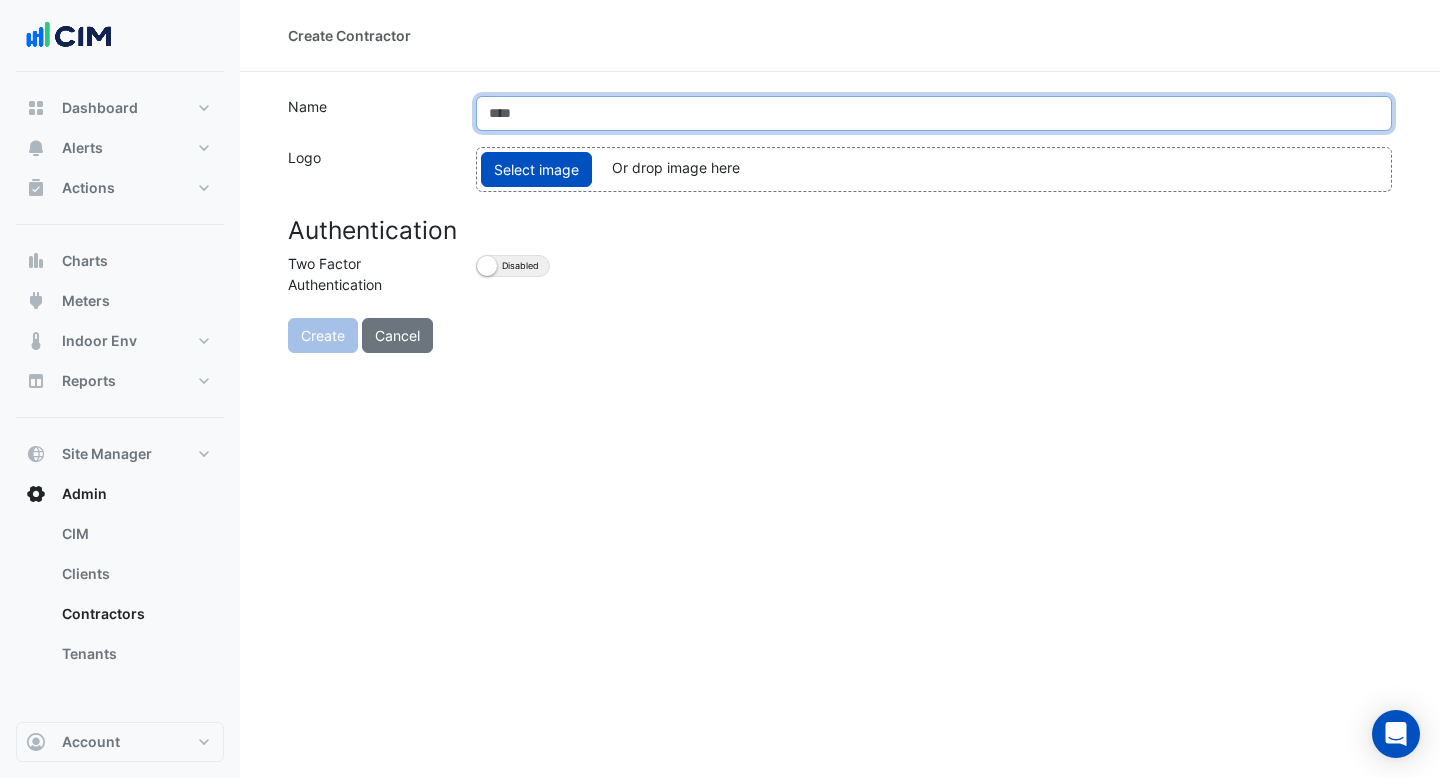 click at bounding box center (934, 113) 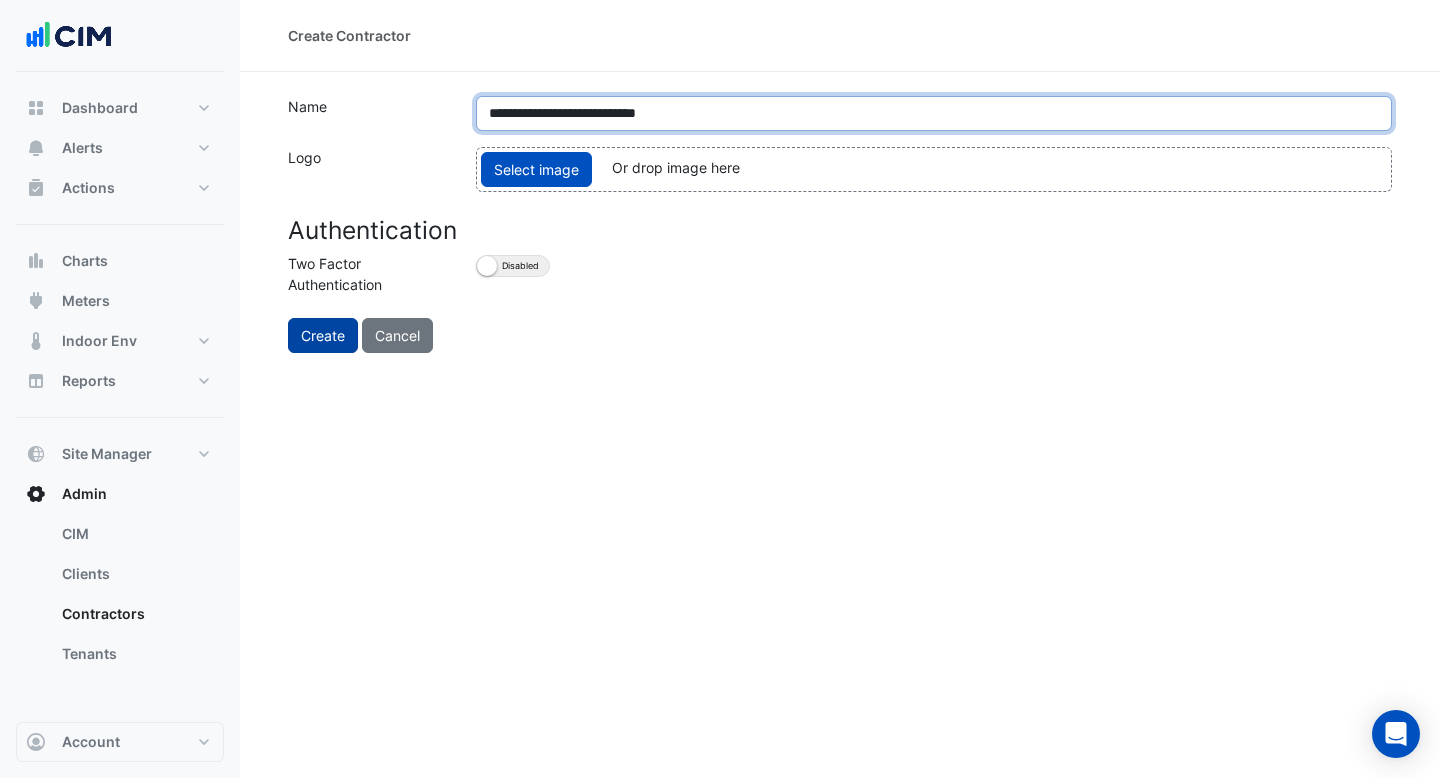 type on "**********" 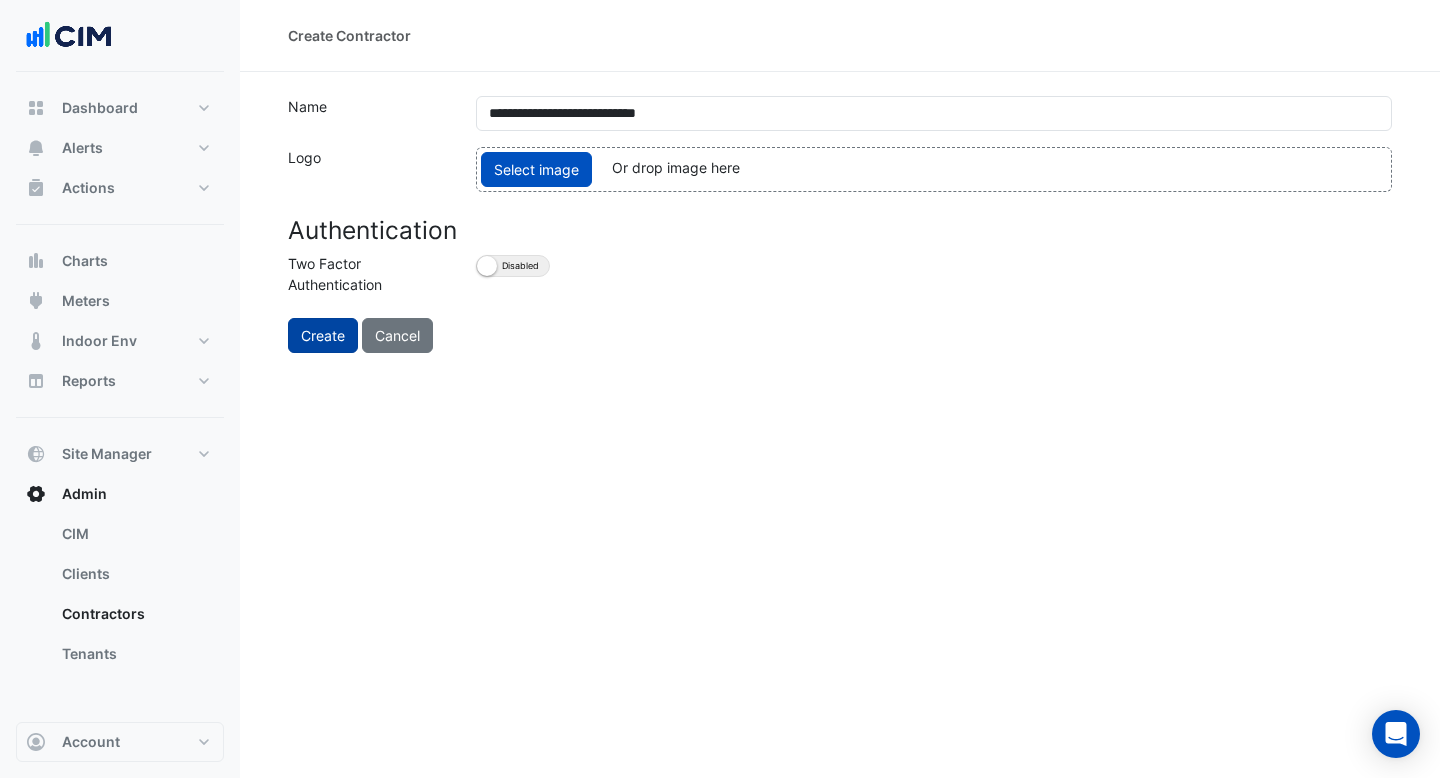 click on "Create" 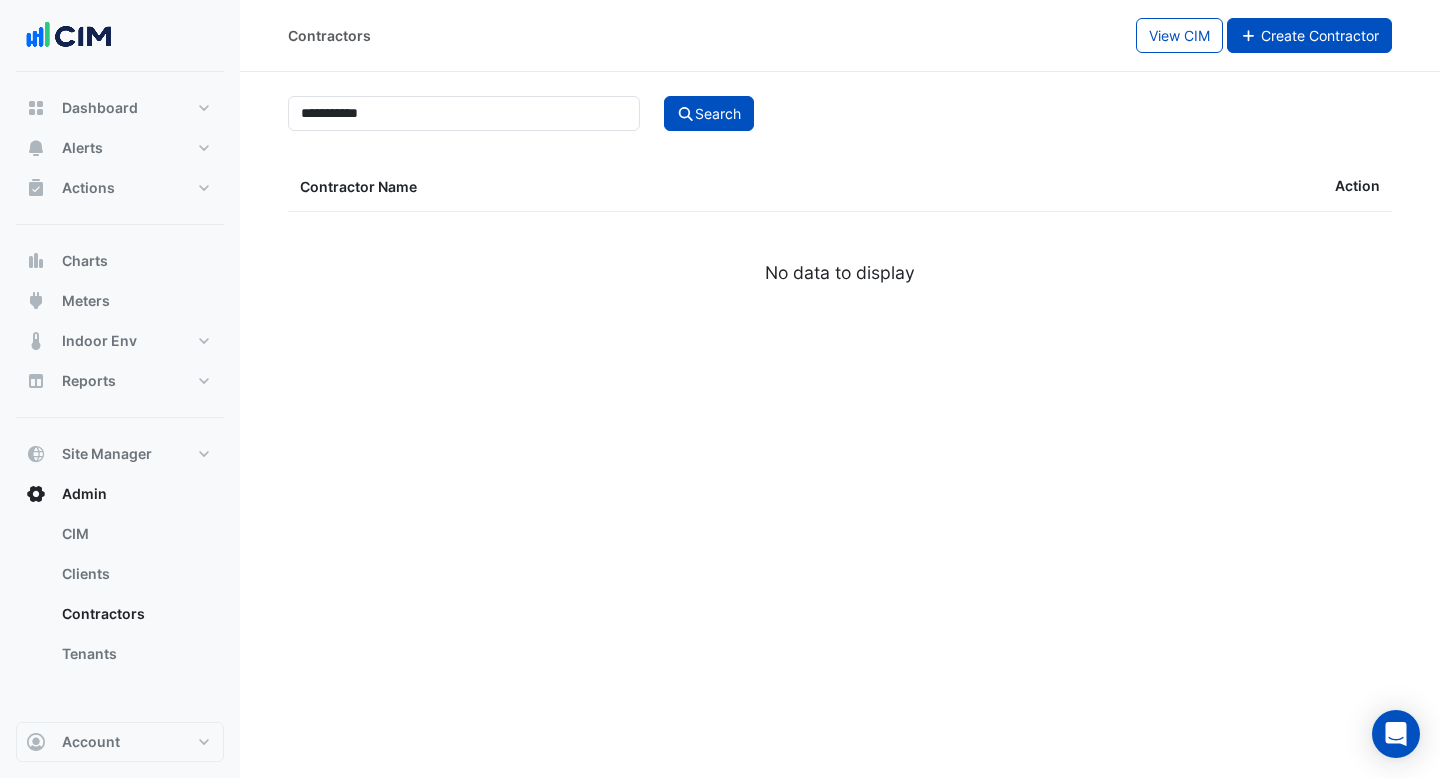click on "Create Contractor" 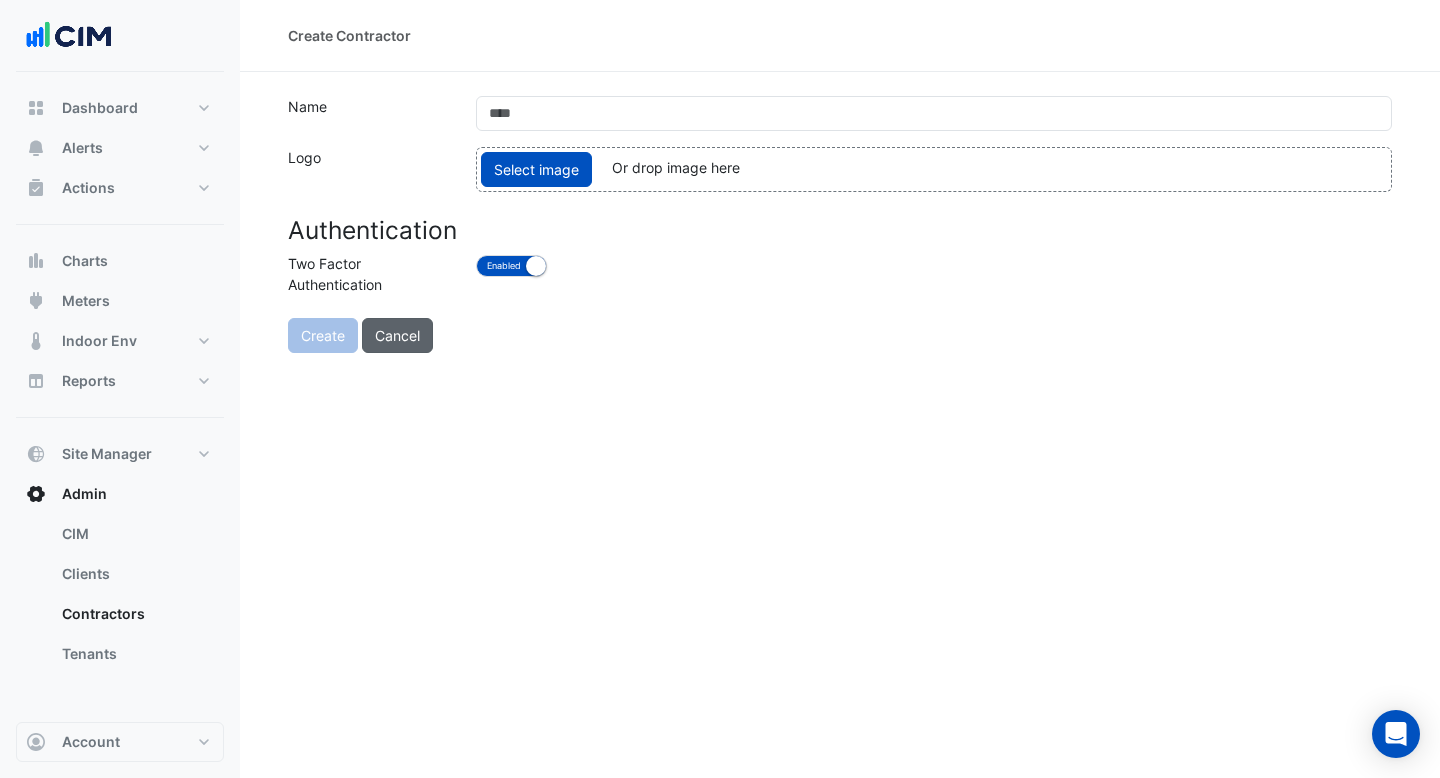 click on "Cancel" 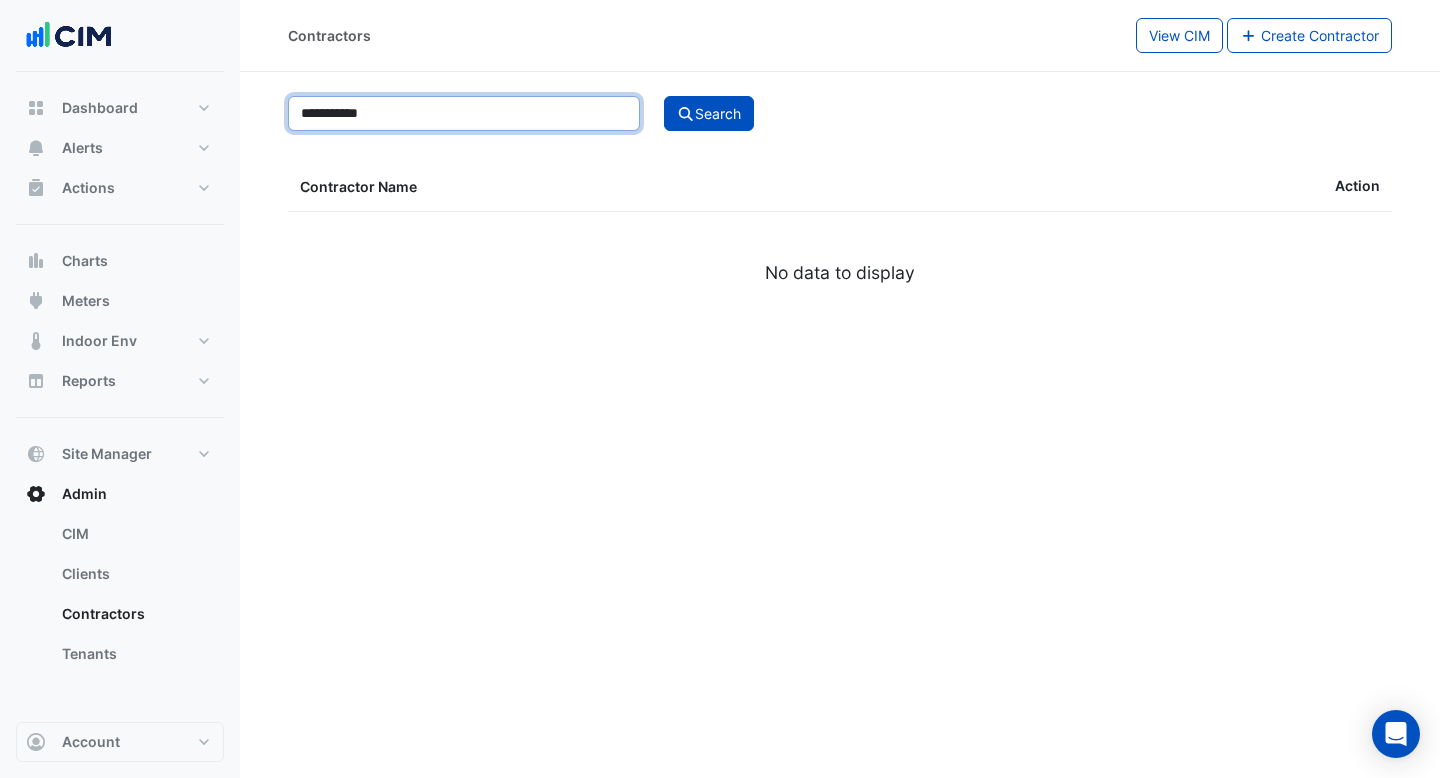 click on "**********" 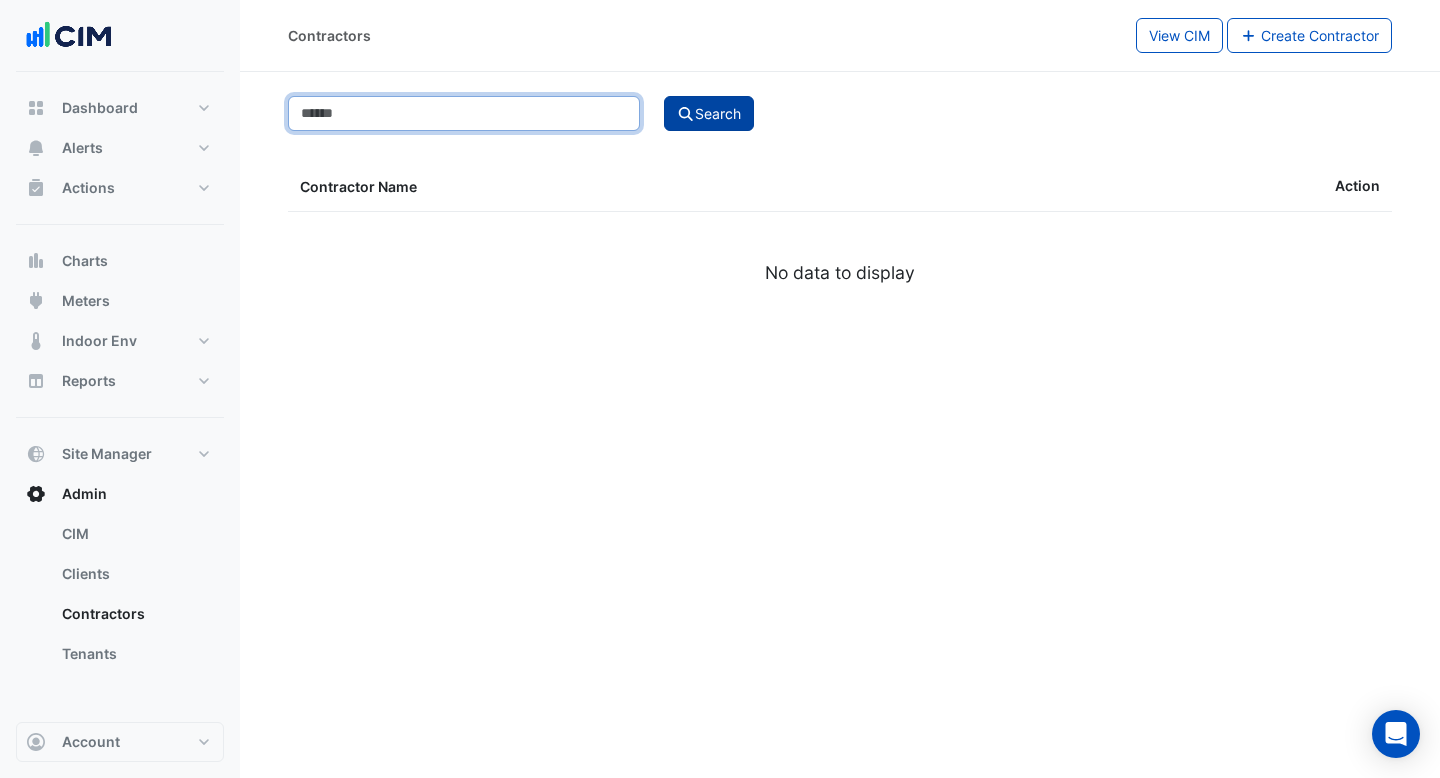 type 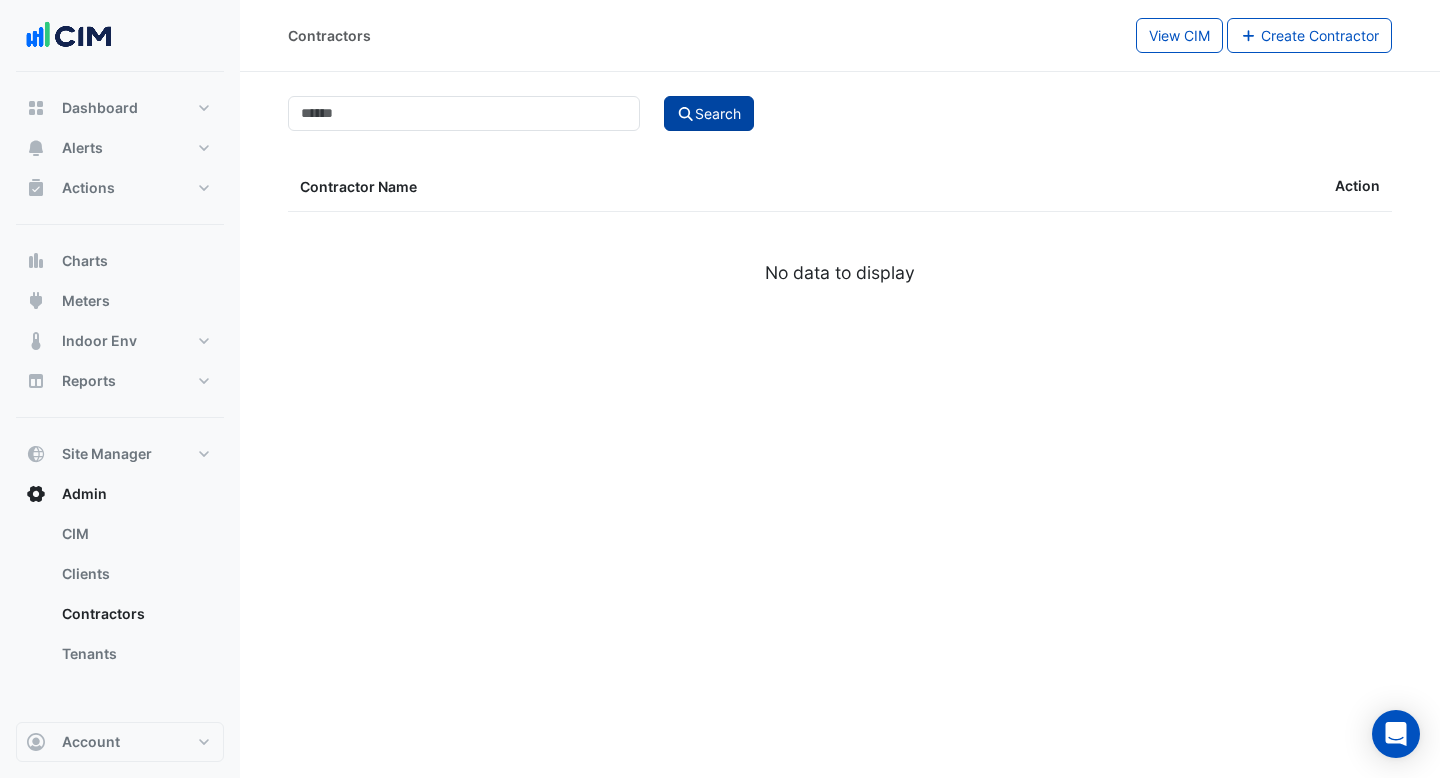 click on "Search" 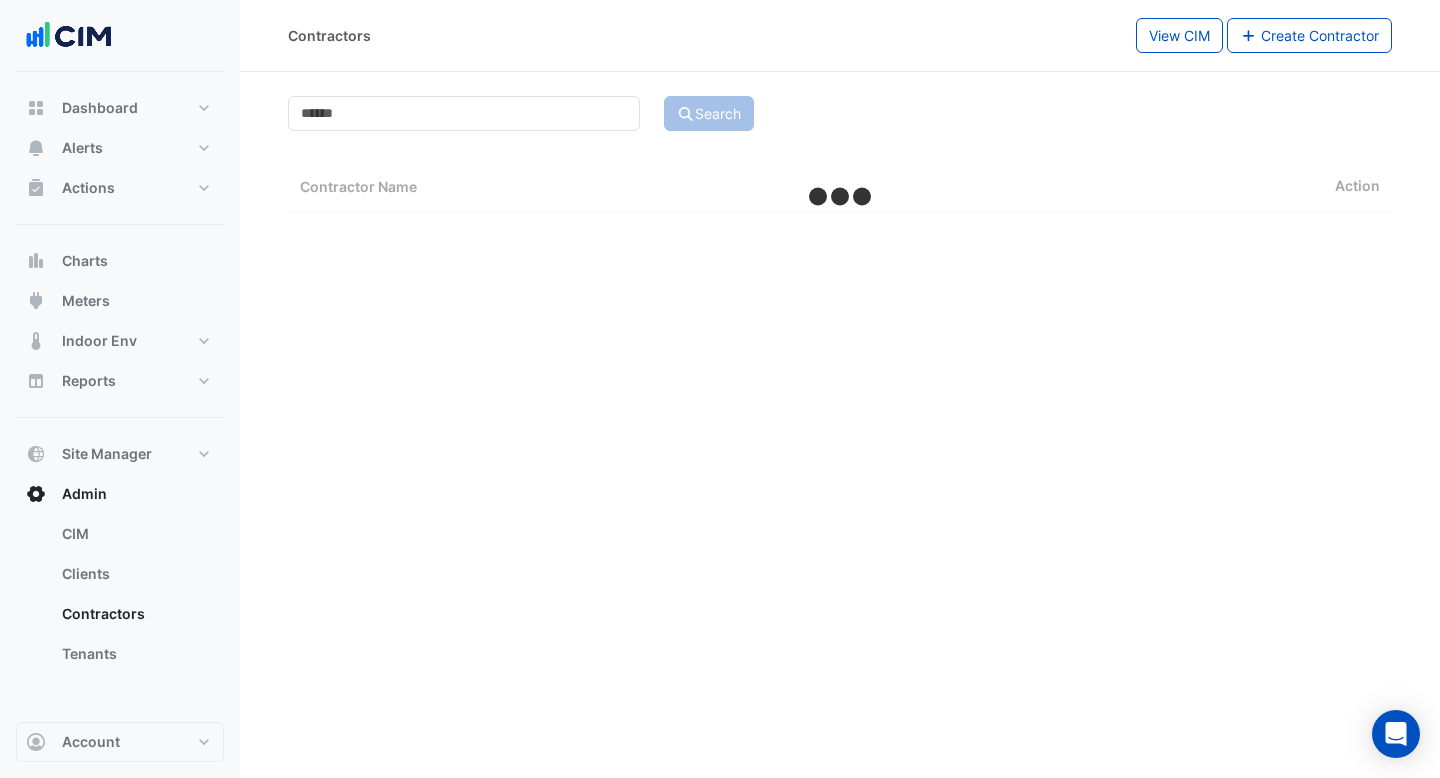 select on "***" 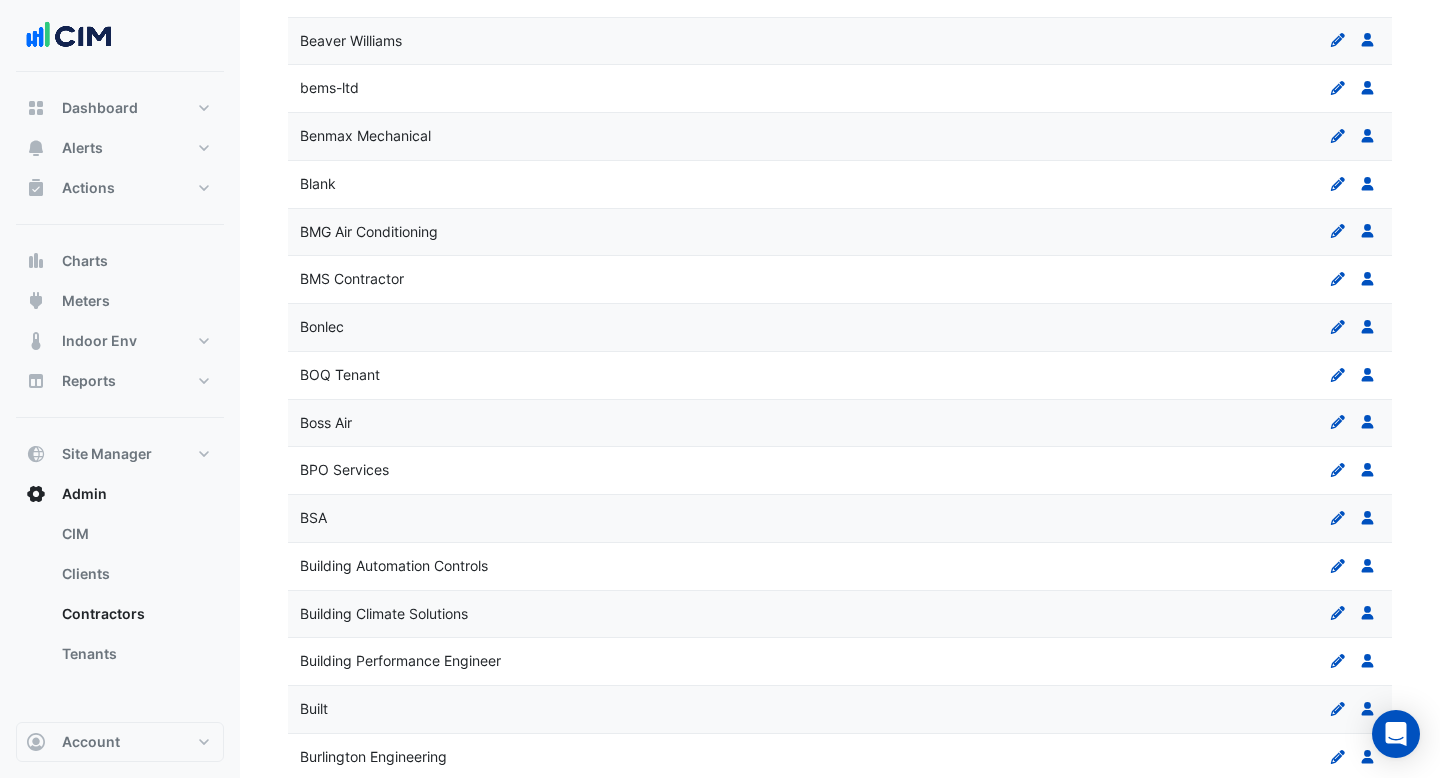 scroll, scrollTop: 2411, scrollLeft: 0, axis: vertical 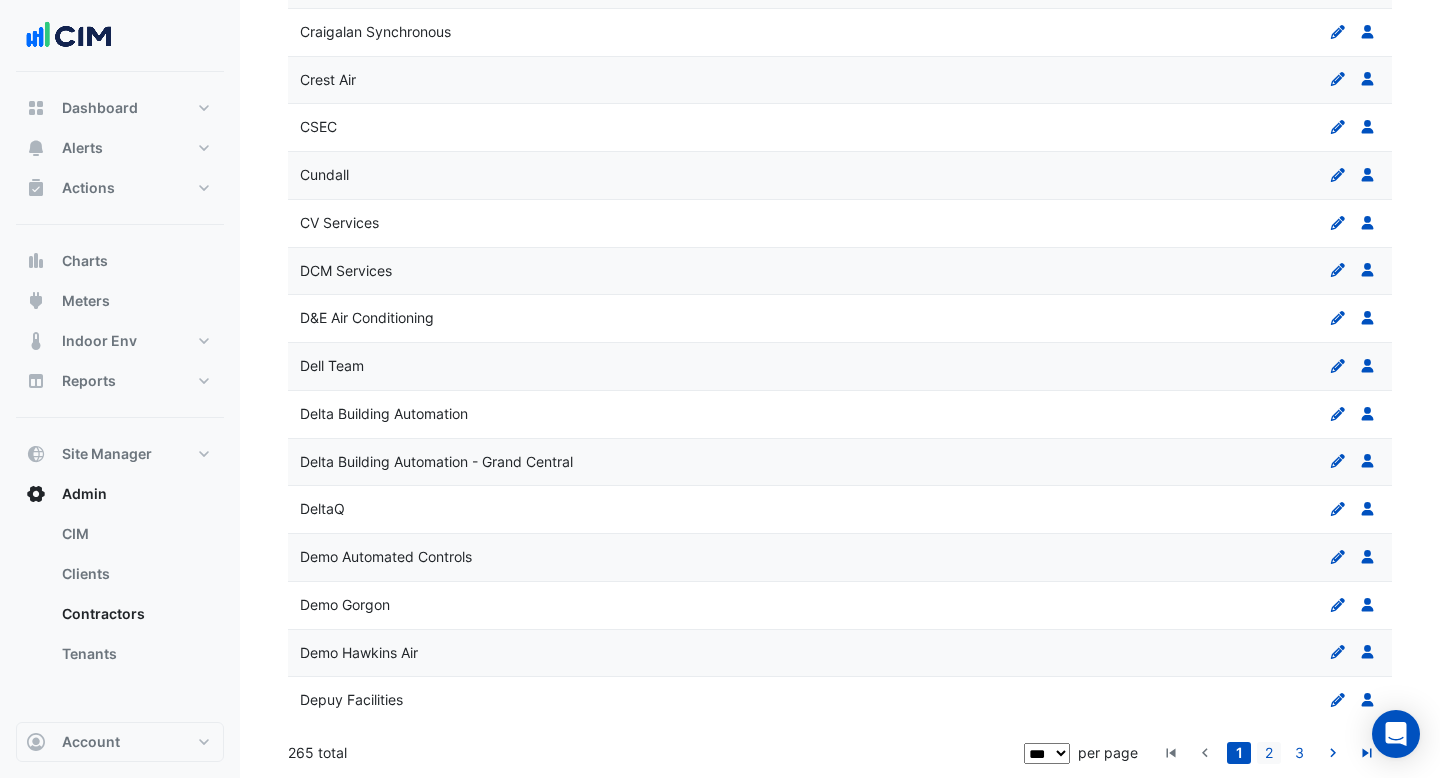 click on "2" 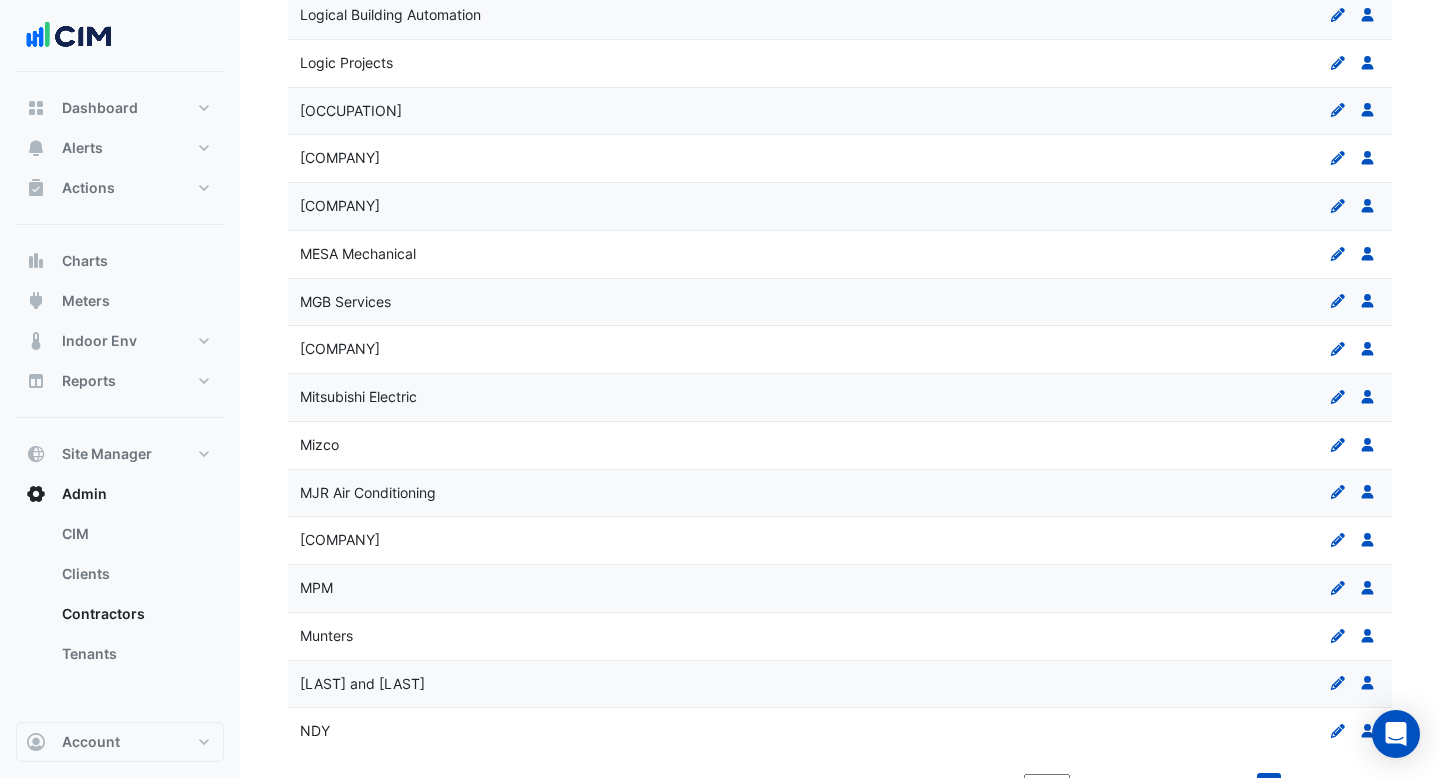 scroll, scrollTop: 4263, scrollLeft: 0, axis: vertical 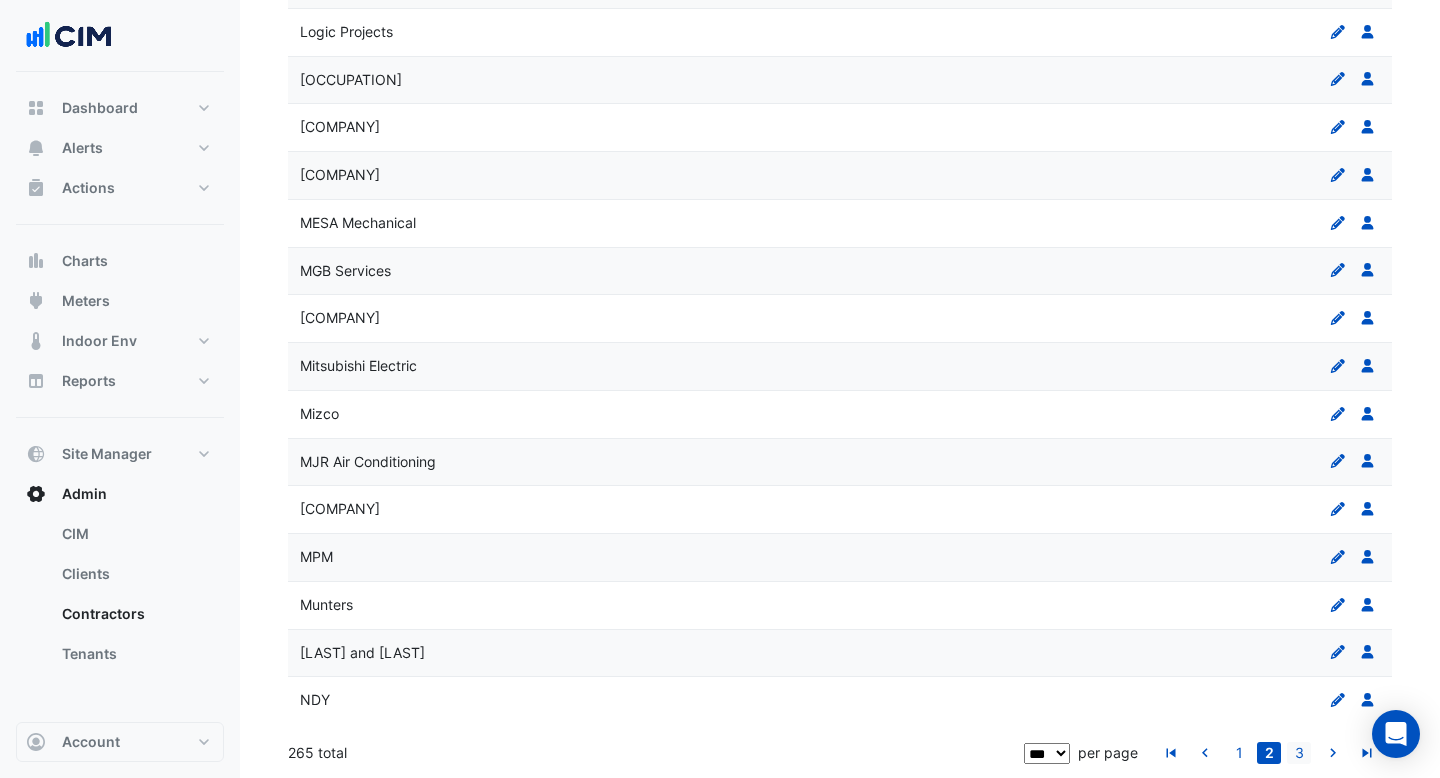 click on "3" 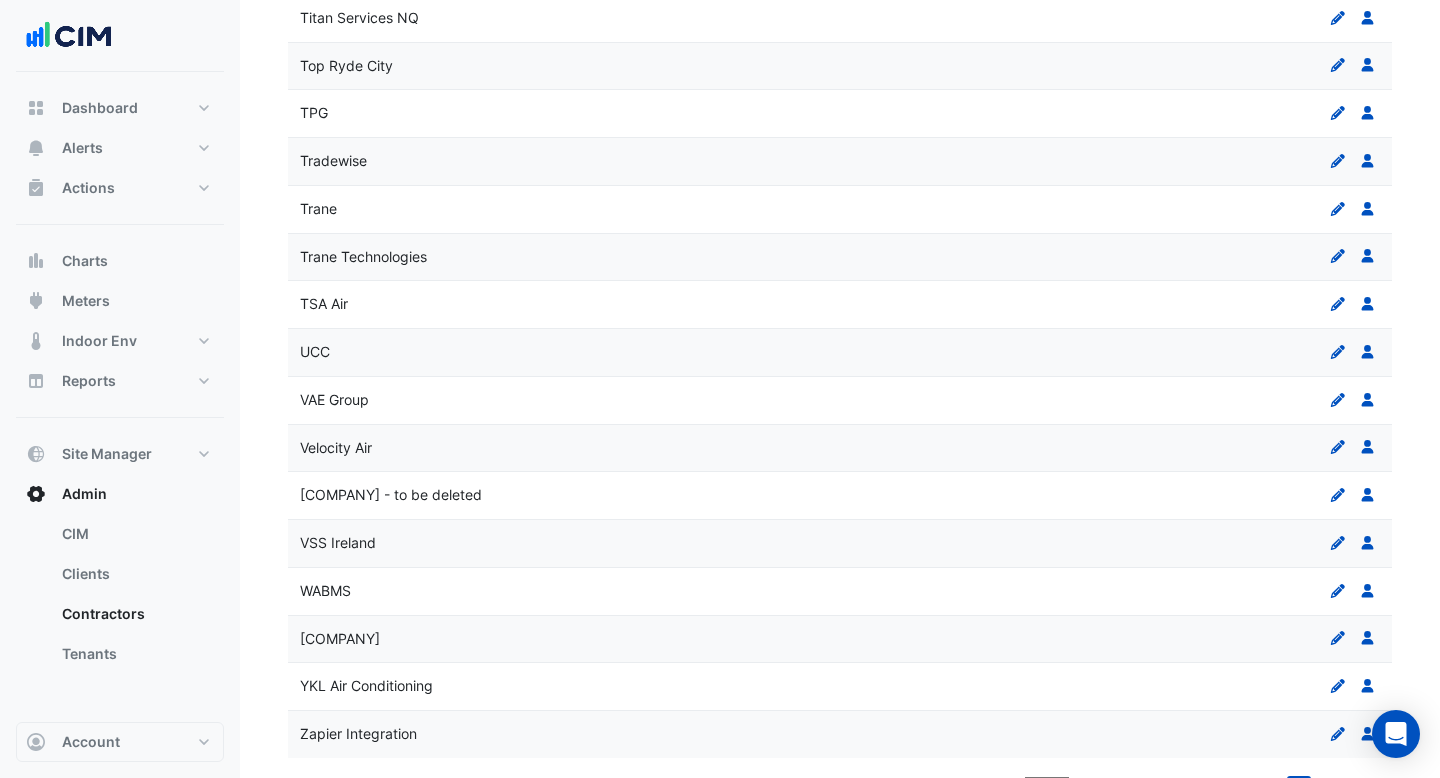 scroll, scrollTop: 2592, scrollLeft: 0, axis: vertical 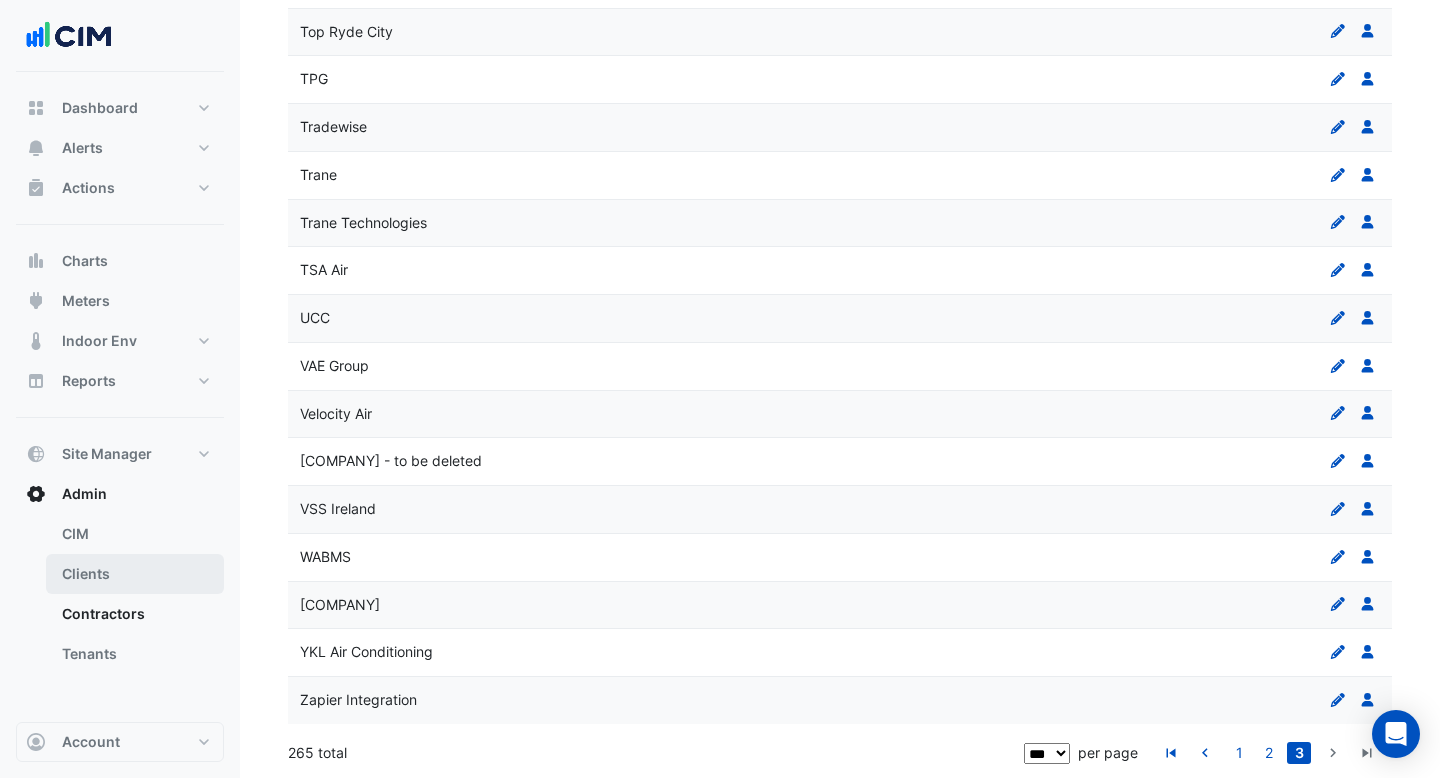 click on "Clients" at bounding box center (135, 574) 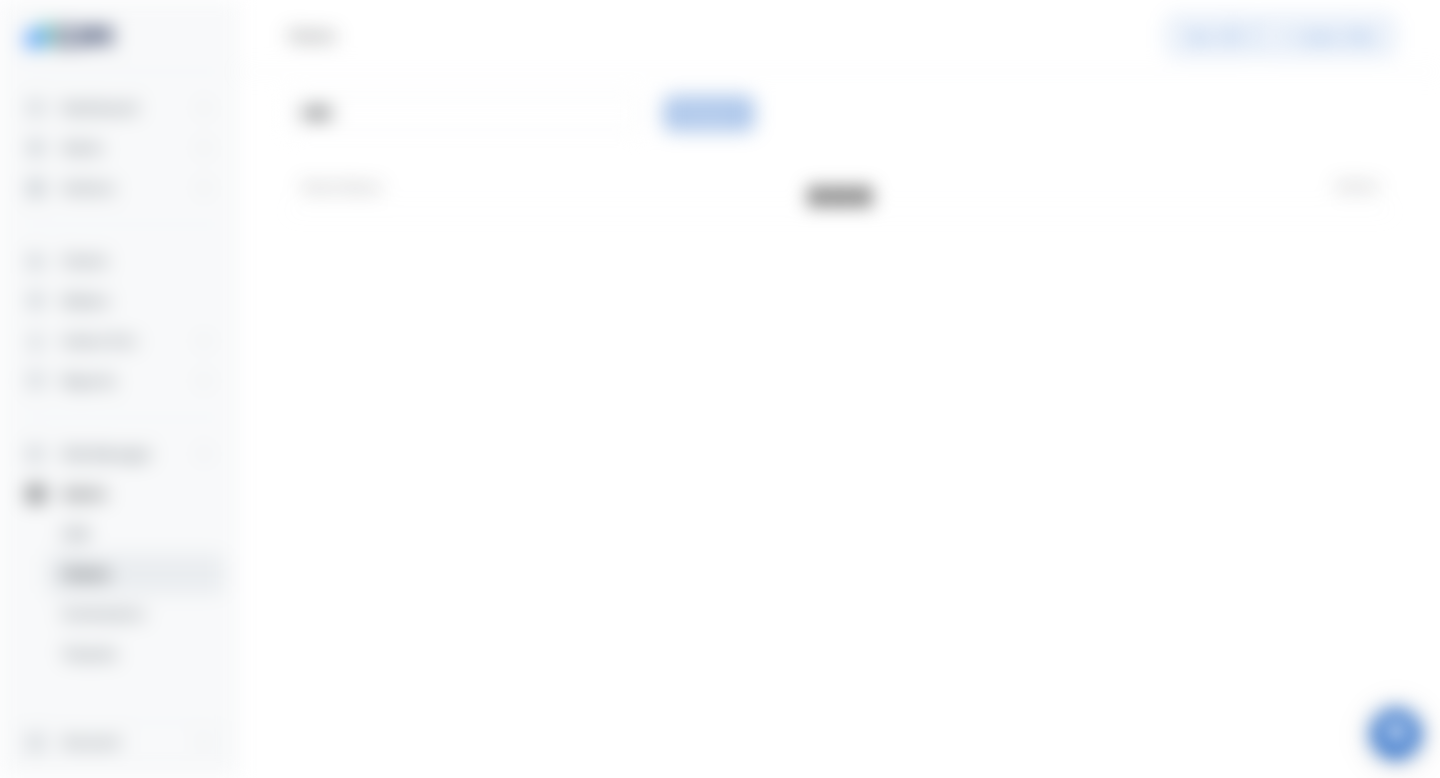 scroll, scrollTop: 0, scrollLeft: 0, axis: both 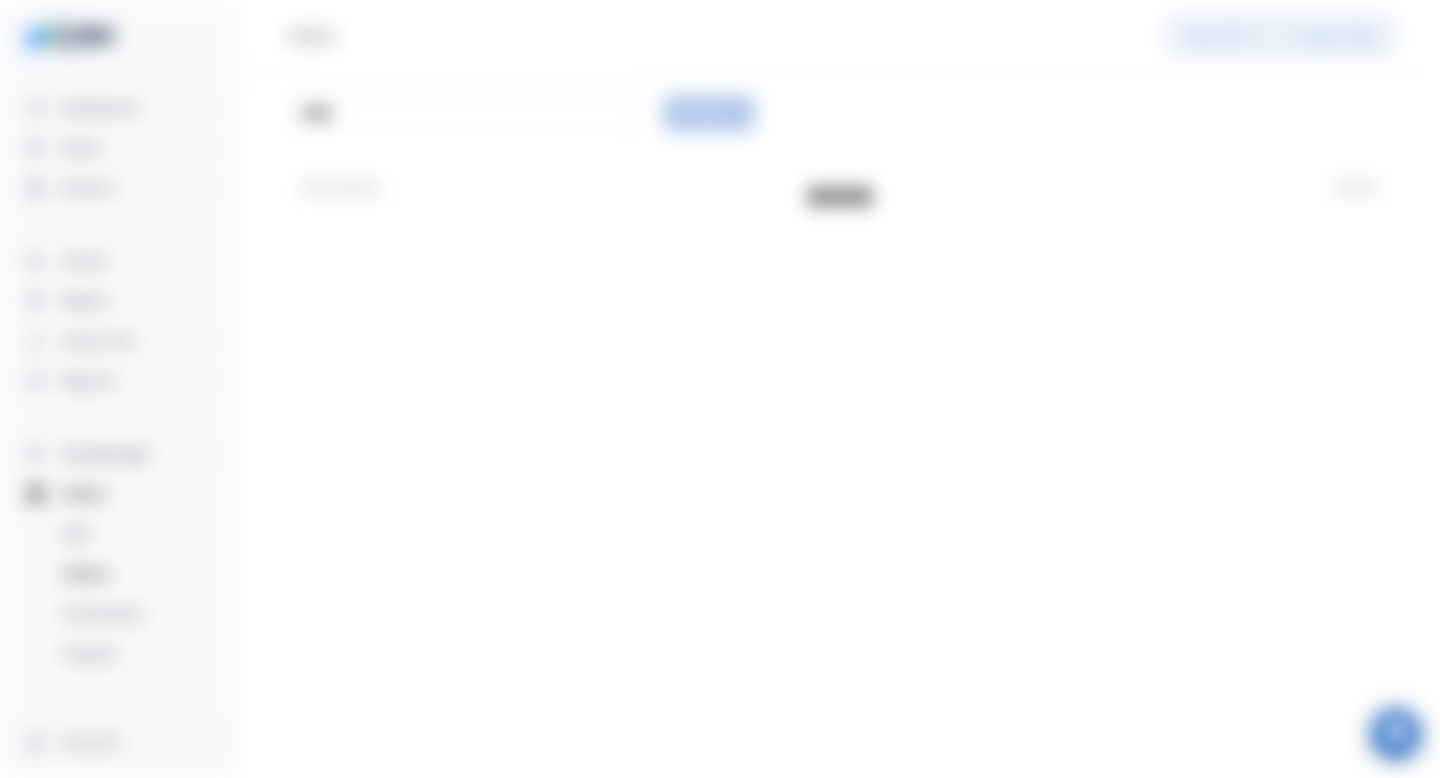 select on "***" 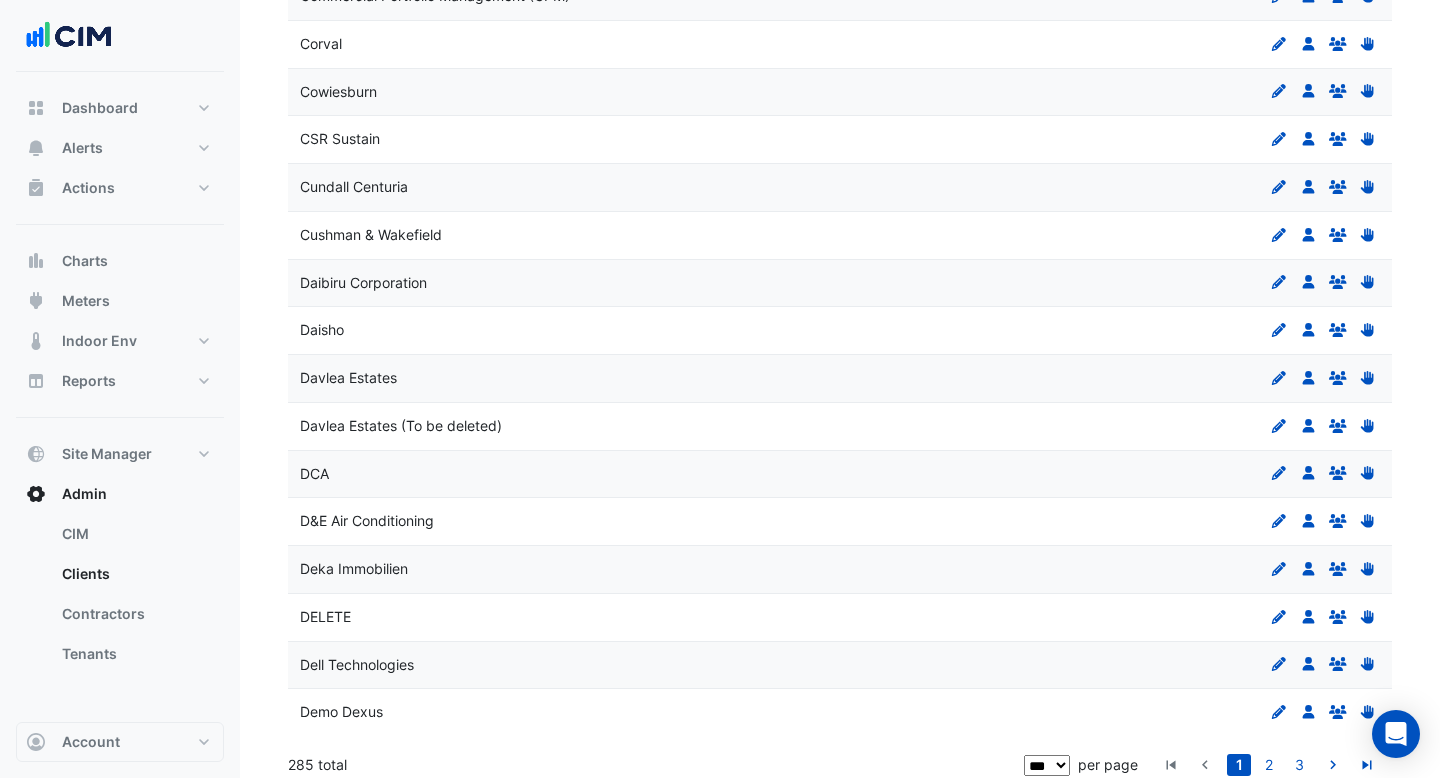 scroll, scrollTop: 4263, scrollLeft: 0, axis: vertical 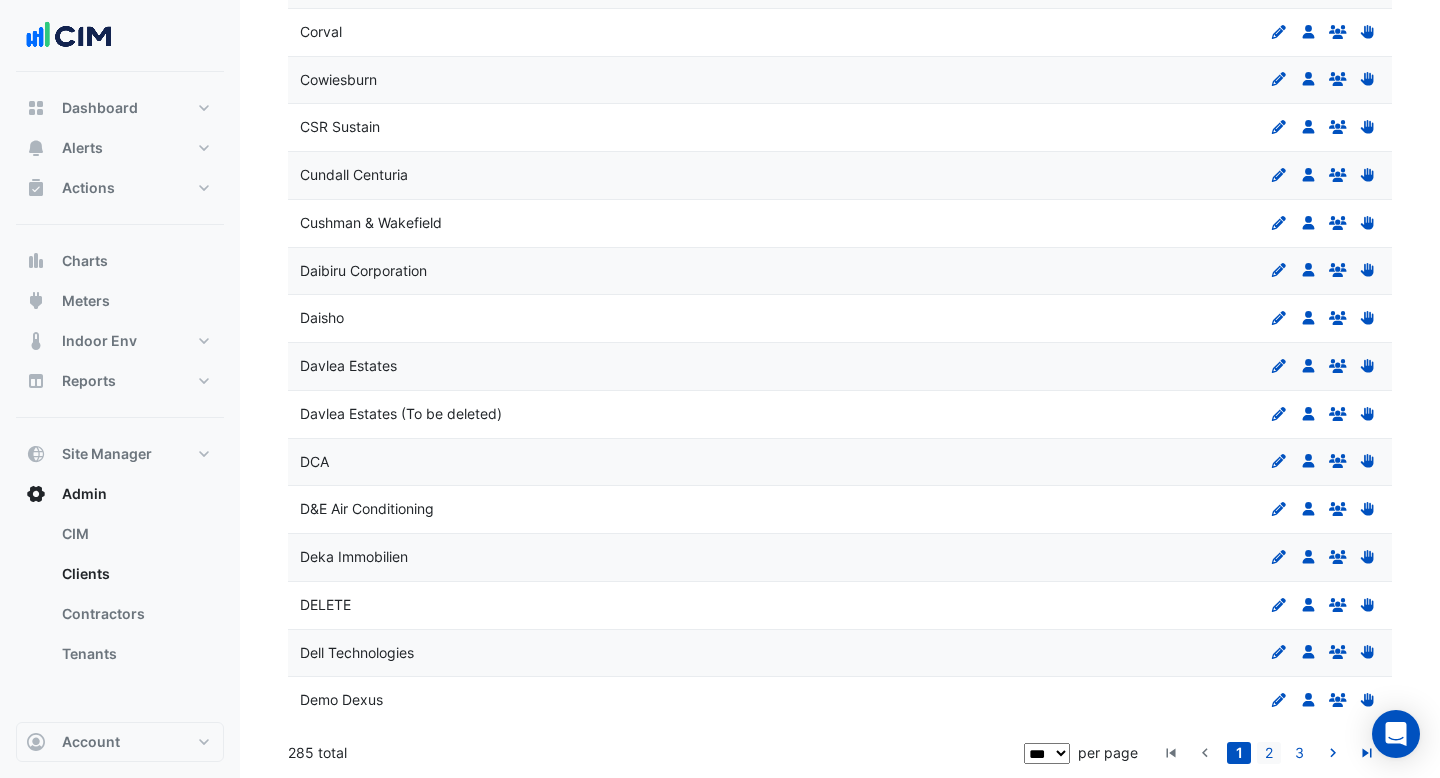 click on "2" 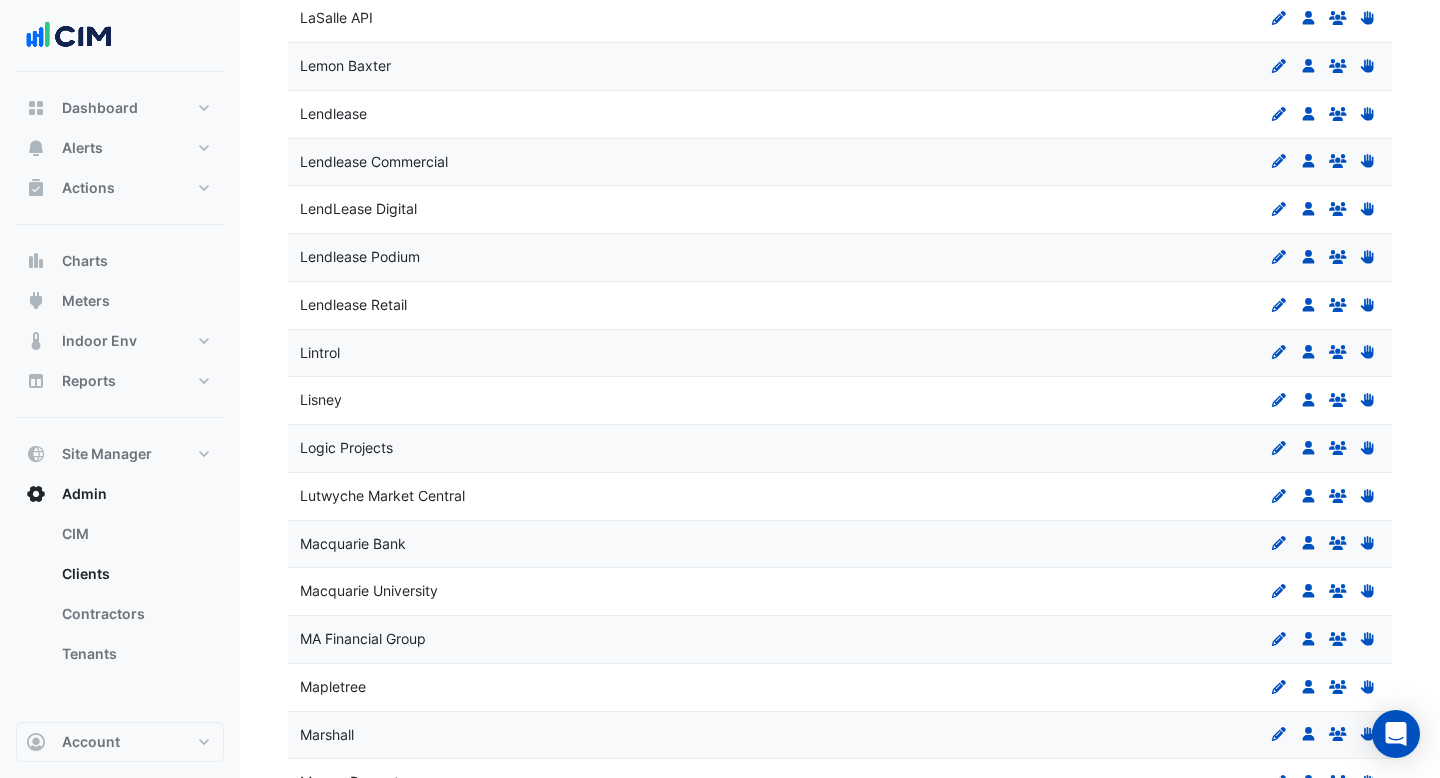 scroll, scrollTop: 4263, scrollLeft: 0, axis: vertical 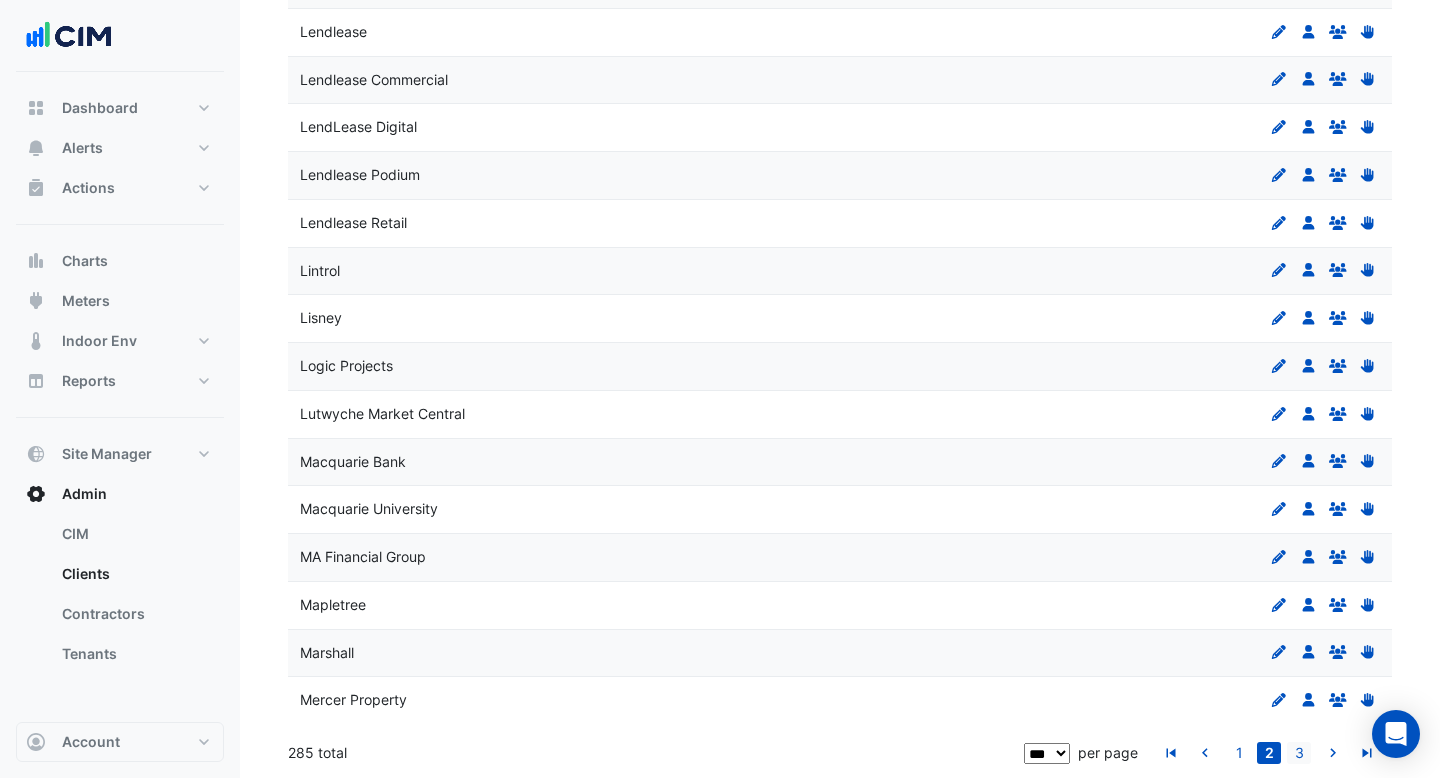 click on "3" 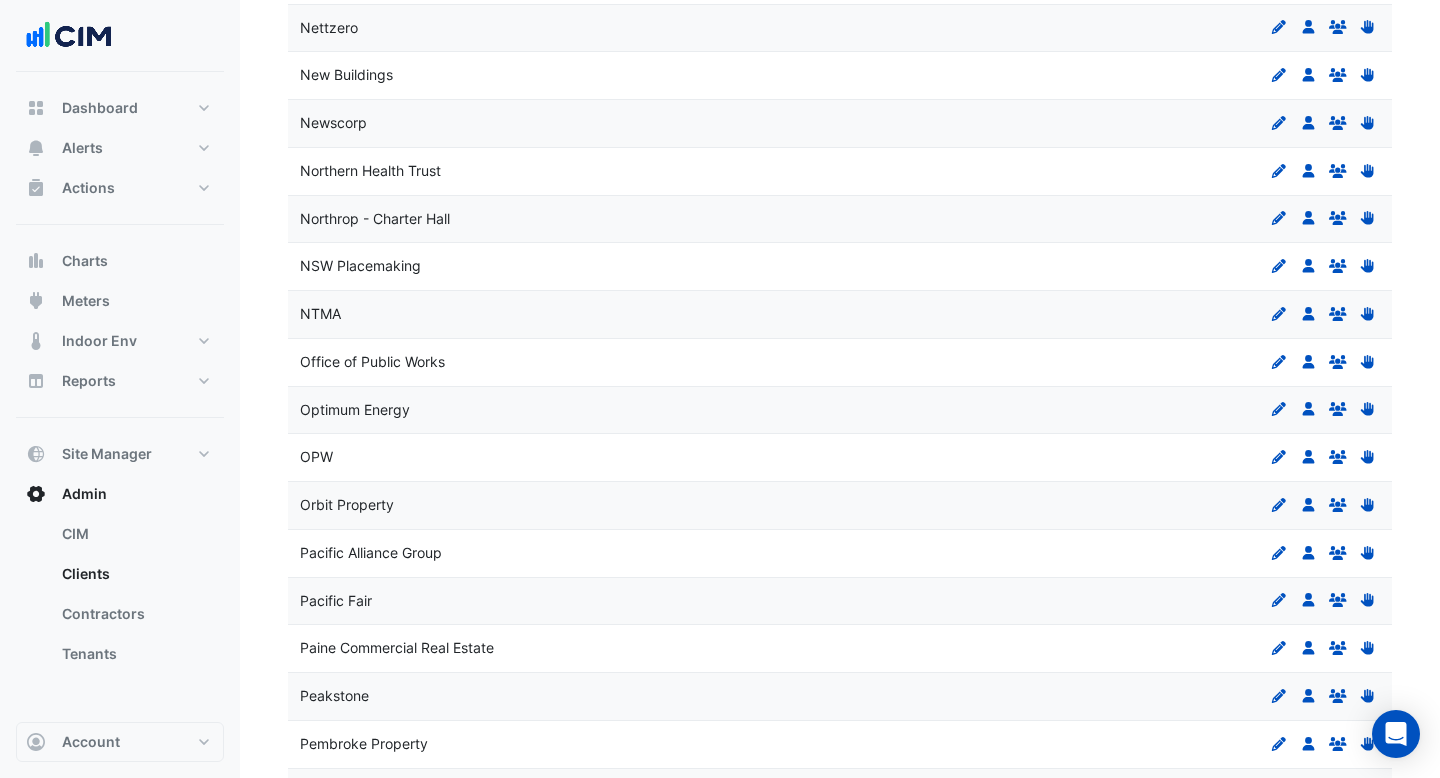 scroll, scrollTop: 0, scrollLeft: 0, axis: both 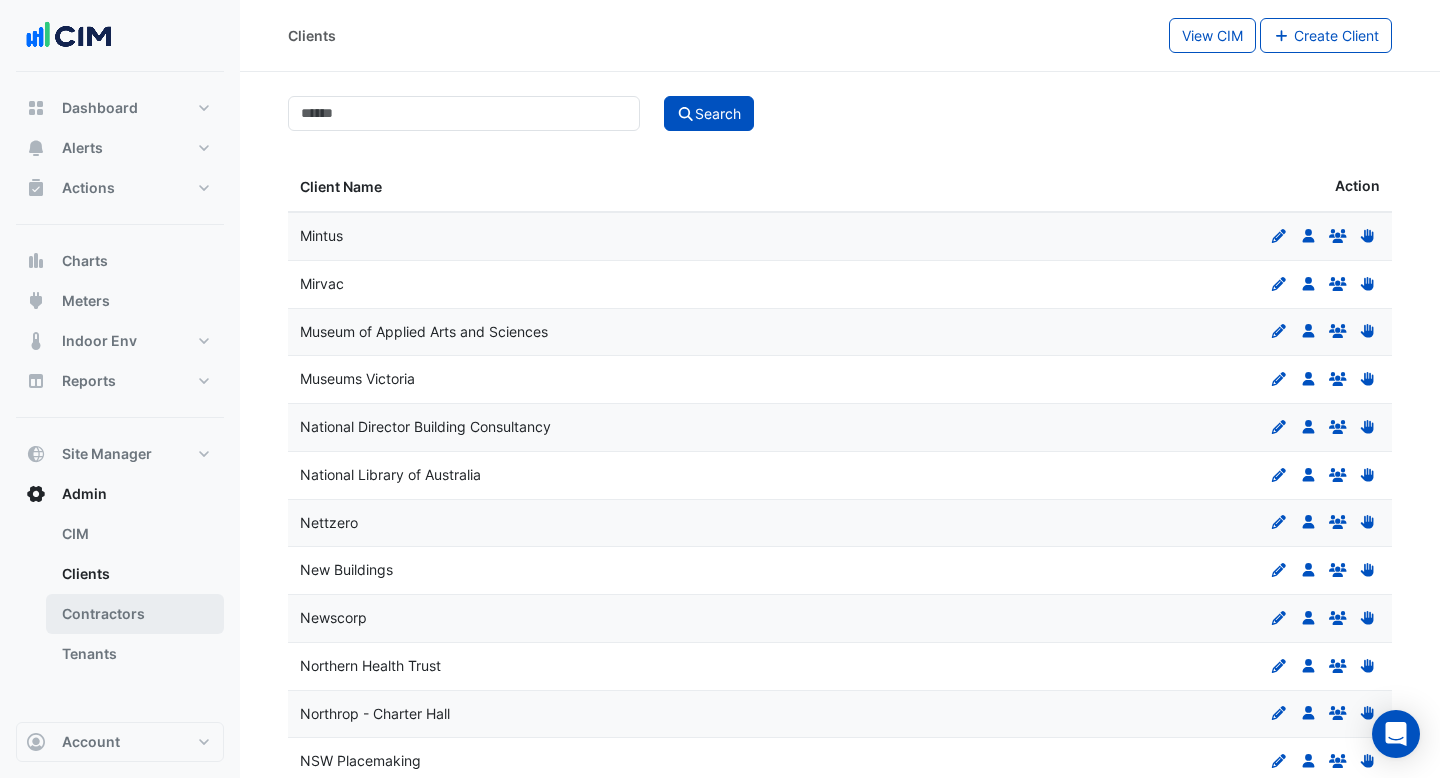 click on "Contractors" at bounding box center [135, 614] 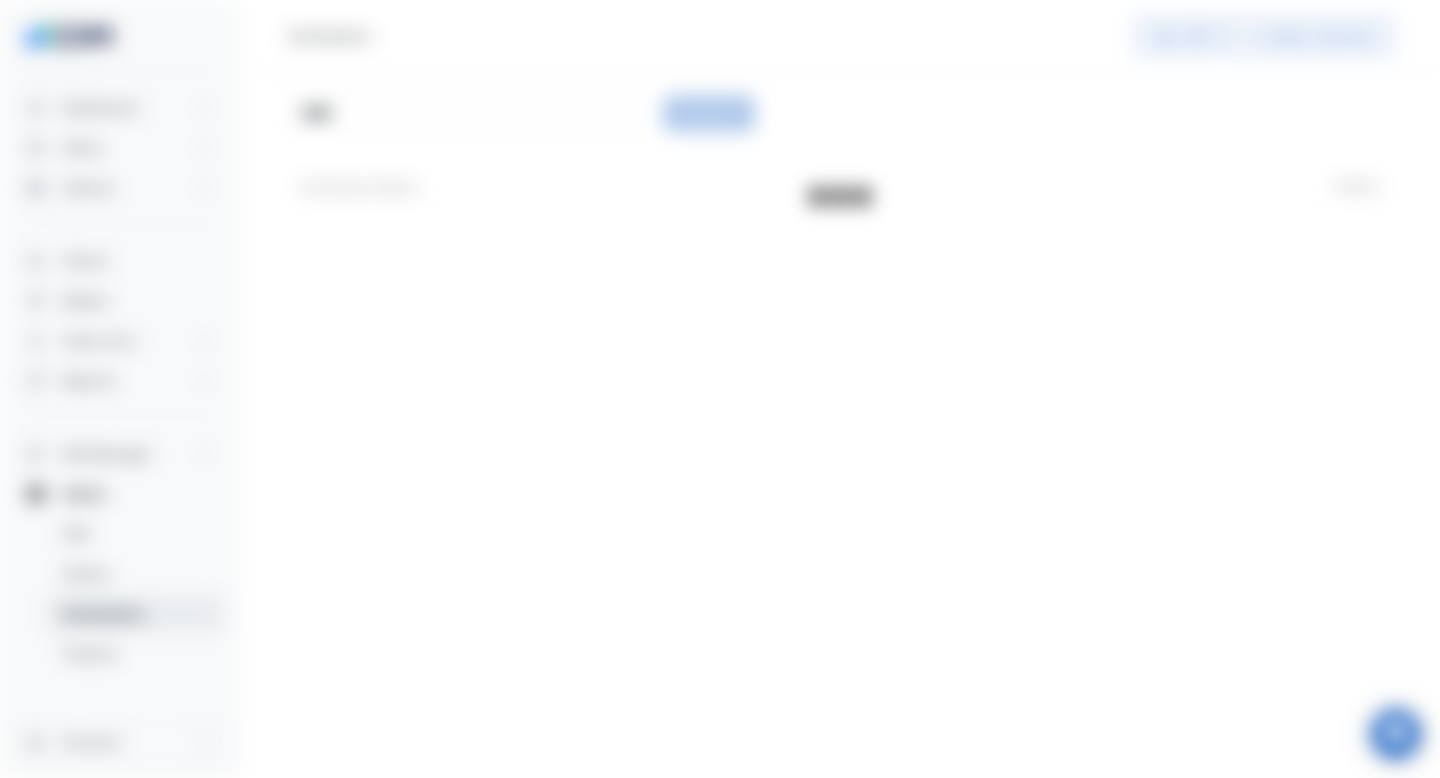 select on "***" 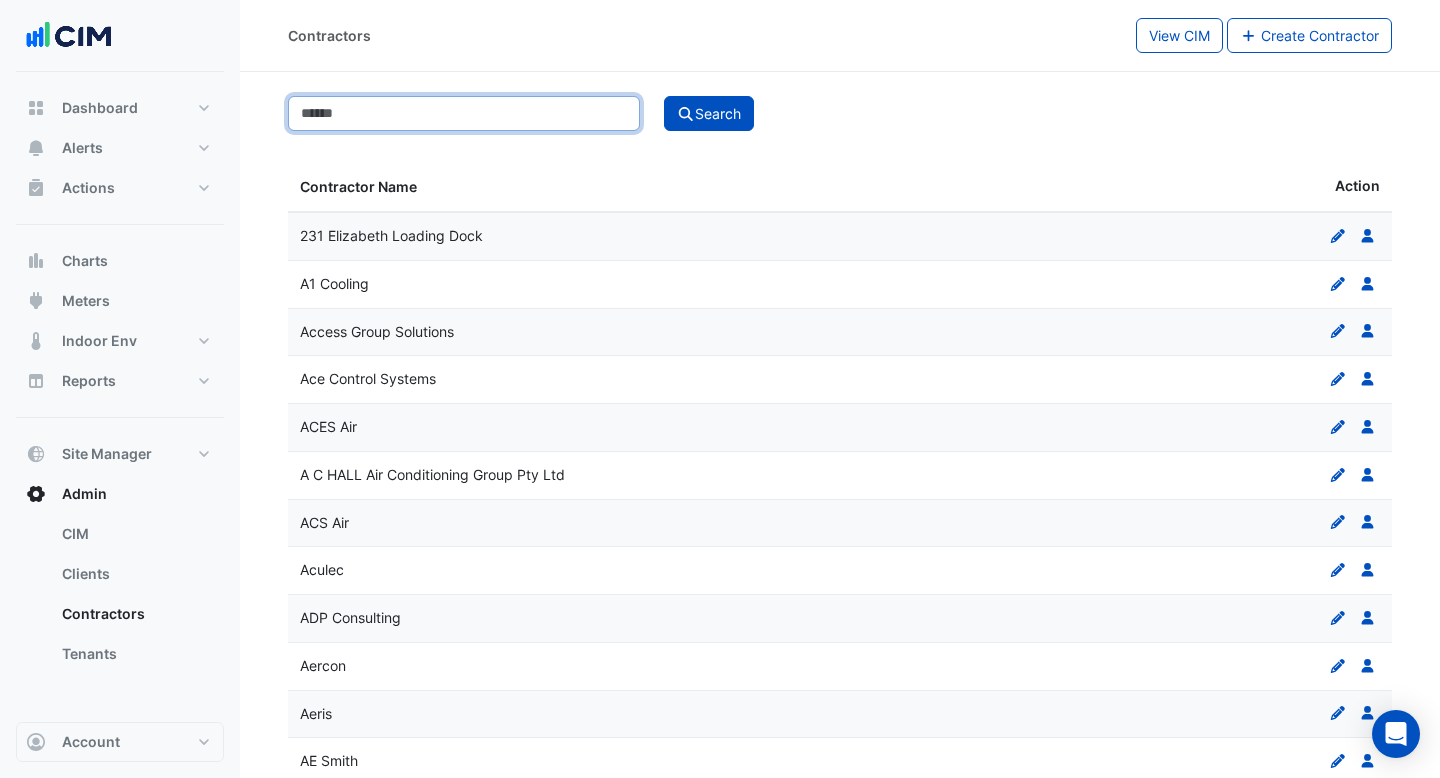 click 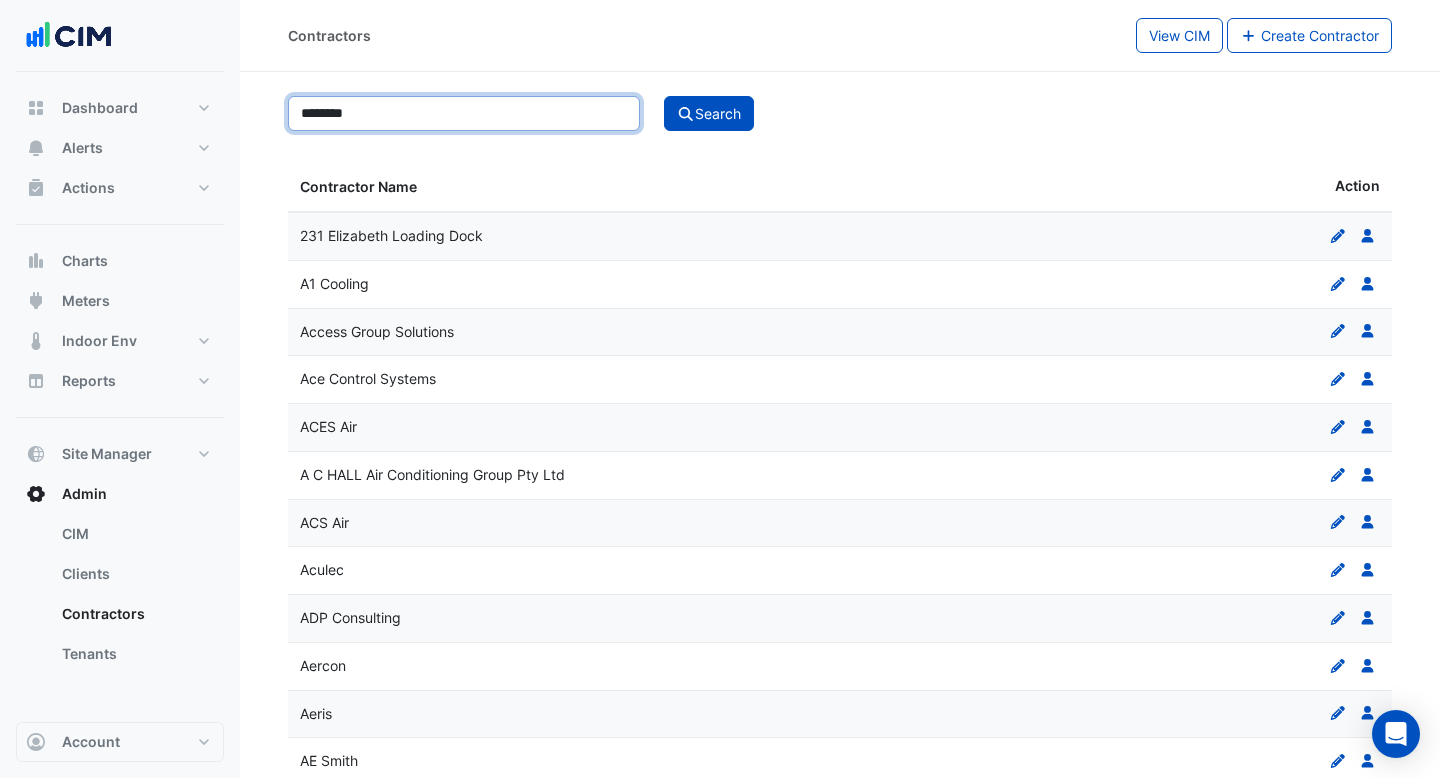 type on "********" 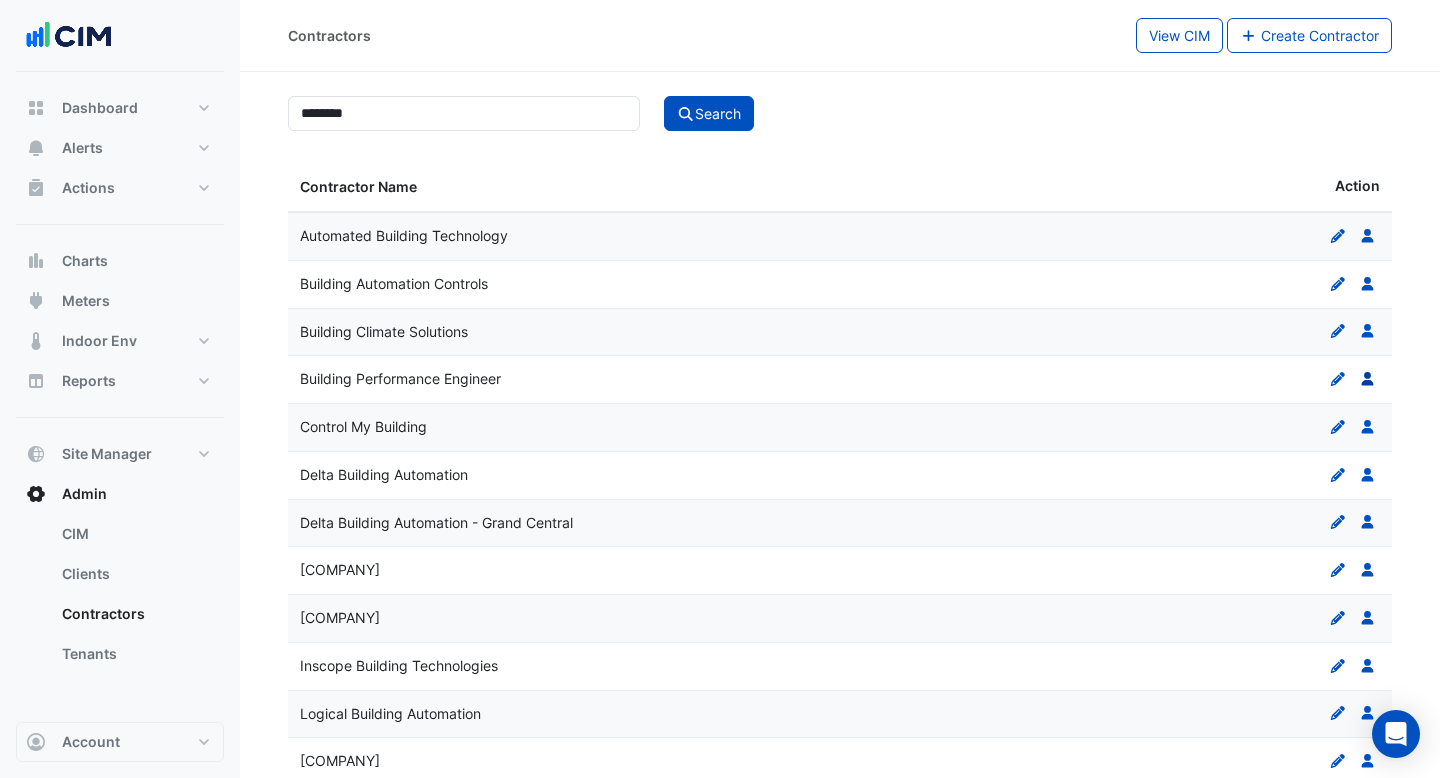 click on "Users" 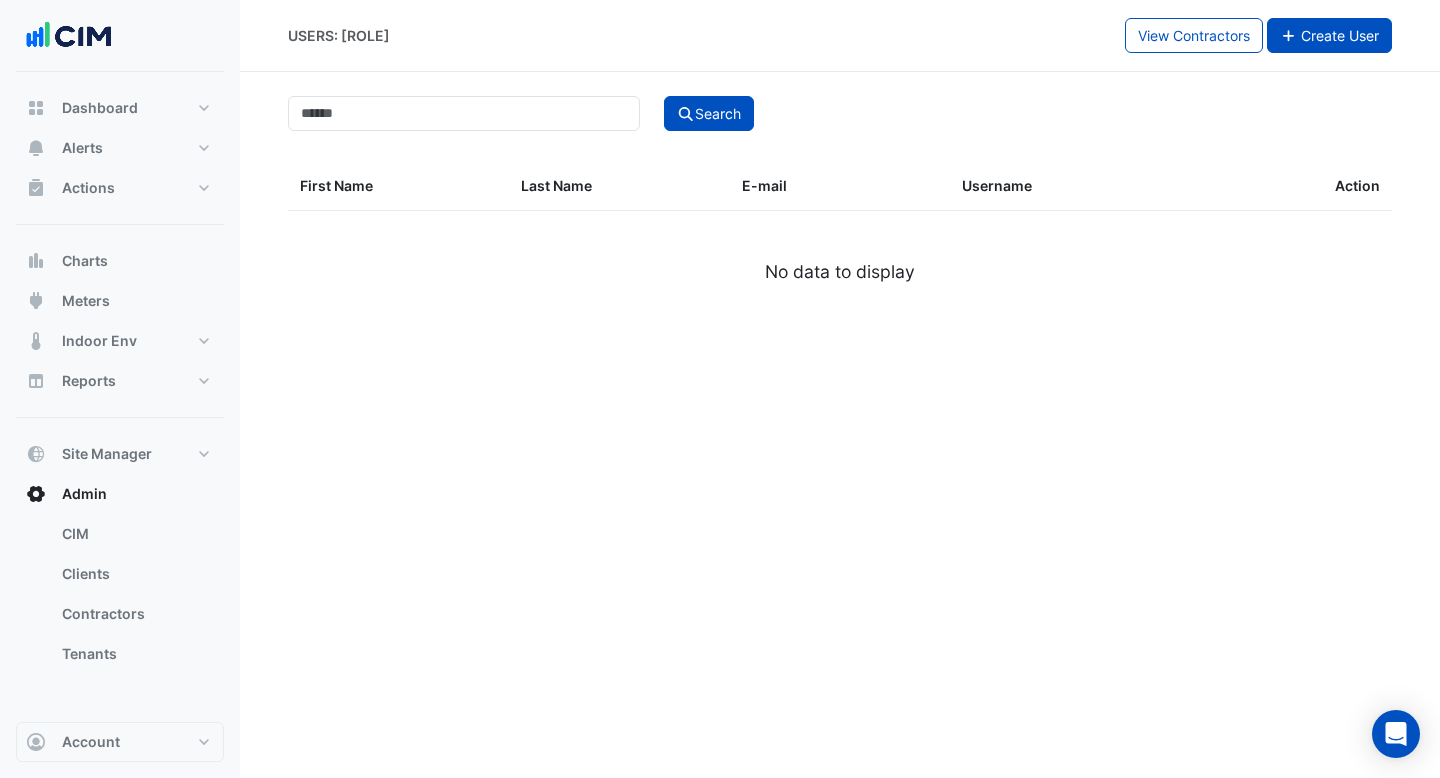 click on "Create User" 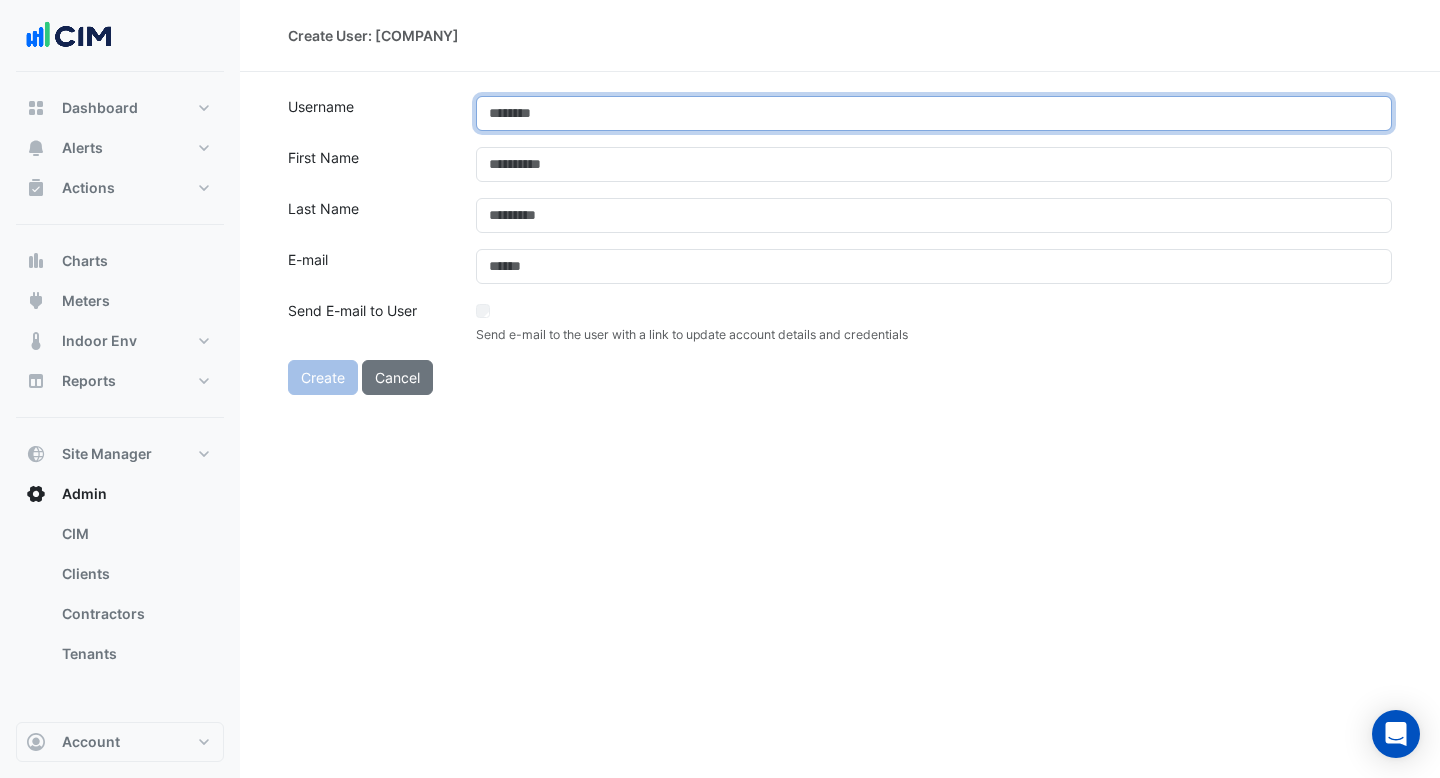 click at bounding box center (934, 113) 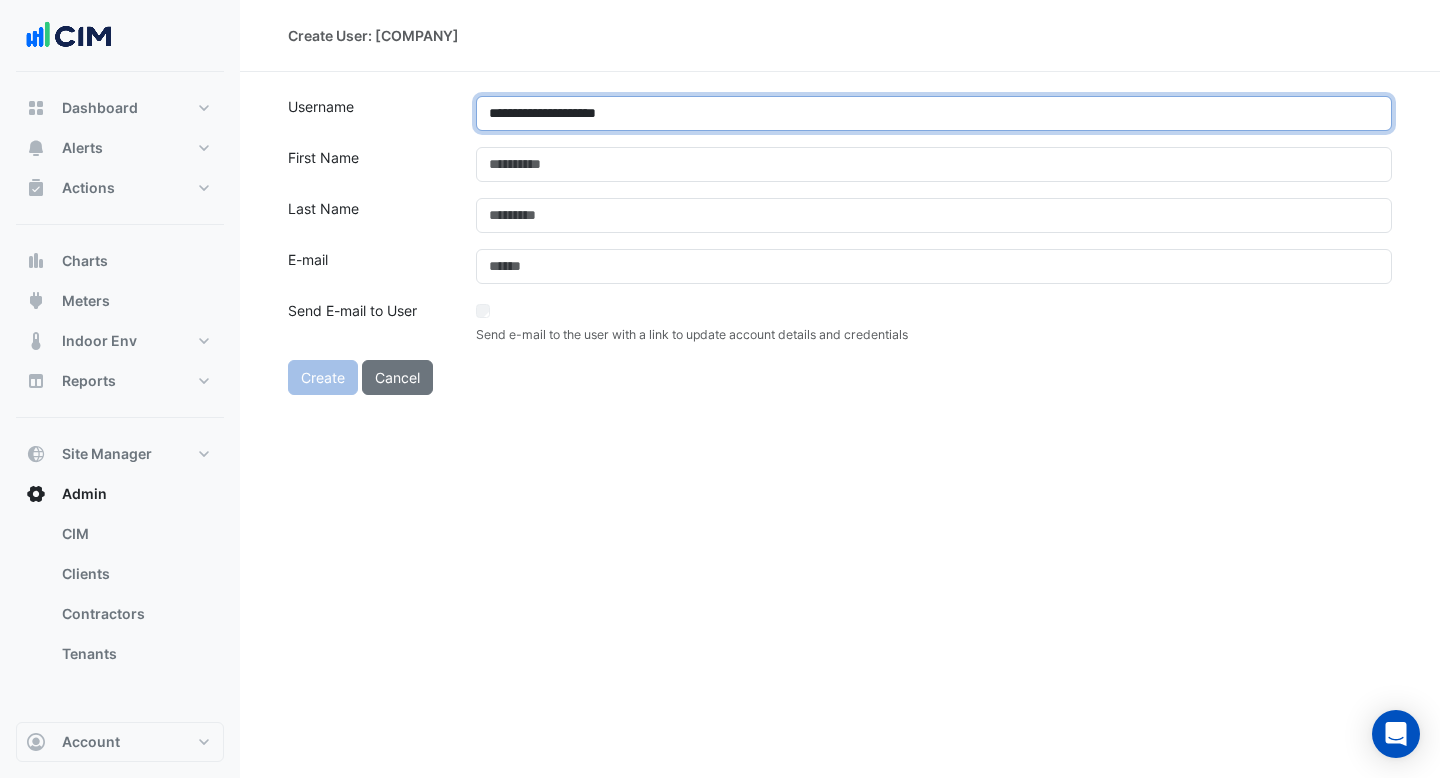 type on "**********" 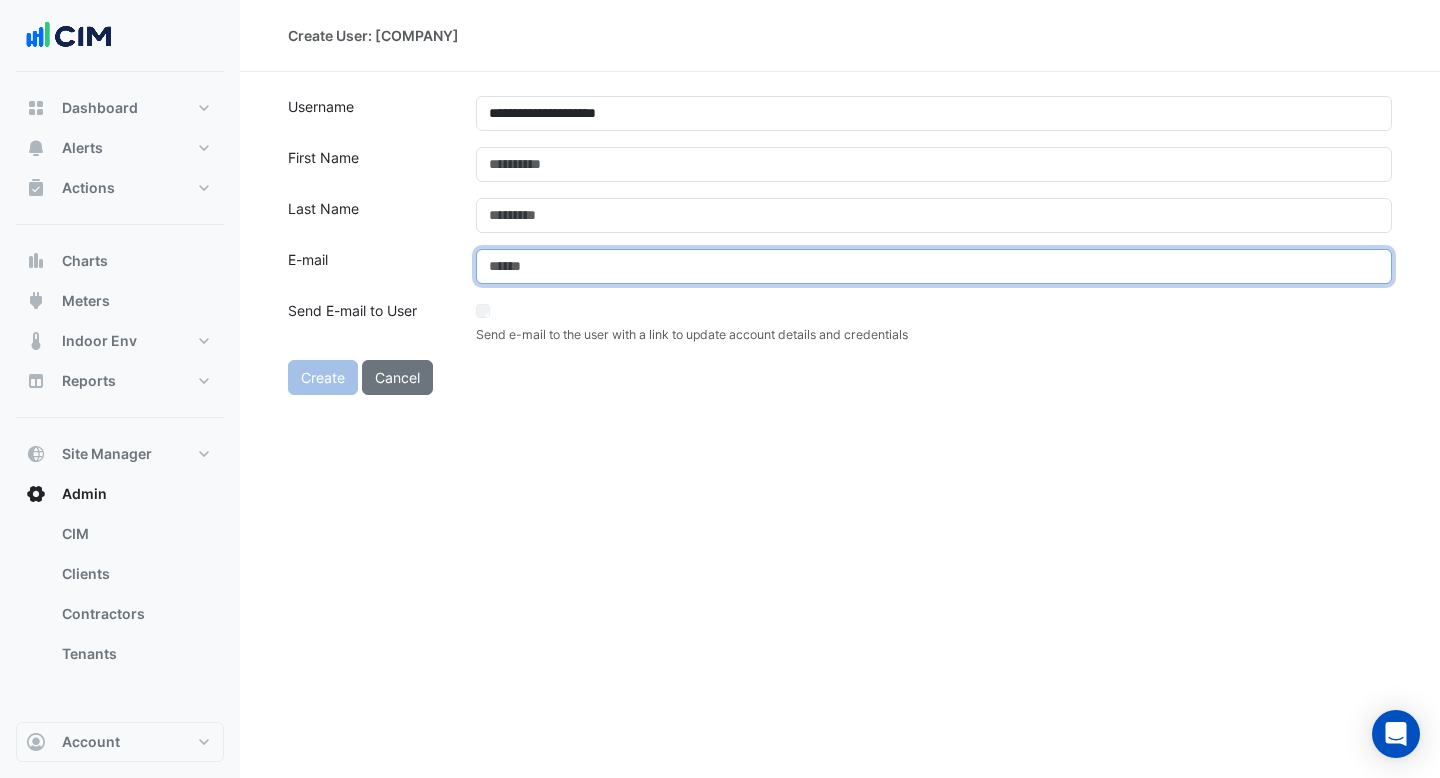 click at bounding box center (934, 266) 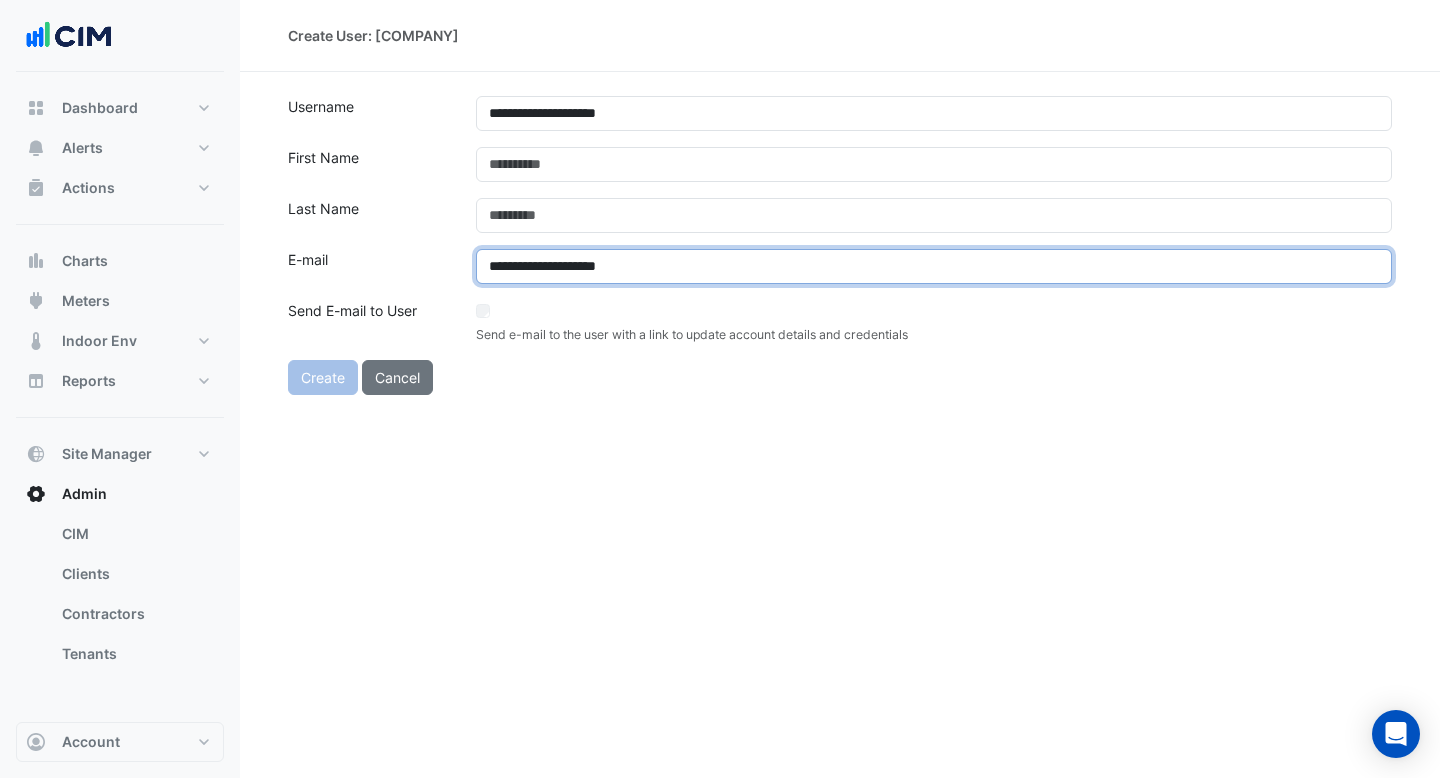 type on "**********" 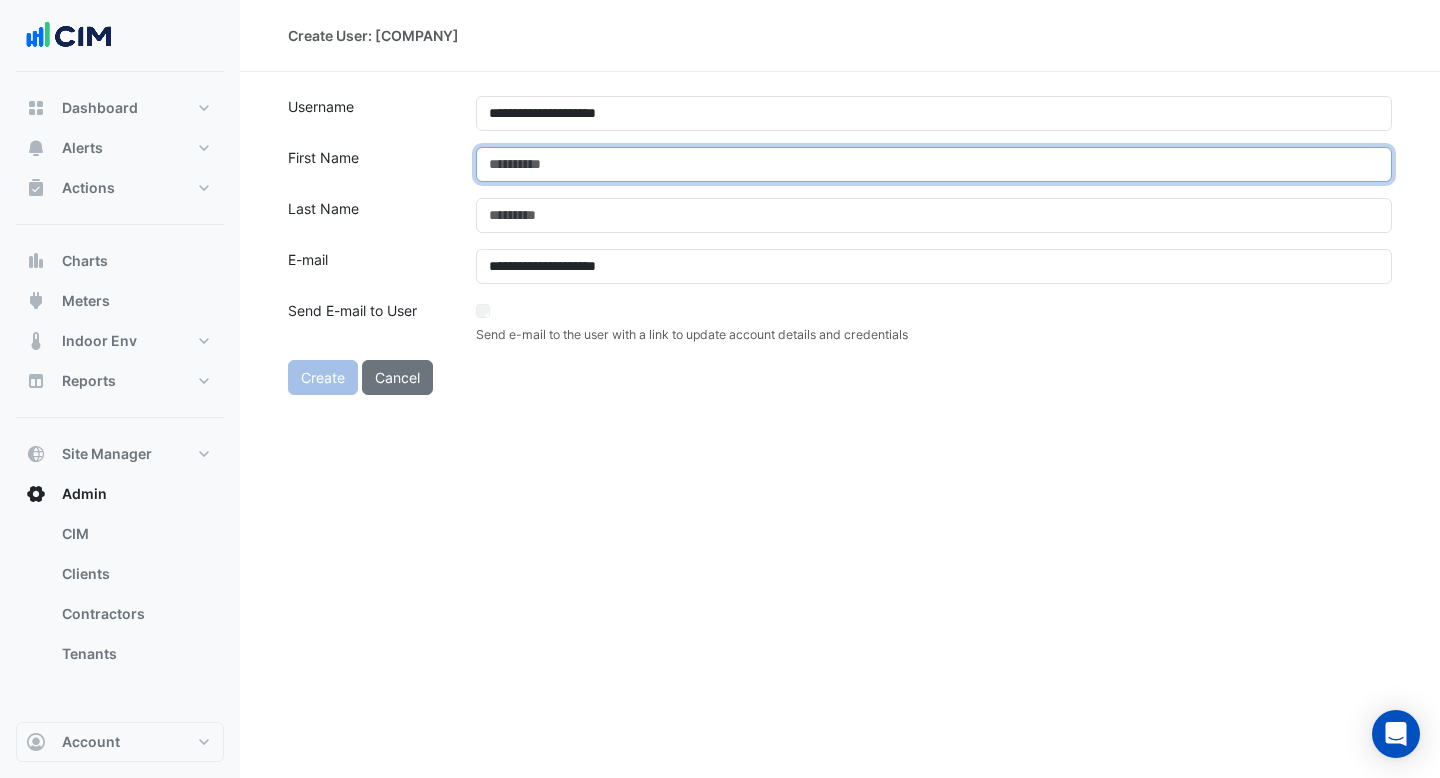 click at bounding box center [934, 164] 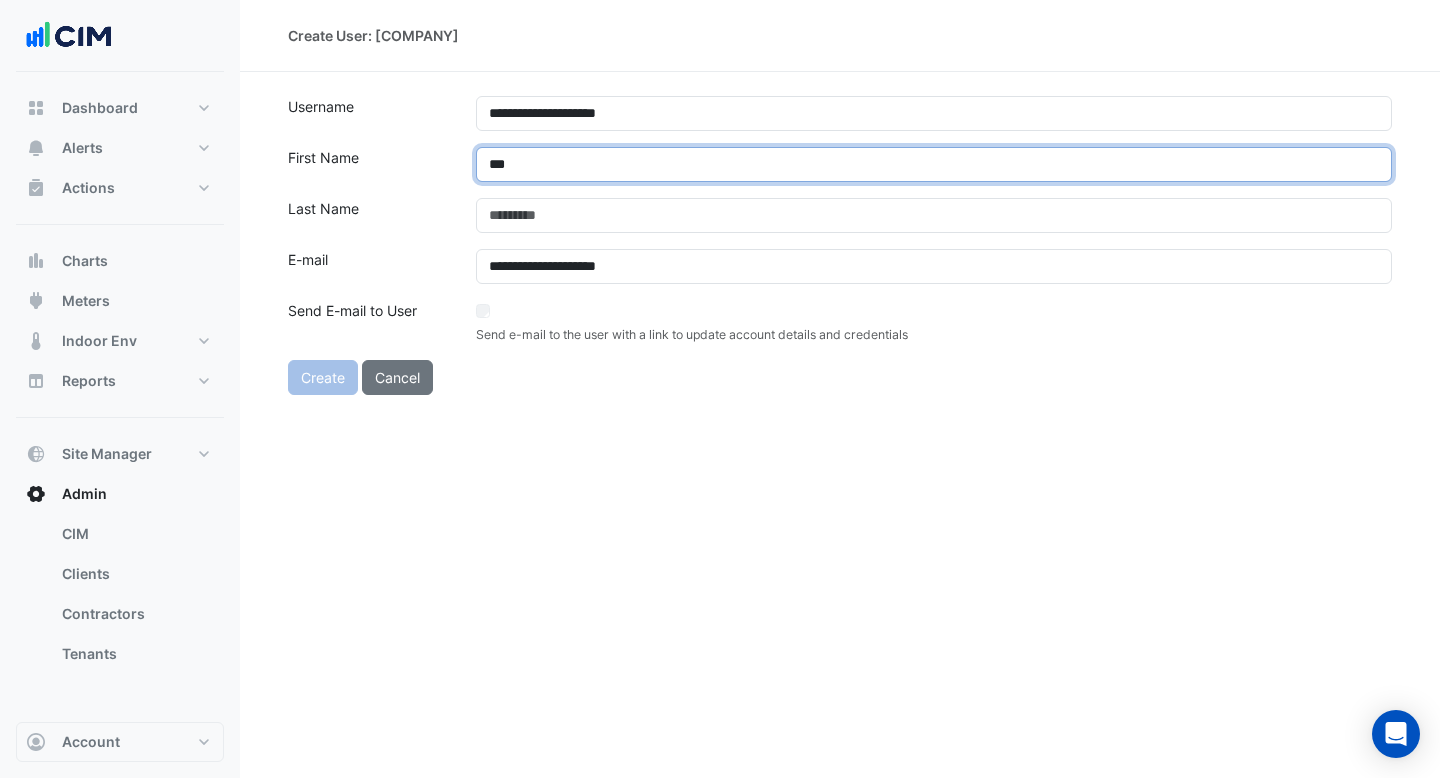 type on "***" 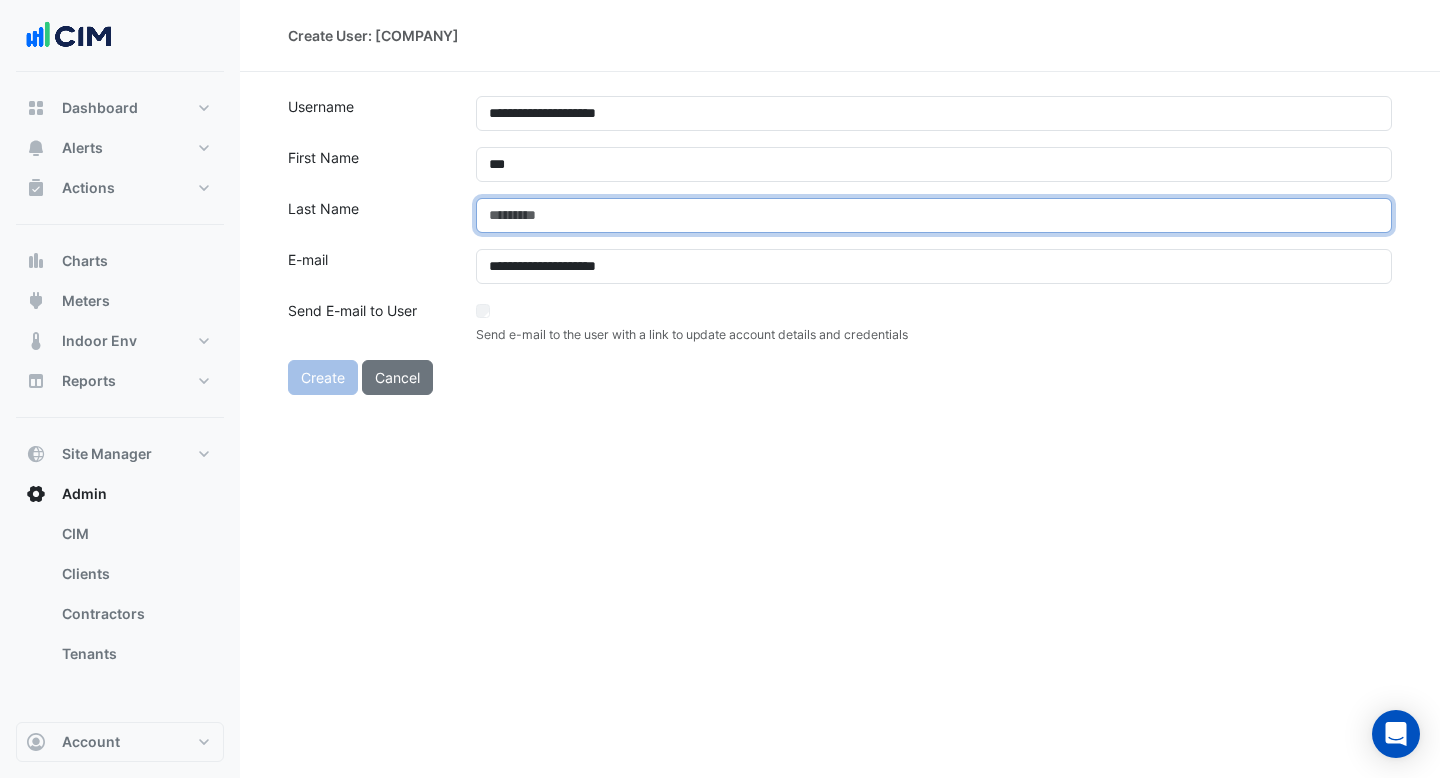 paste on "**********" 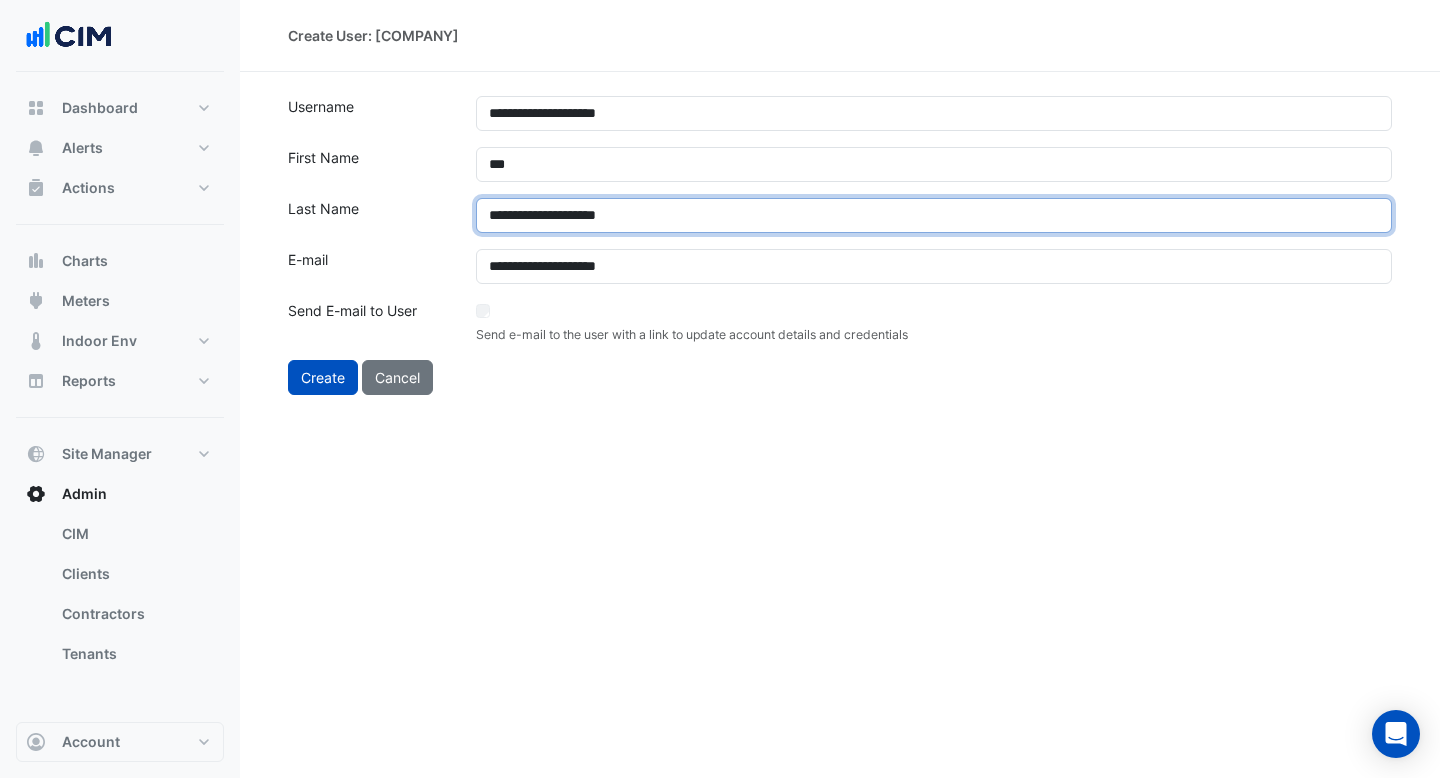 drag, startPoint x: 677, startPoint y: 213, endPoint x: 304, endPoint y: 195, distance: 373.43405 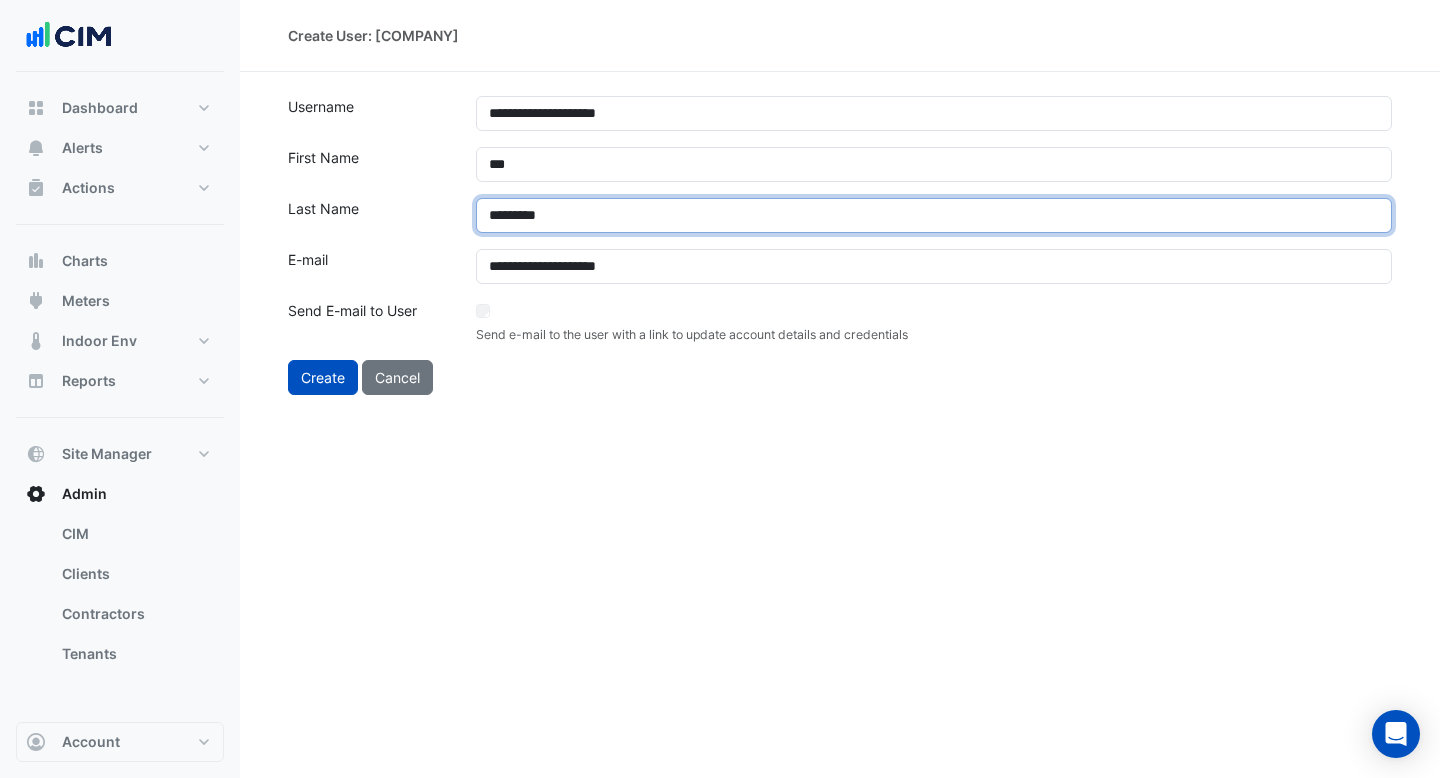 type on "*********" 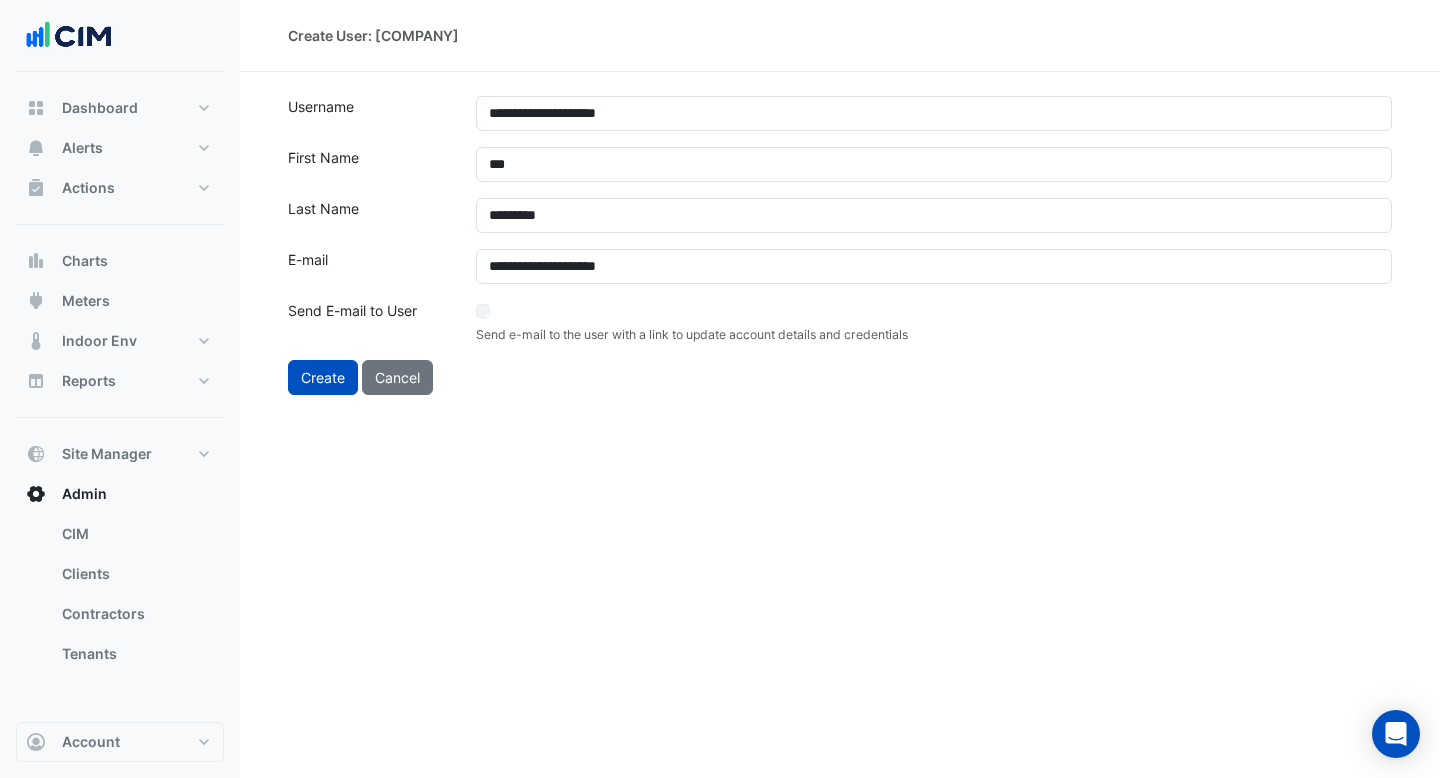 click on "**********" 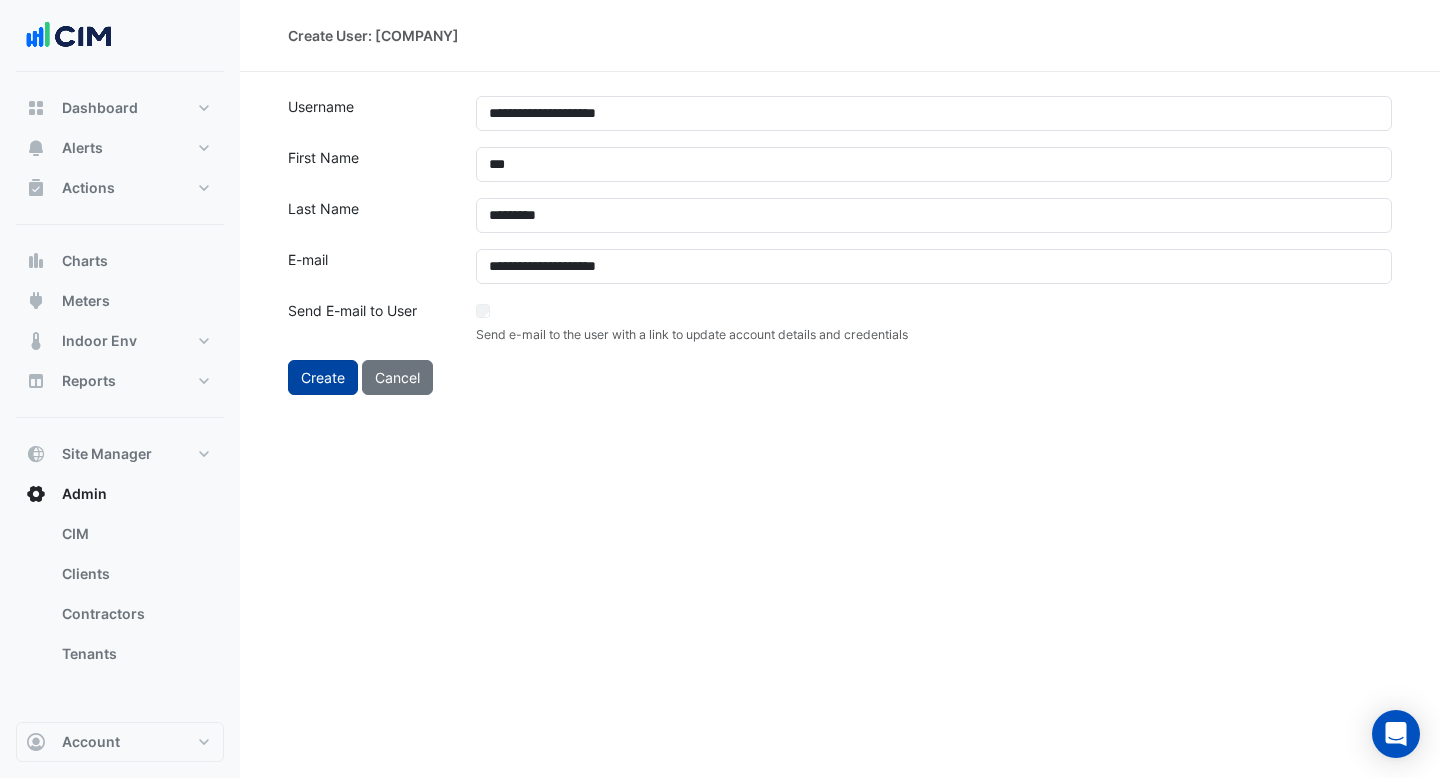 click on "Create" 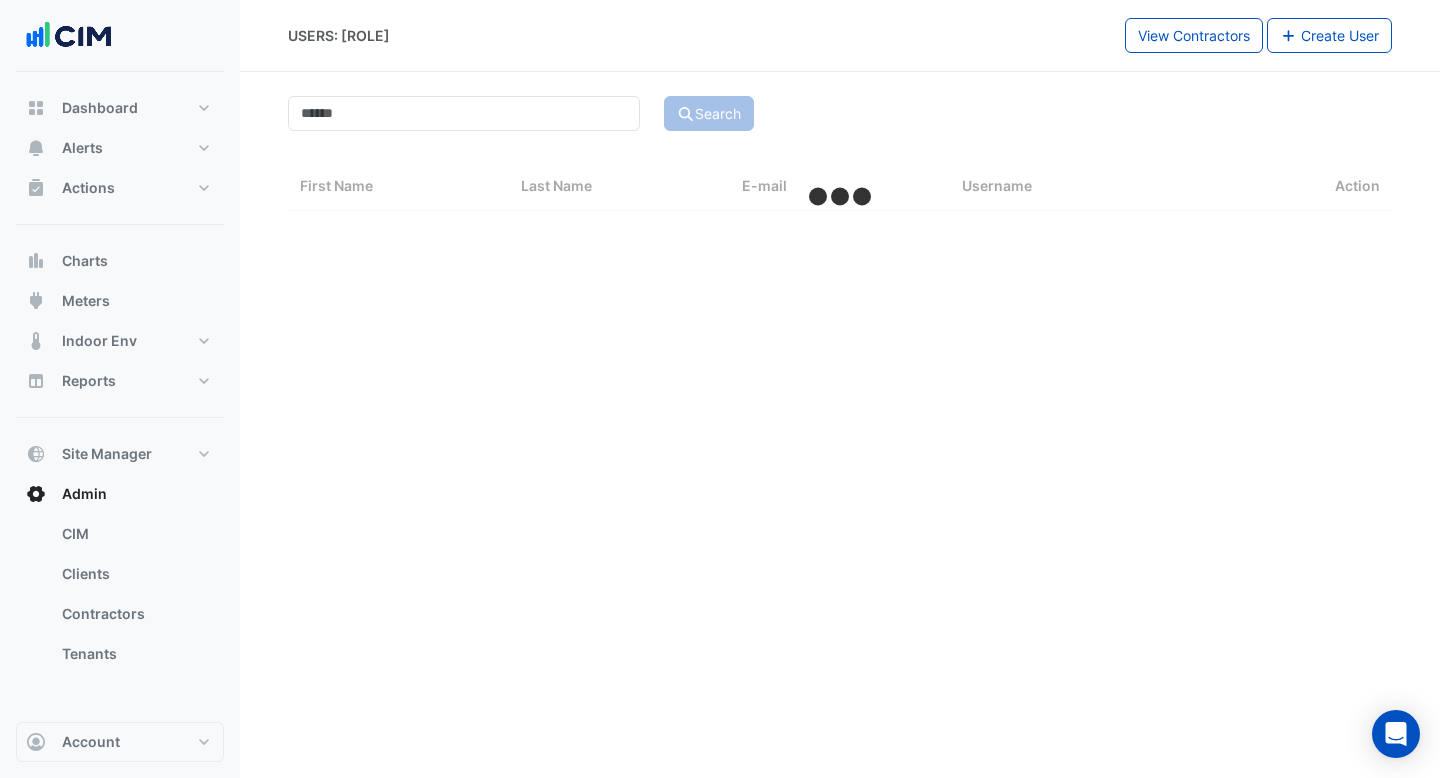 select on "***" 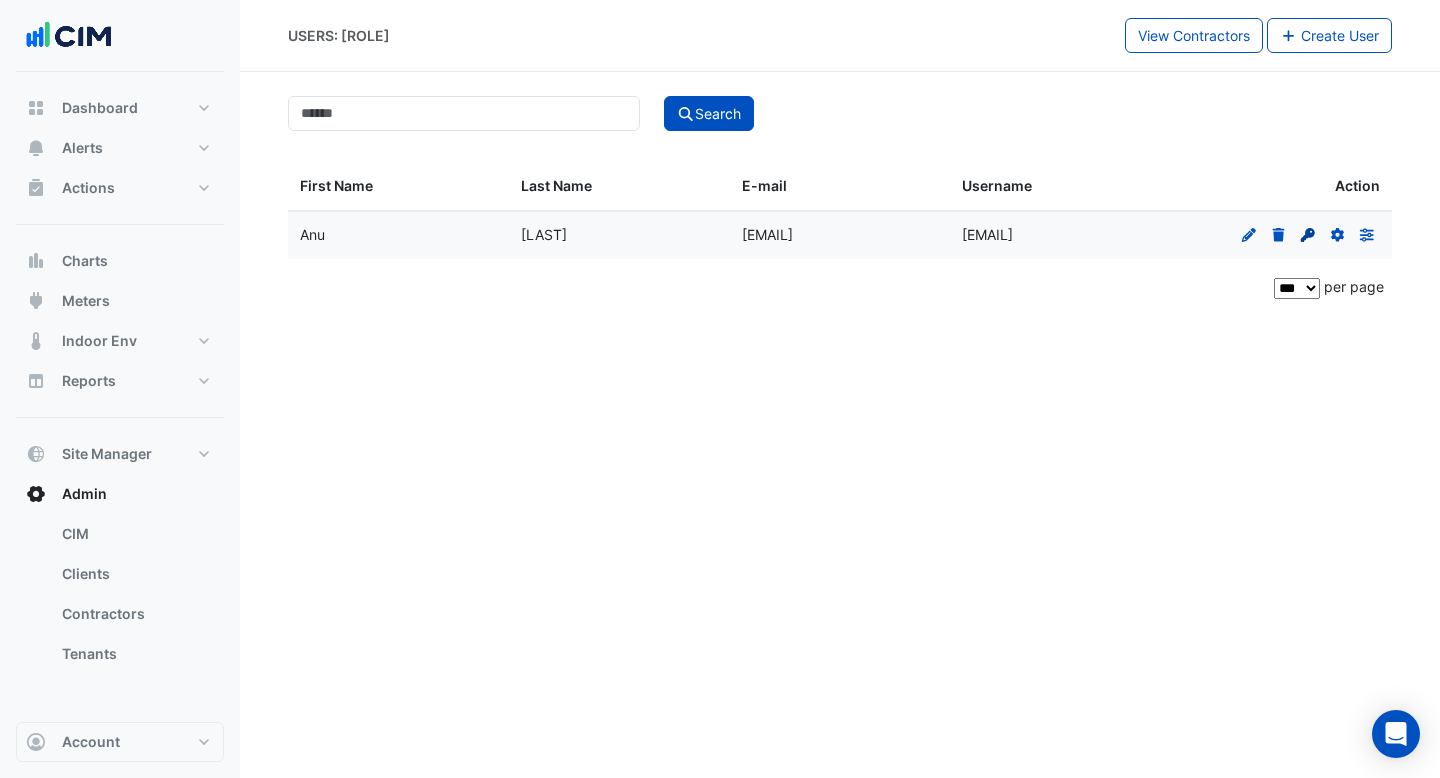 click 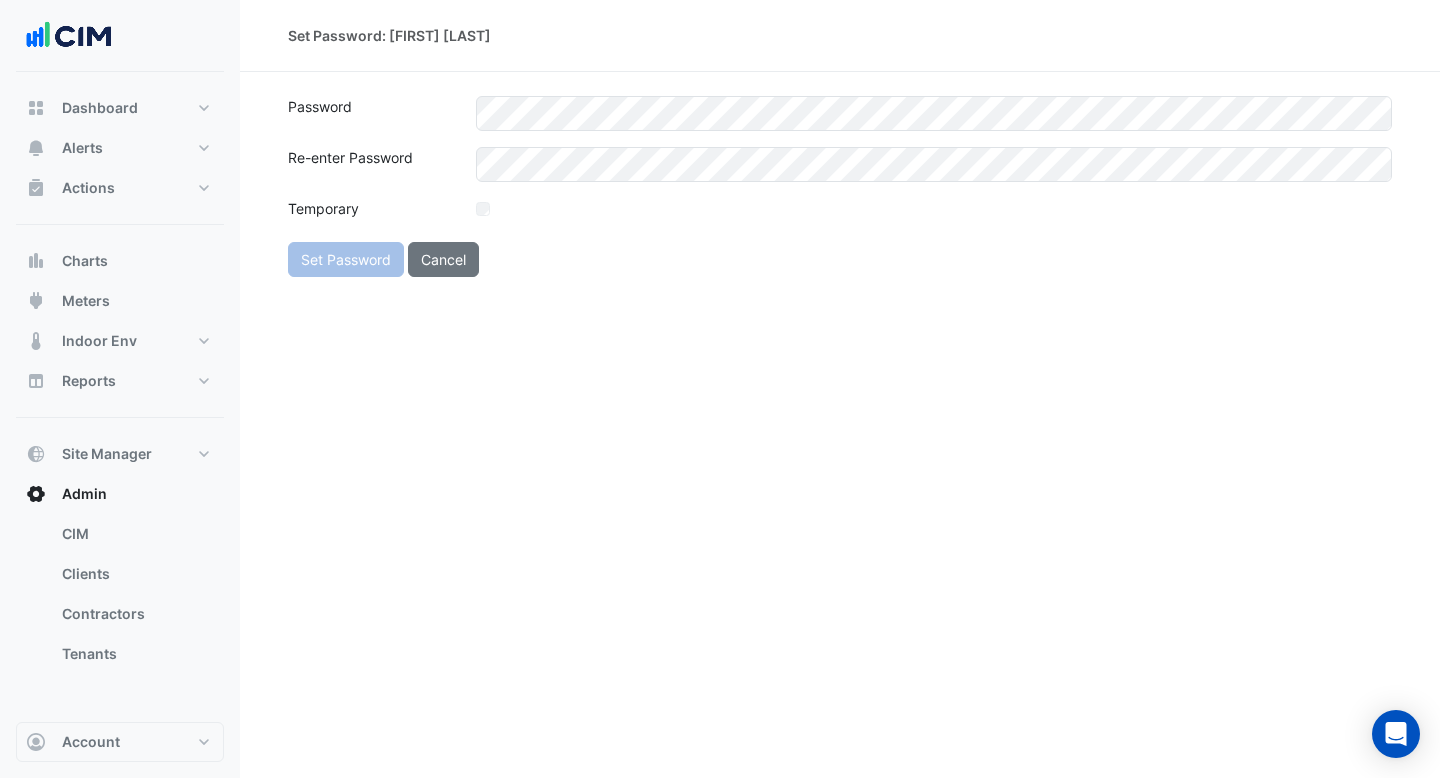 click on "Set Password: [FIRST] [LAST]
Password
Re-enter Password
Temporary
Set Password
Cancel" 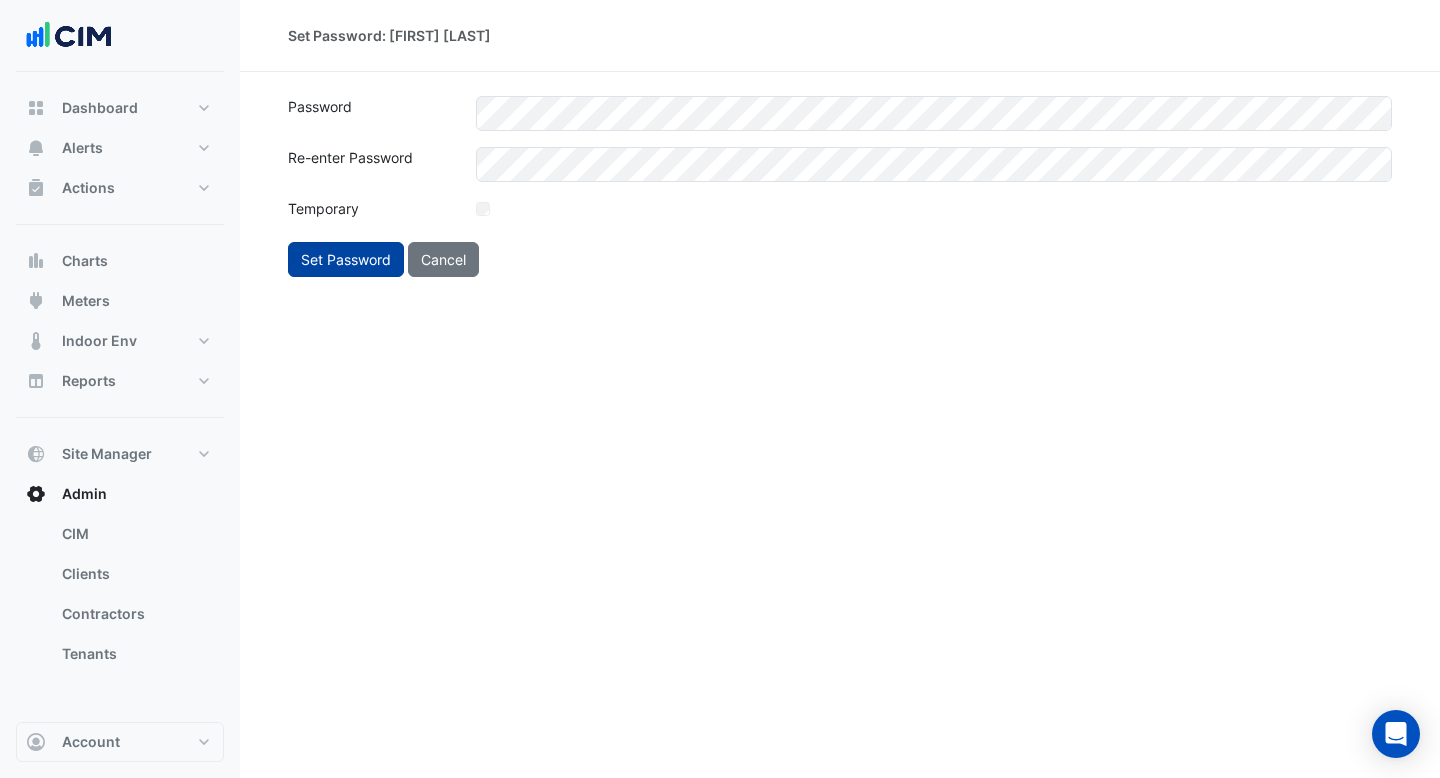 click on "Set Password" 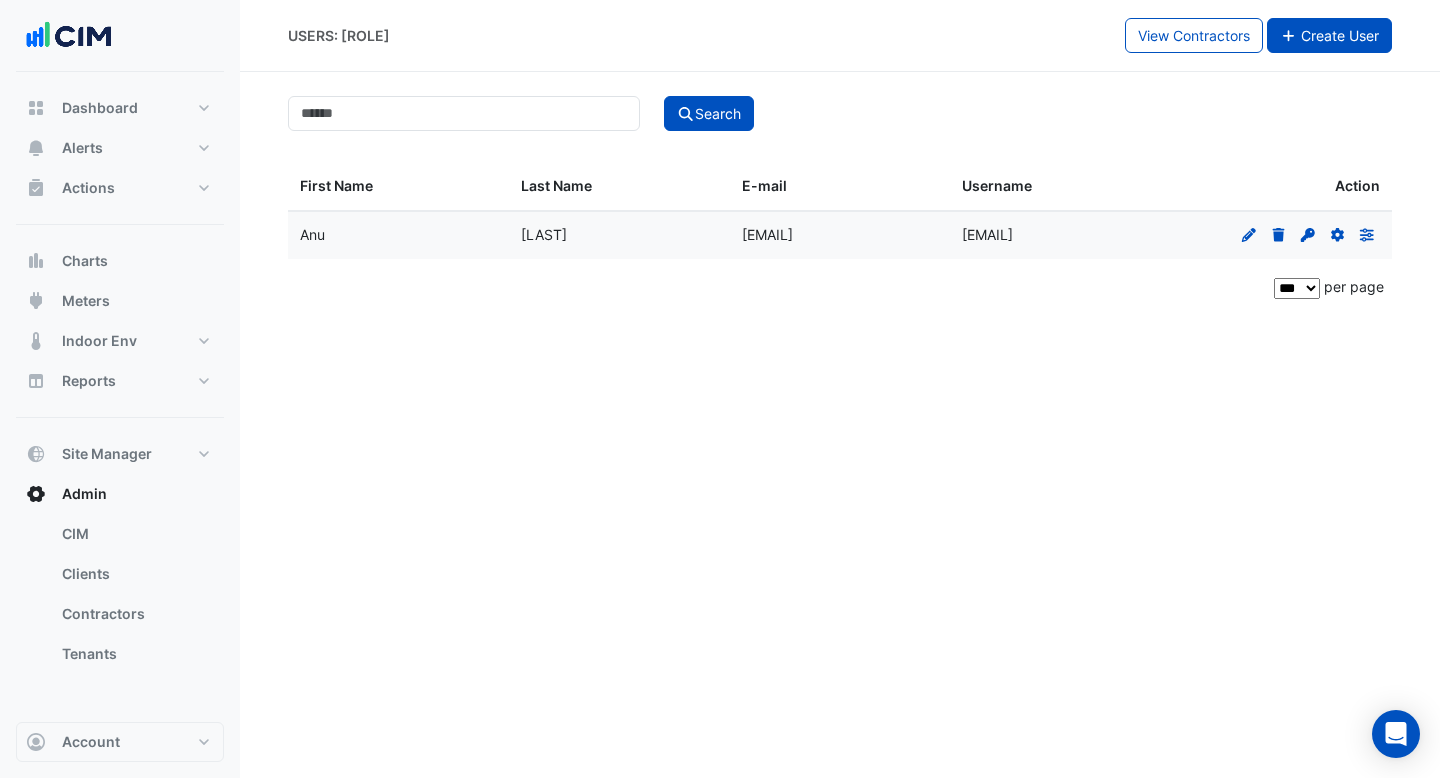 click on "Create User" 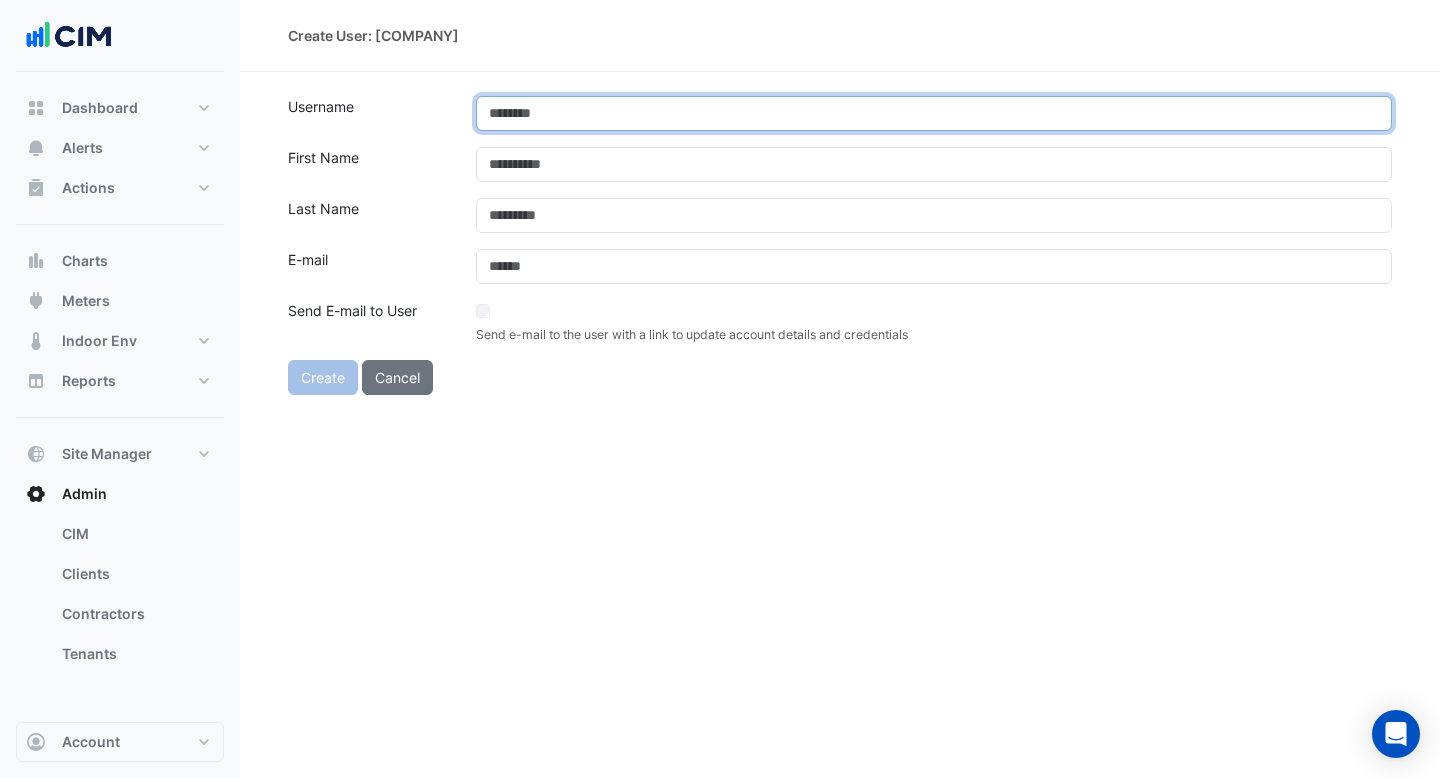 click at bounding box center [934, 113] 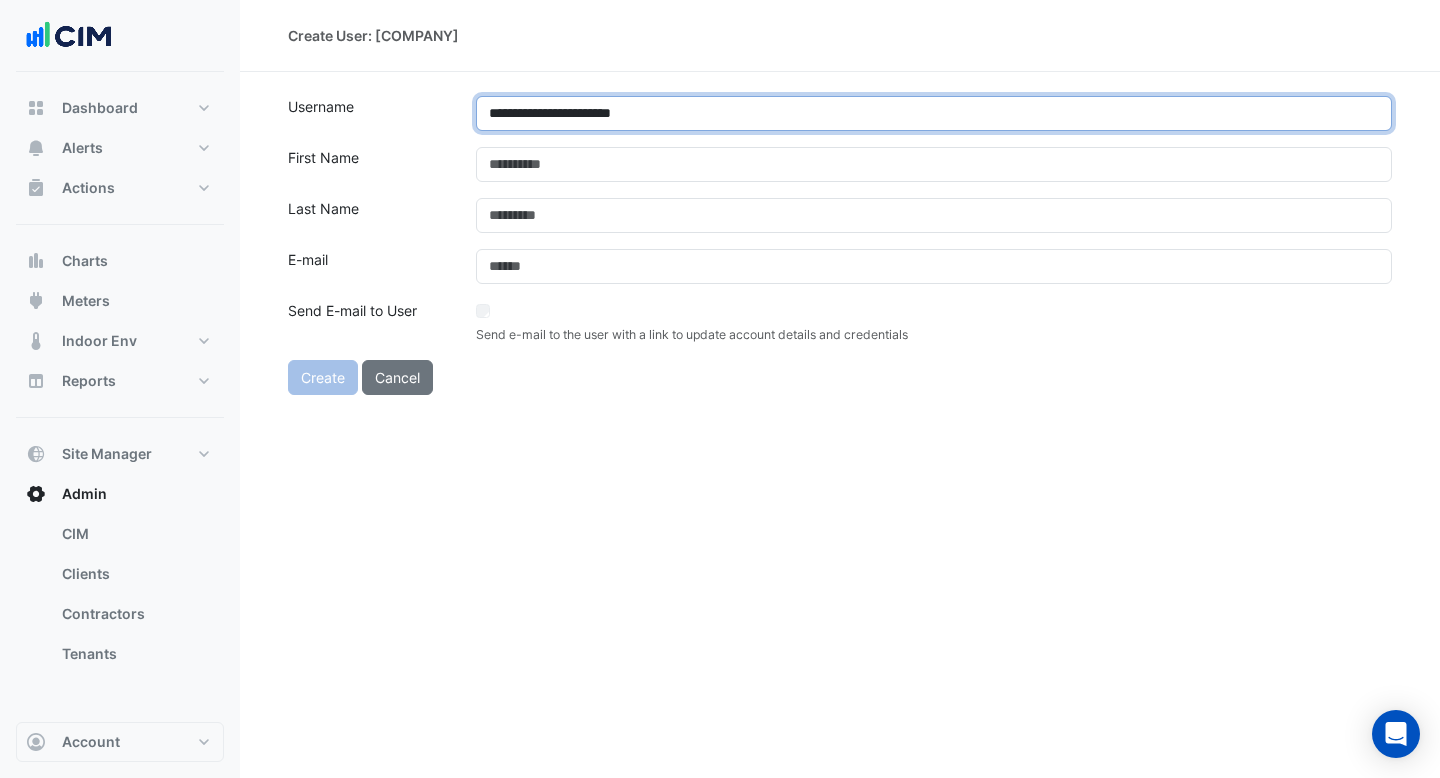 type on "**********" 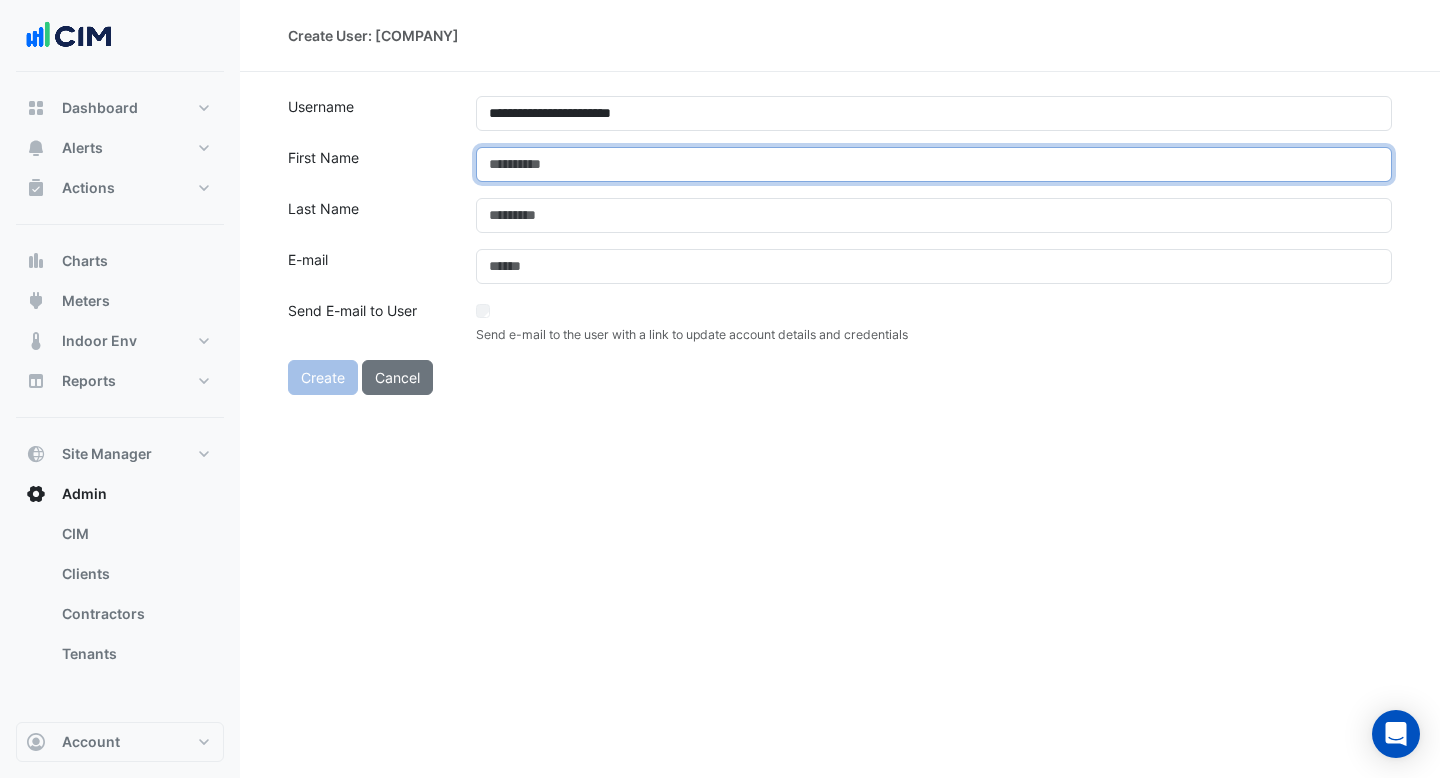 click at bounding box center [934, 164] 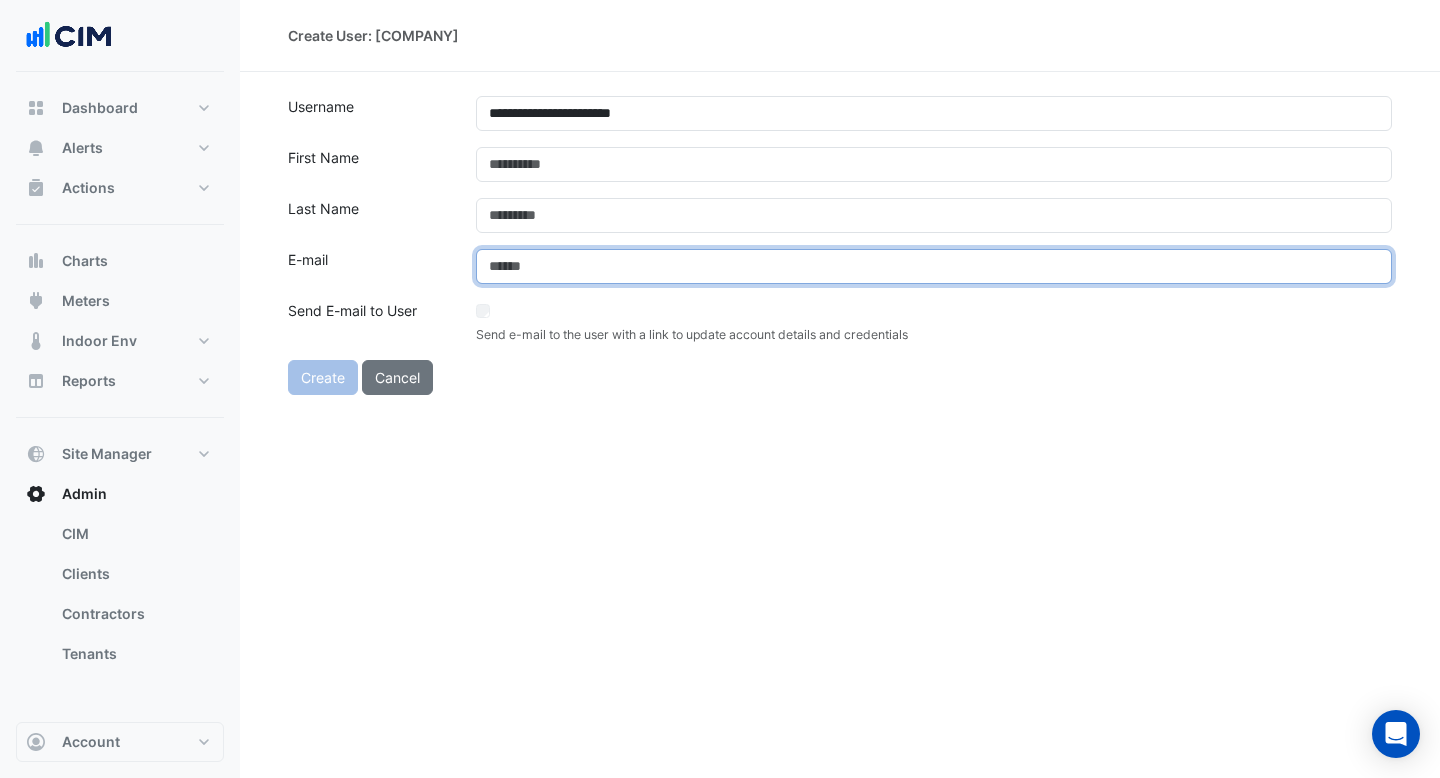 click on "**********" 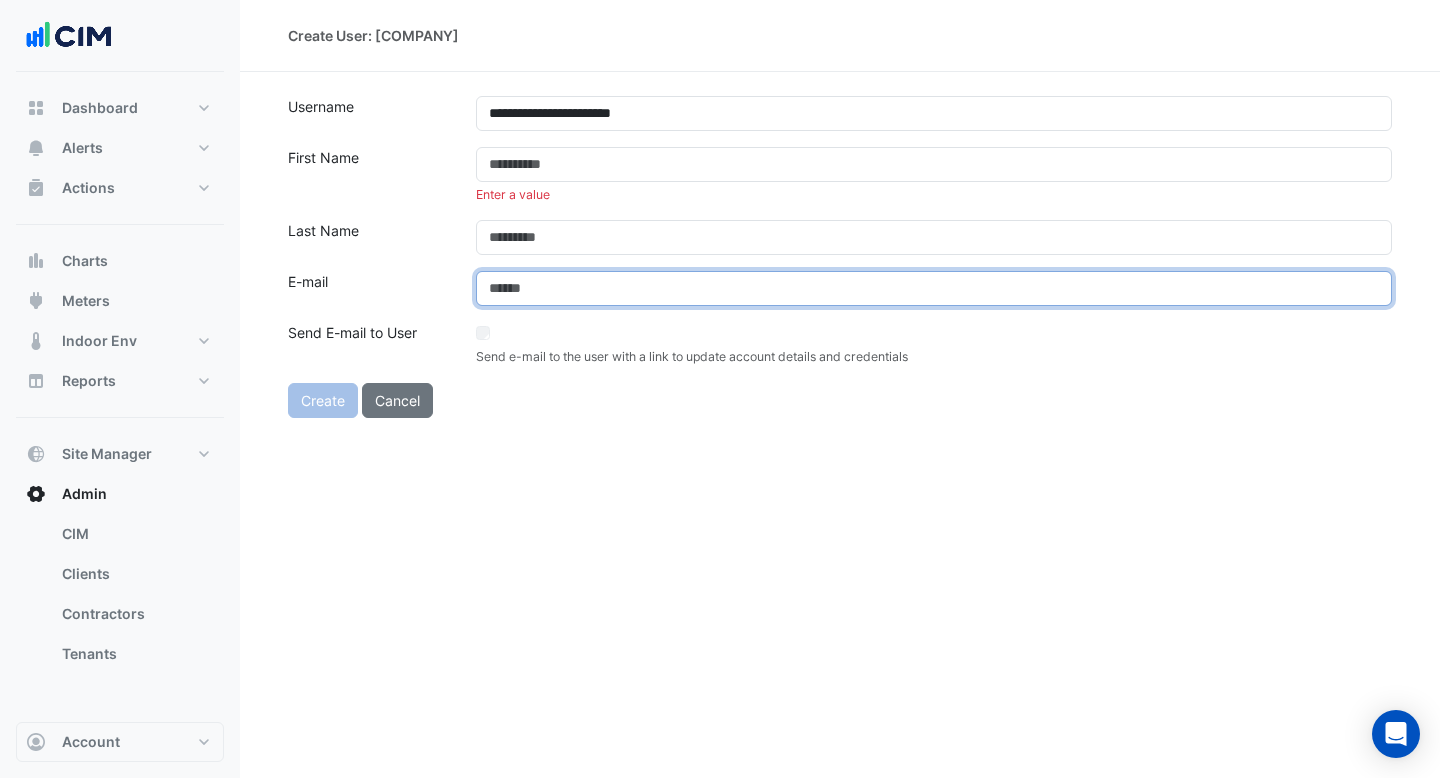 paste on "**********" 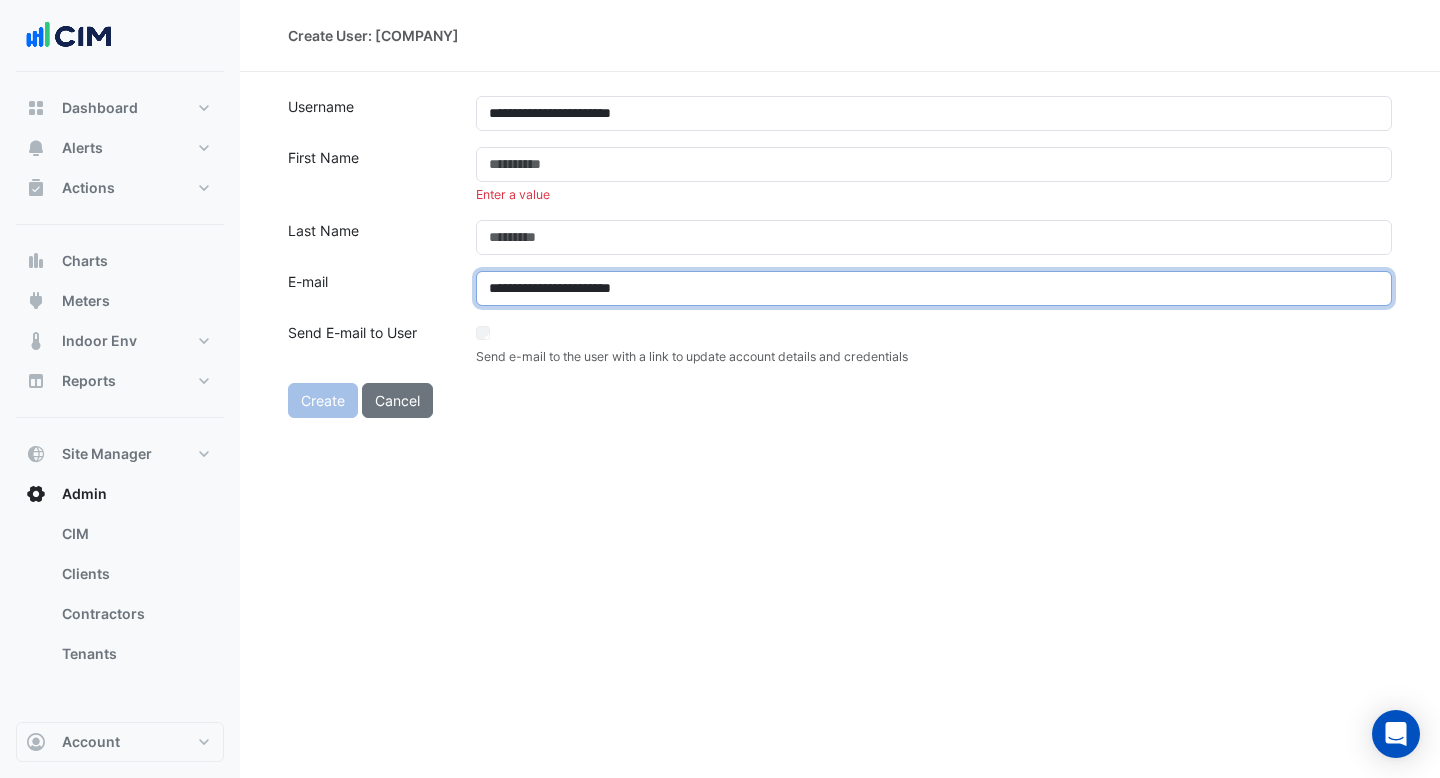 type on "**********" 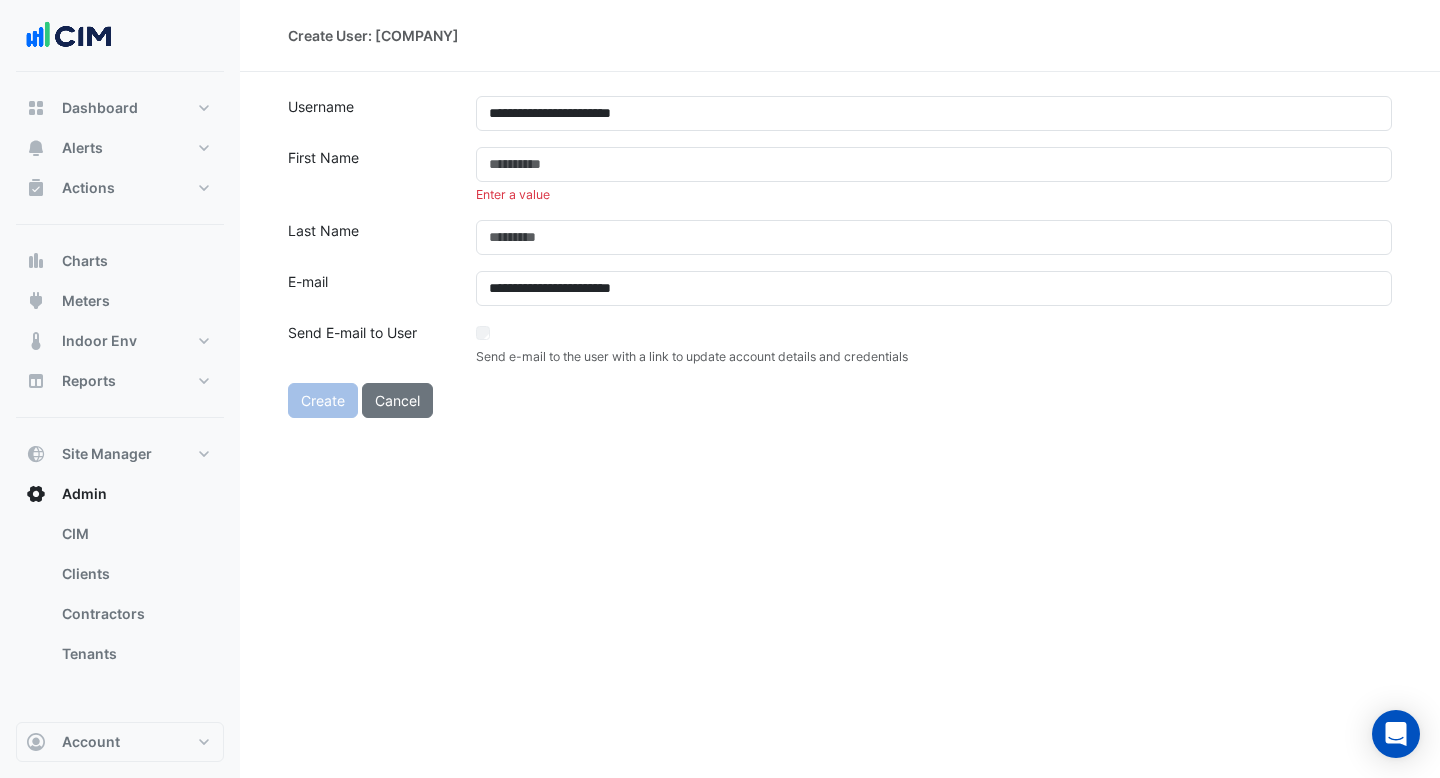 click 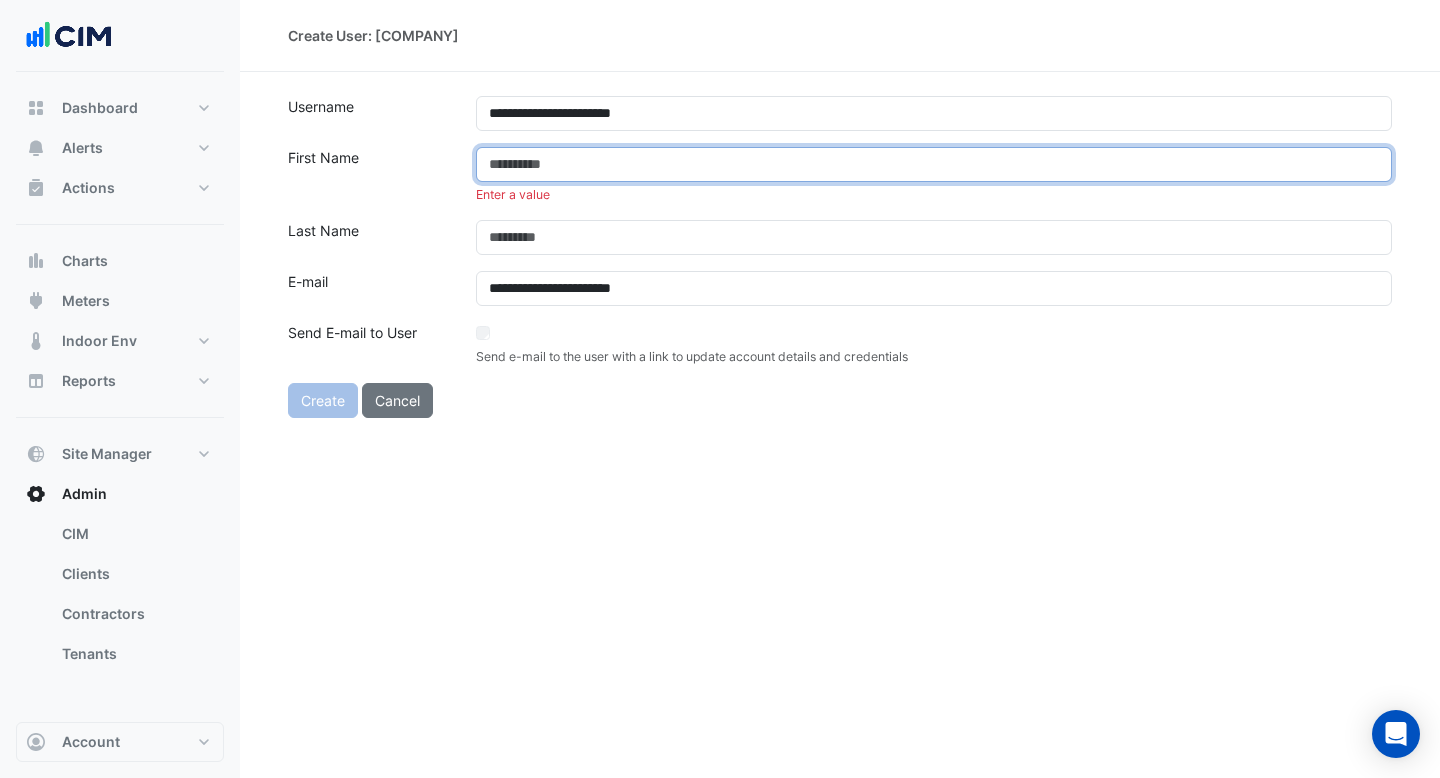 click at bounding box center (934, 164) 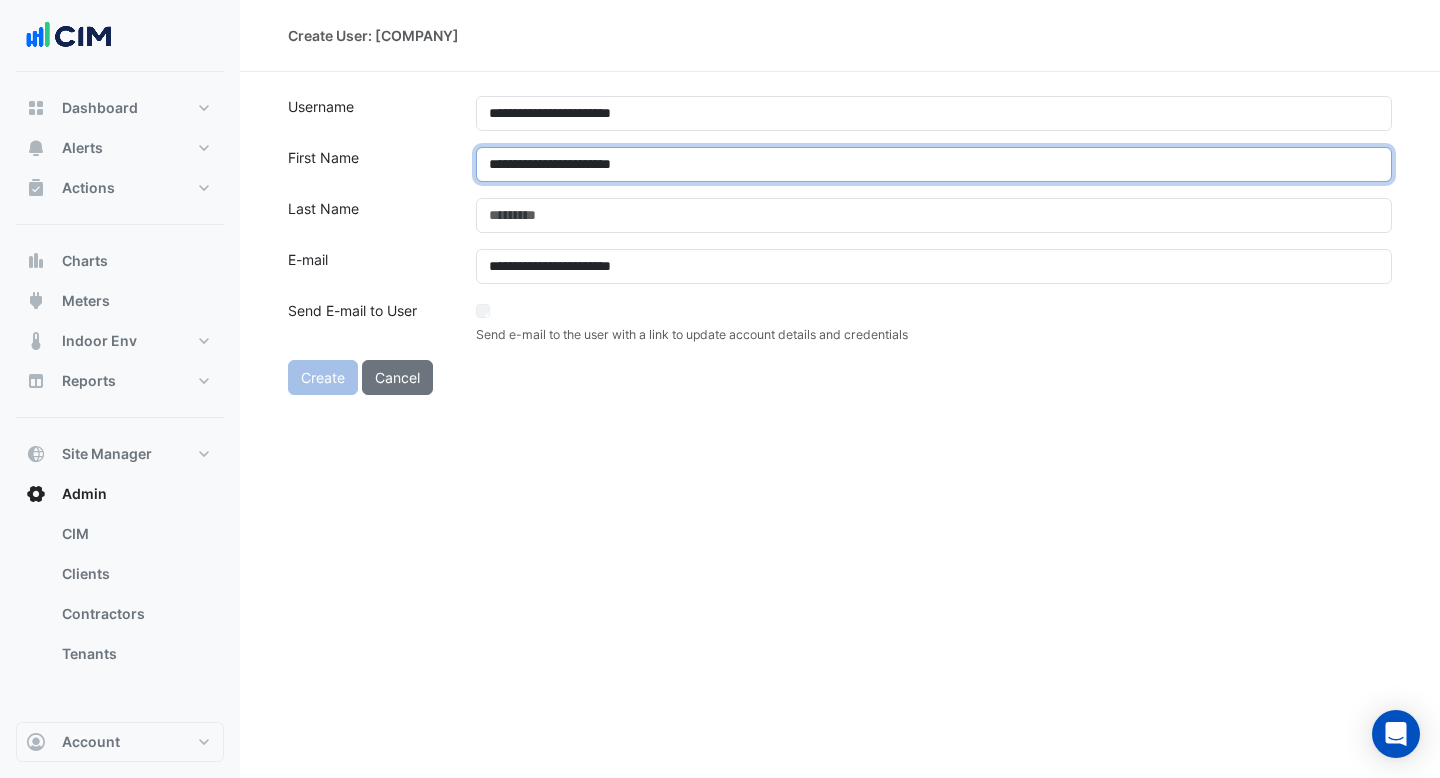 drag, startPoint x: 495, startPoint y: 168, endPoint x: 458, endPoint y: 168, distance: 37 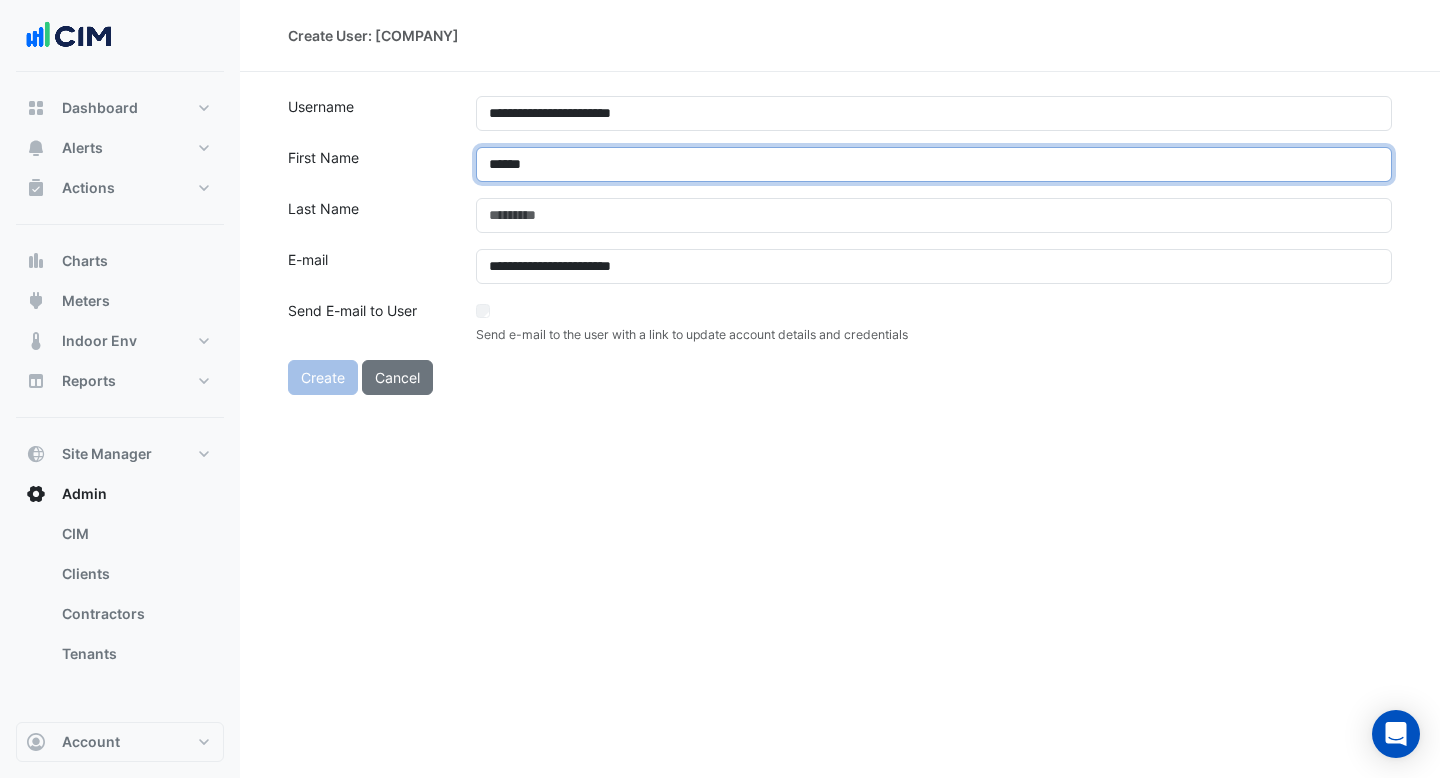 type on "******" 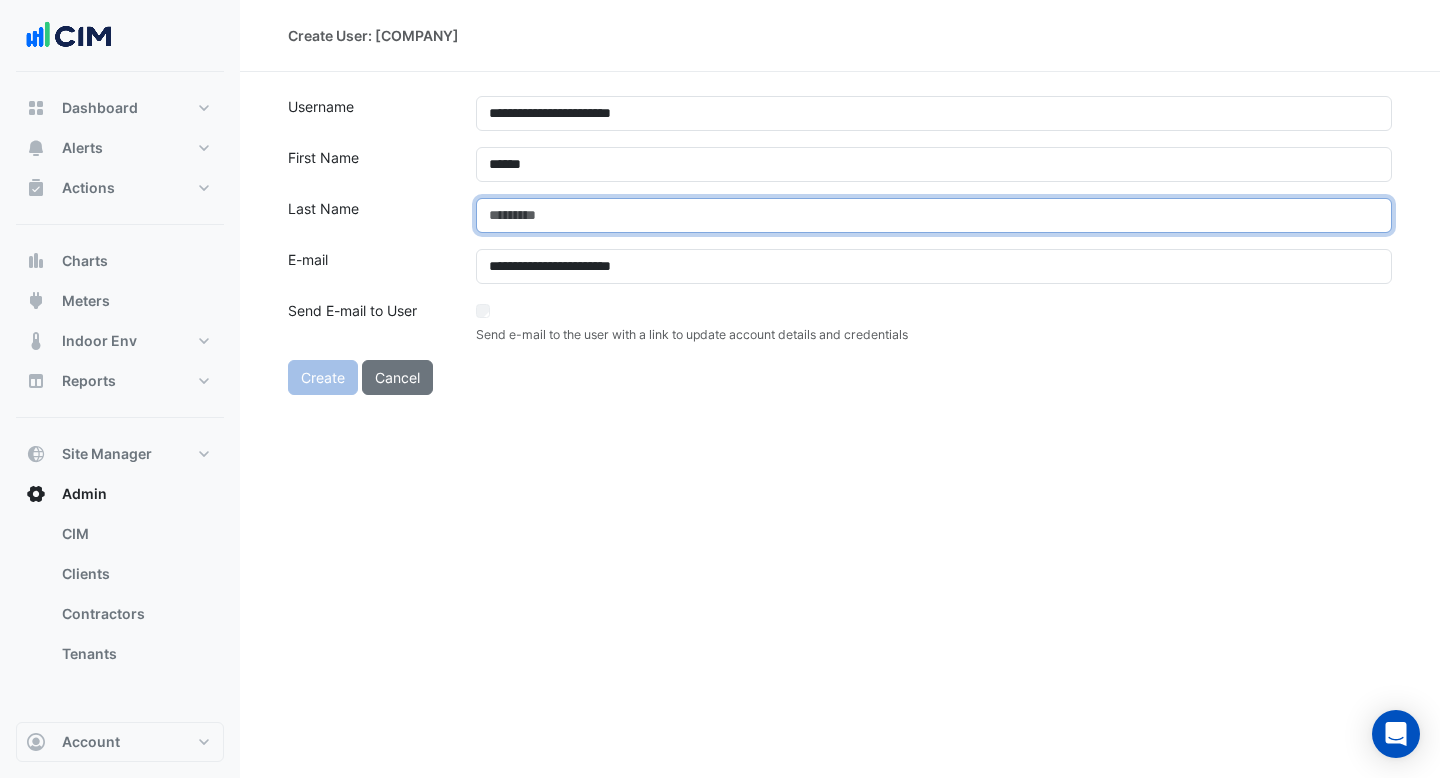 click at bounding box center [934, 215] 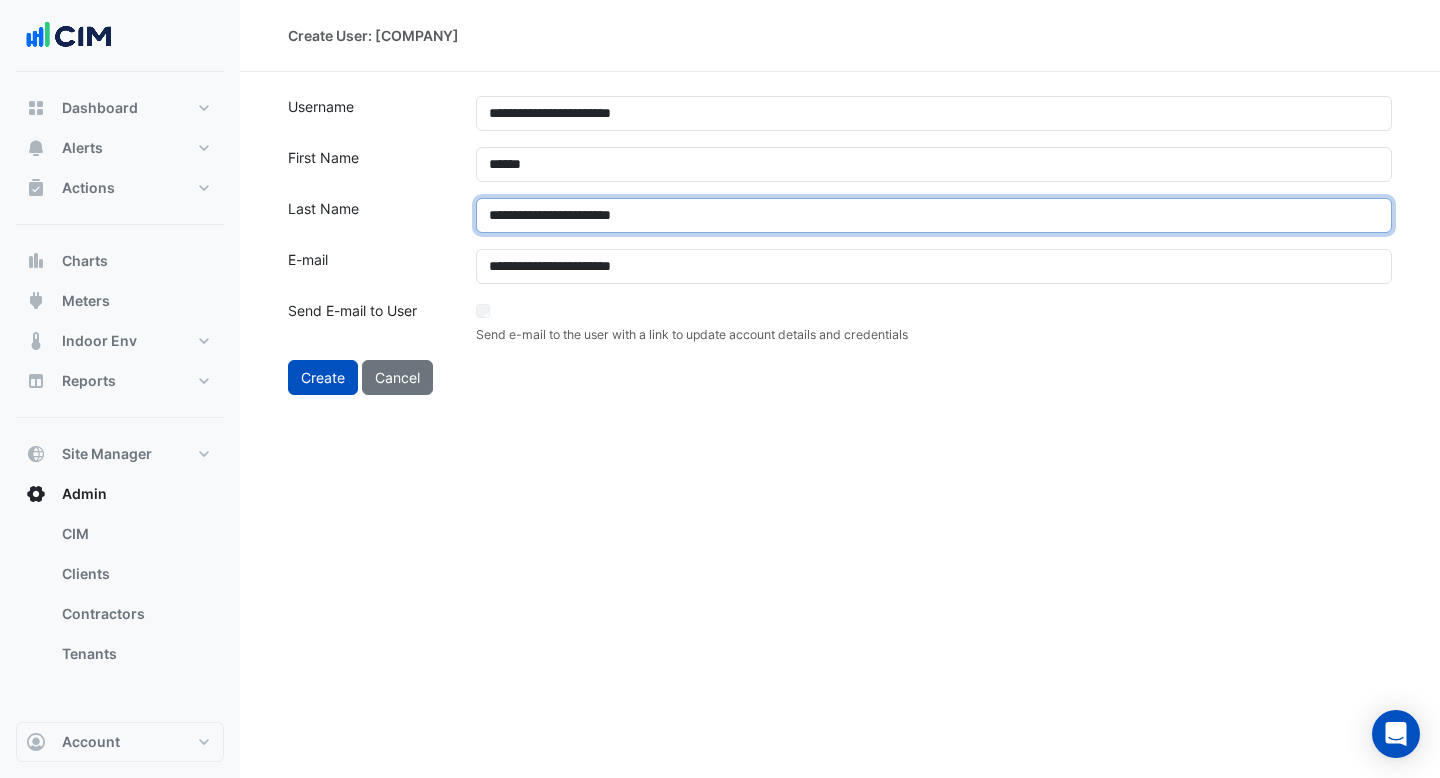 drag, startPoint x: 549, startPoint y: 213, endPoint x: 447, endPoint y: 222, distance: 102.396286 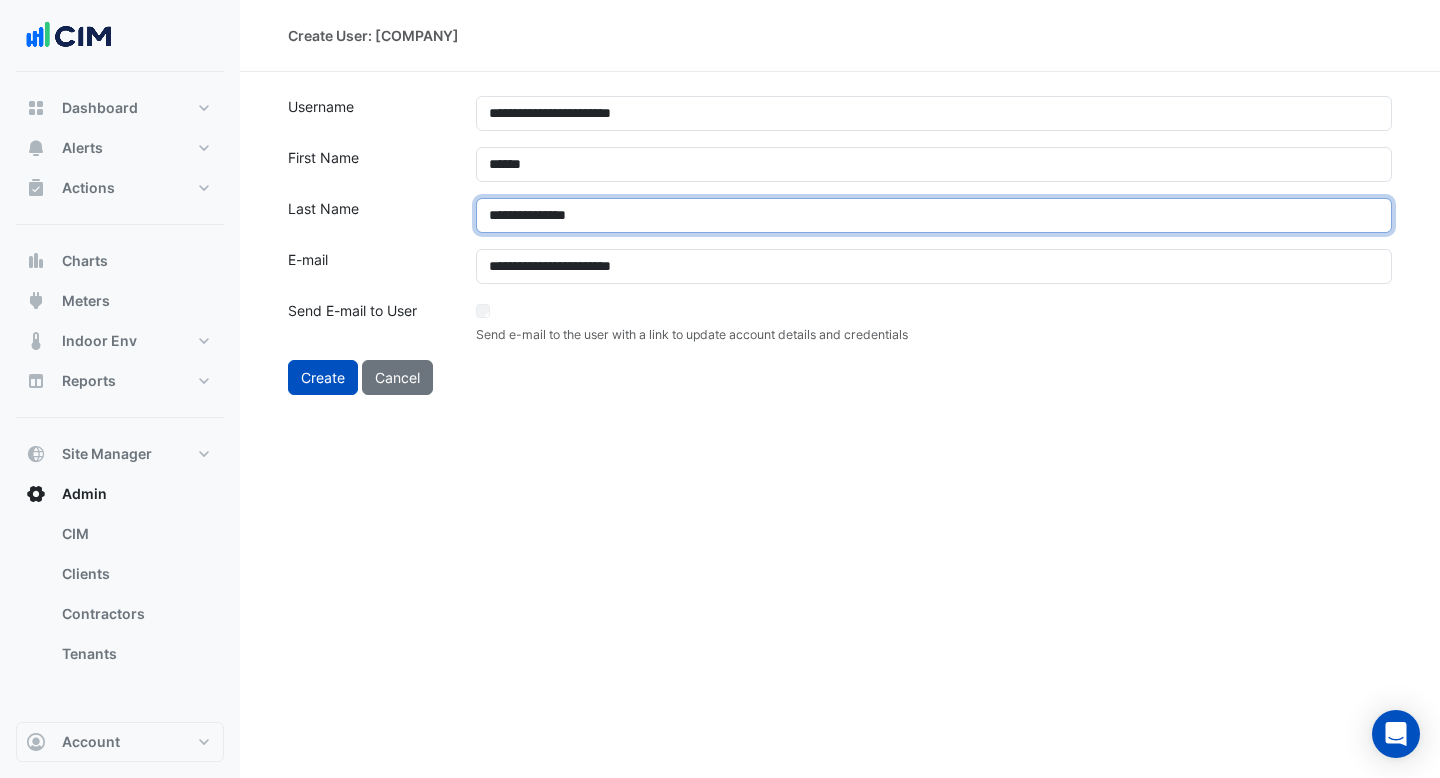drag, startPoint x: 525, startPoint y: 222, endPoint x: 884, endPoint y: 205, distance: 359.40228 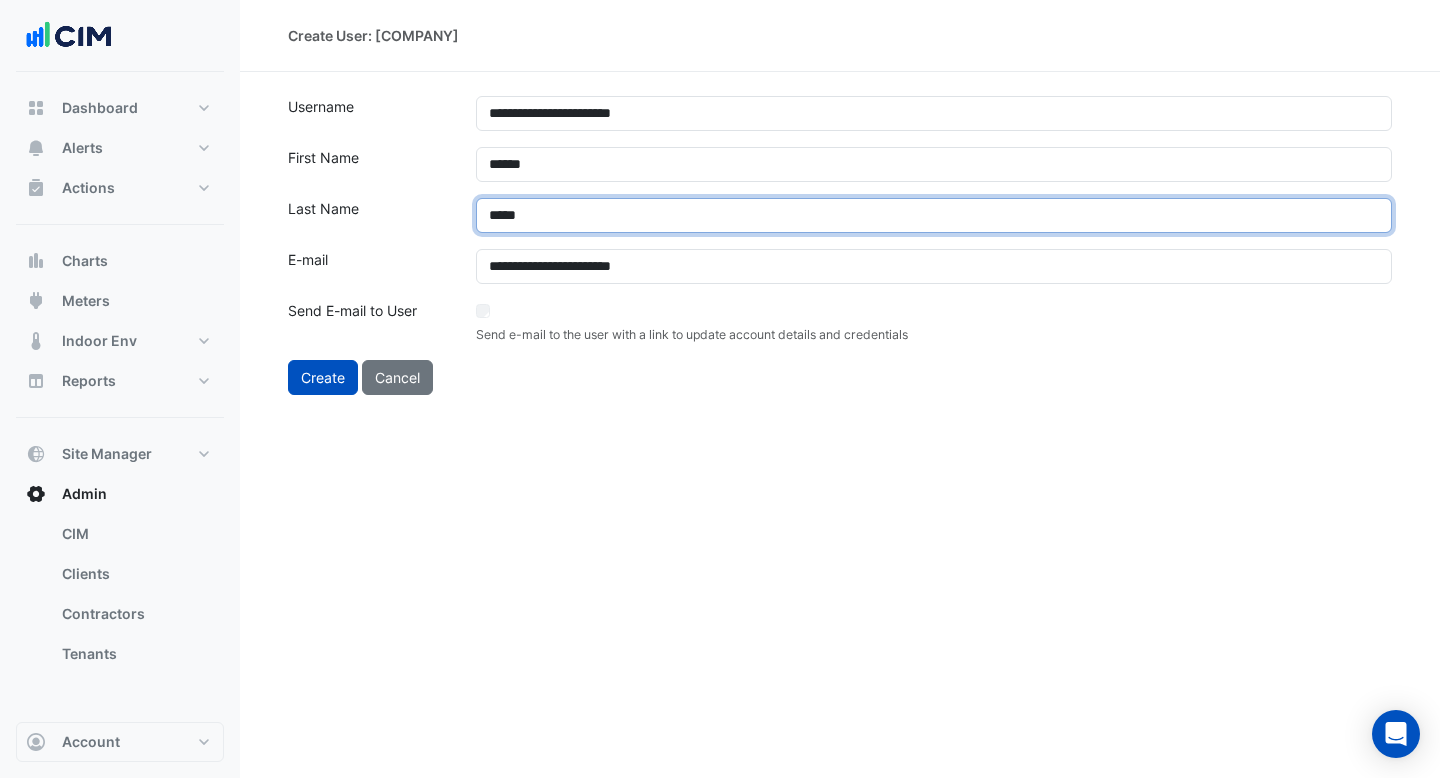 type on "*****" 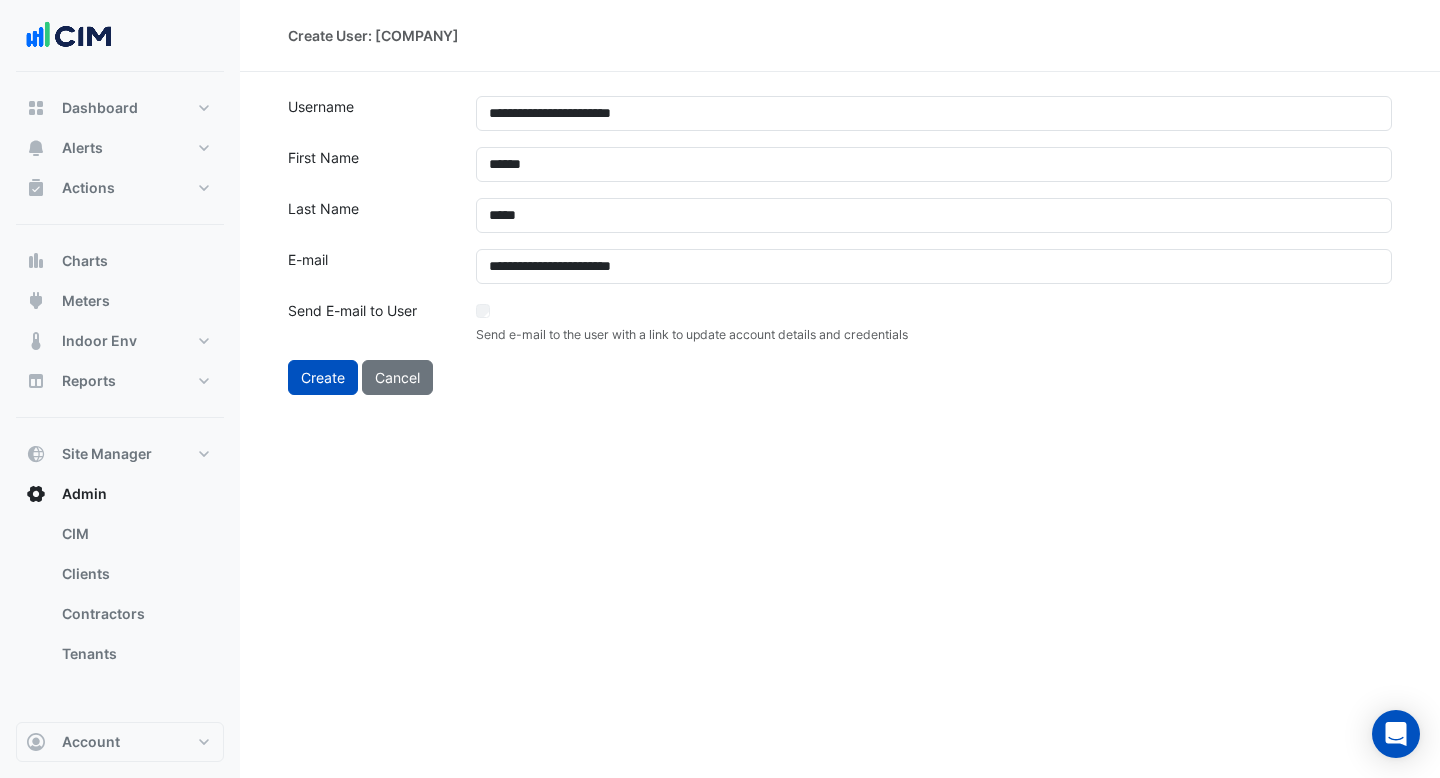 click on "**********" 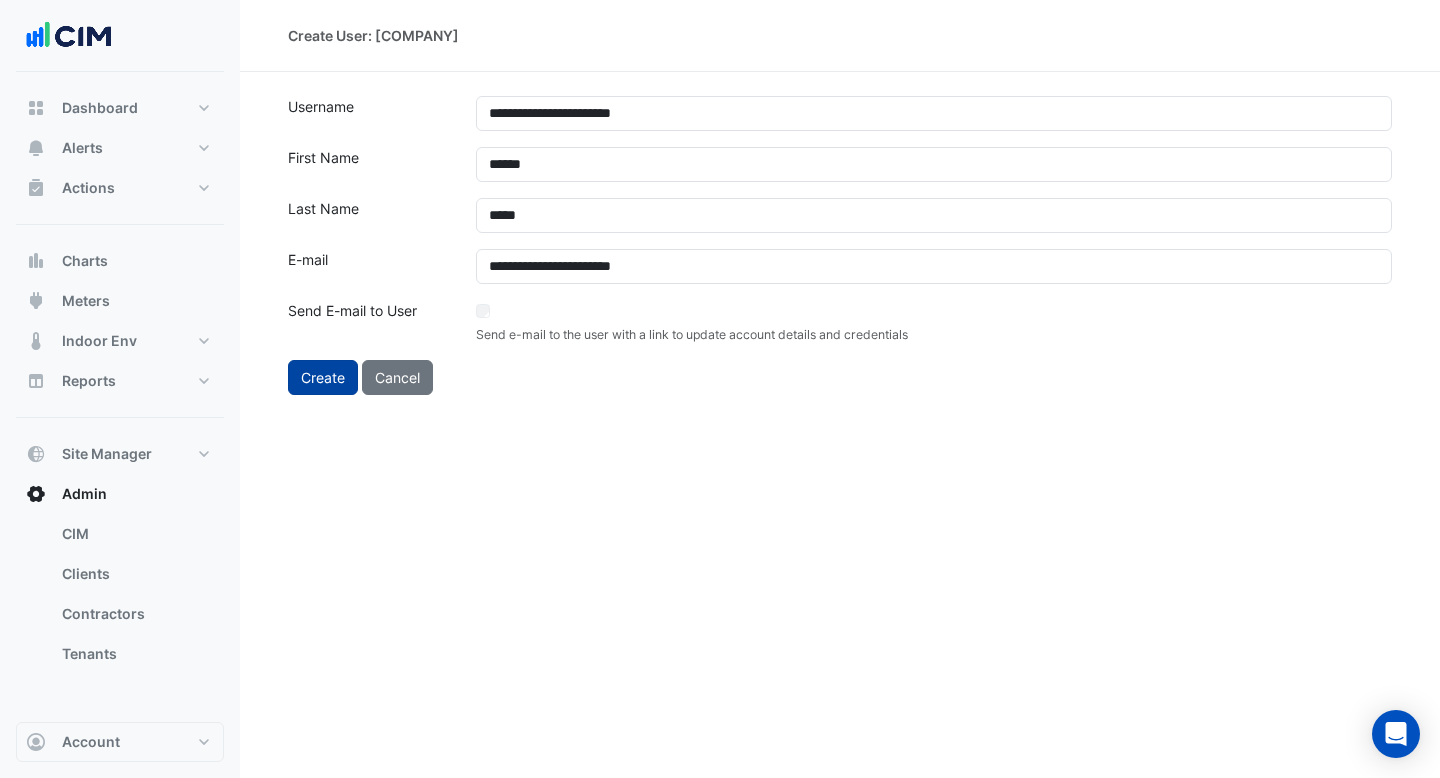 click on "Create" 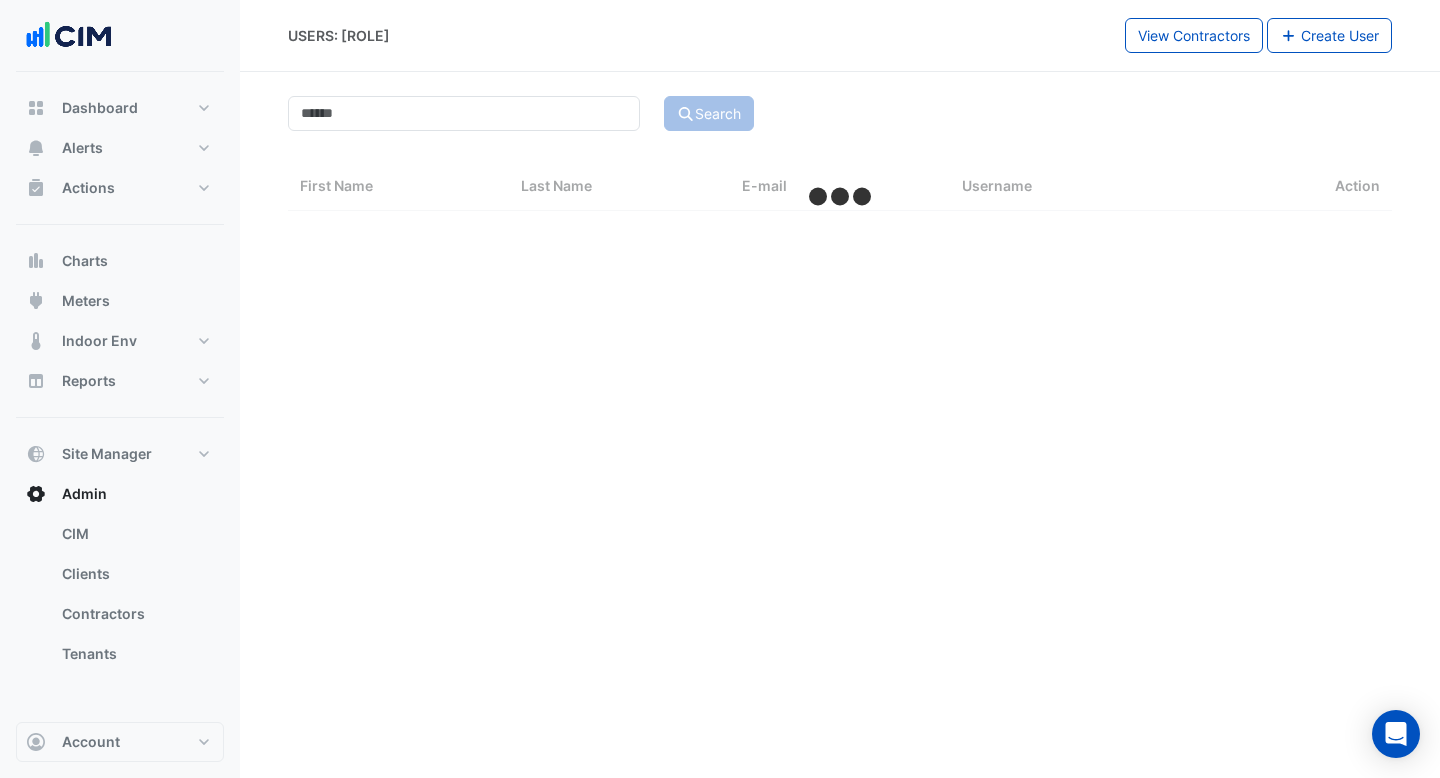 select on "***" 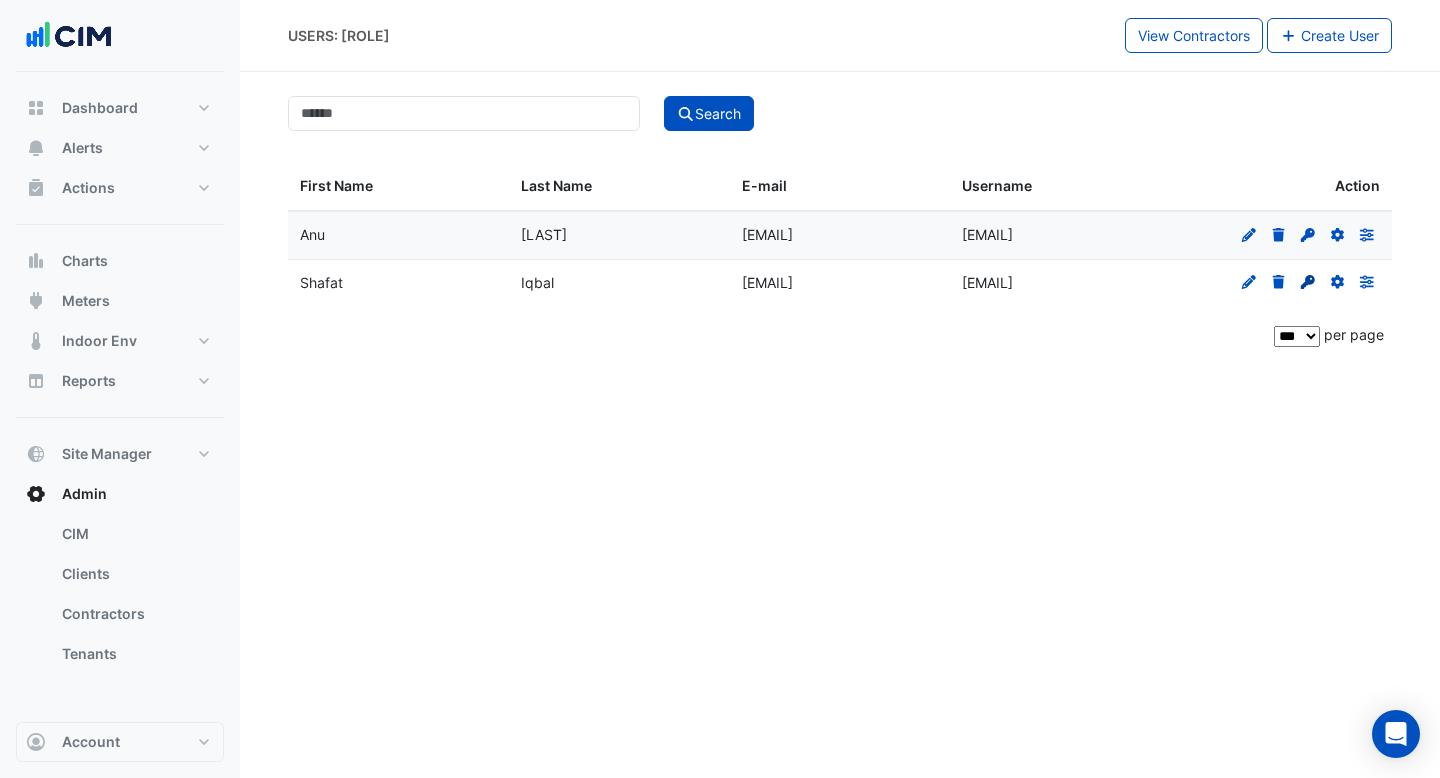 click 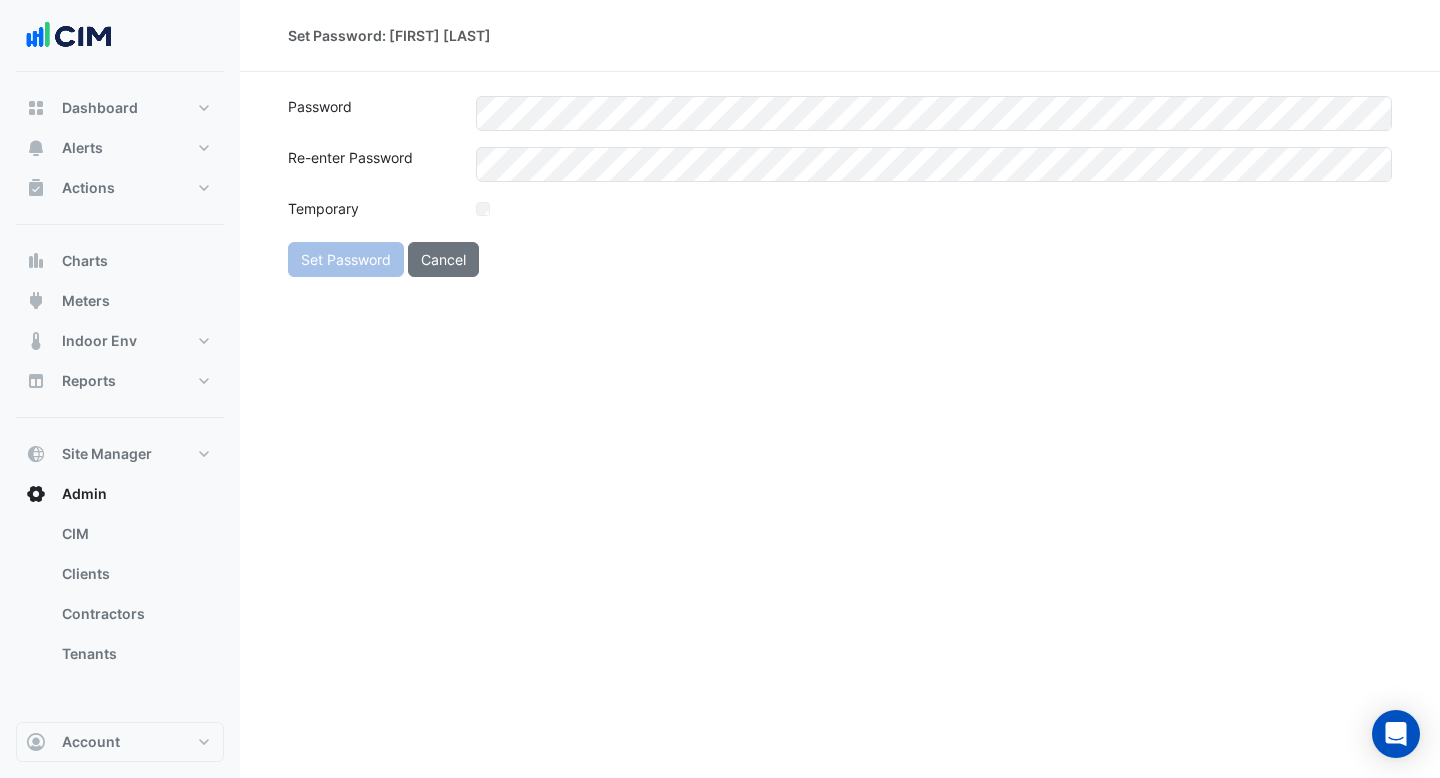 click on "Password
Re-enter Password
Temporary
Set Password
Cancel" 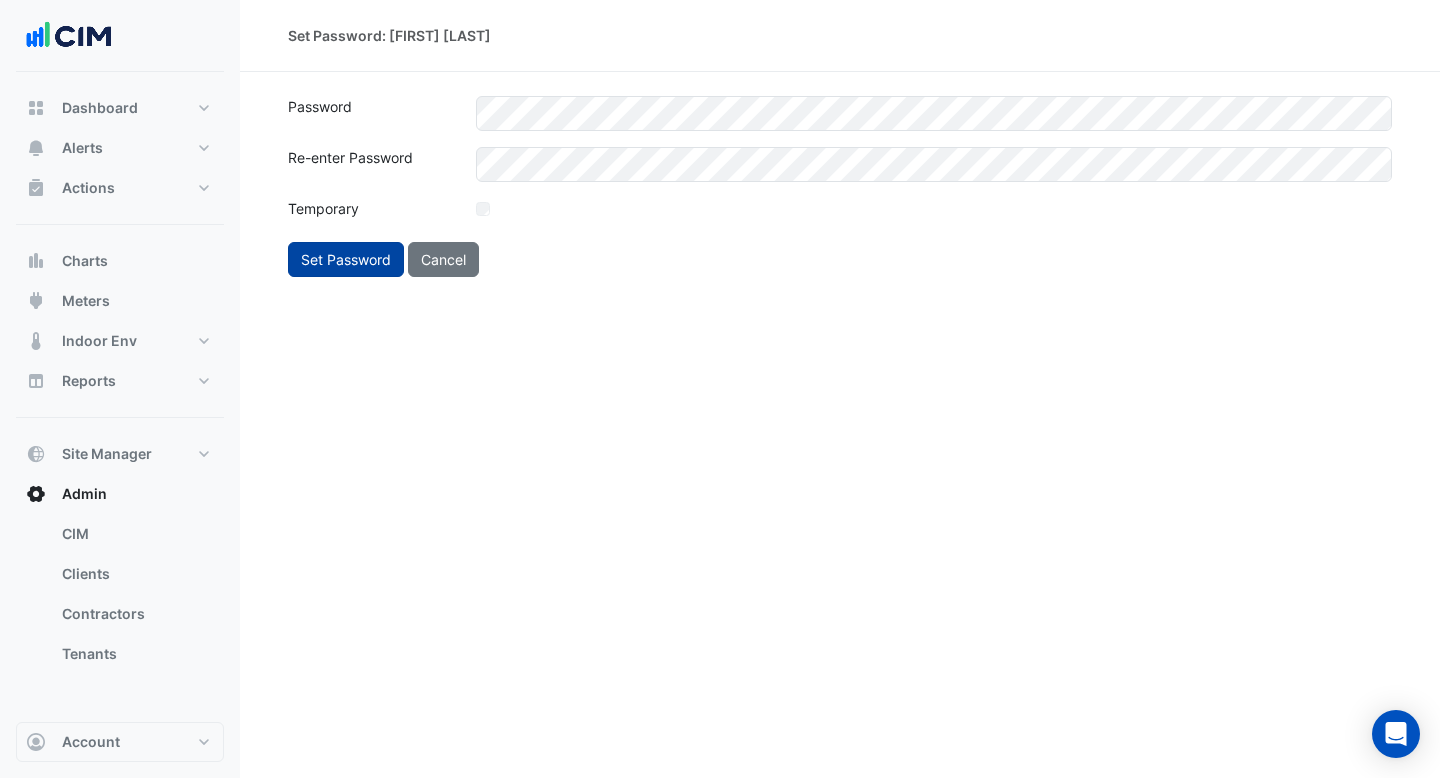 click on "Set Password" 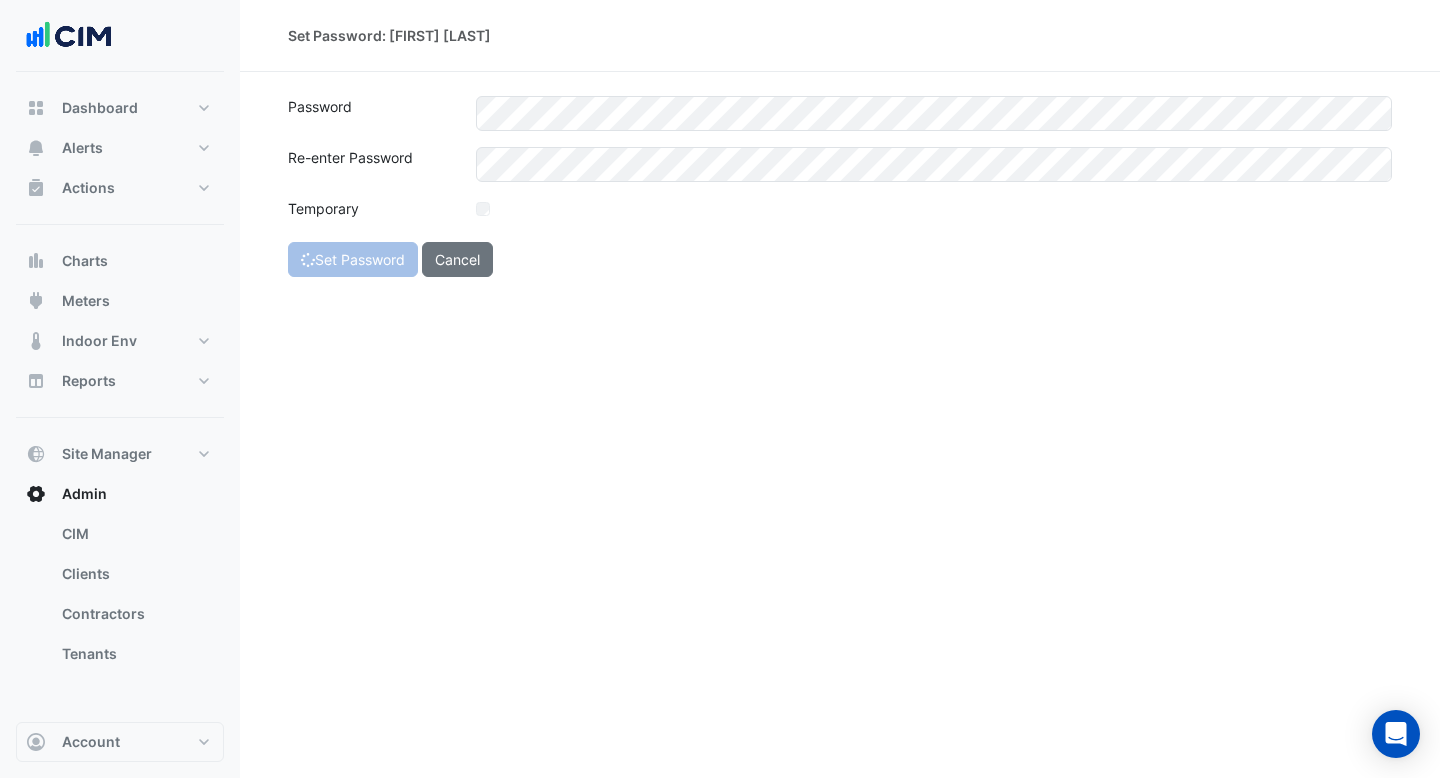 select on "***" 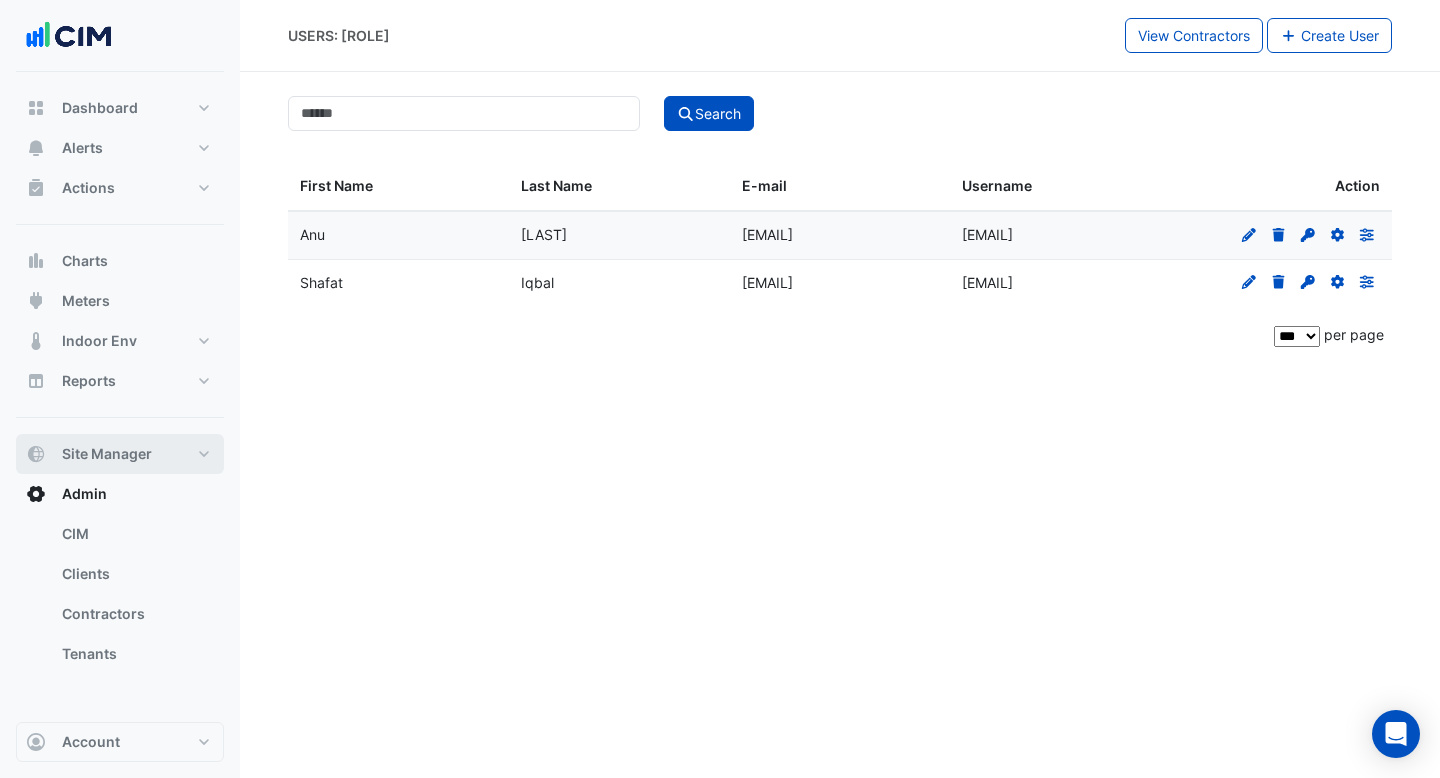 click on "Site Manager" at bounding box center (107, 454) 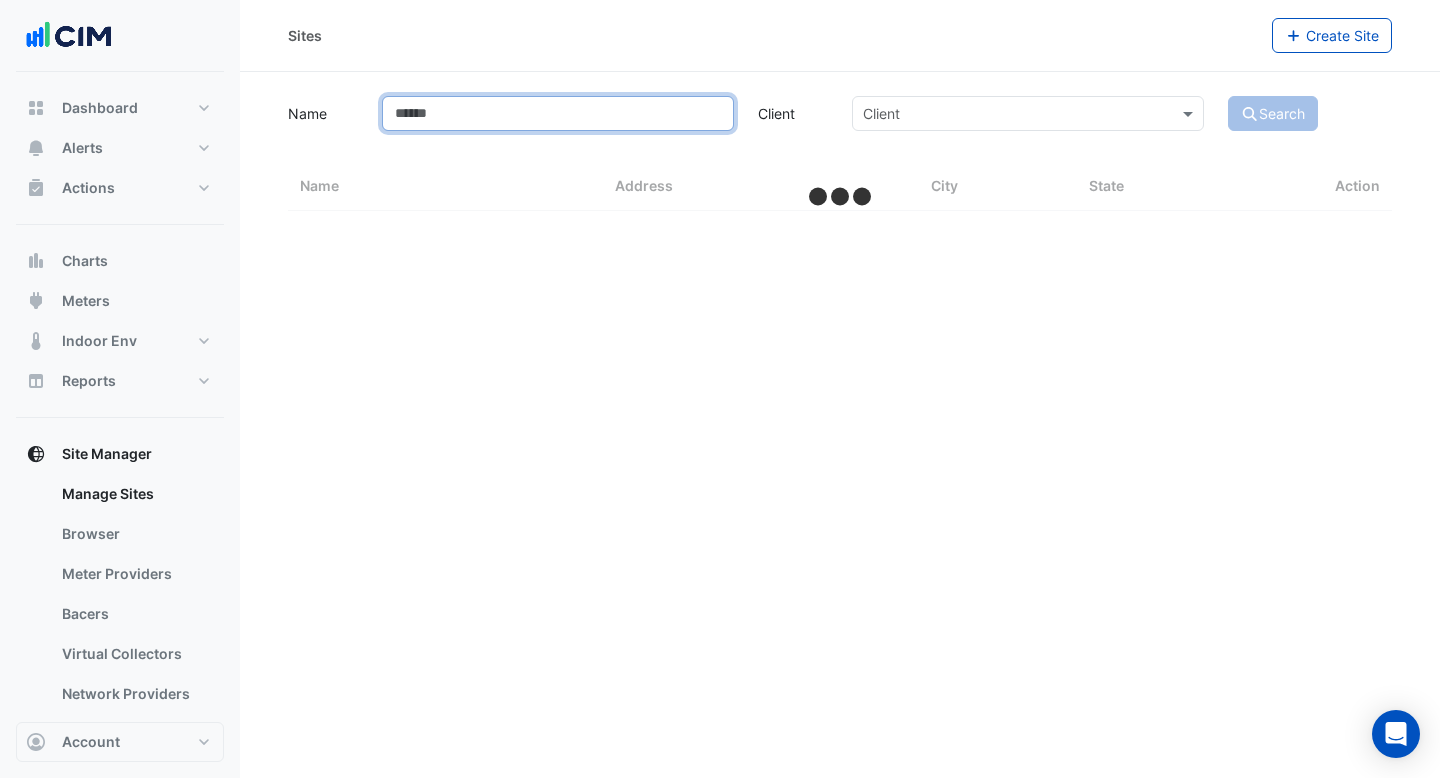 click on "Name" at bounding box center (558, 113) 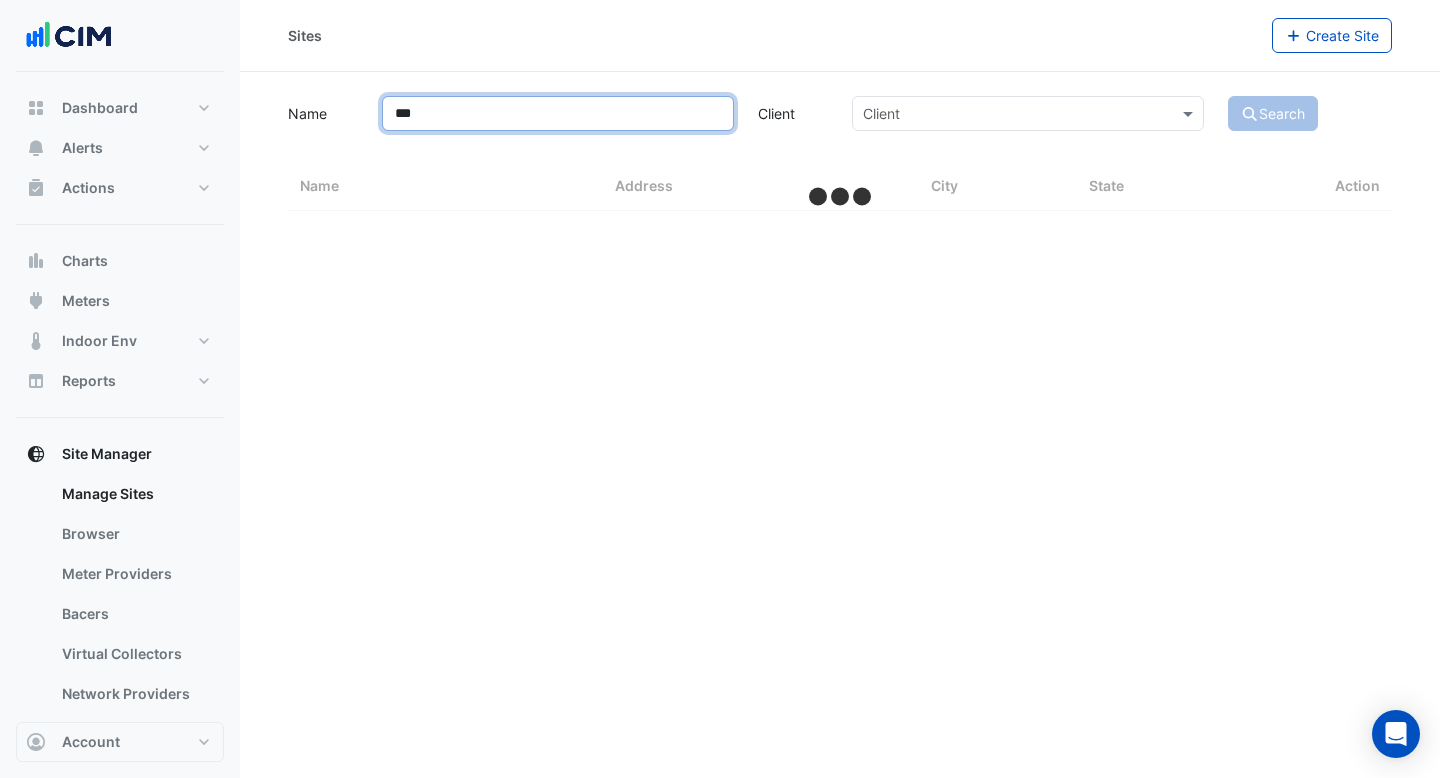 type on "****" 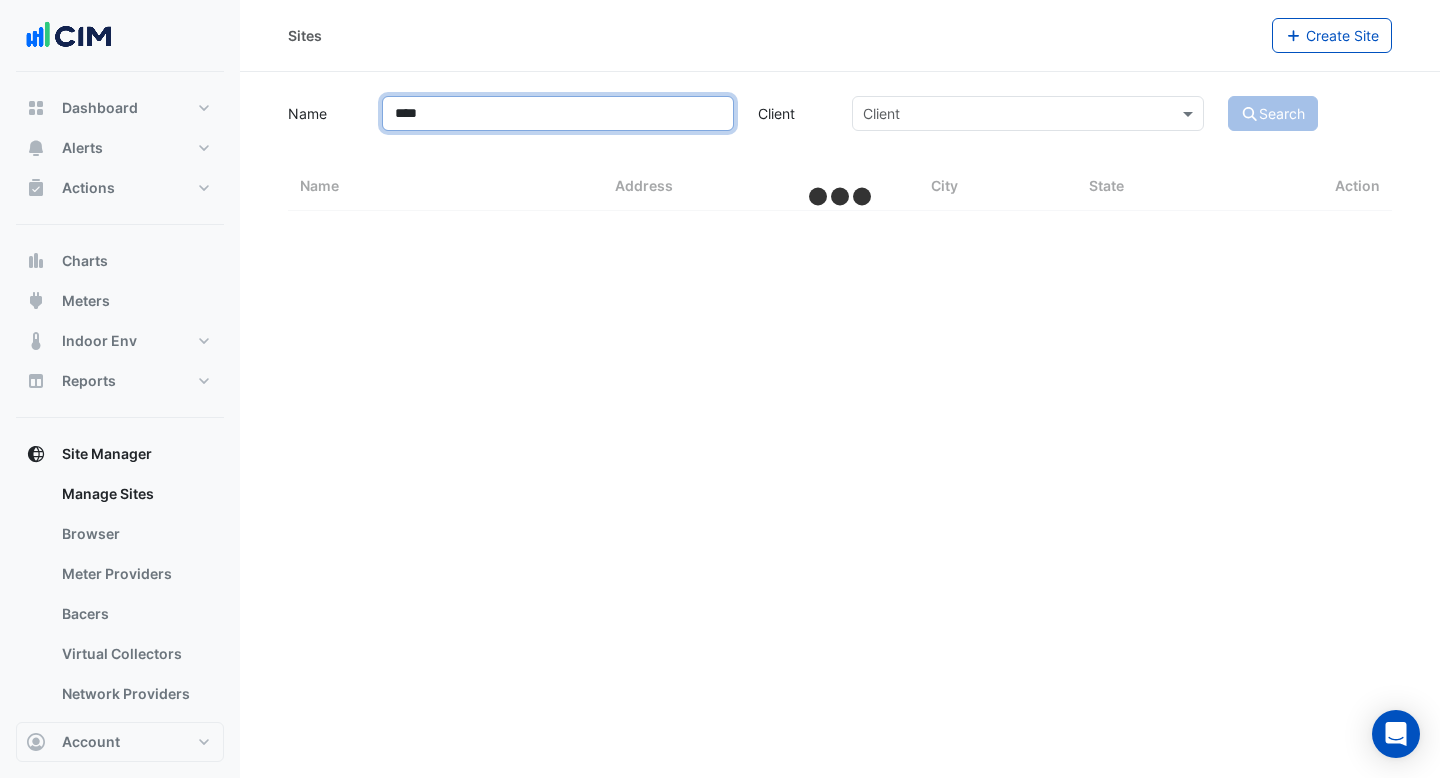 select on "***" 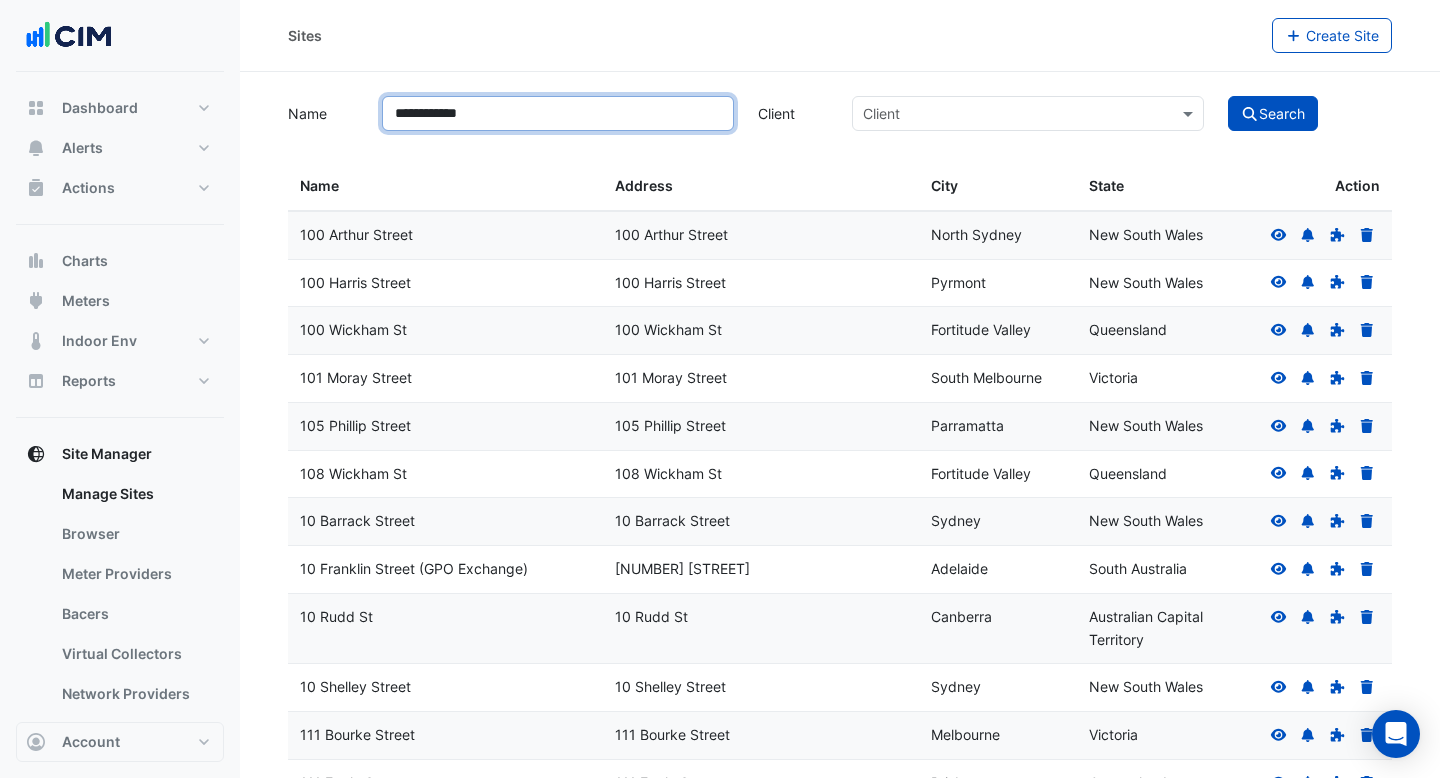 type on "**********" 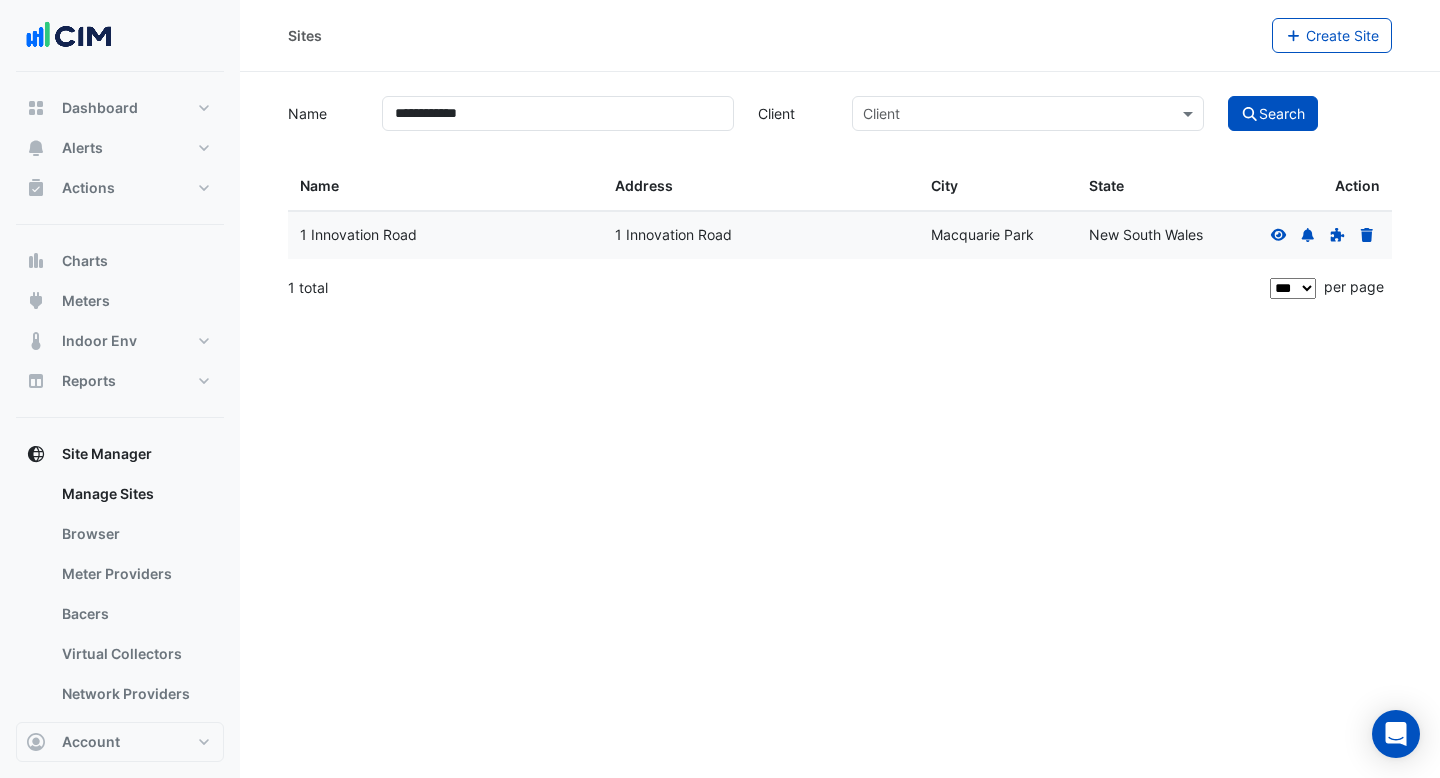 click 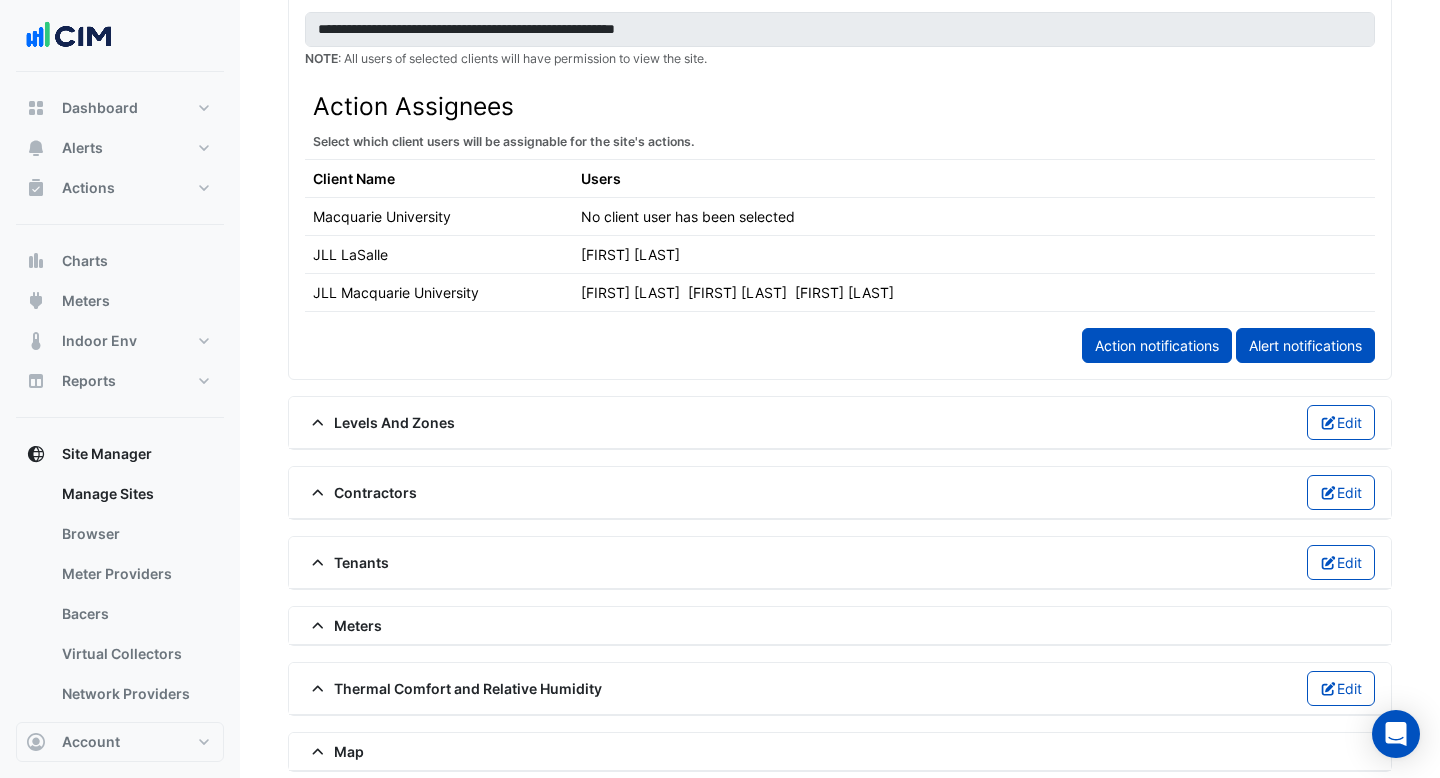 scroll, scrollTop: 1059, scrollLeft: 0, axis: vertical 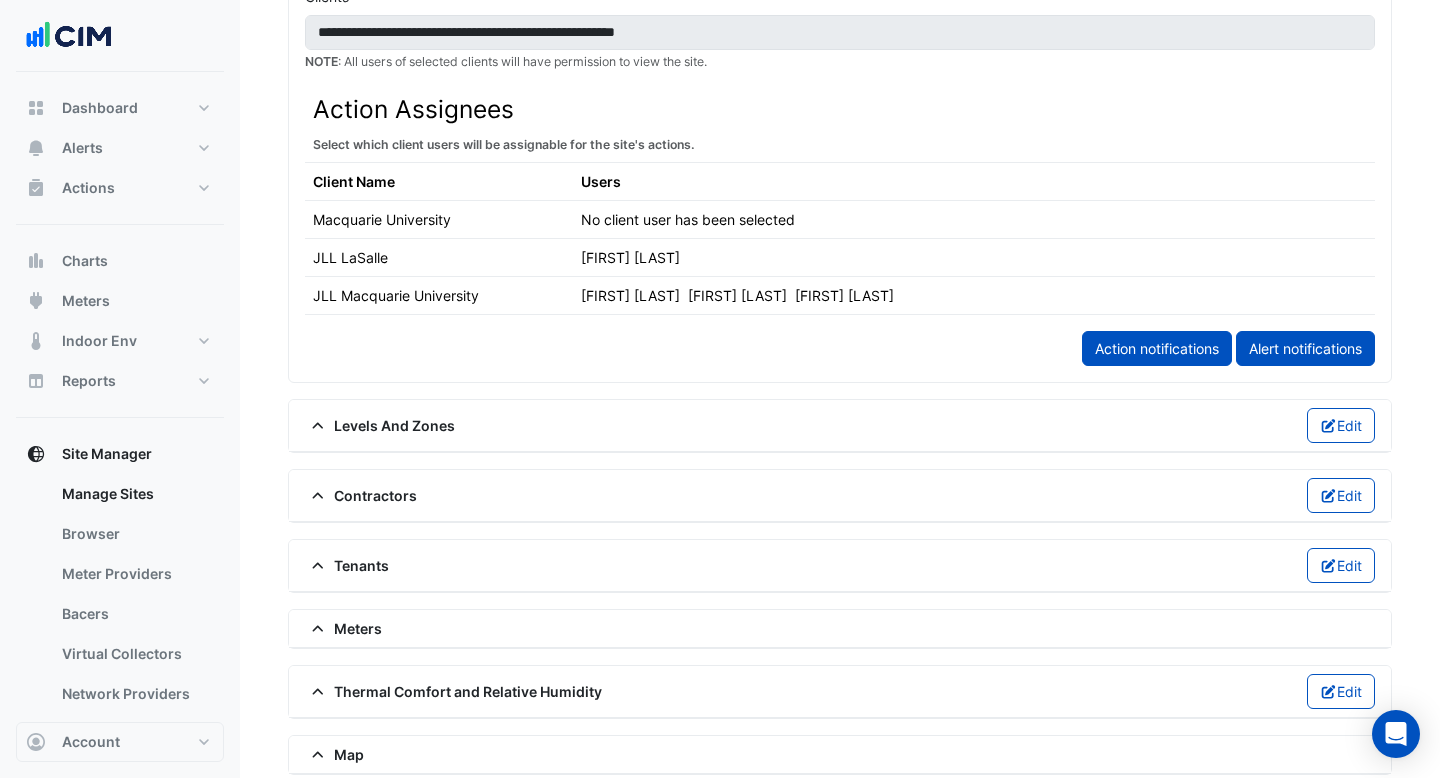 click on "Contractors" 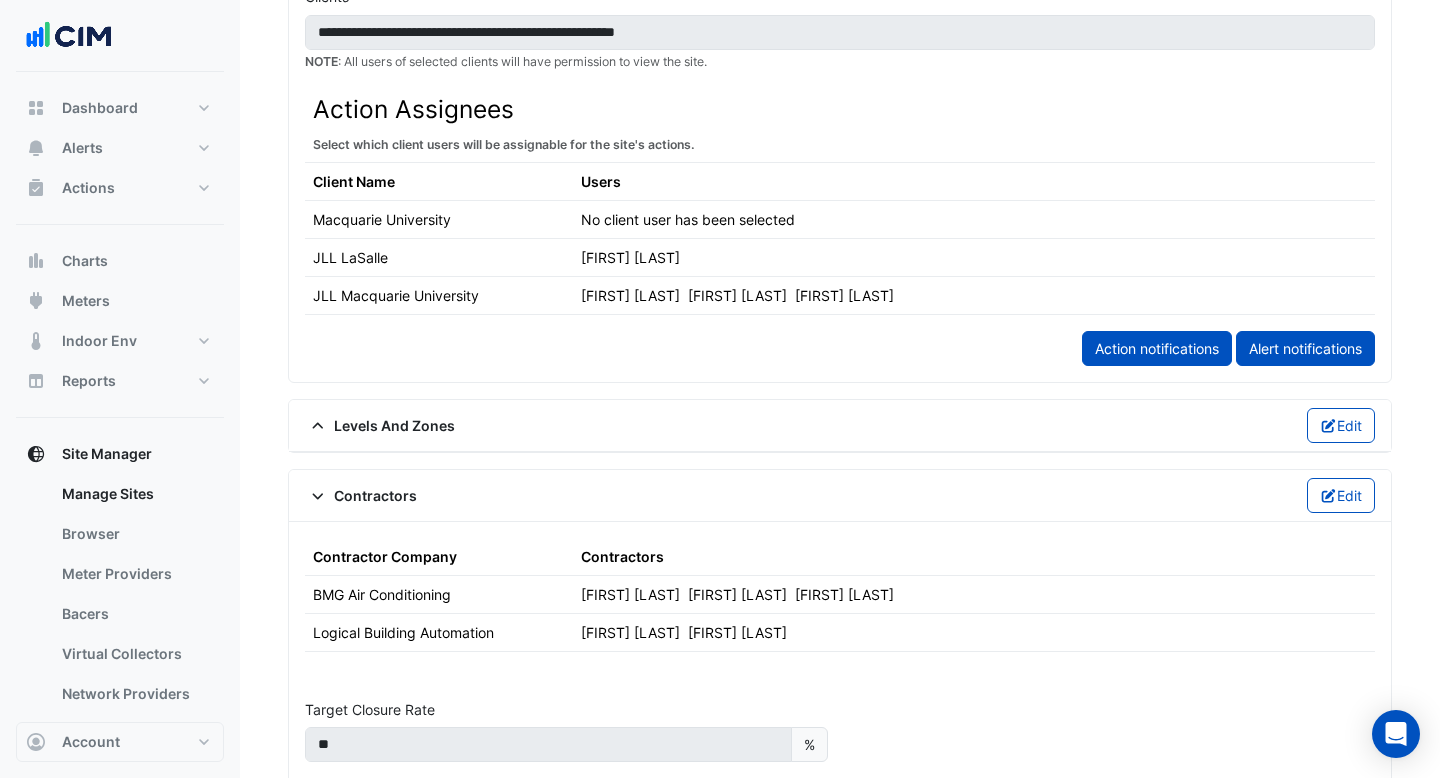 scroll, scrollTop: 1144, scrollLeft: 0, axis: vertical 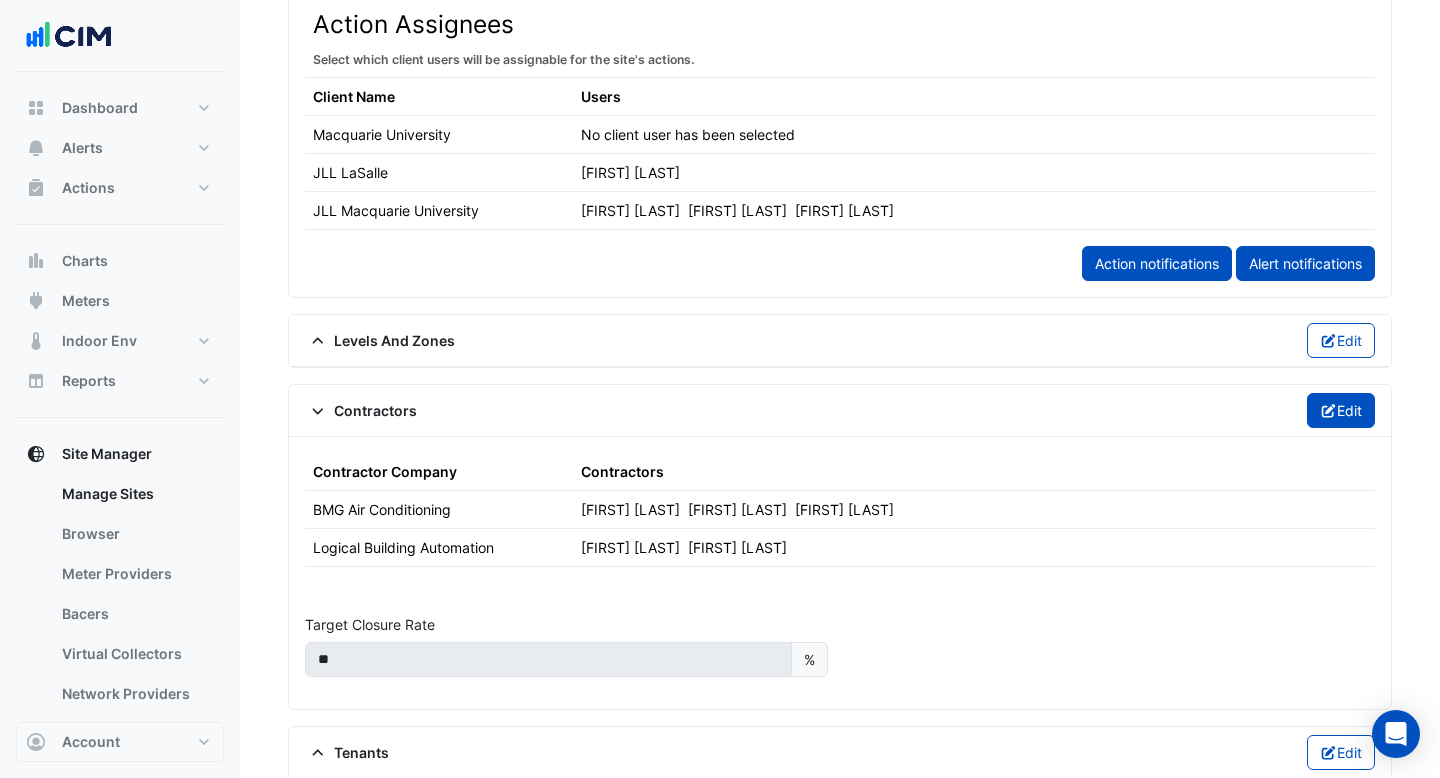 click on "Edit" 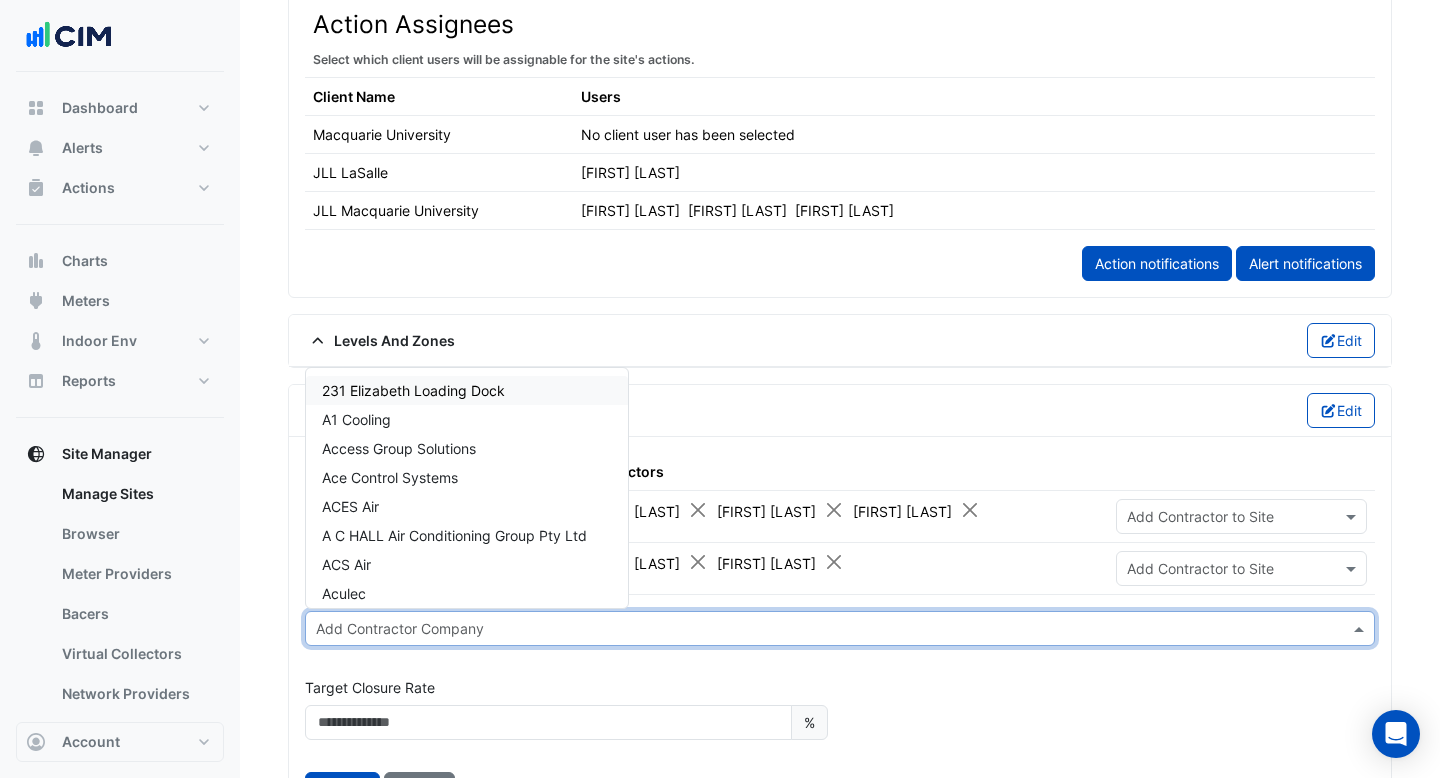 click 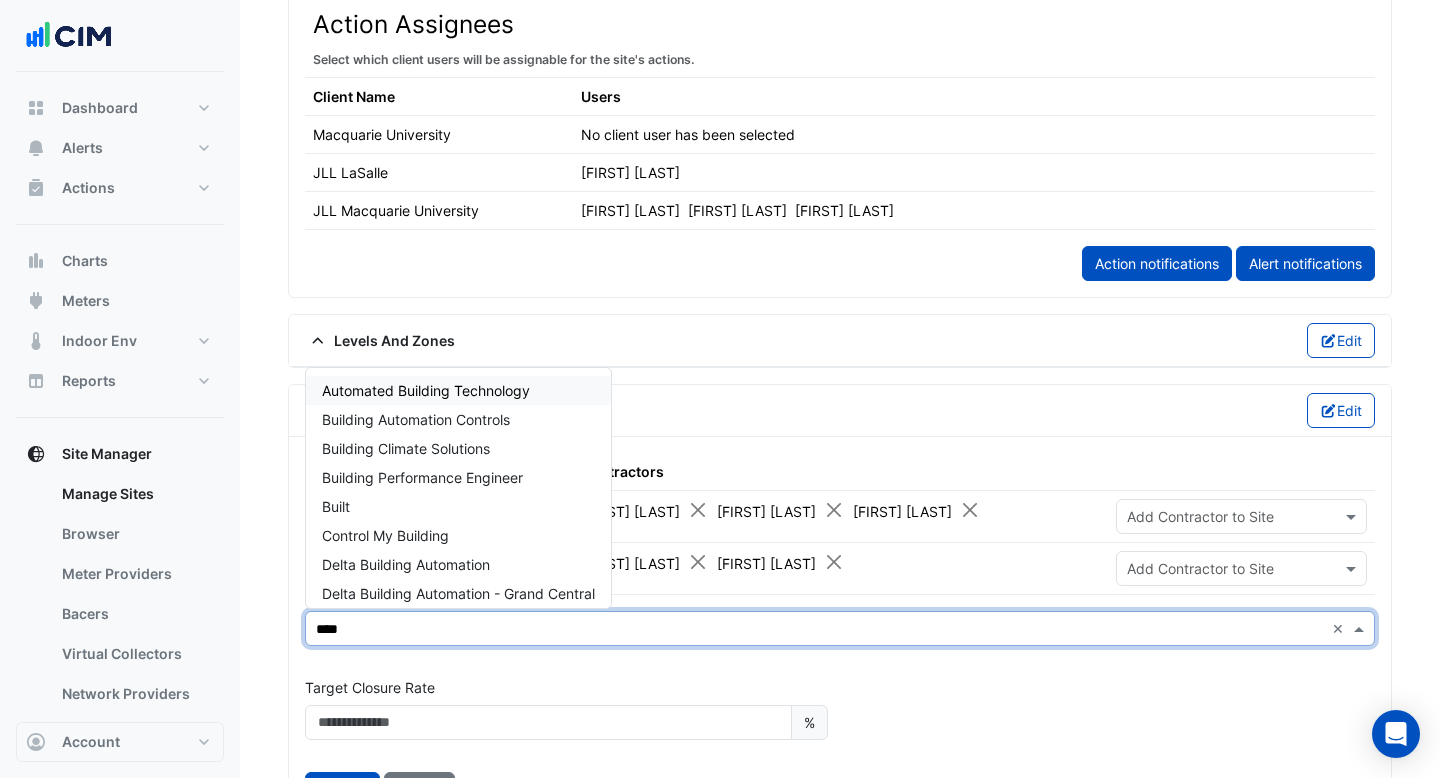 type on "*****" 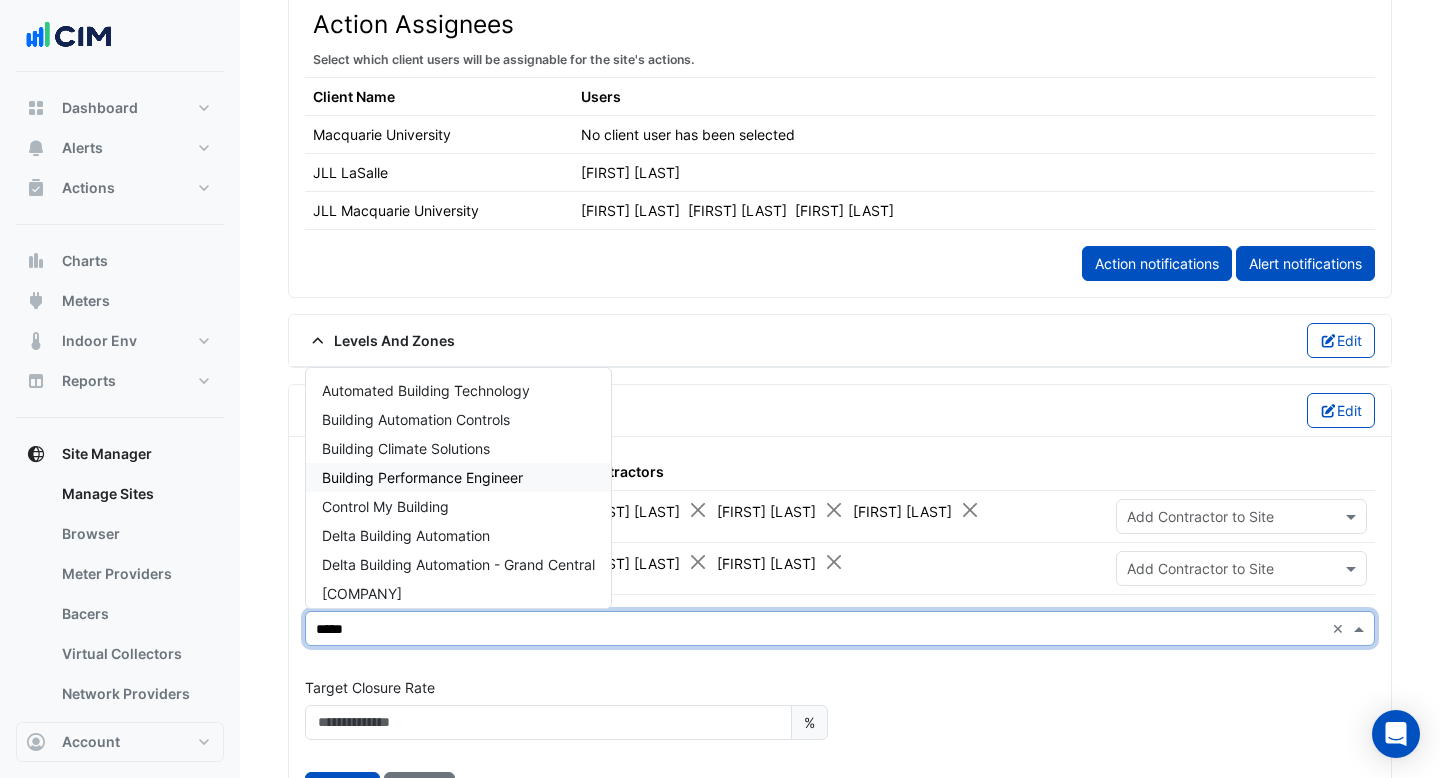 click on "Building Performance Engineer" at bounding box center (422, 477) 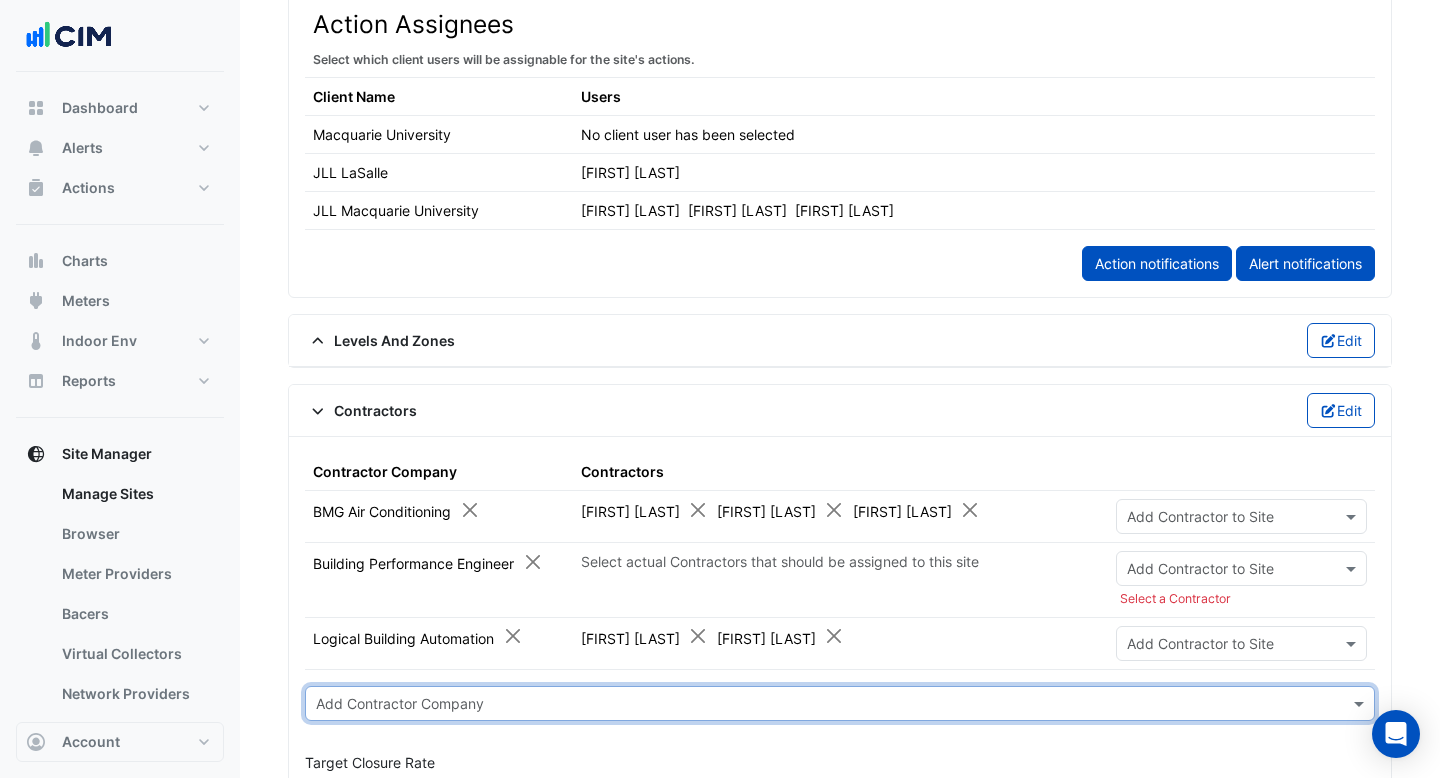 click 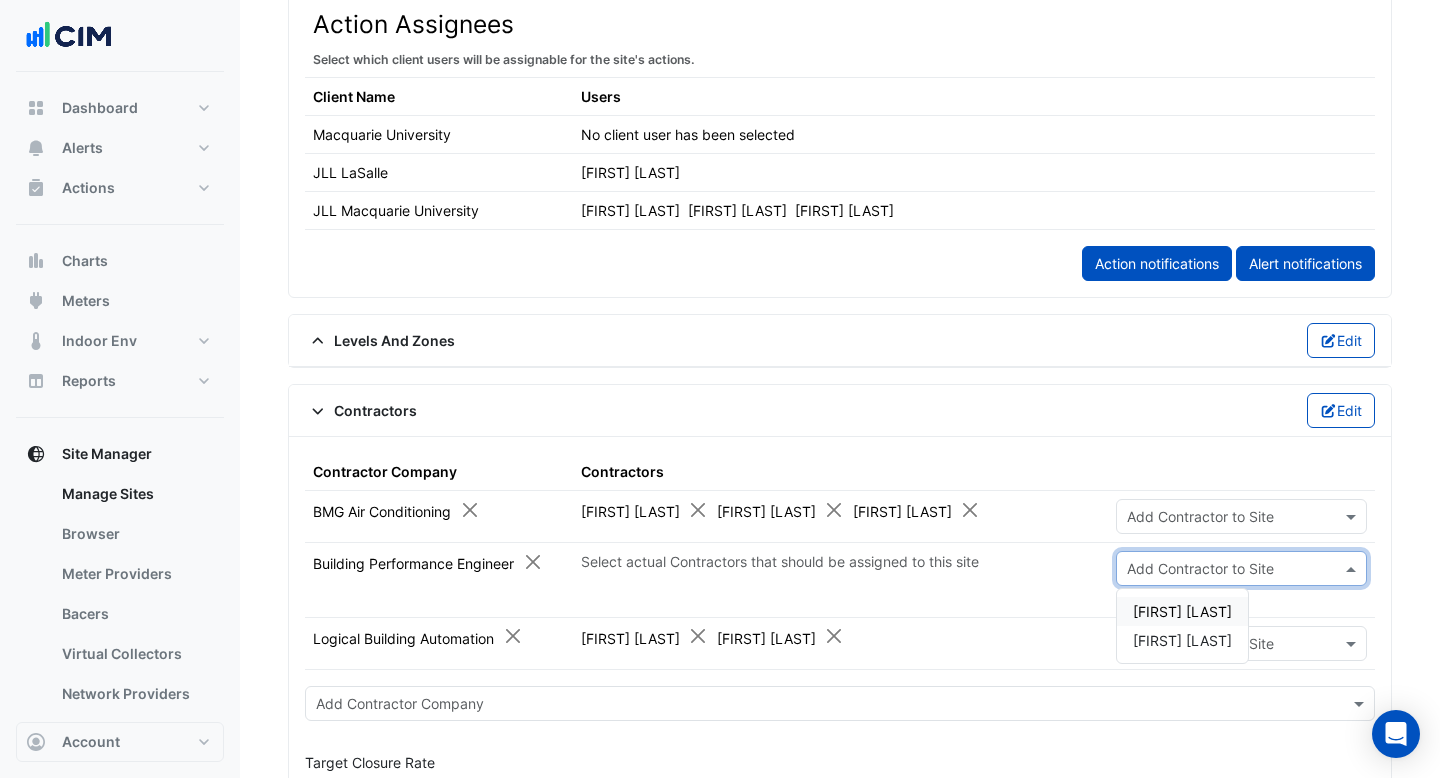 click on "[FIRST] [LAST]" at bounding box center (1182, 611) 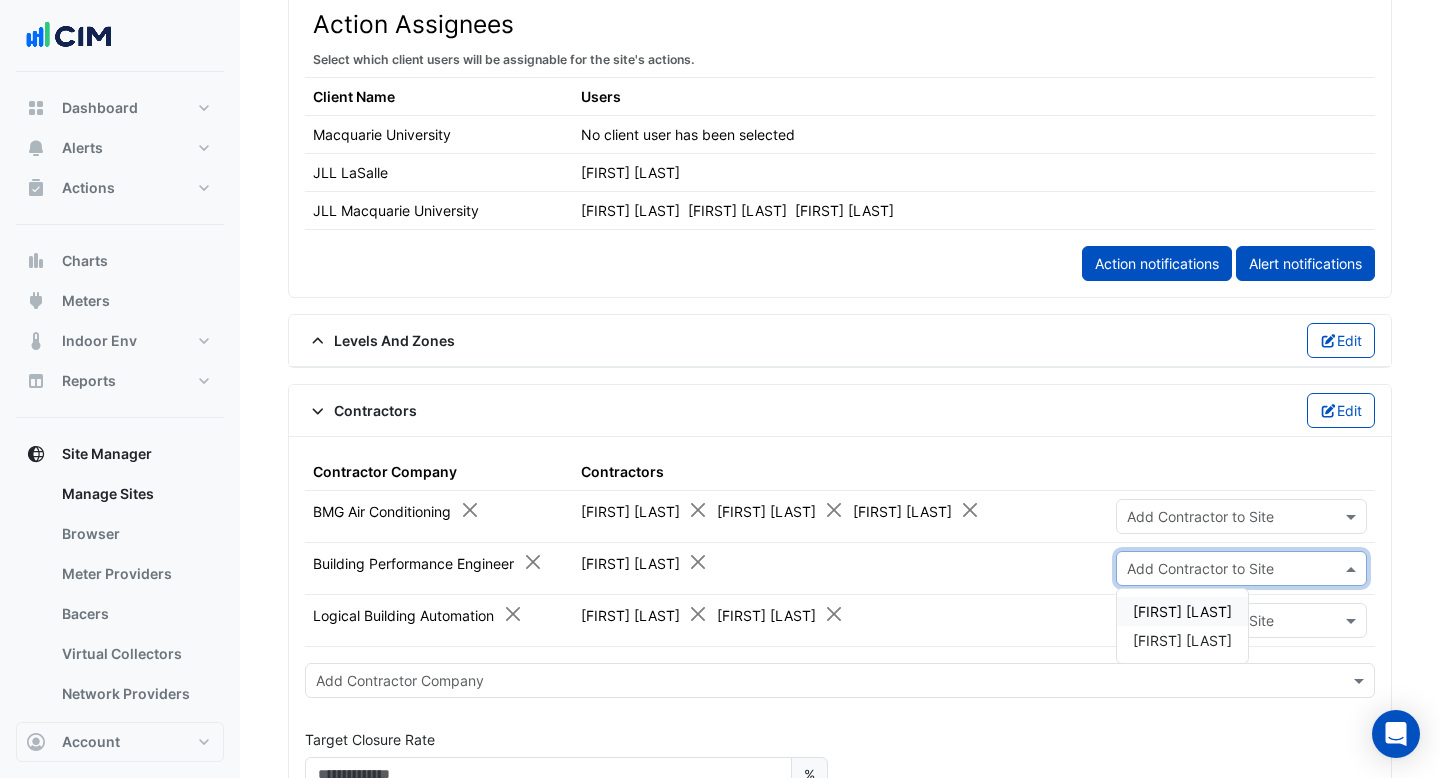 click 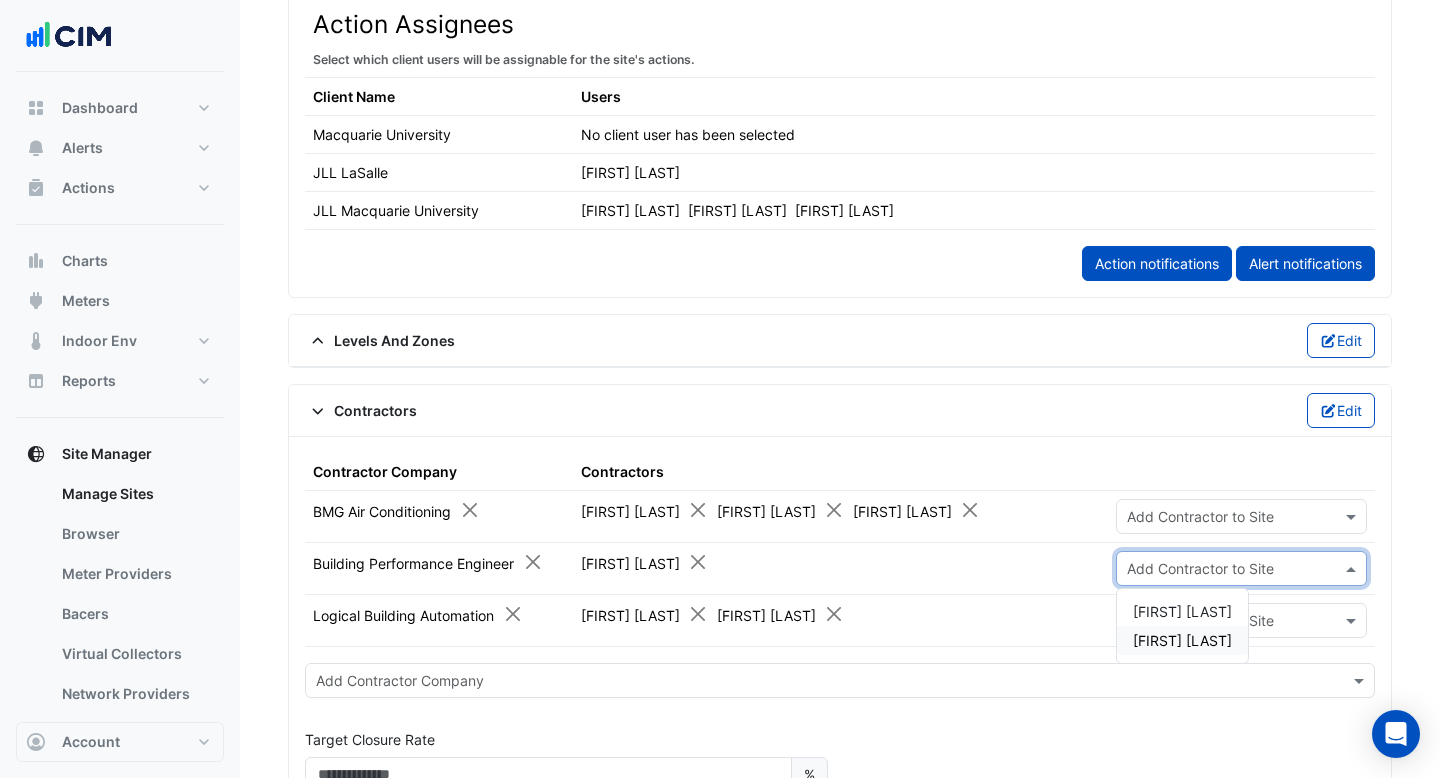 click on "[FIRST] [LAST]" at bounding box center (1182, 640) 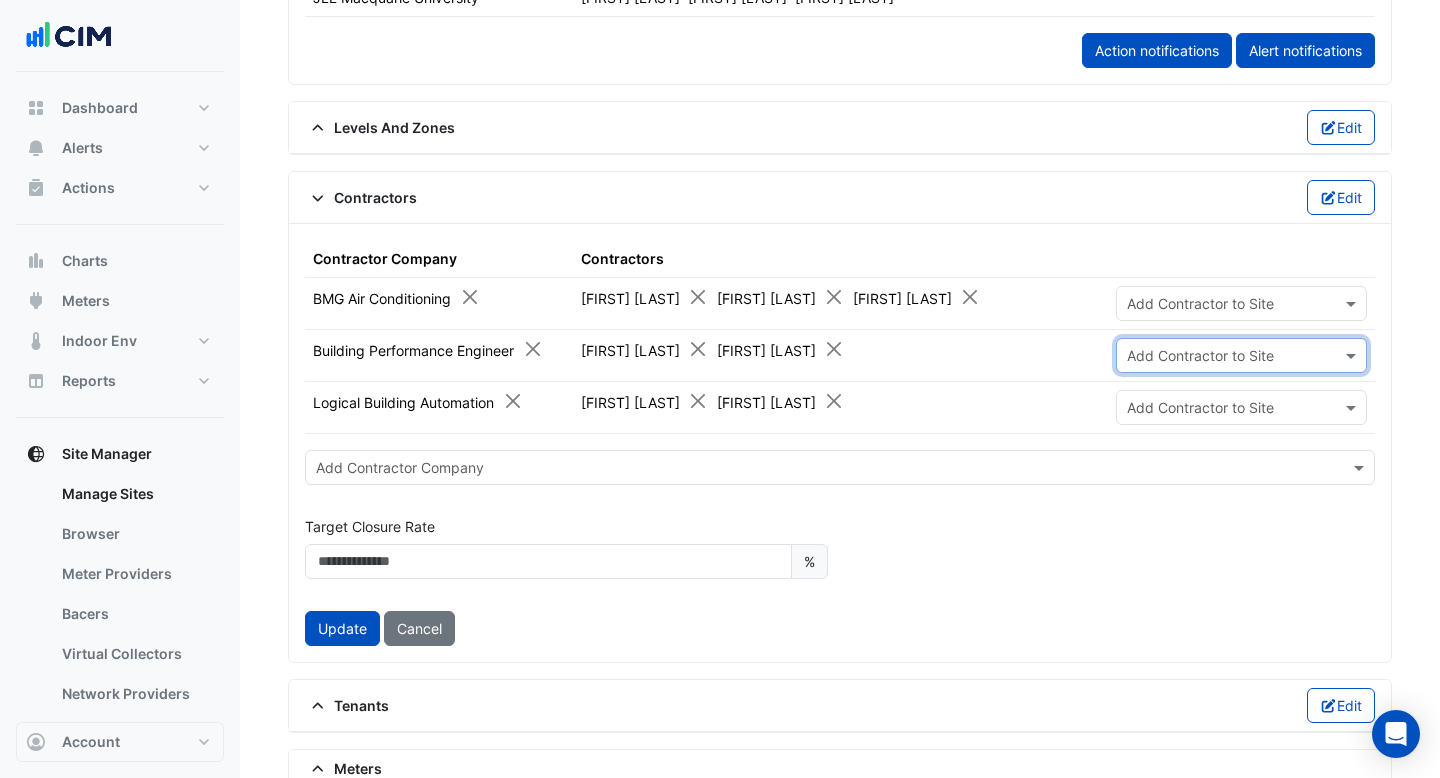 scroll, scrollTop: 1570, scrollLeft: 0, axis: vertical 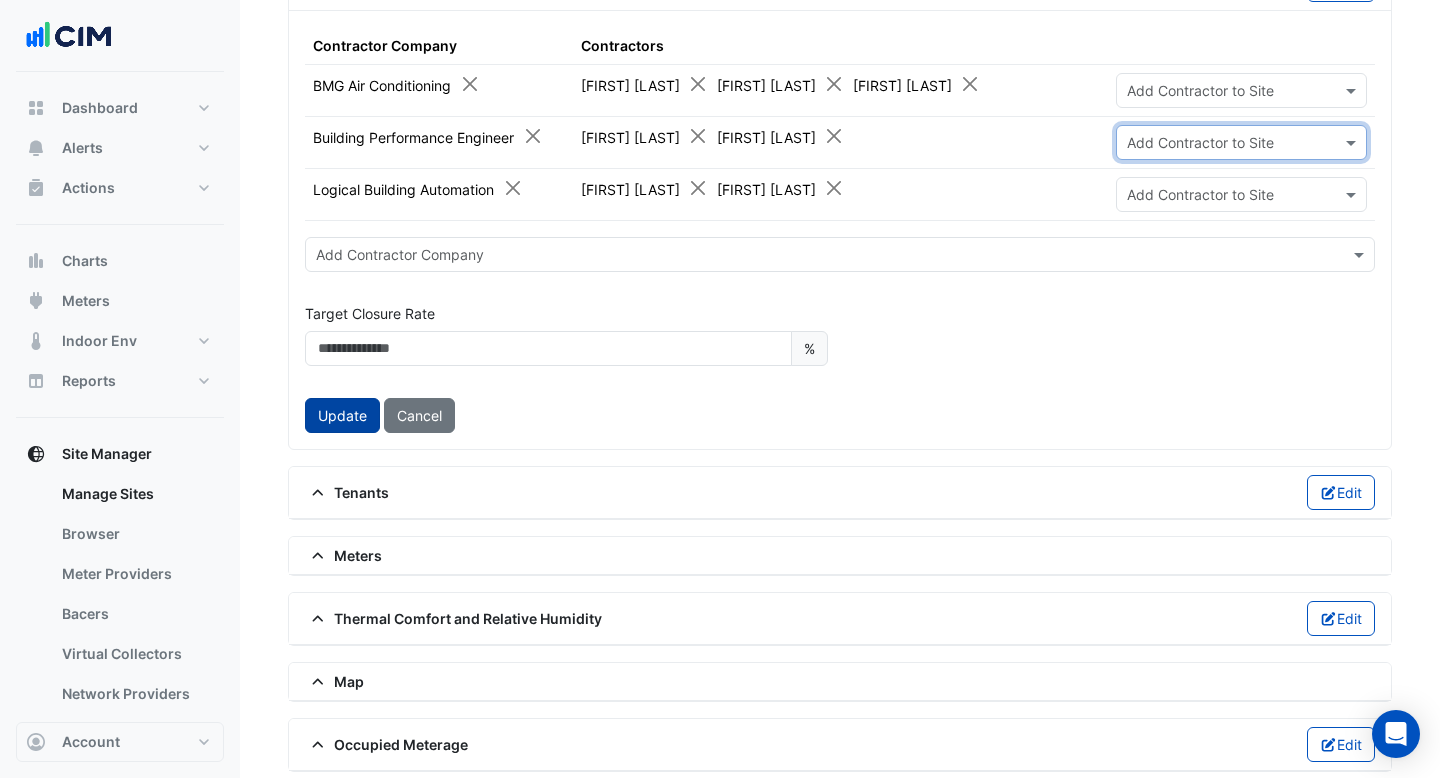 click on "Update" 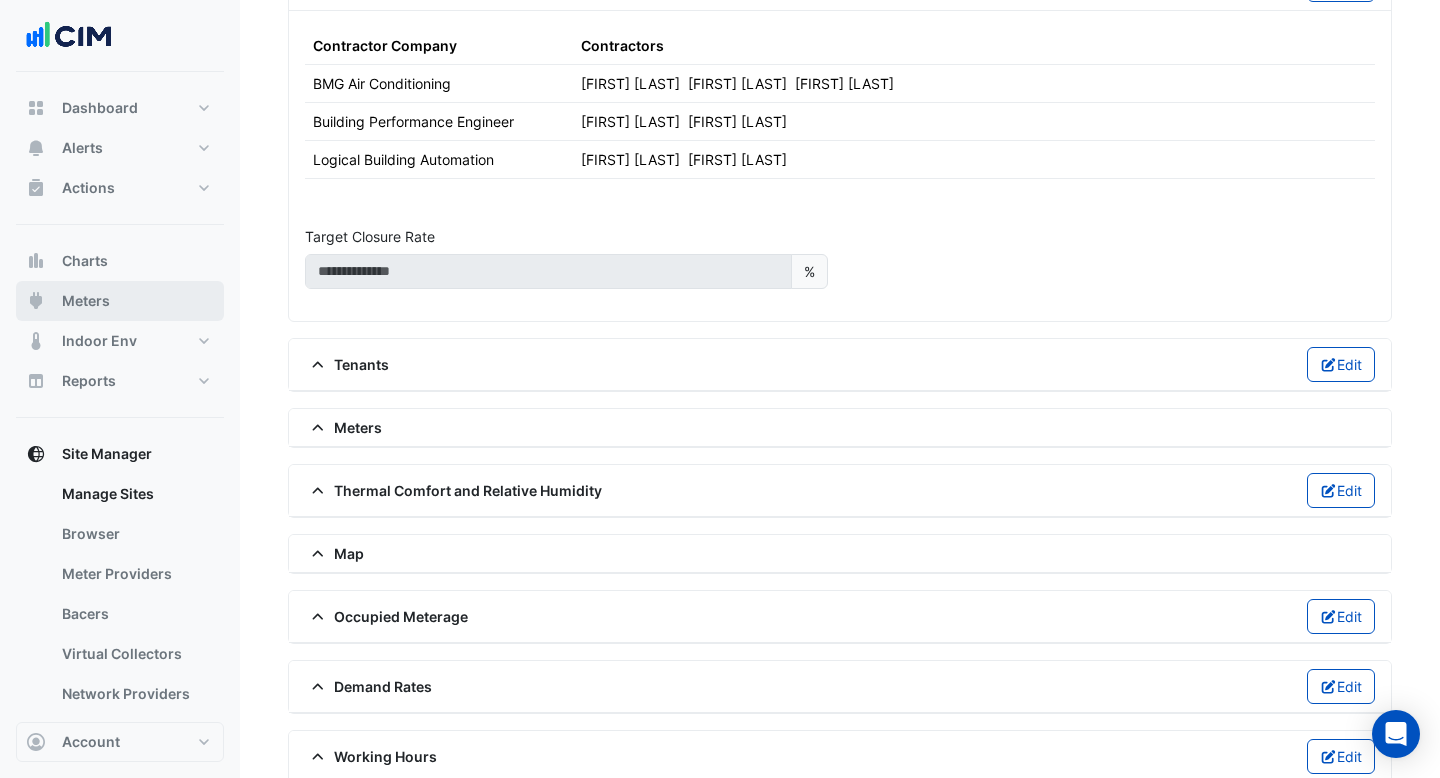 scroll, scrollTop: 344, scrollLeft: 0, axis: vertical 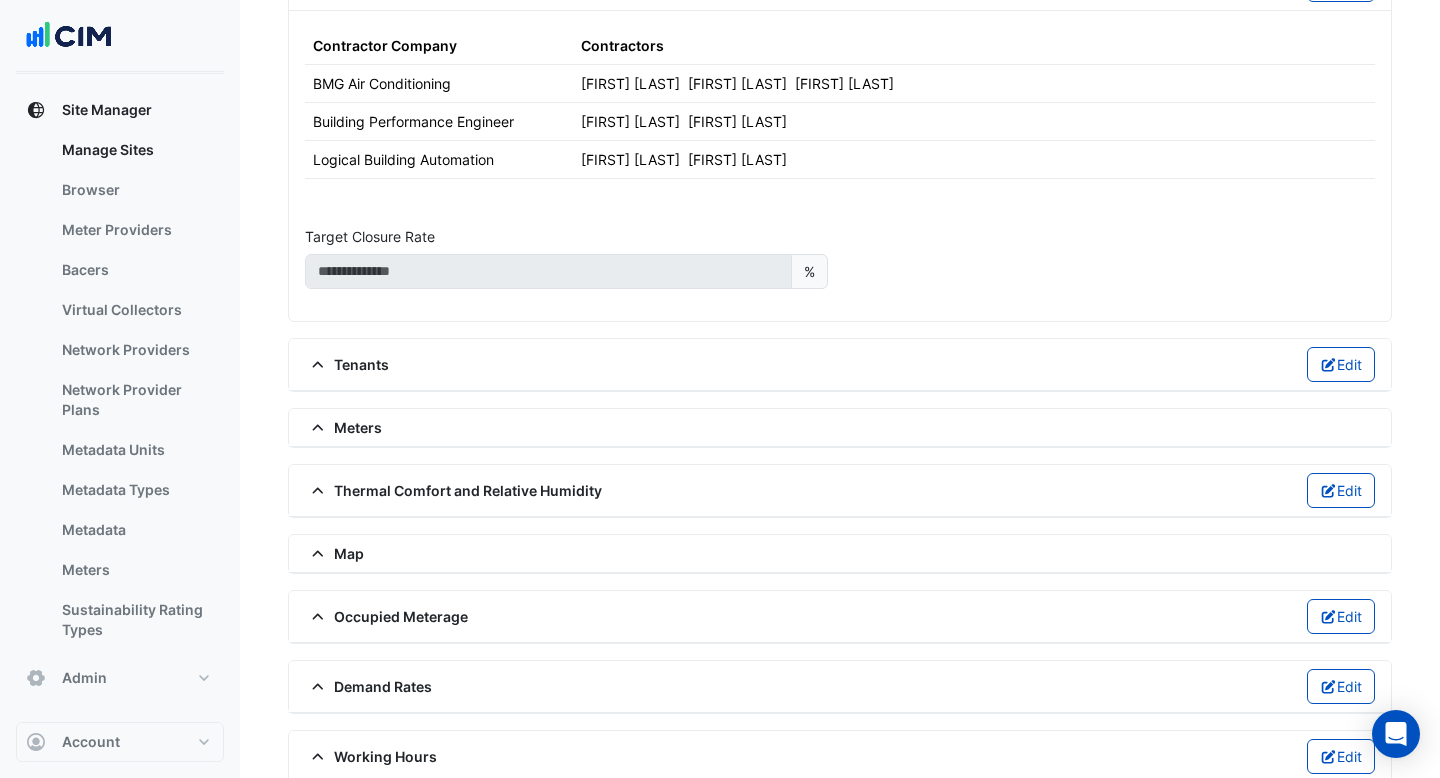 click on "Manage Sites
Browser
Meter Providers
Bacers
Virtual Collectors
Network Providers
Network Provider Plans
Metadata Units
Metadata Types
Metadata
Meters
Sustainability Rating Types" at bounding box center [120, 394] 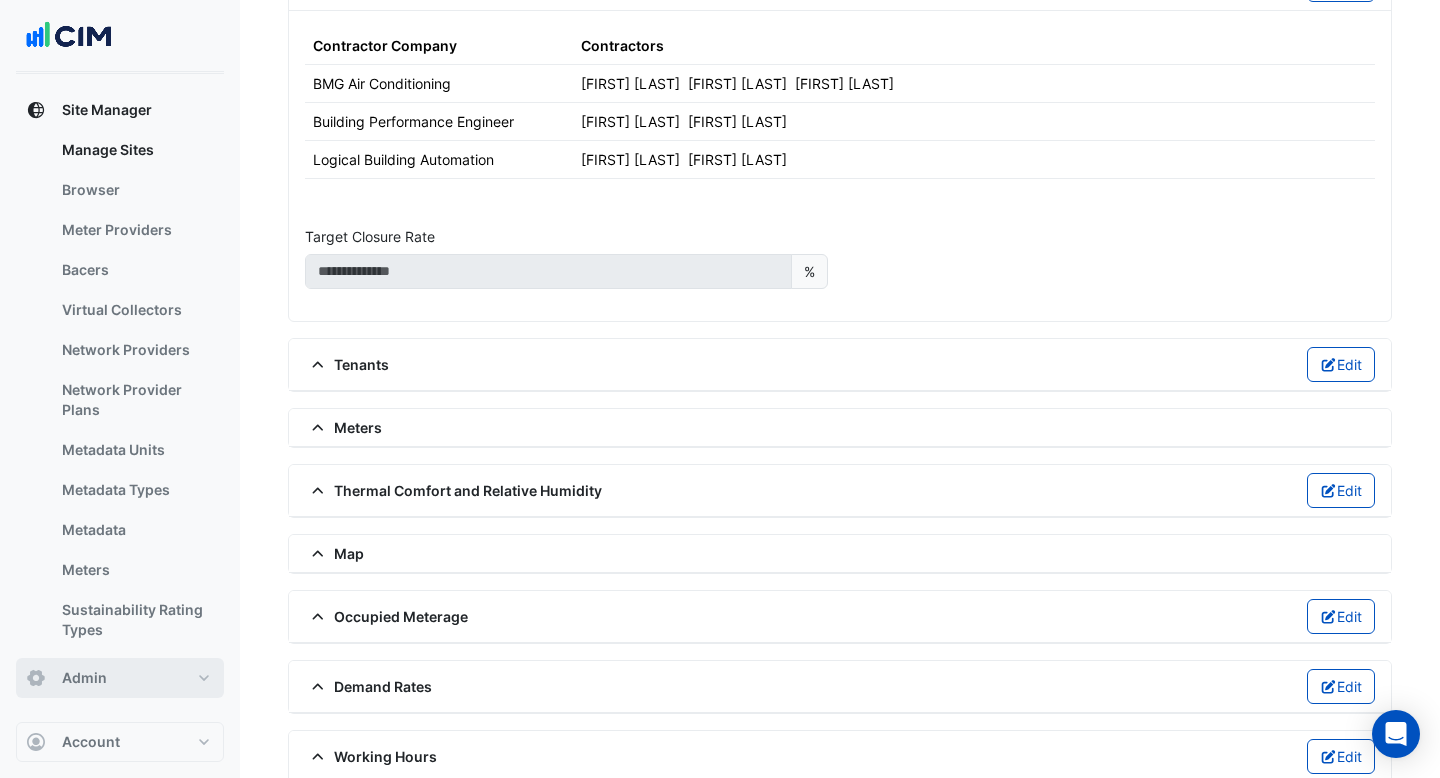 click on "Admin" at bounding box center [120, 678] 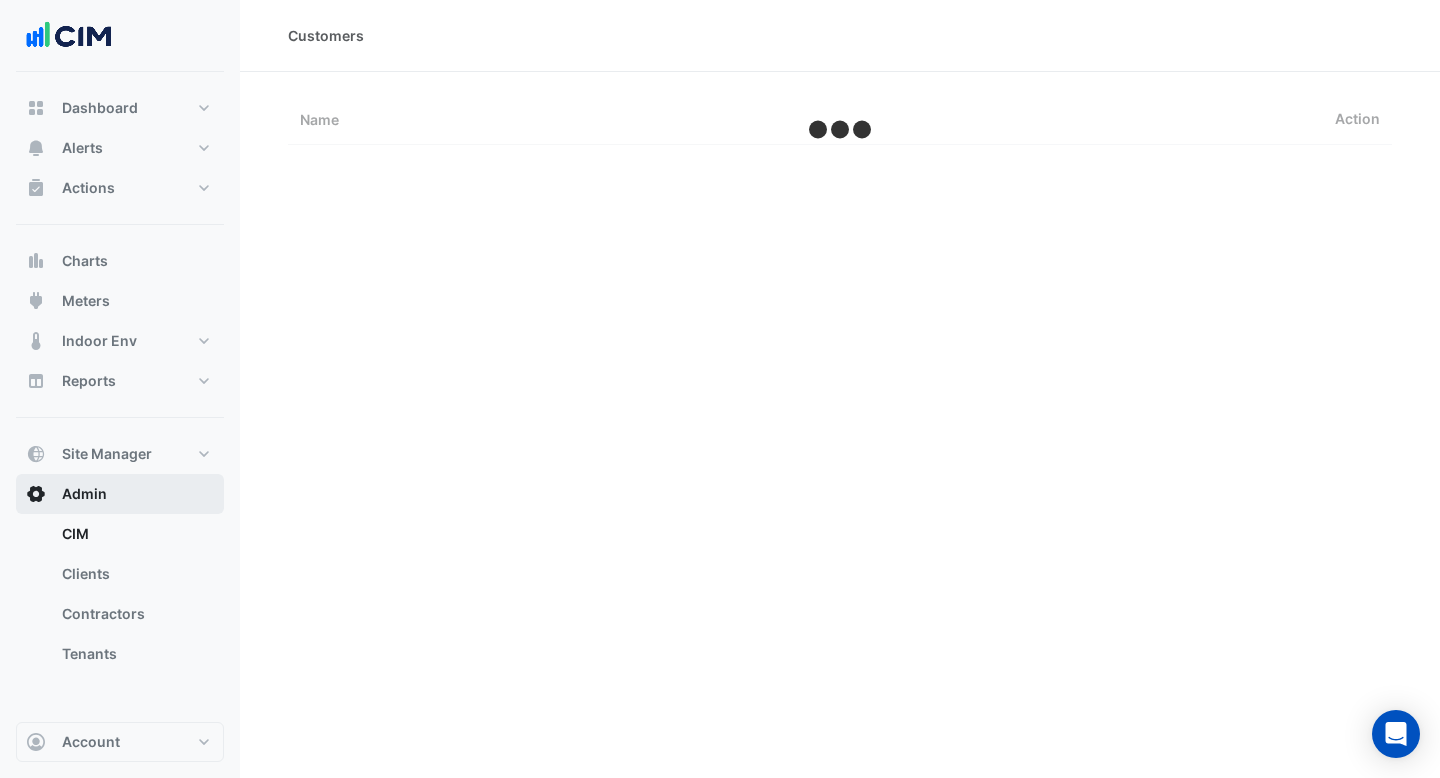 scroll, scrollTop: 0, scrollLeft: 0, axis: both 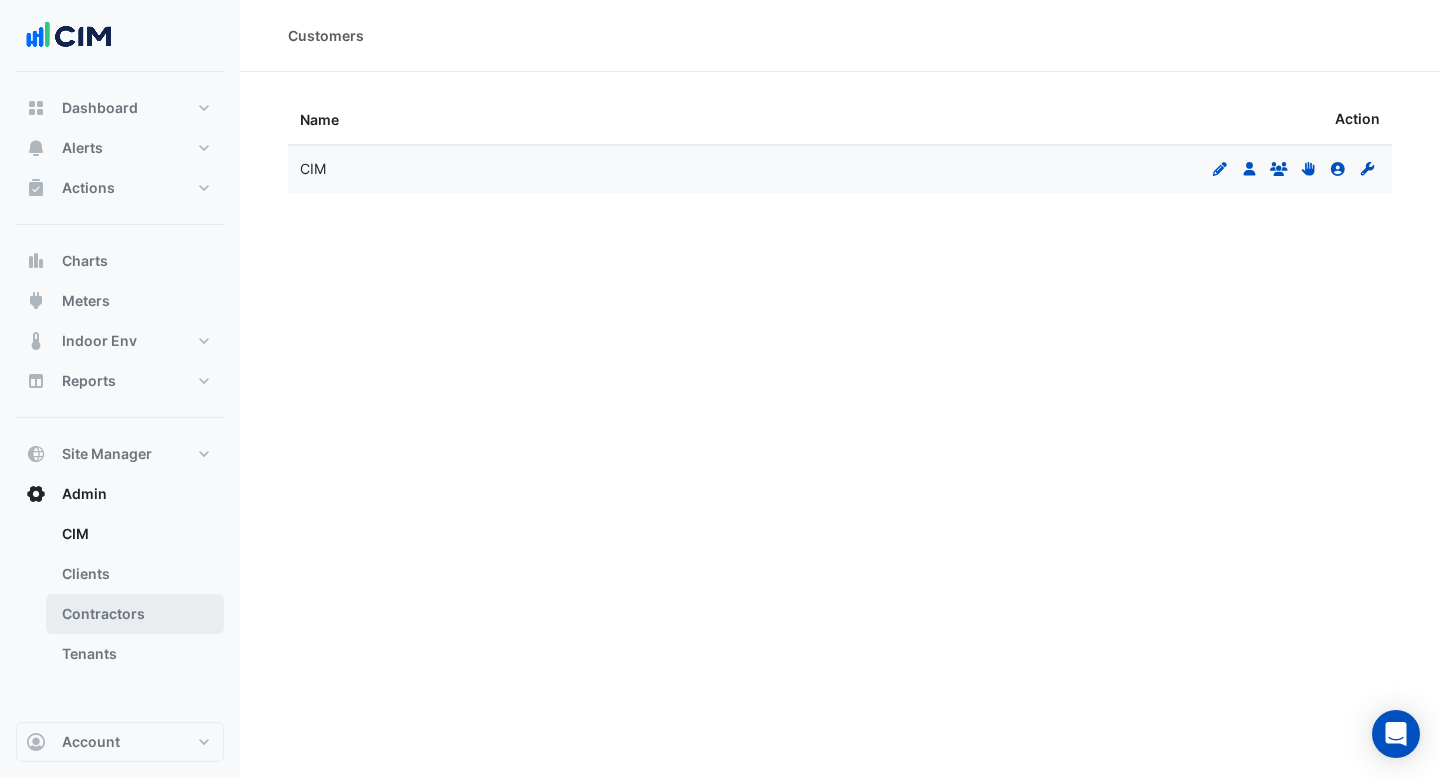 click on "Contractors" at bounding box center (135, 614) 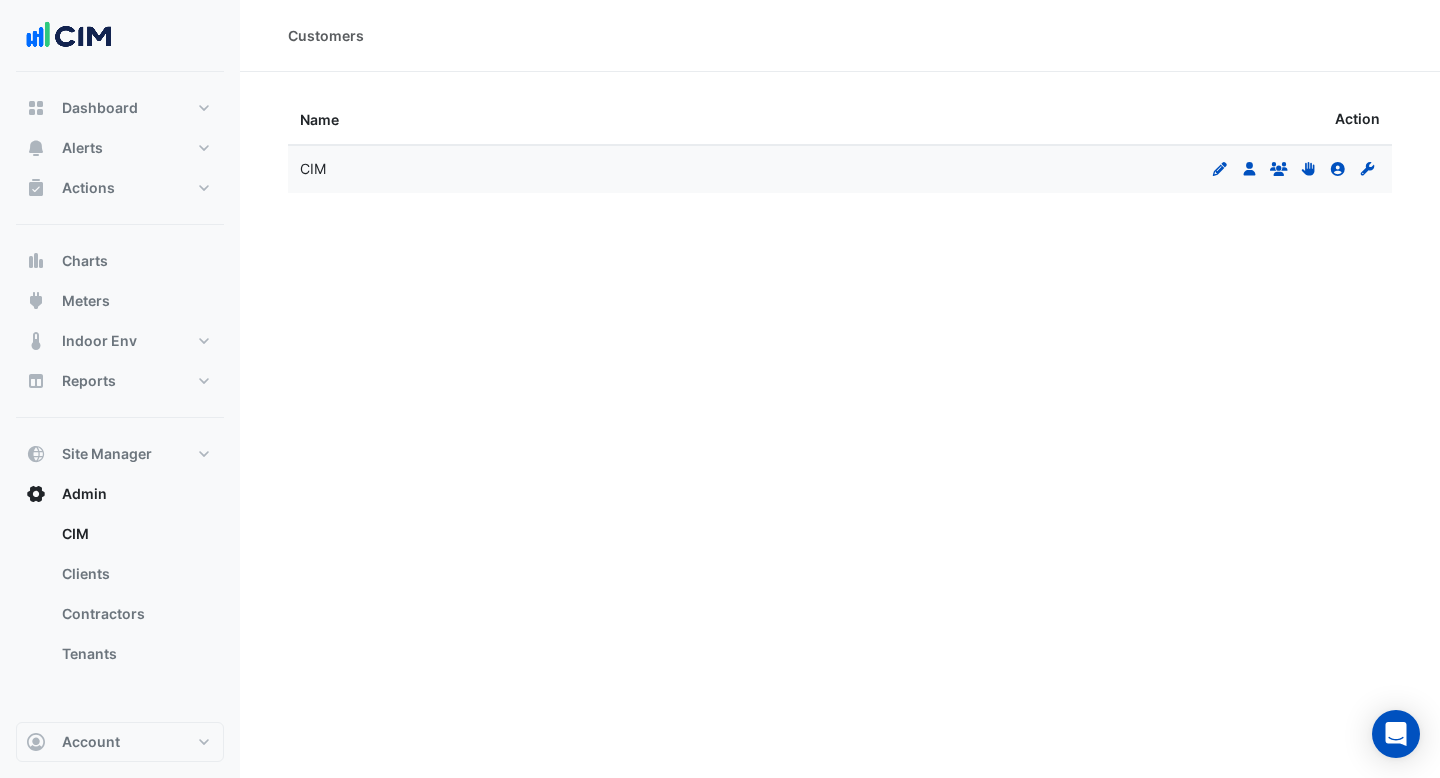 select on "***" 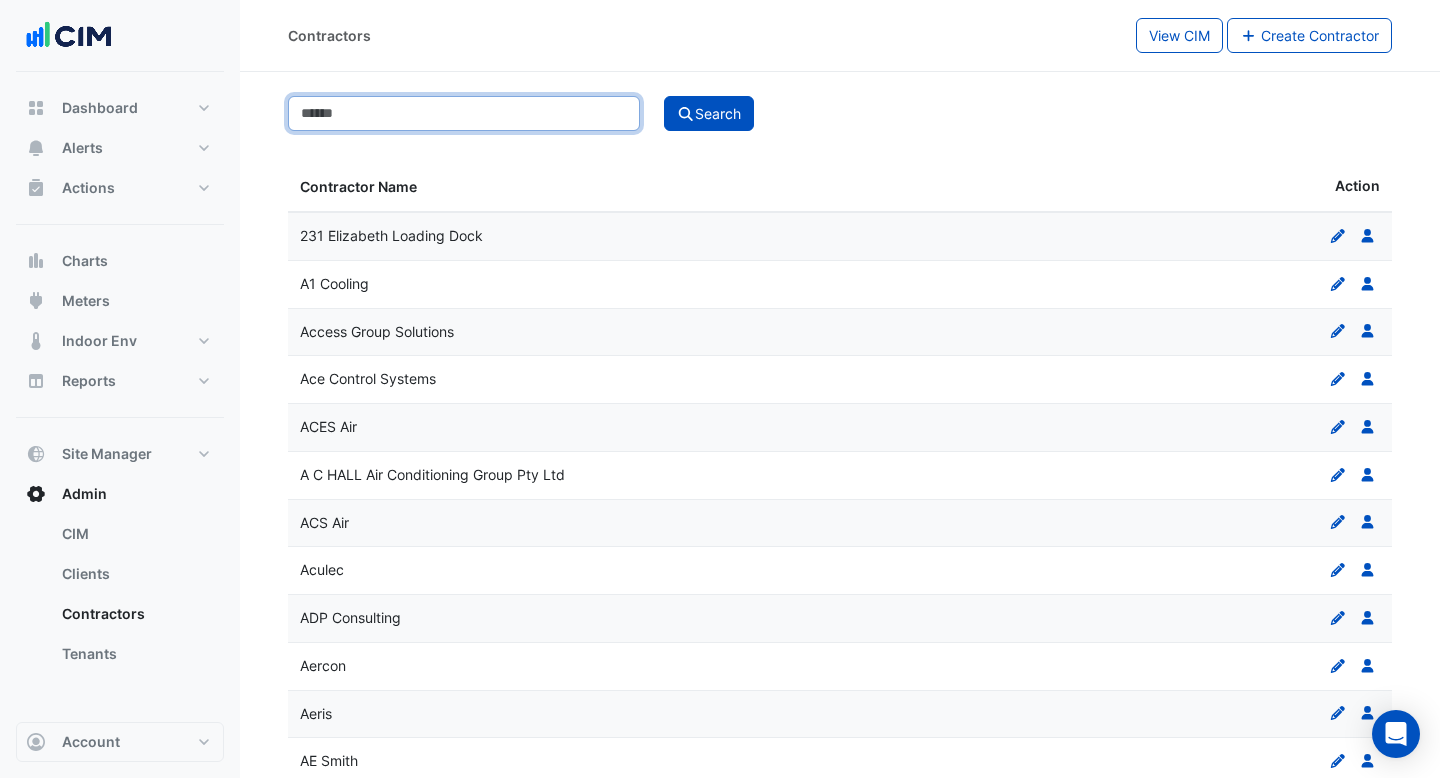 click 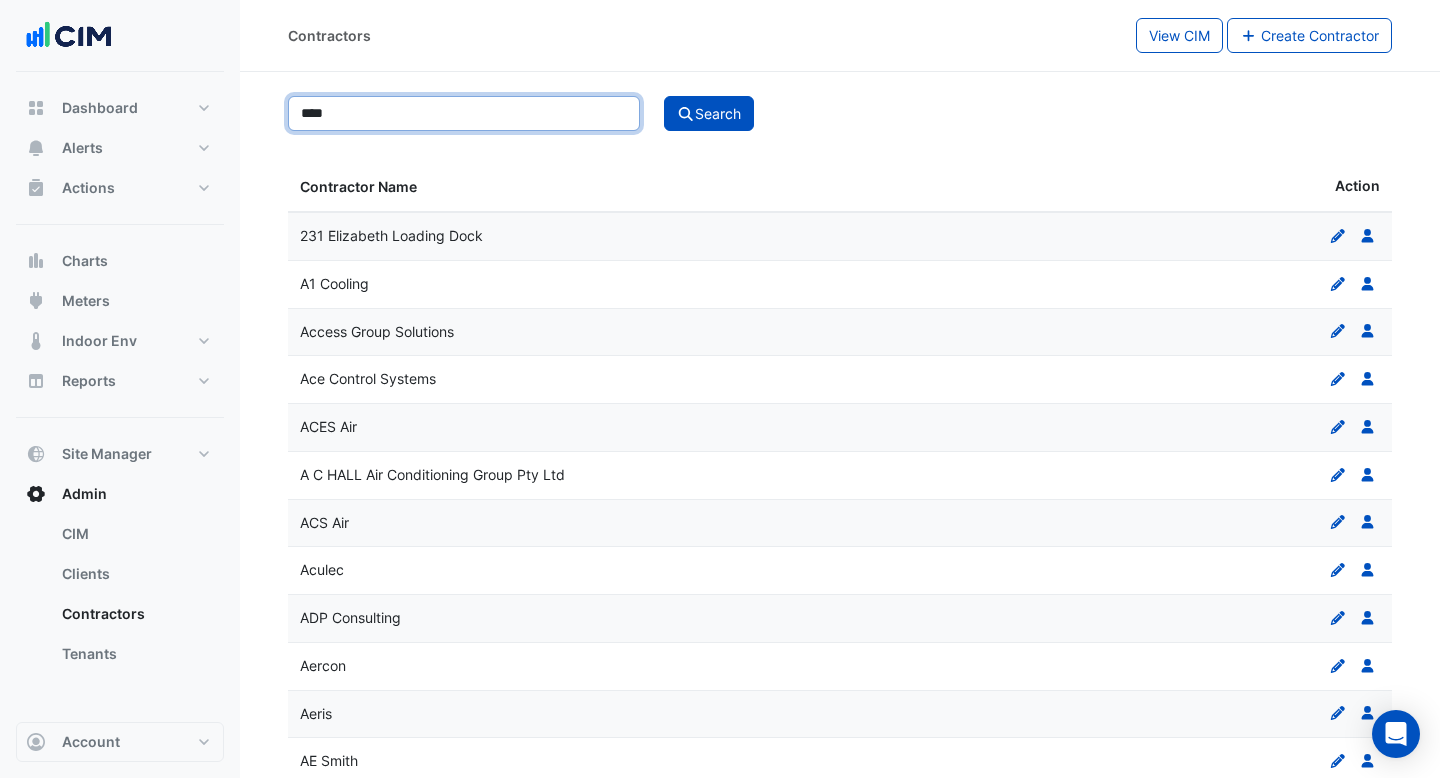 click on "Search" 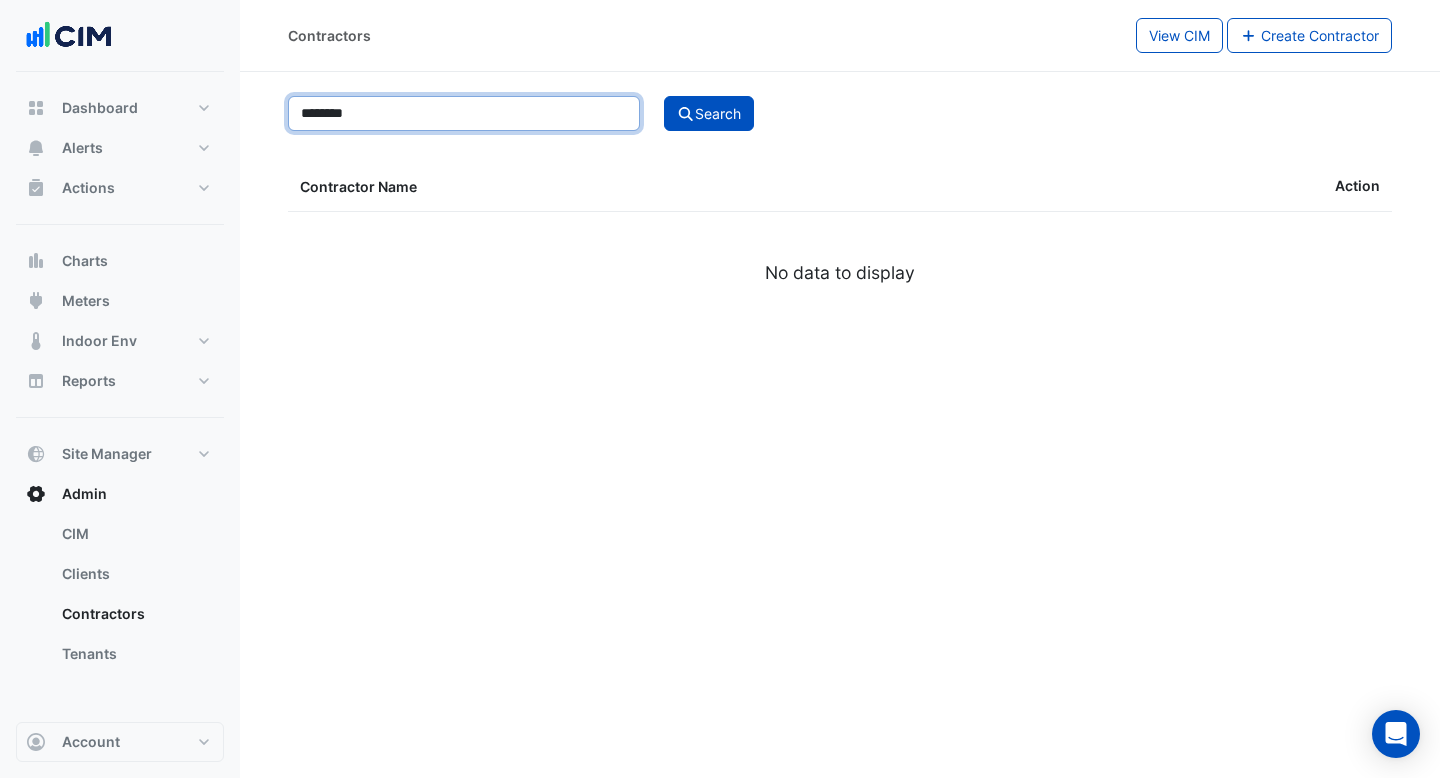 type on "********" 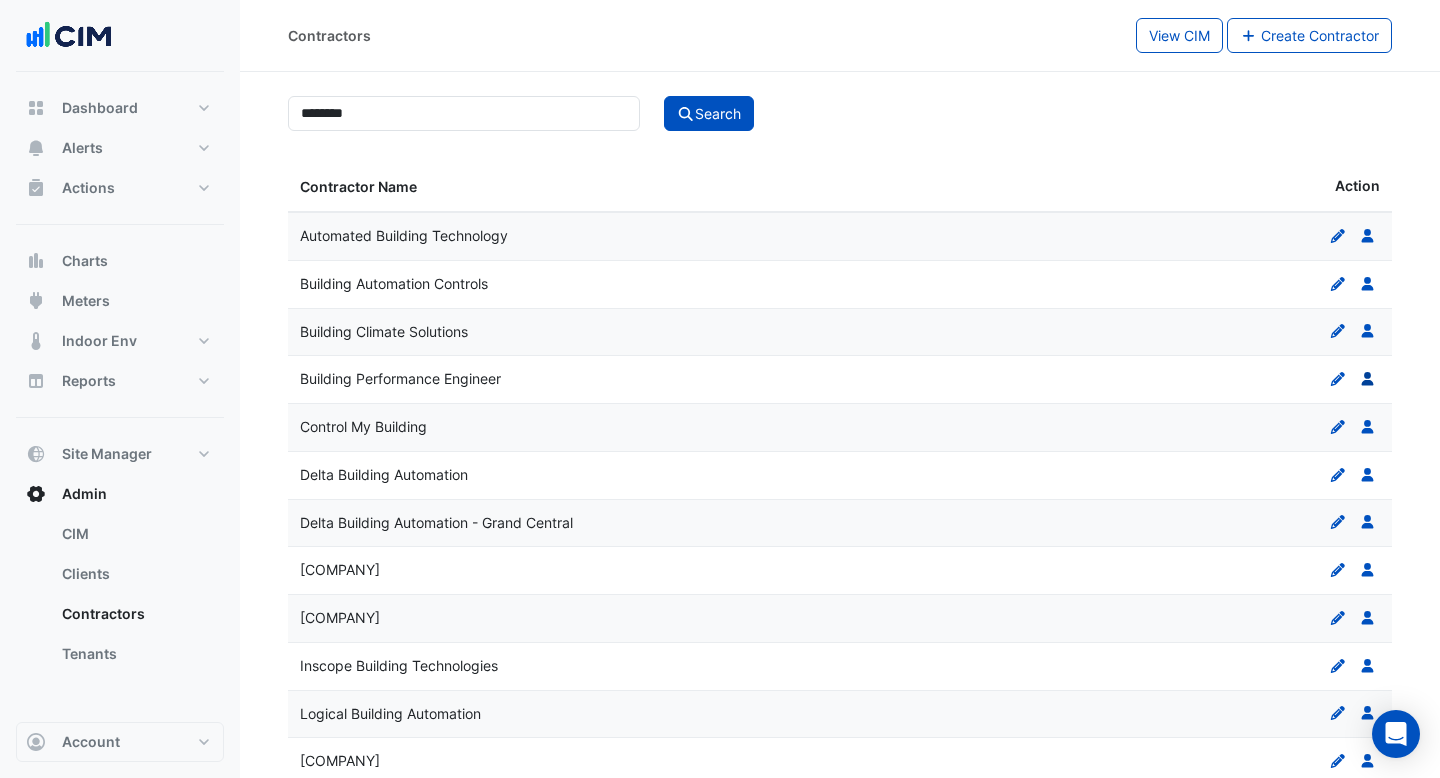 click 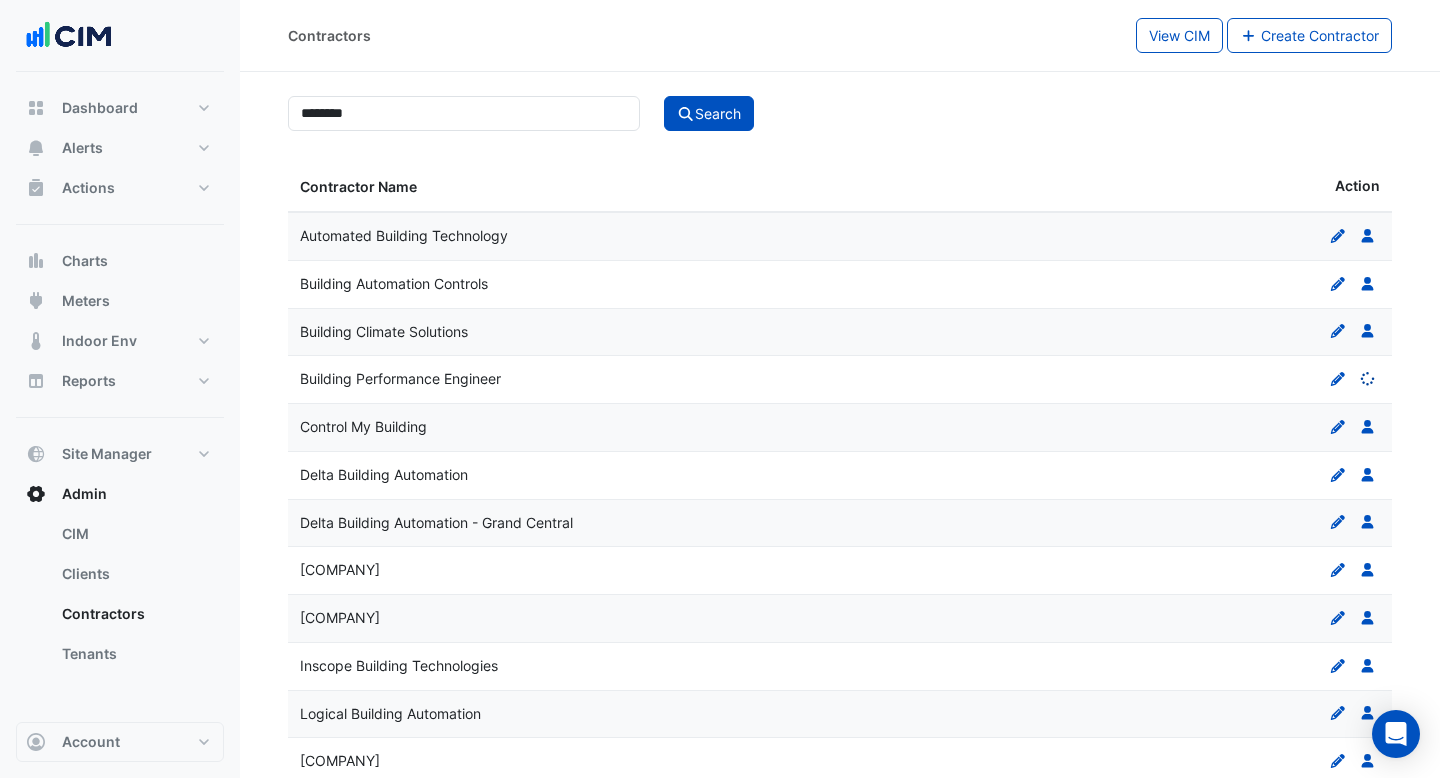 select on "***" 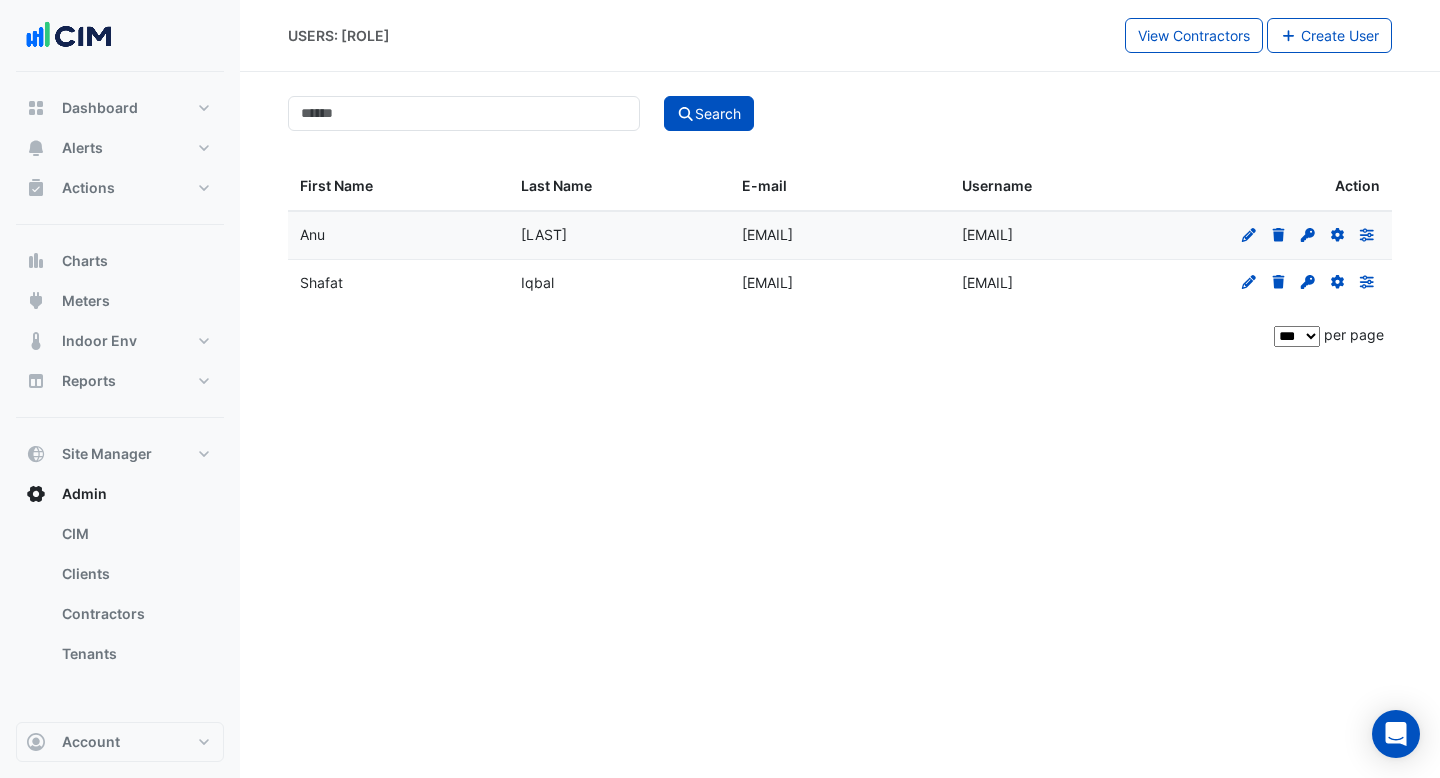 drag, startPoint x: 912, startPoint y: 234, endPoint x: 741, endPoint y: 236, distance: 171.01169 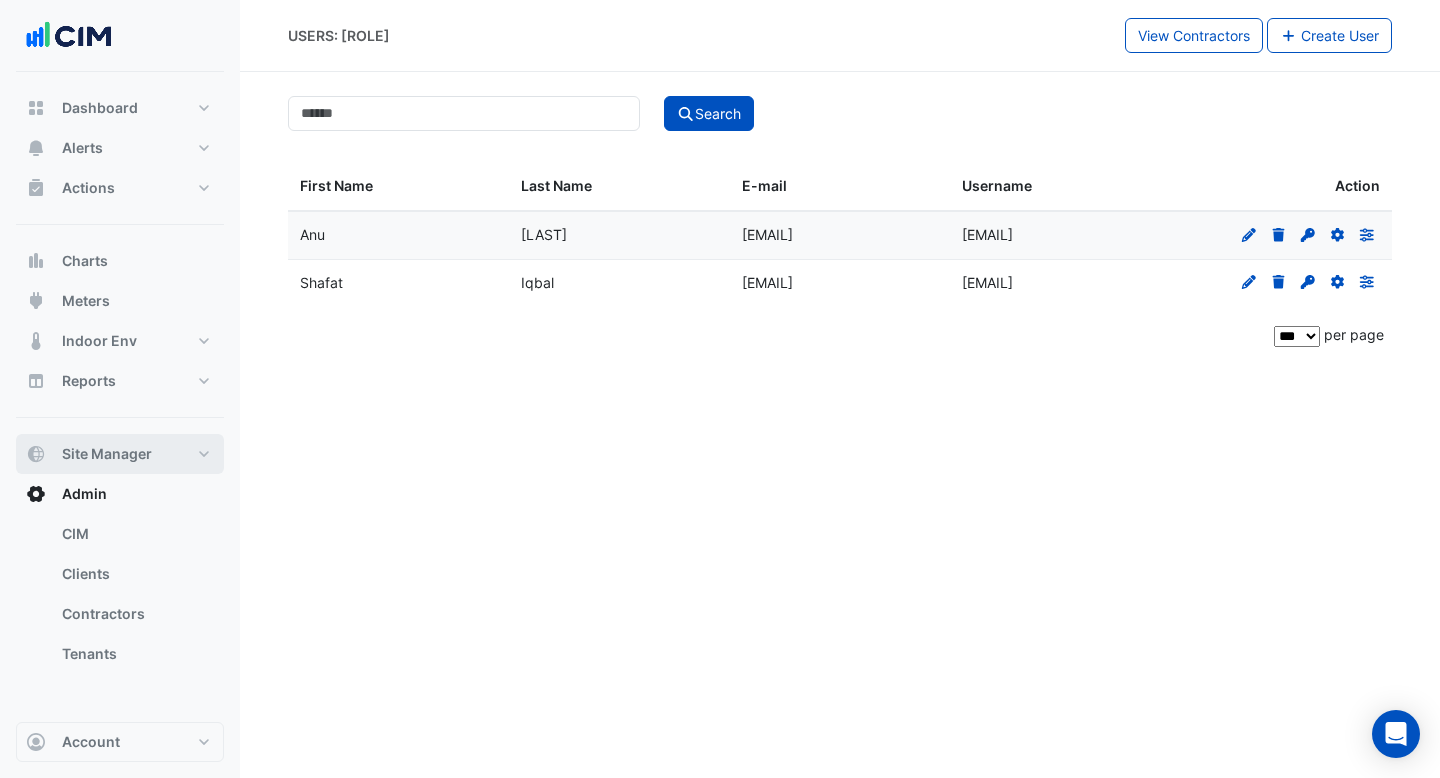 click on "Site Manager" at bounding box center (120, 454) 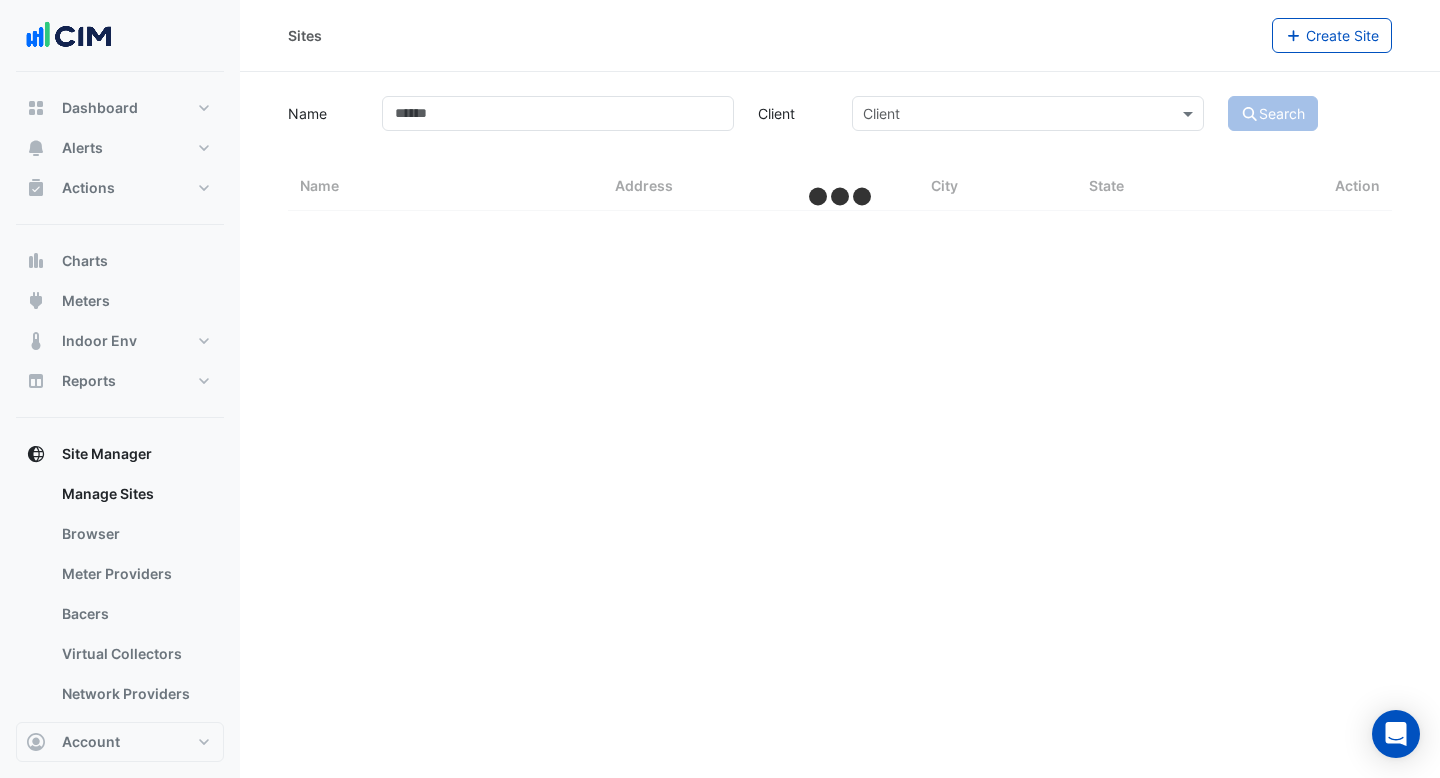 select on "***" 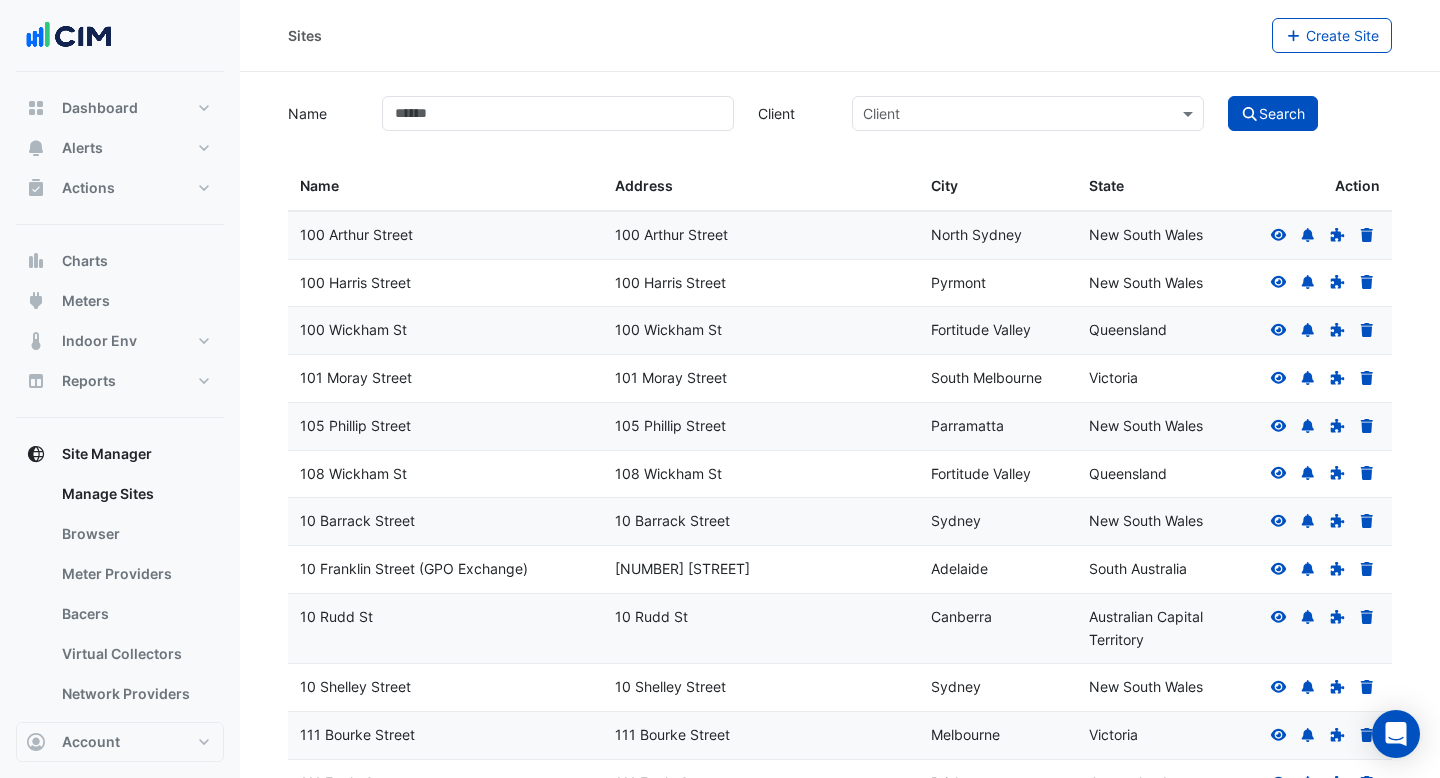 click 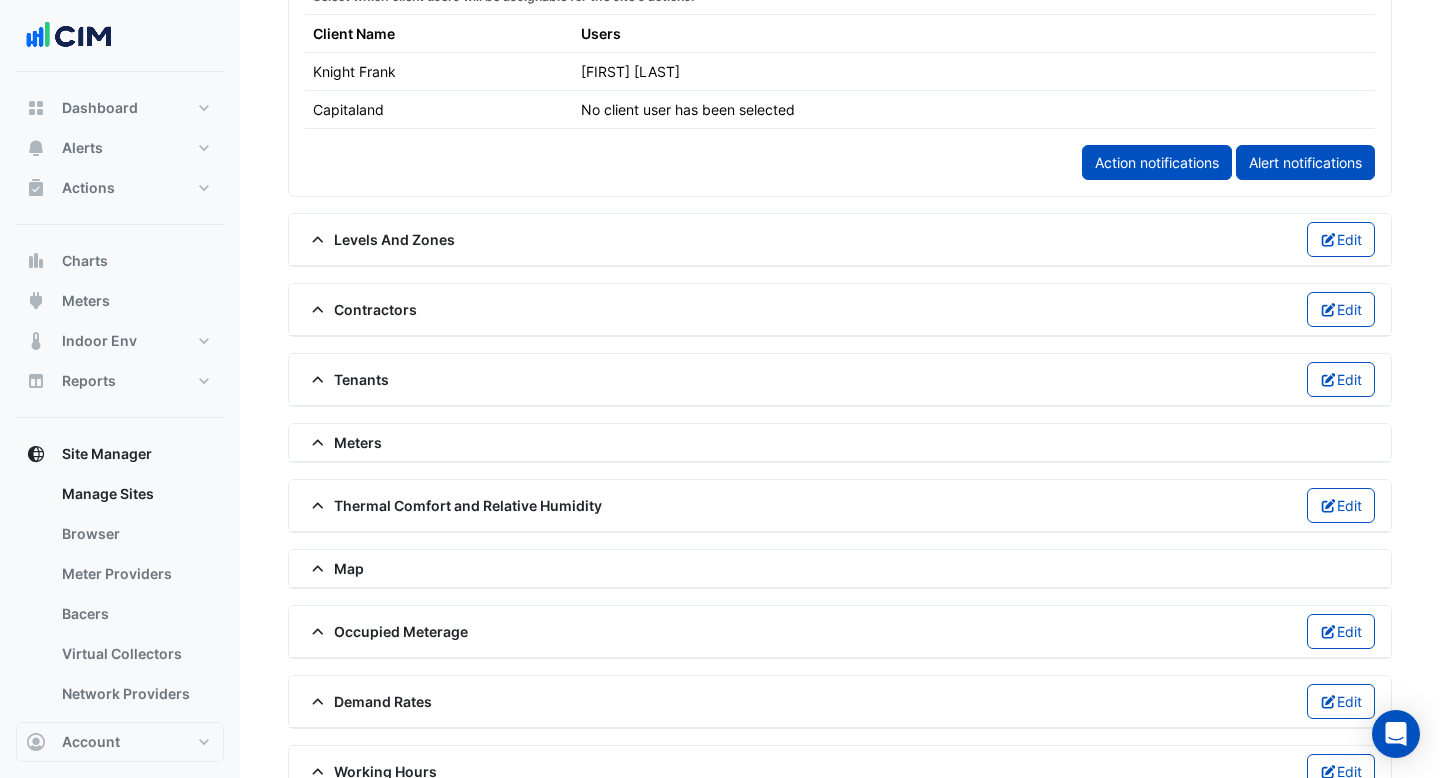 scroll, scrollTop: 1313, scrollLeft: 0, axis: vertical 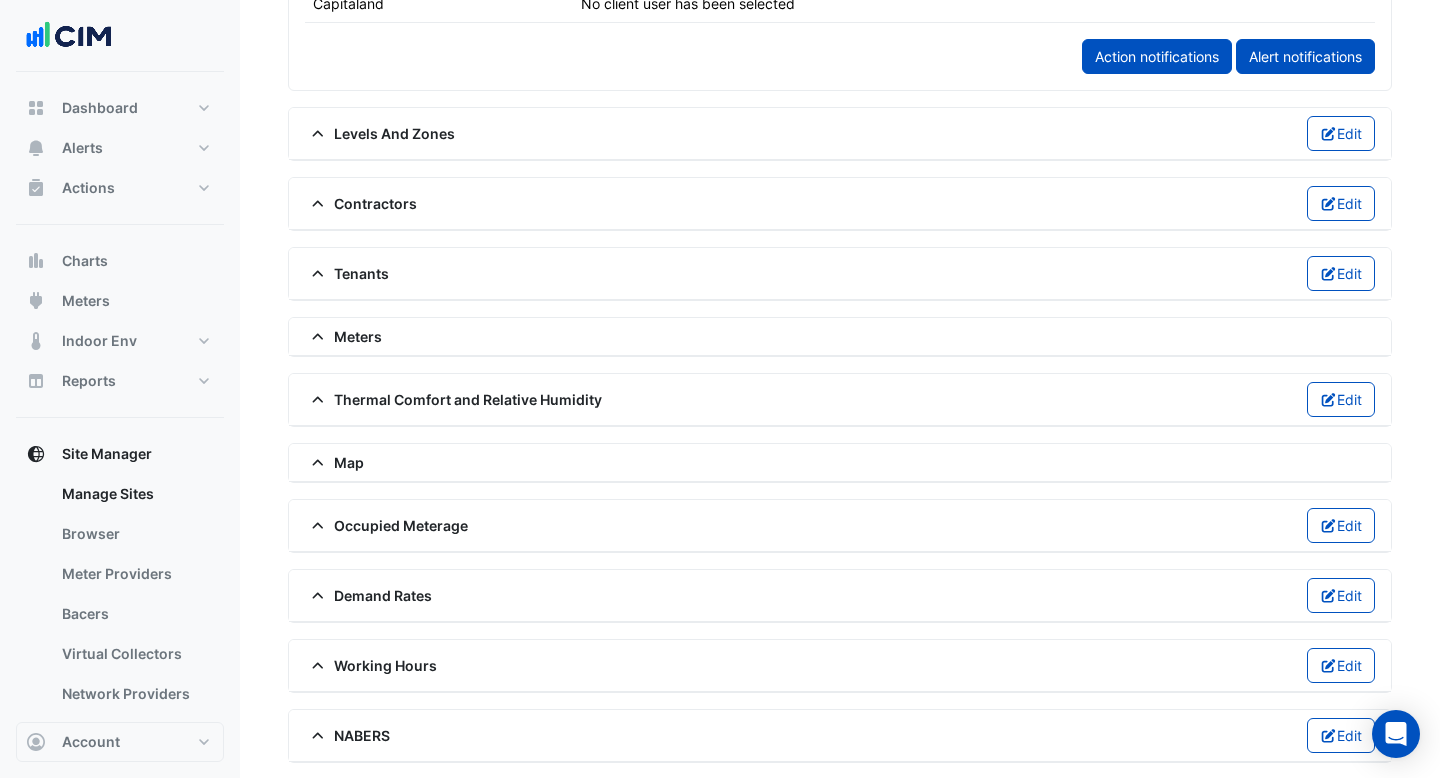 click on "Contractors" 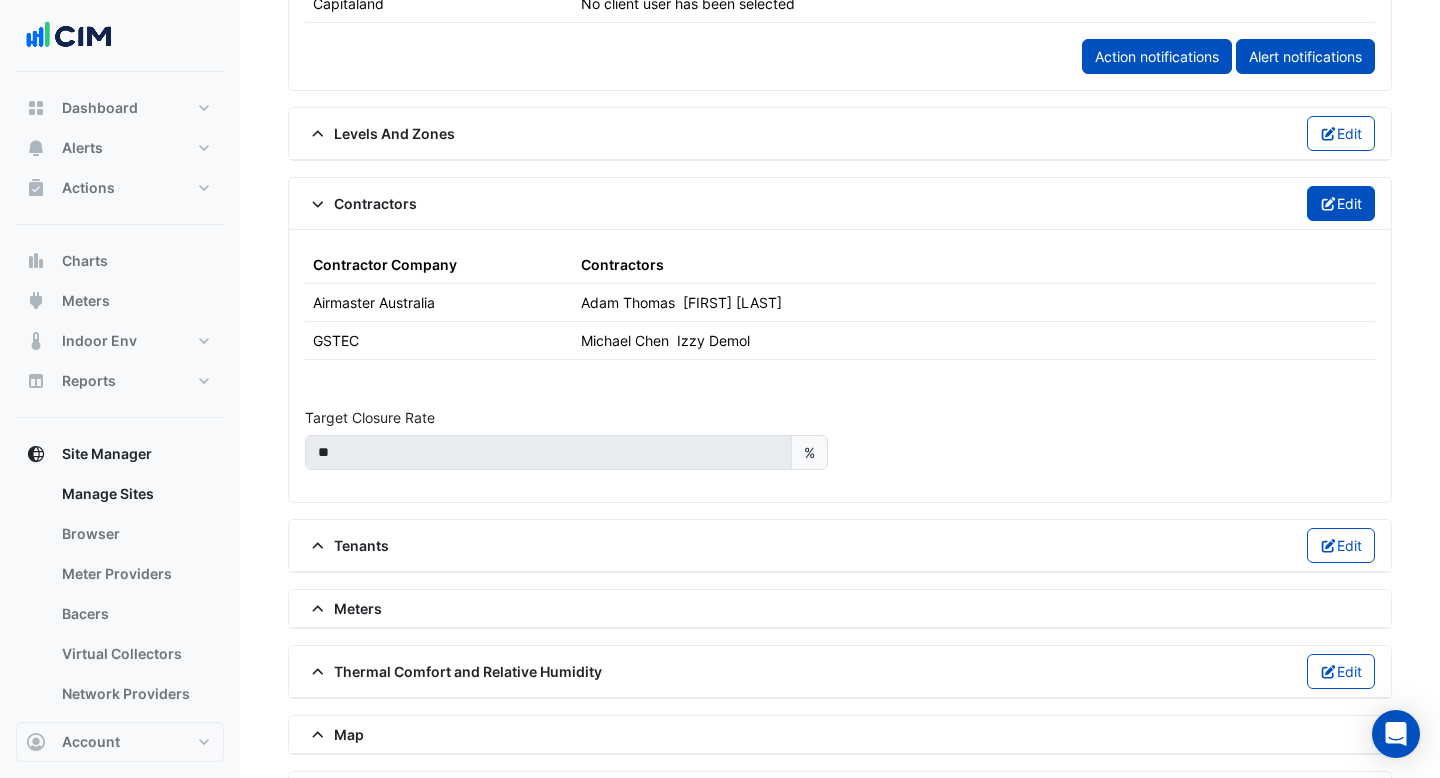 click on "Edit" 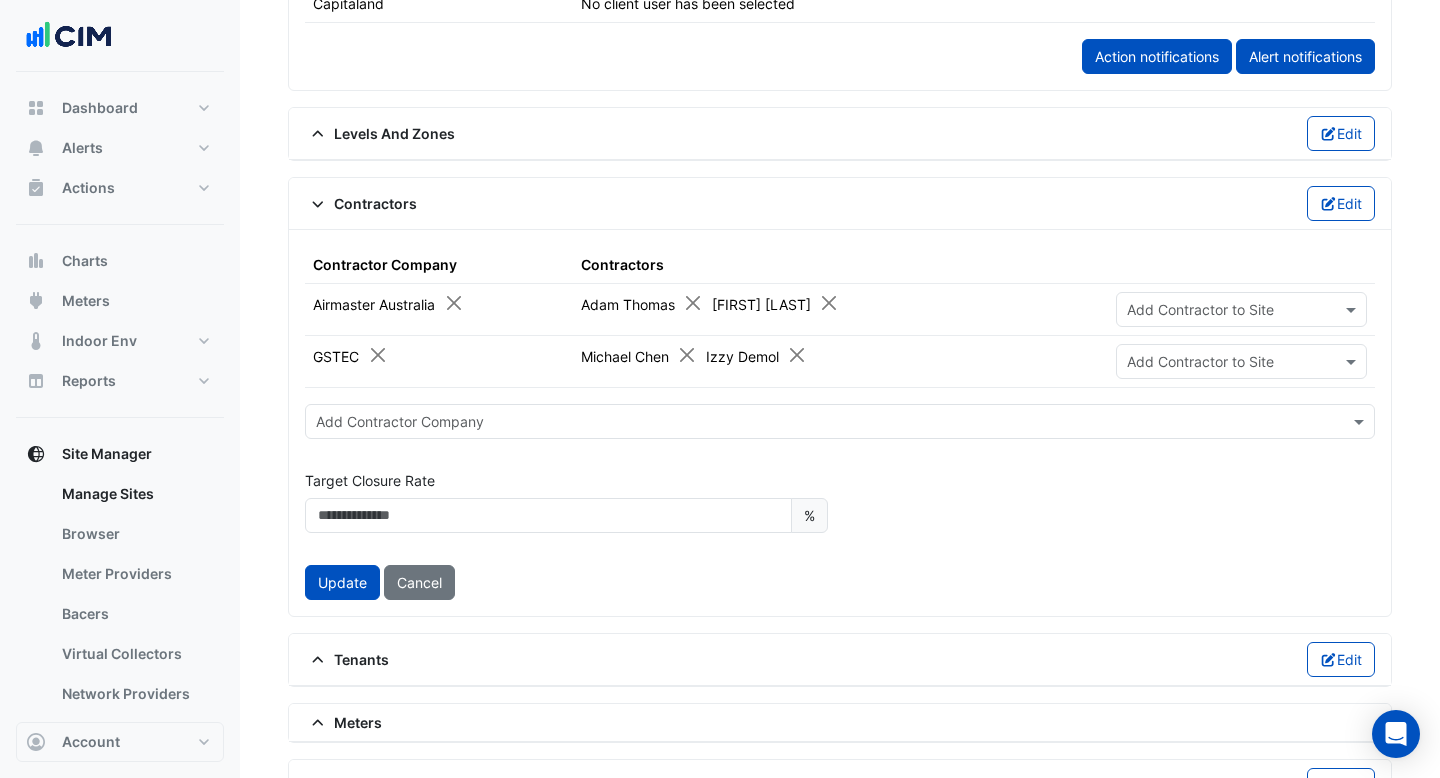 click 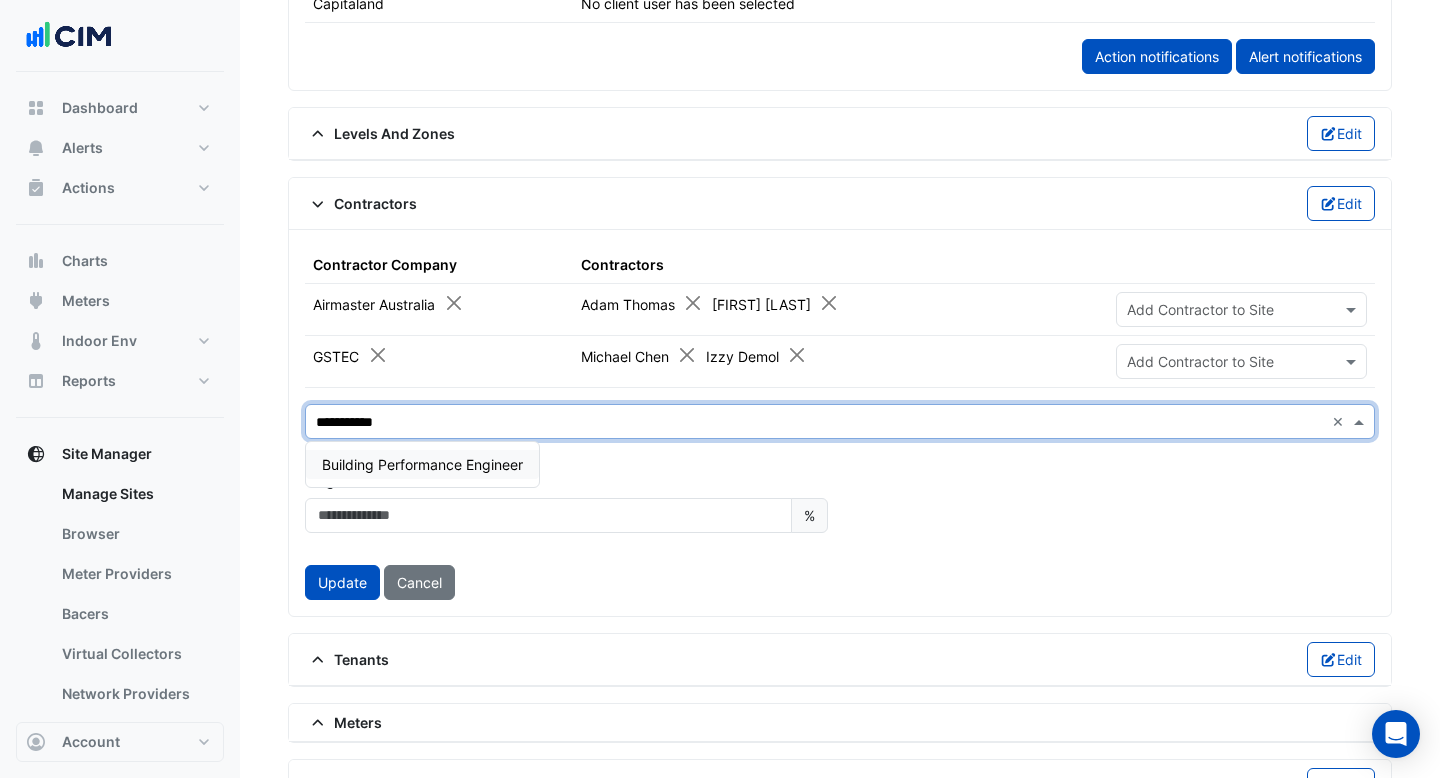 type on "**********" 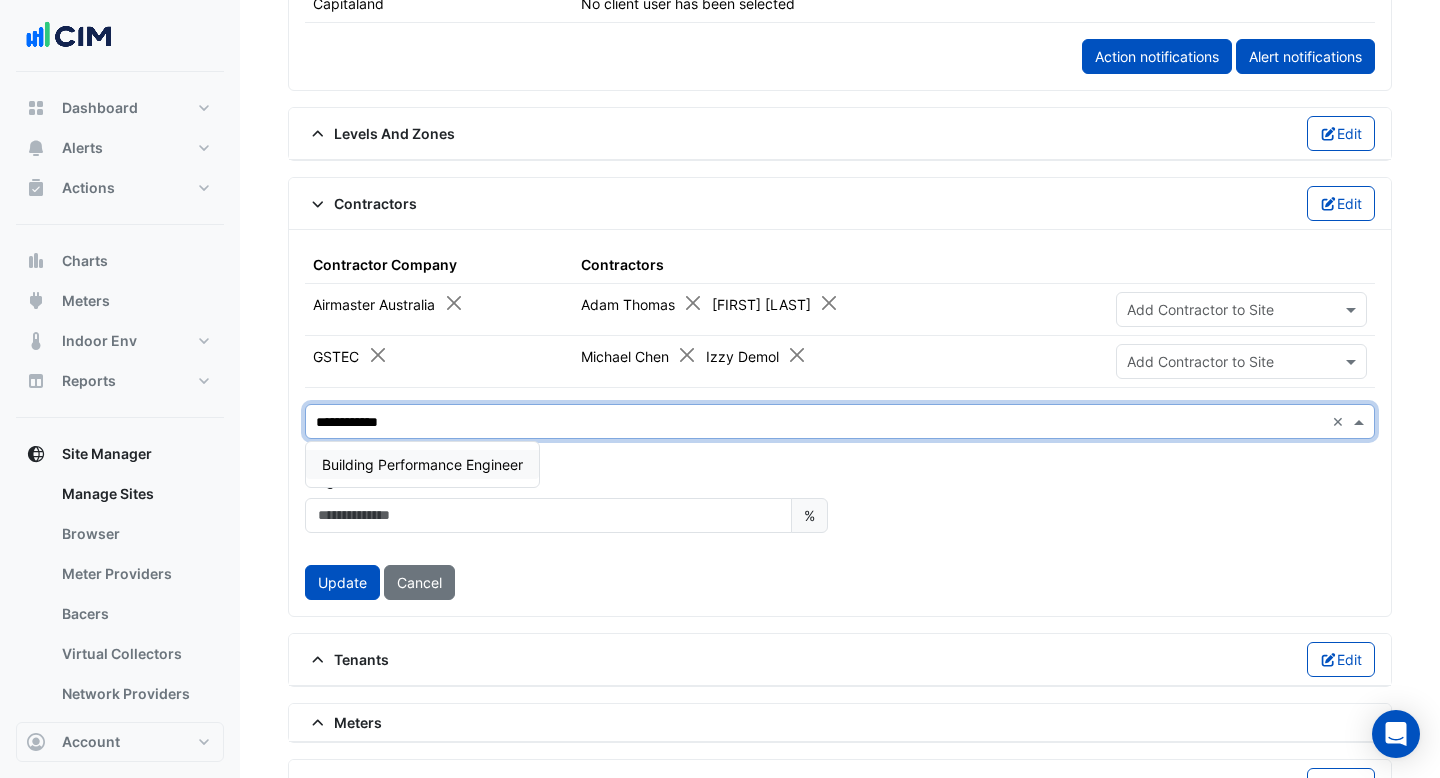 click on "Building Performance Engineer" at bounding box center (422, 464) 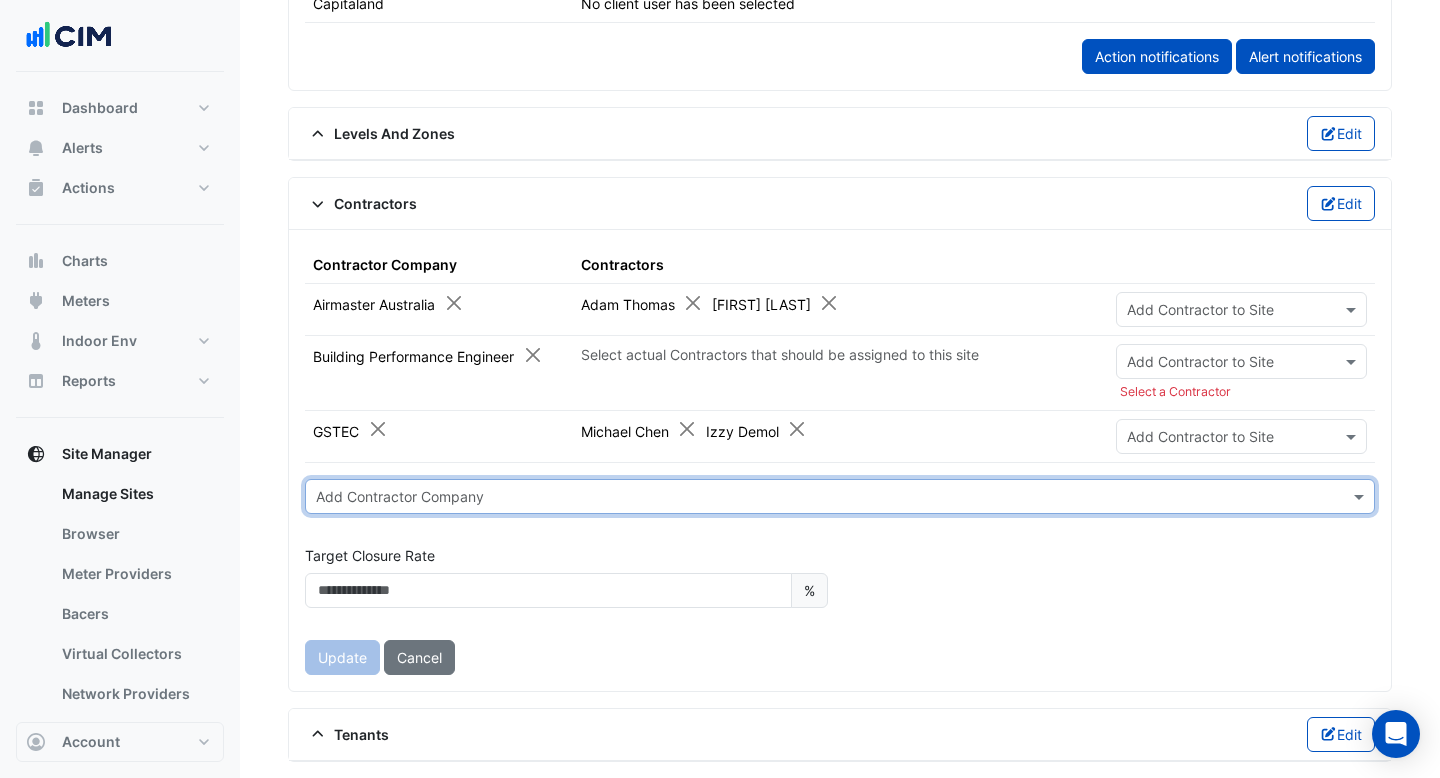 click 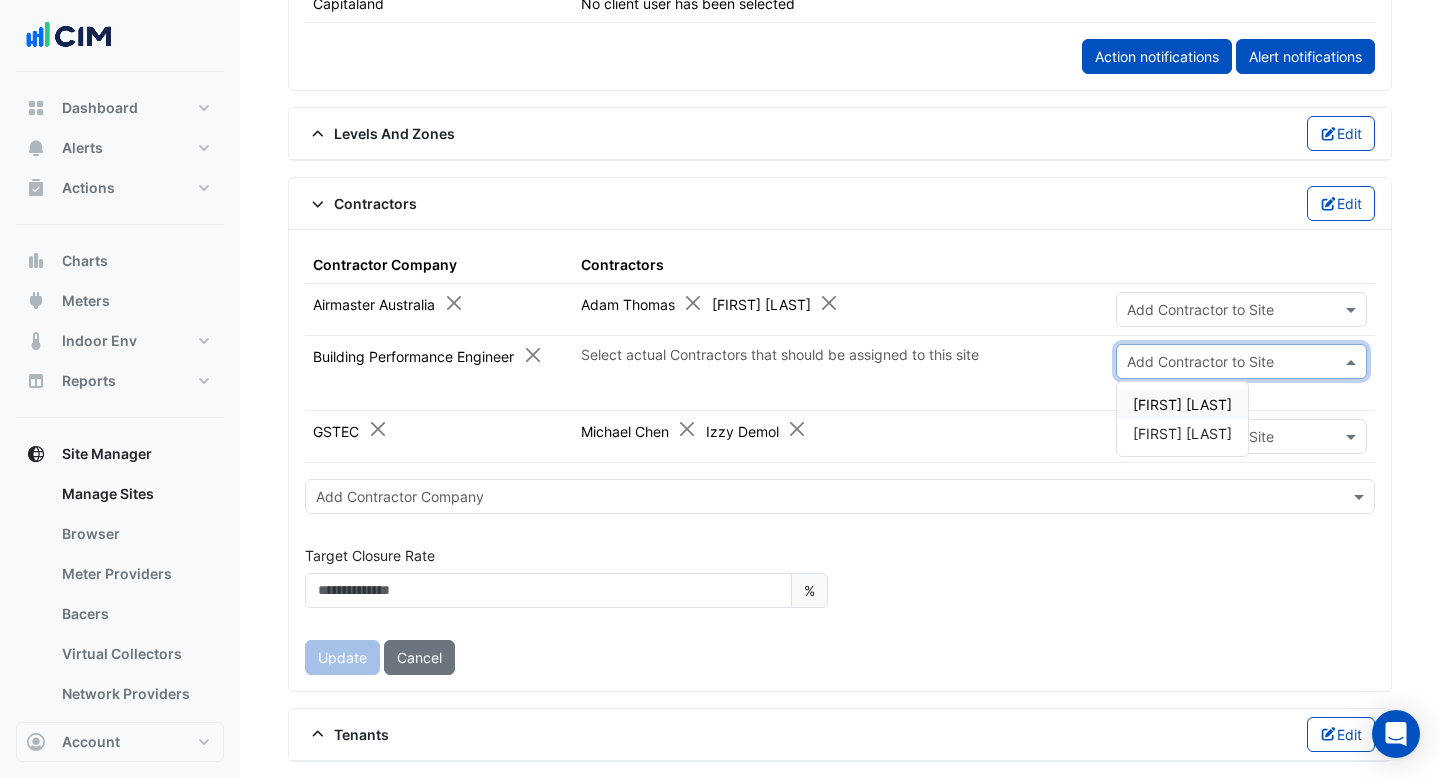 click on "[FIRST] [LAST]" at bounding box center [1182, 404] 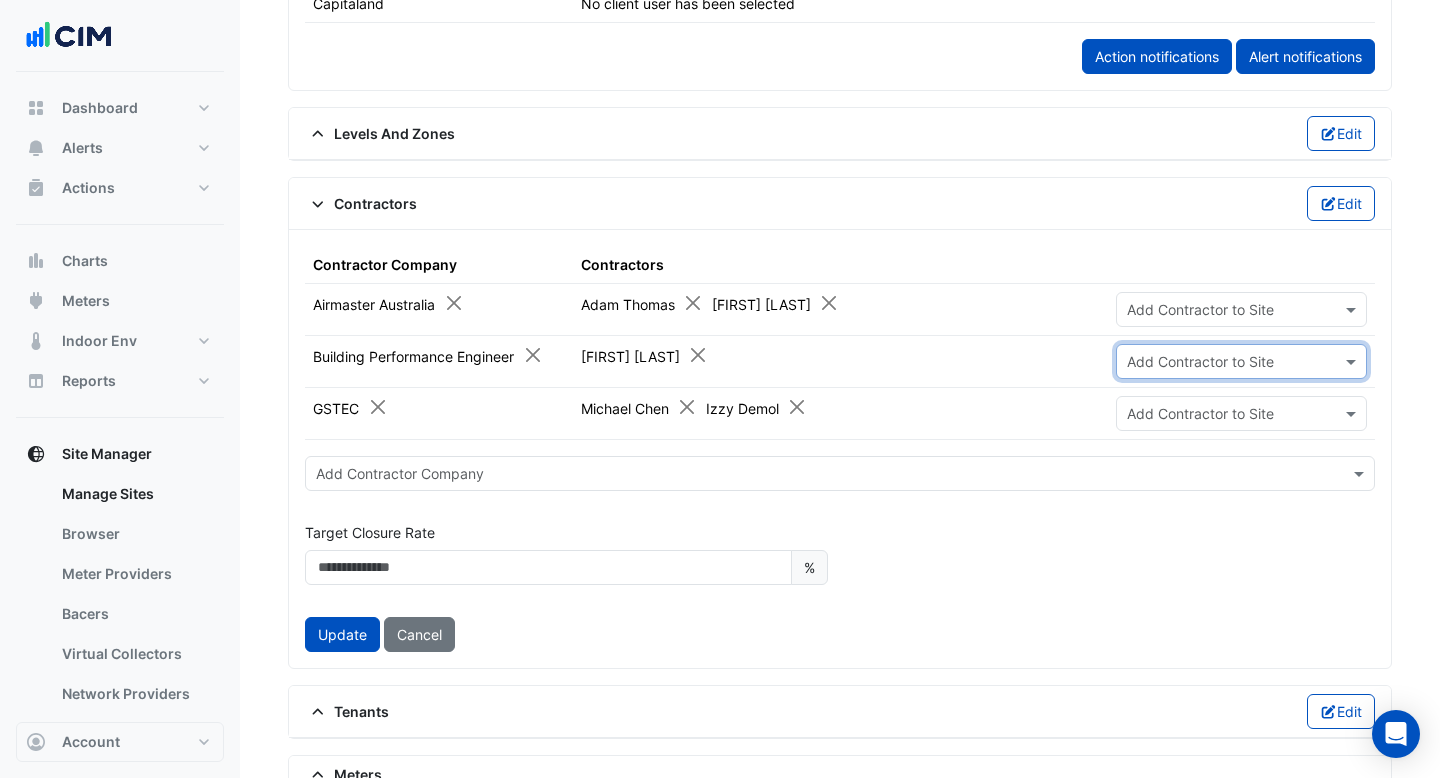 click 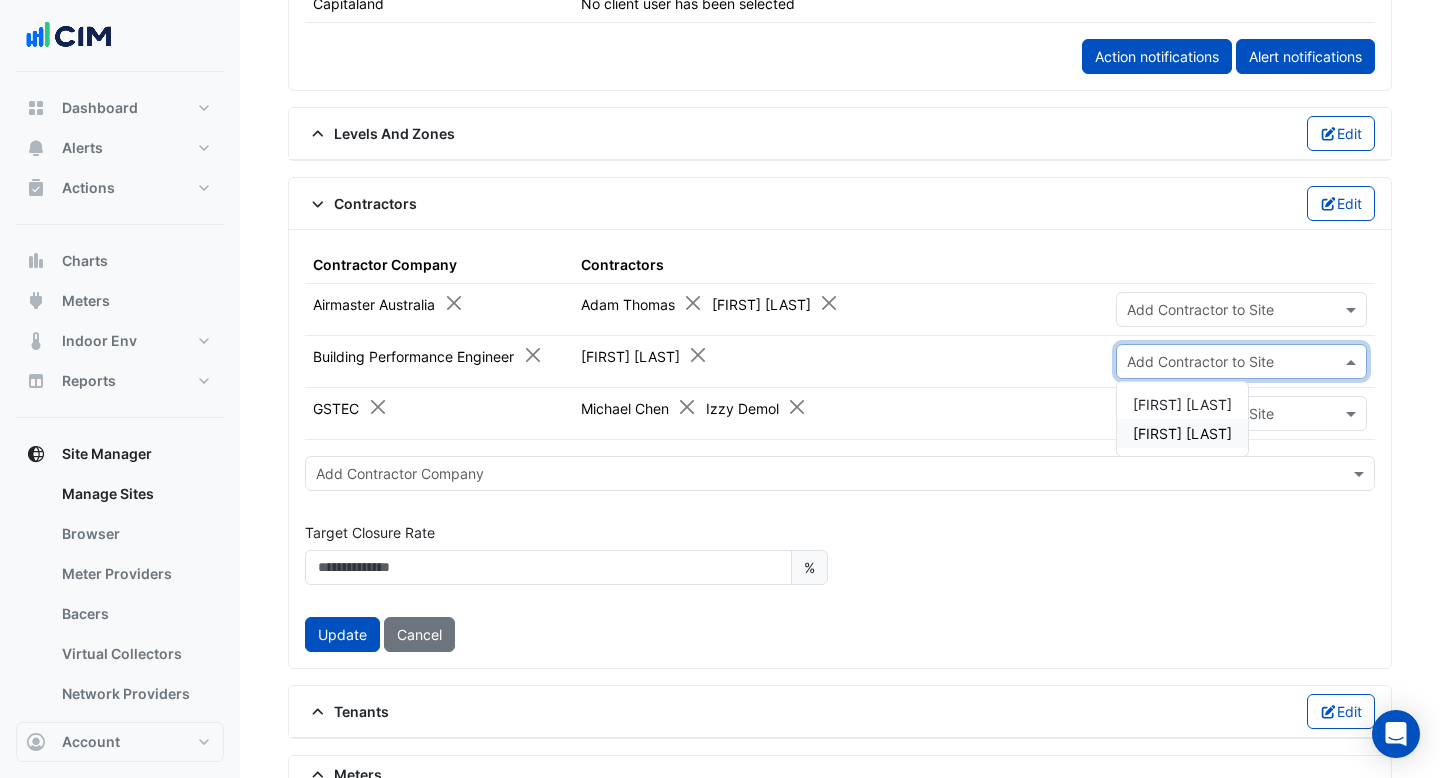 click on "[FIRST] [LAST]" at bounding box center [1182, 433] 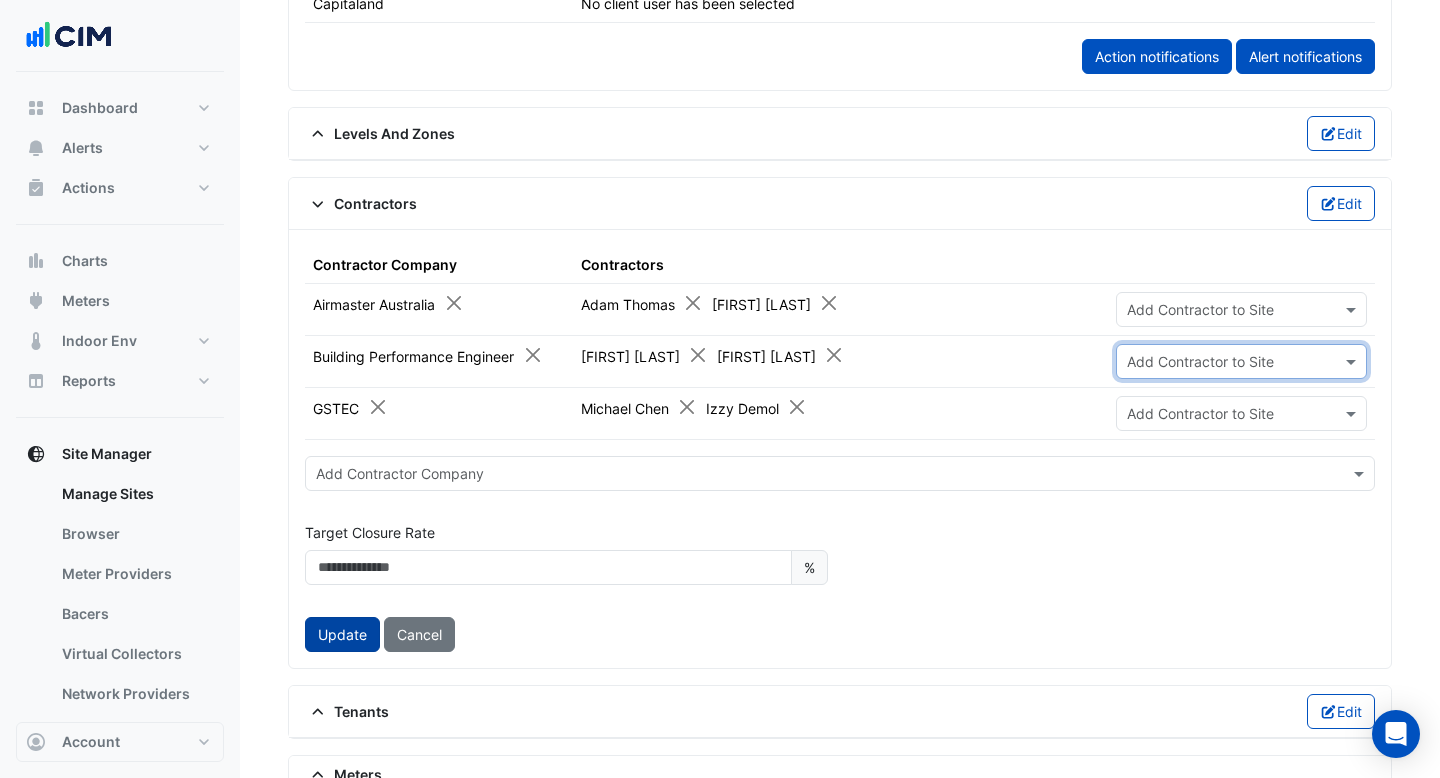 click on "Update" 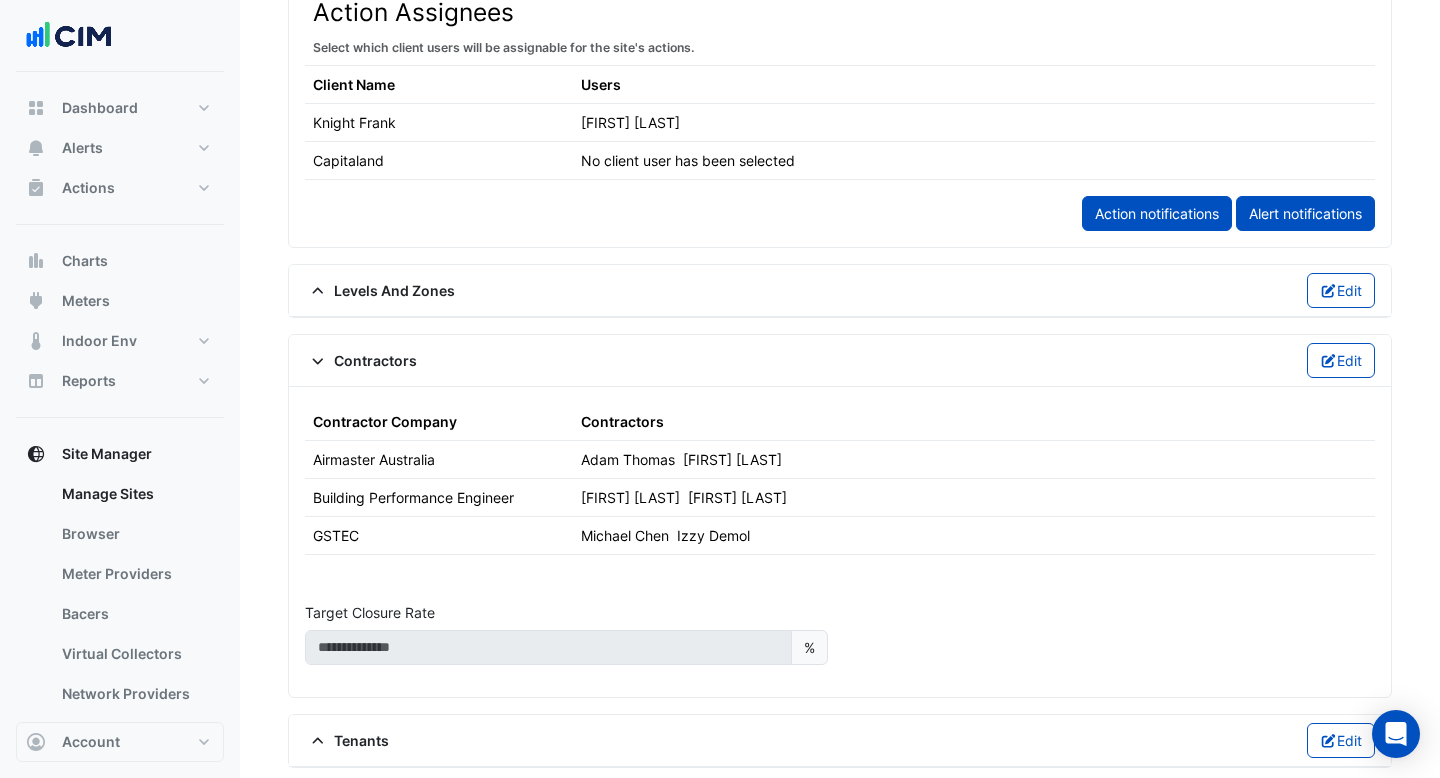scroll, scrollTop: 1152, scrollLeft: 0, axis: vertical 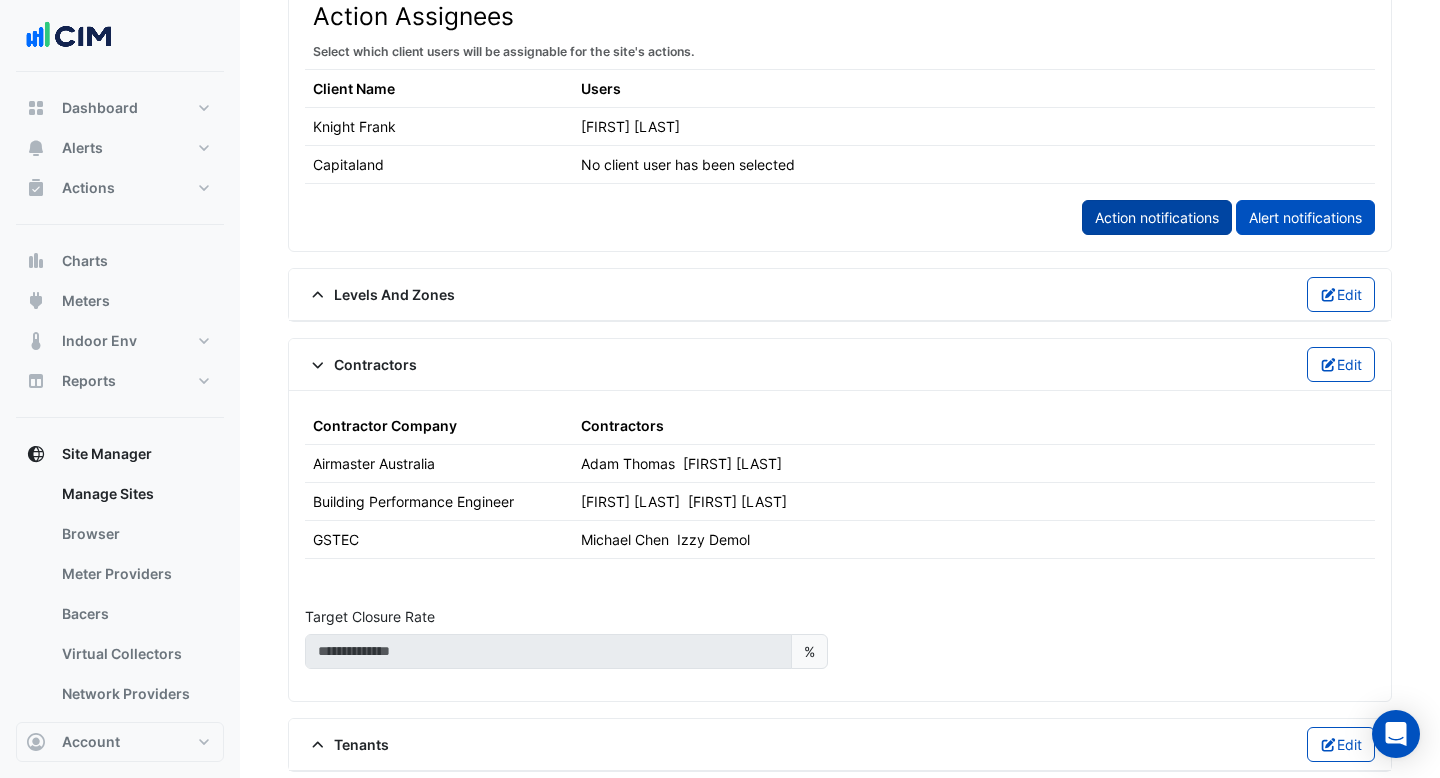 click on "Action notifications" 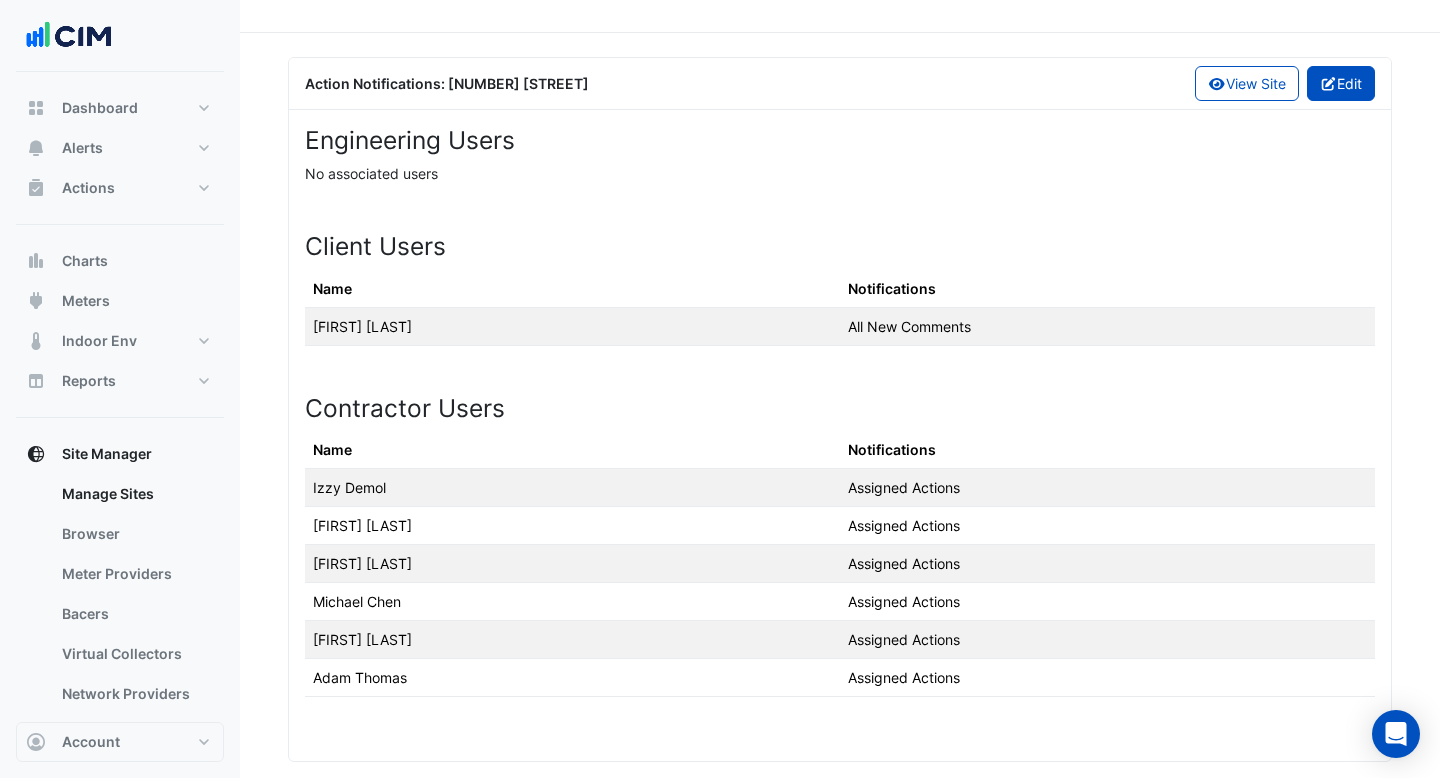 click on "Edit" 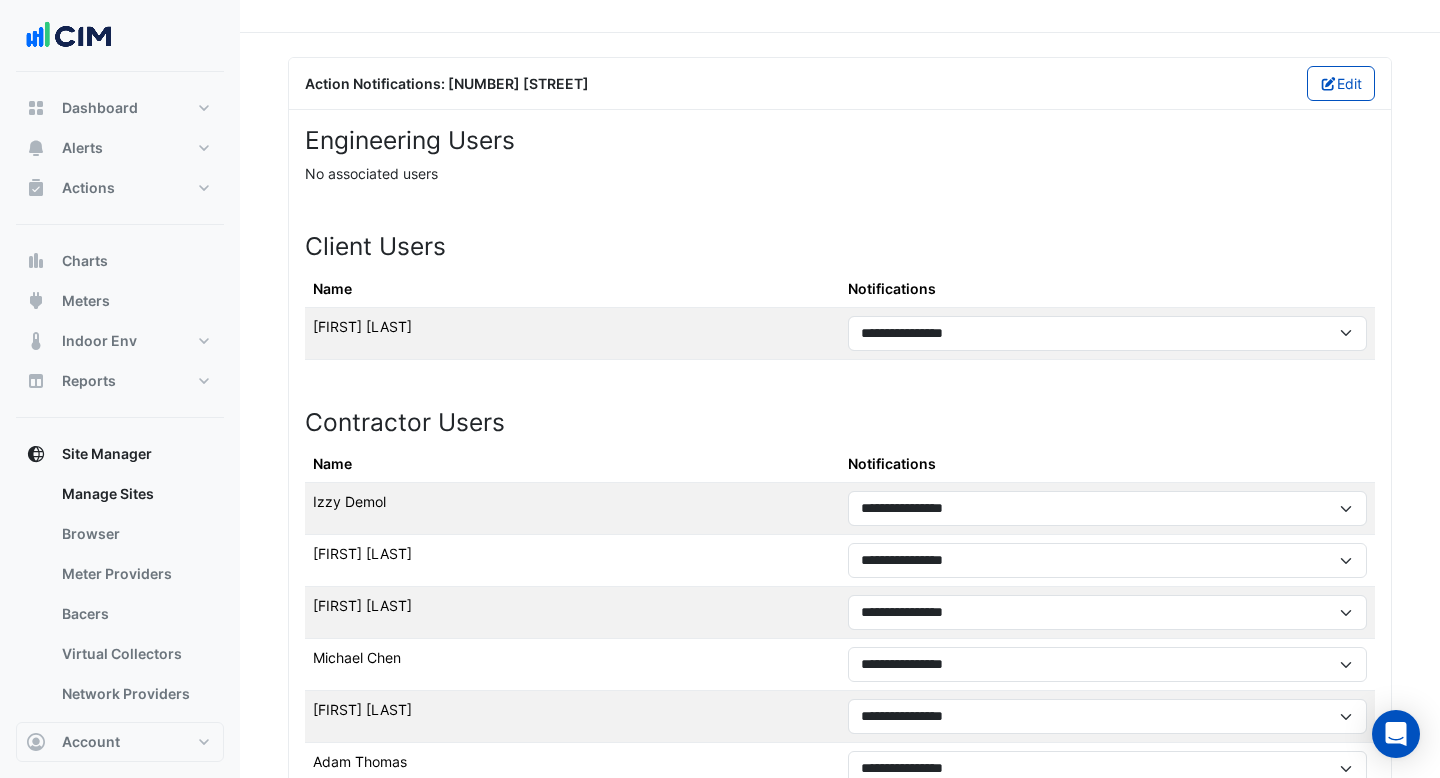 scroll, scrollTop: 172, scrollLeft: 0, axis: vertical 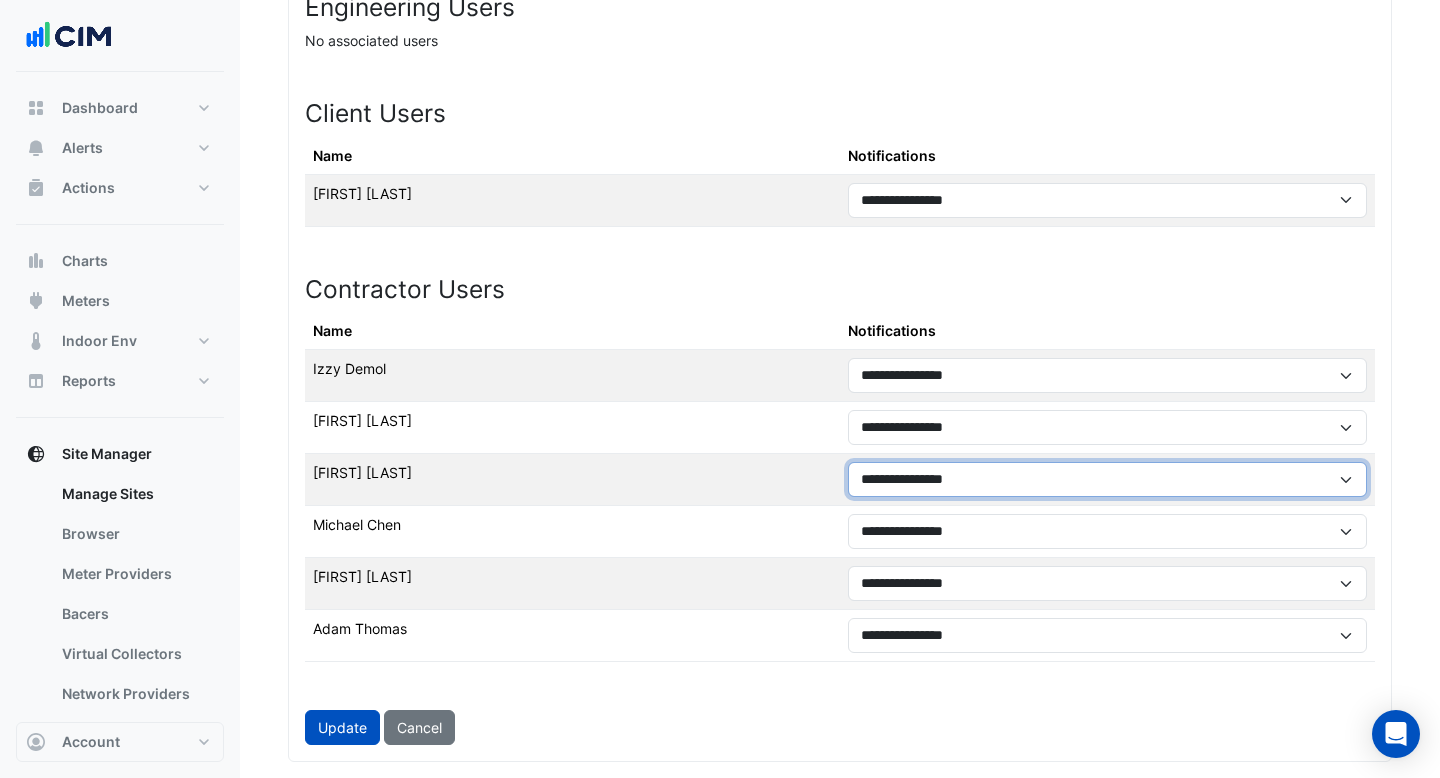 click on "**********" 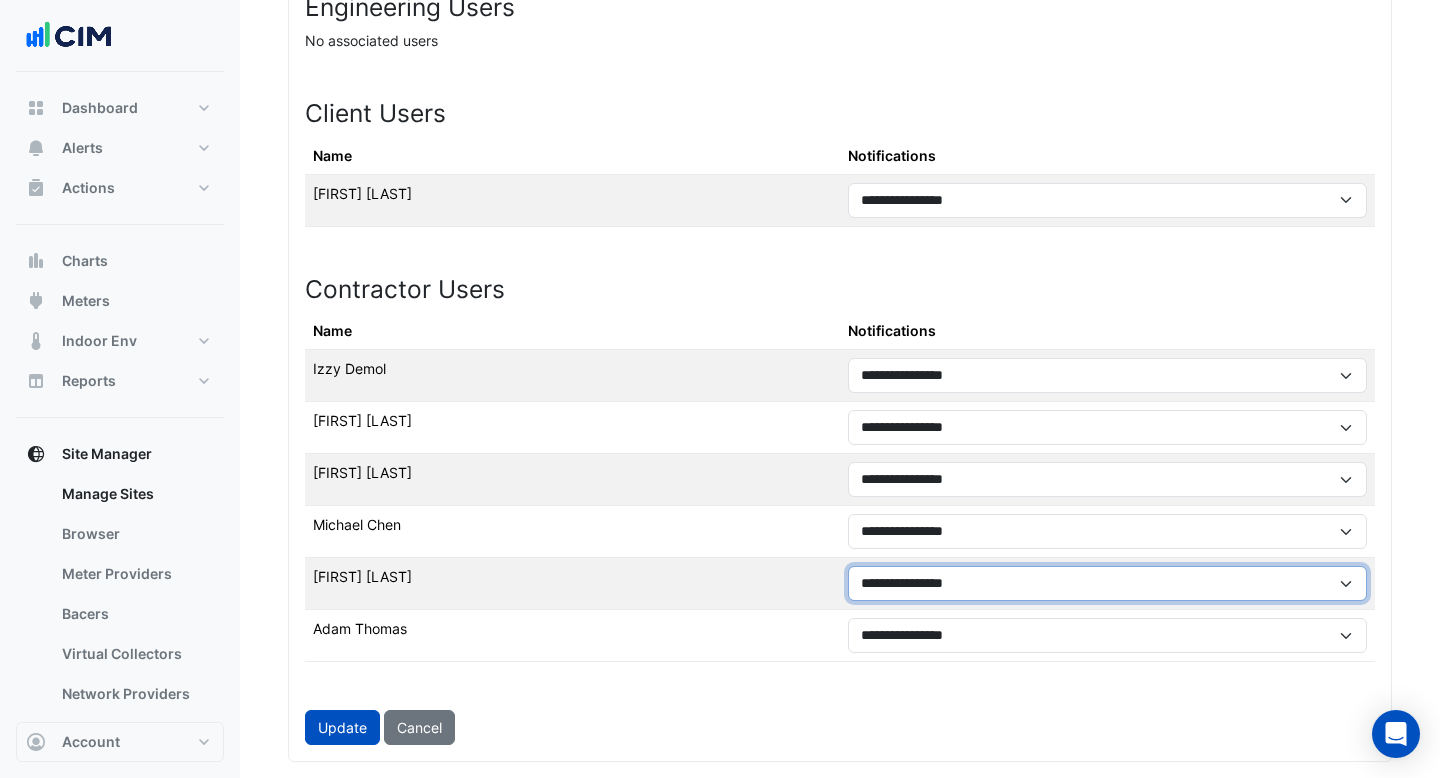 click on "**********" 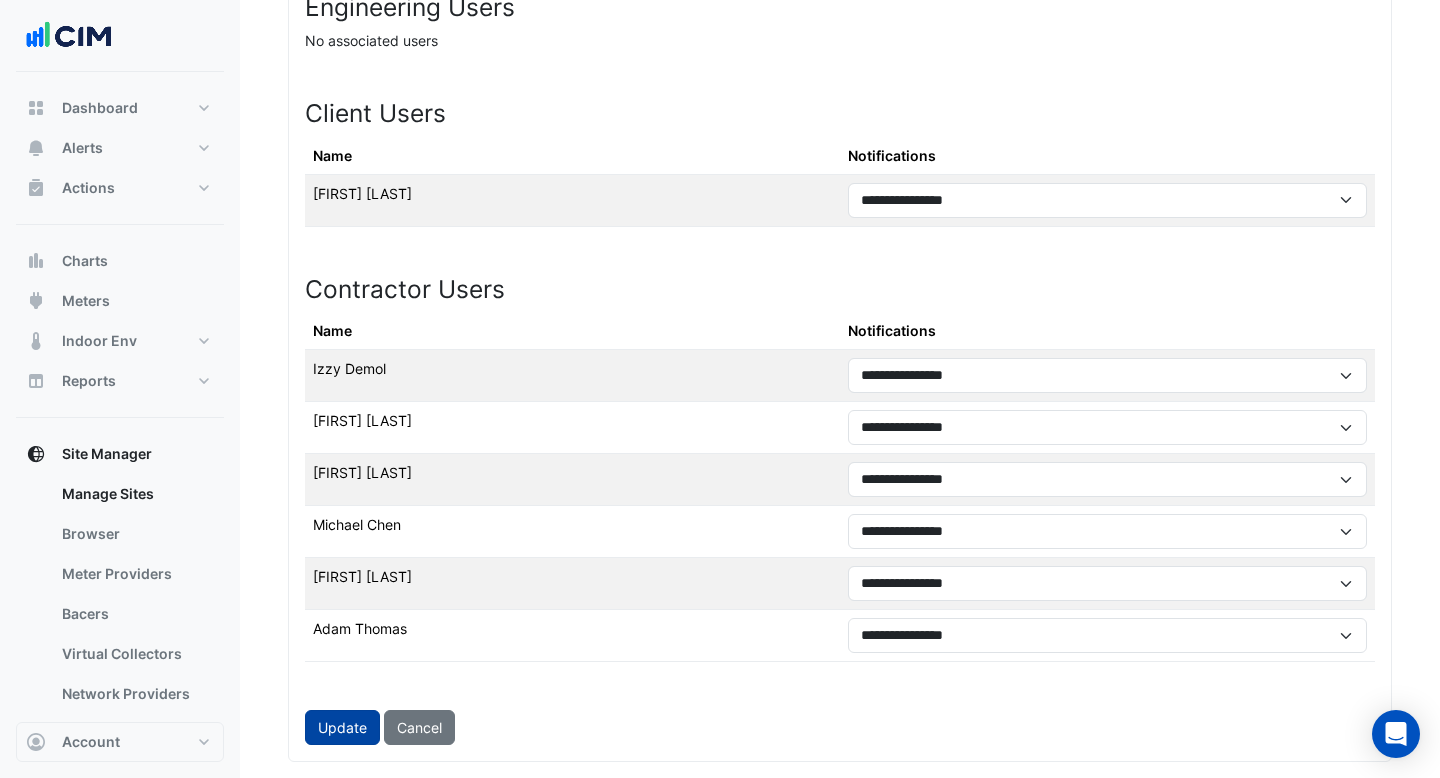 click on "Update" 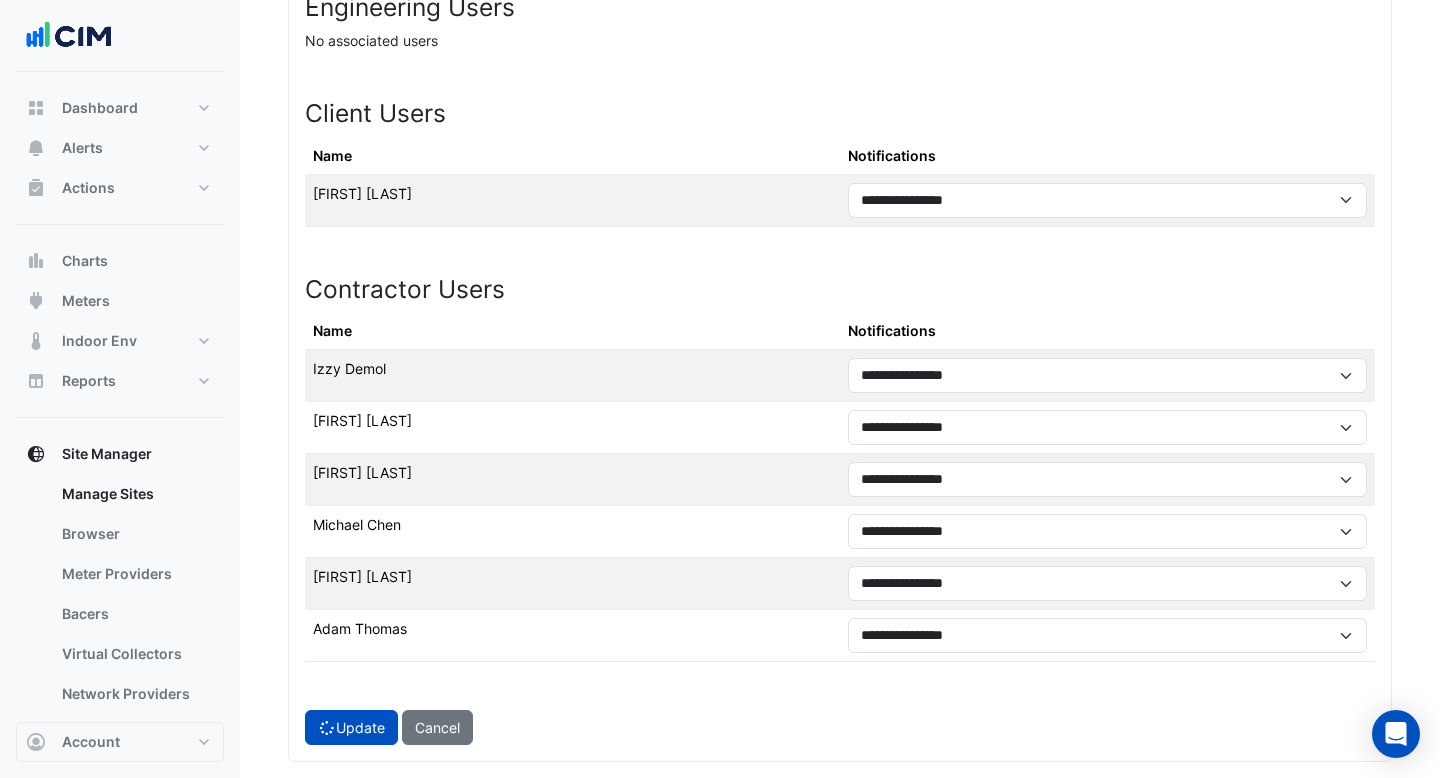 scroll, scrollTop: 39, scrollLeft: 0, axis: vertical 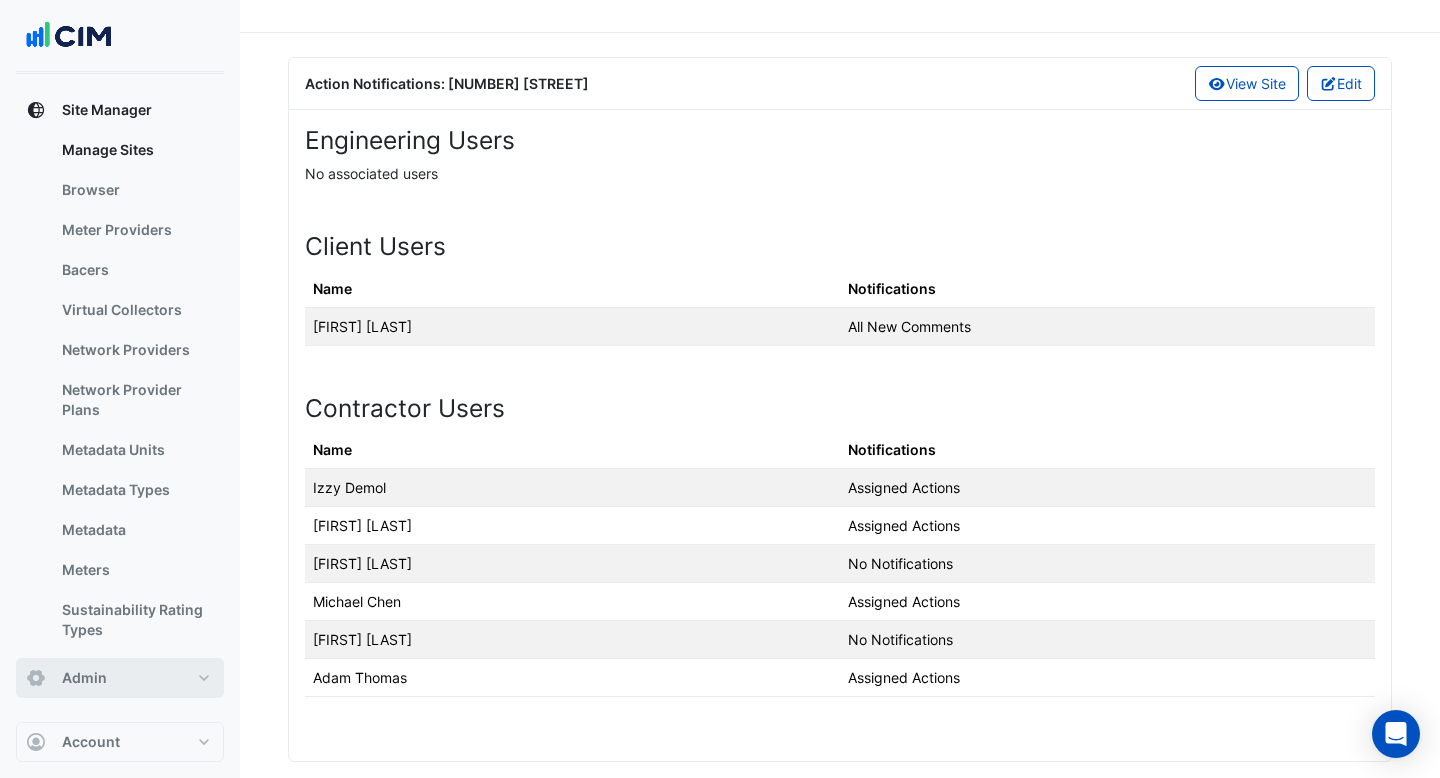 click on "Admin" at bounding box center [120, 678] 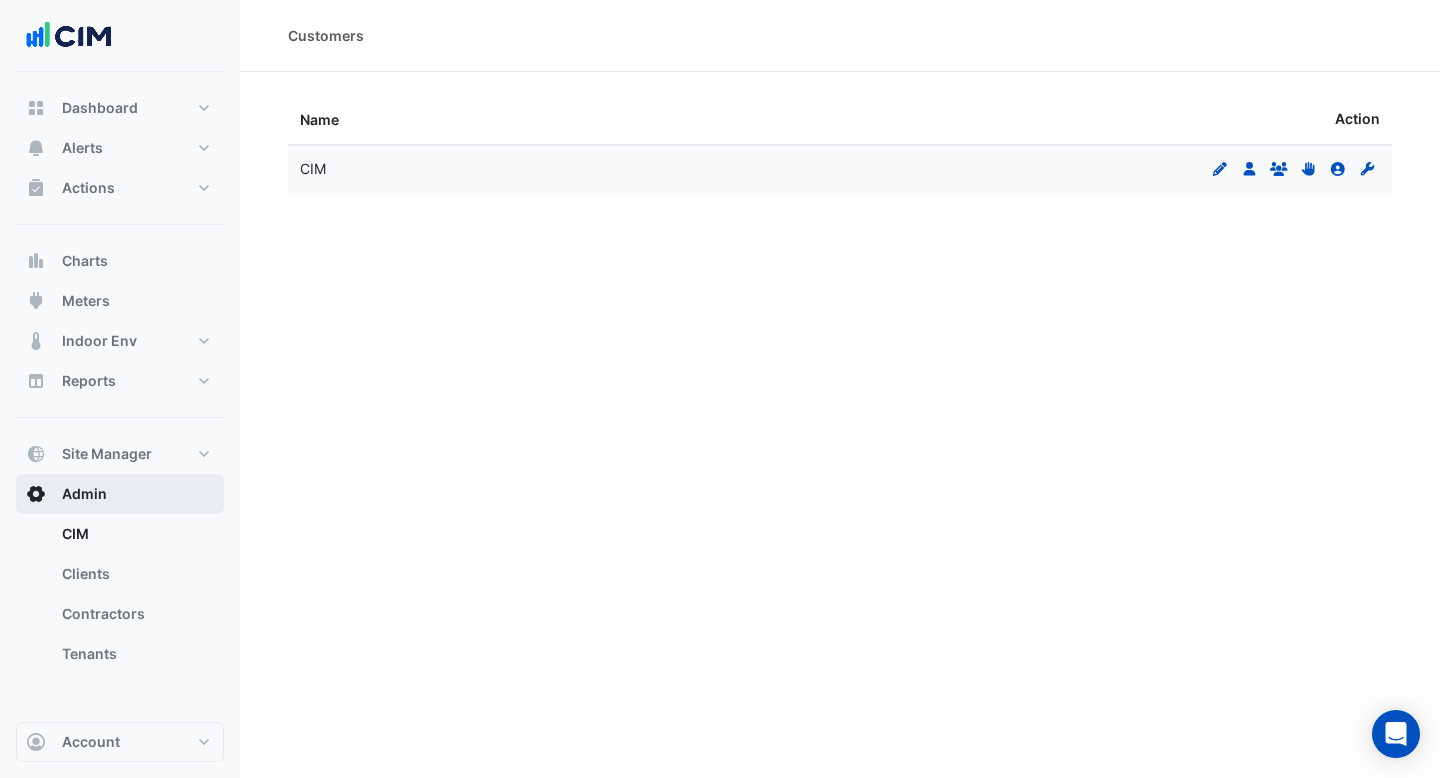scroll, scrollTop: 0, scrollLeft: 0, axis: both 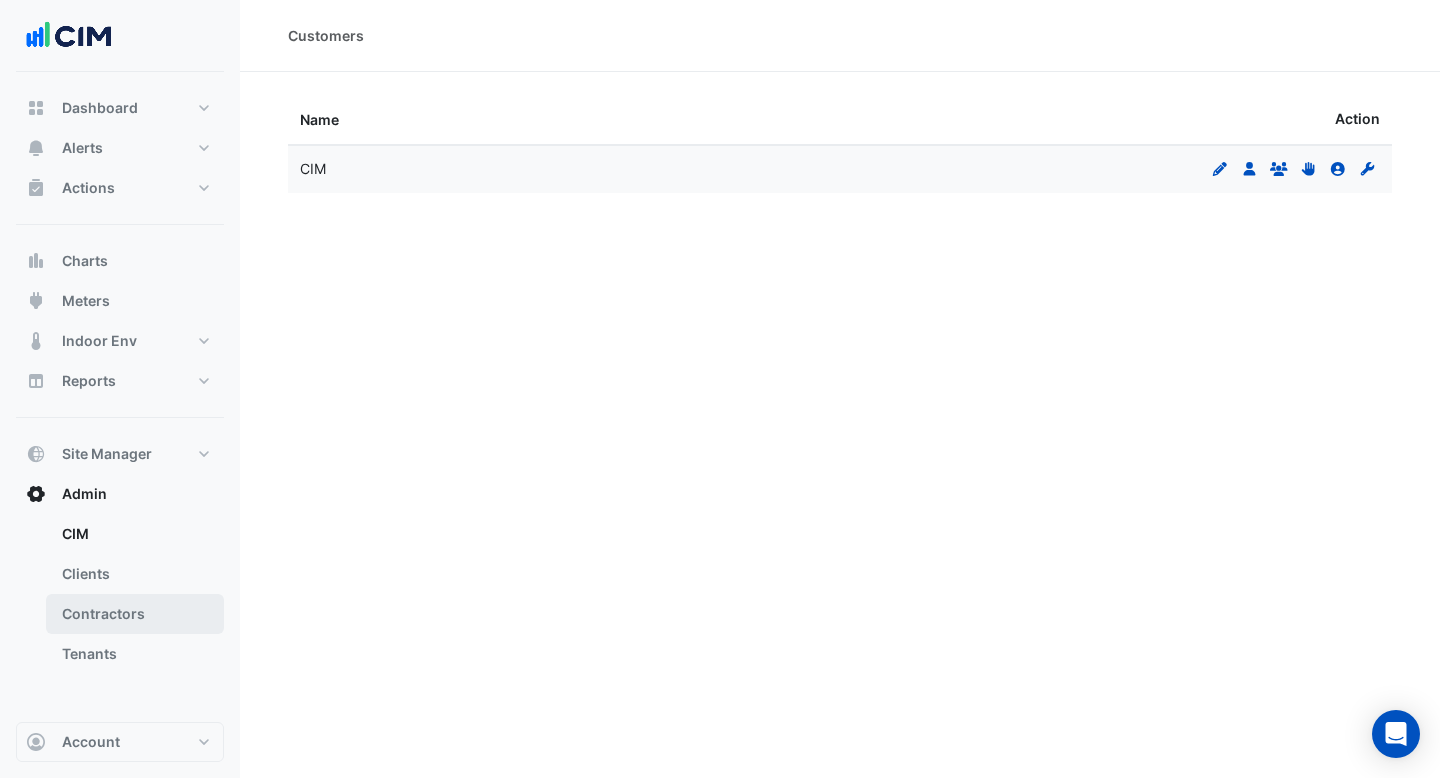 click on "Contractors" at bounding box center [135, 614] 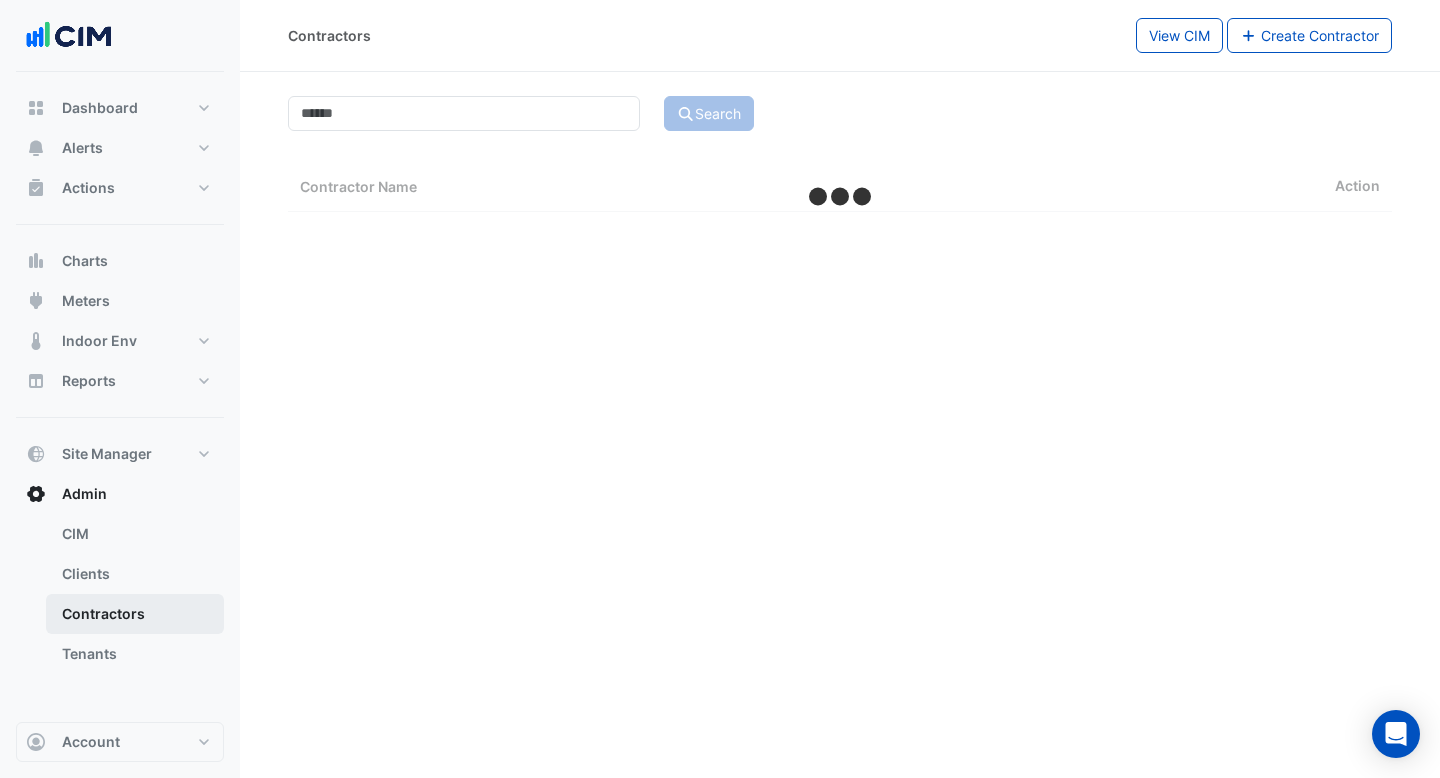 select on "***" 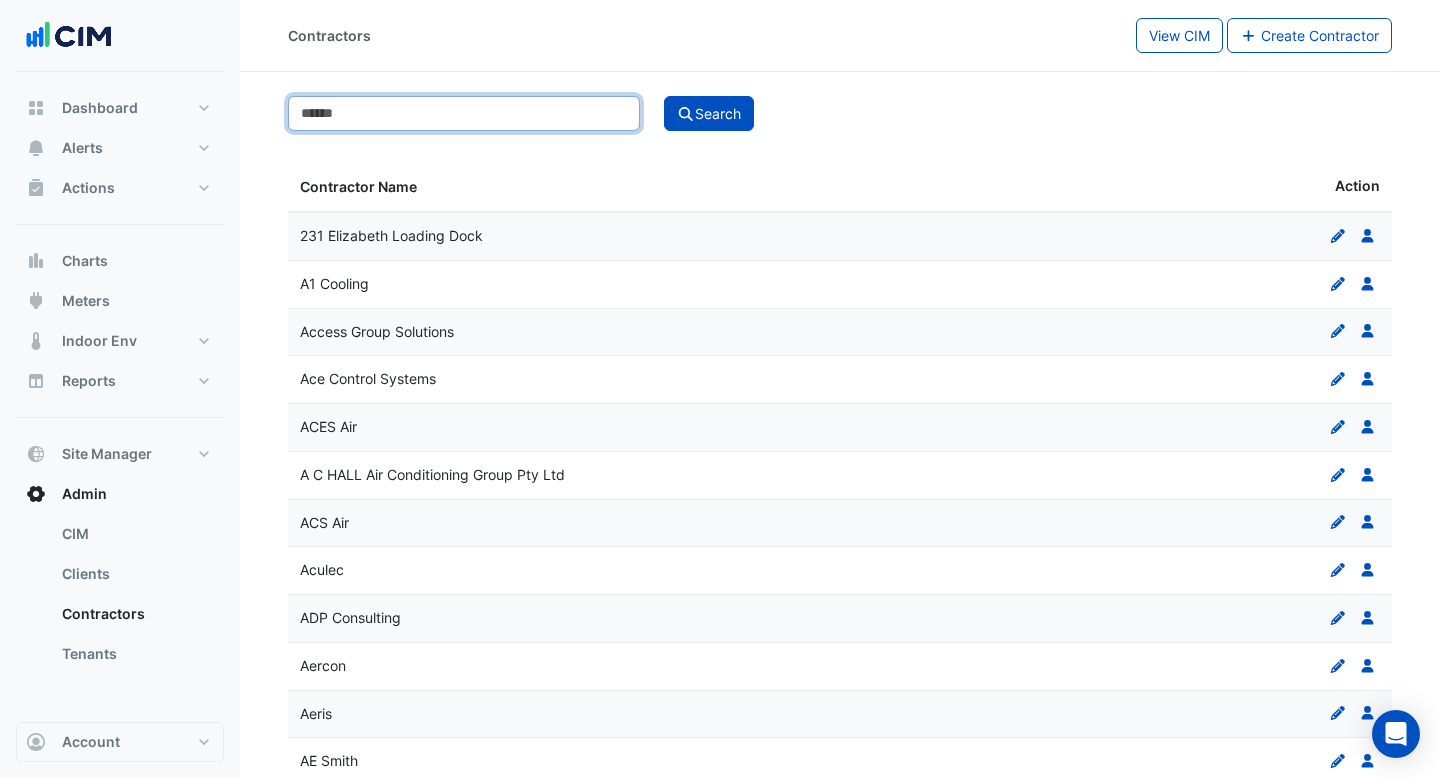 click 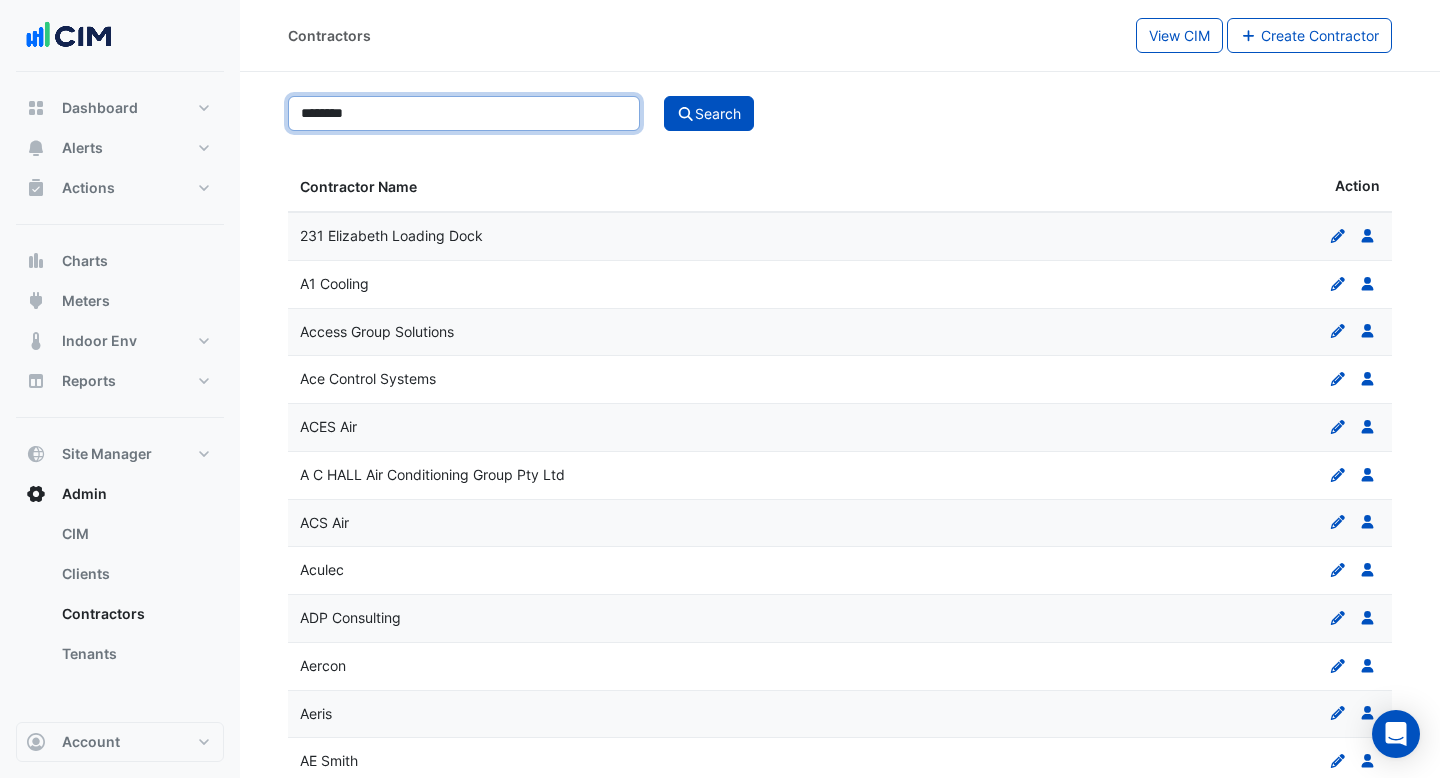 type on "********" 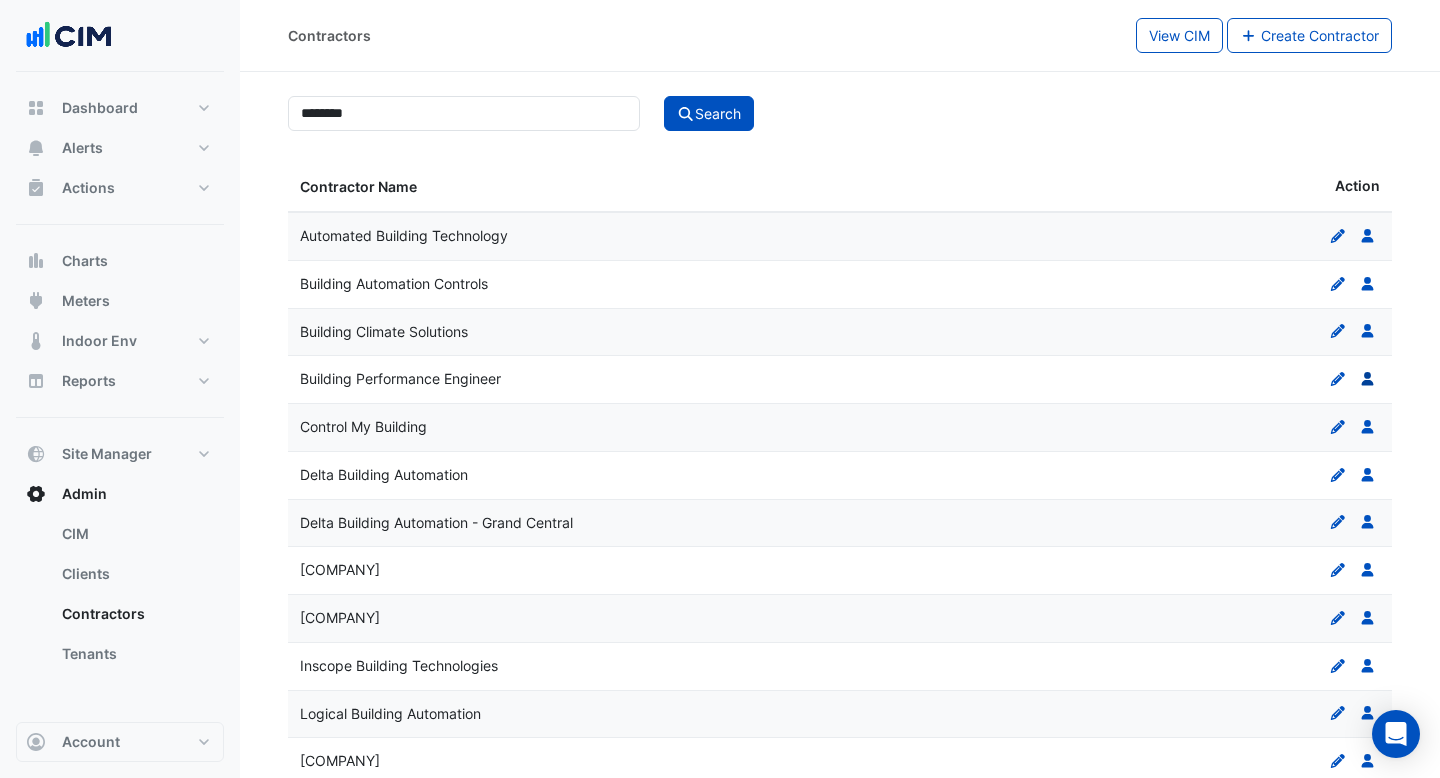 click 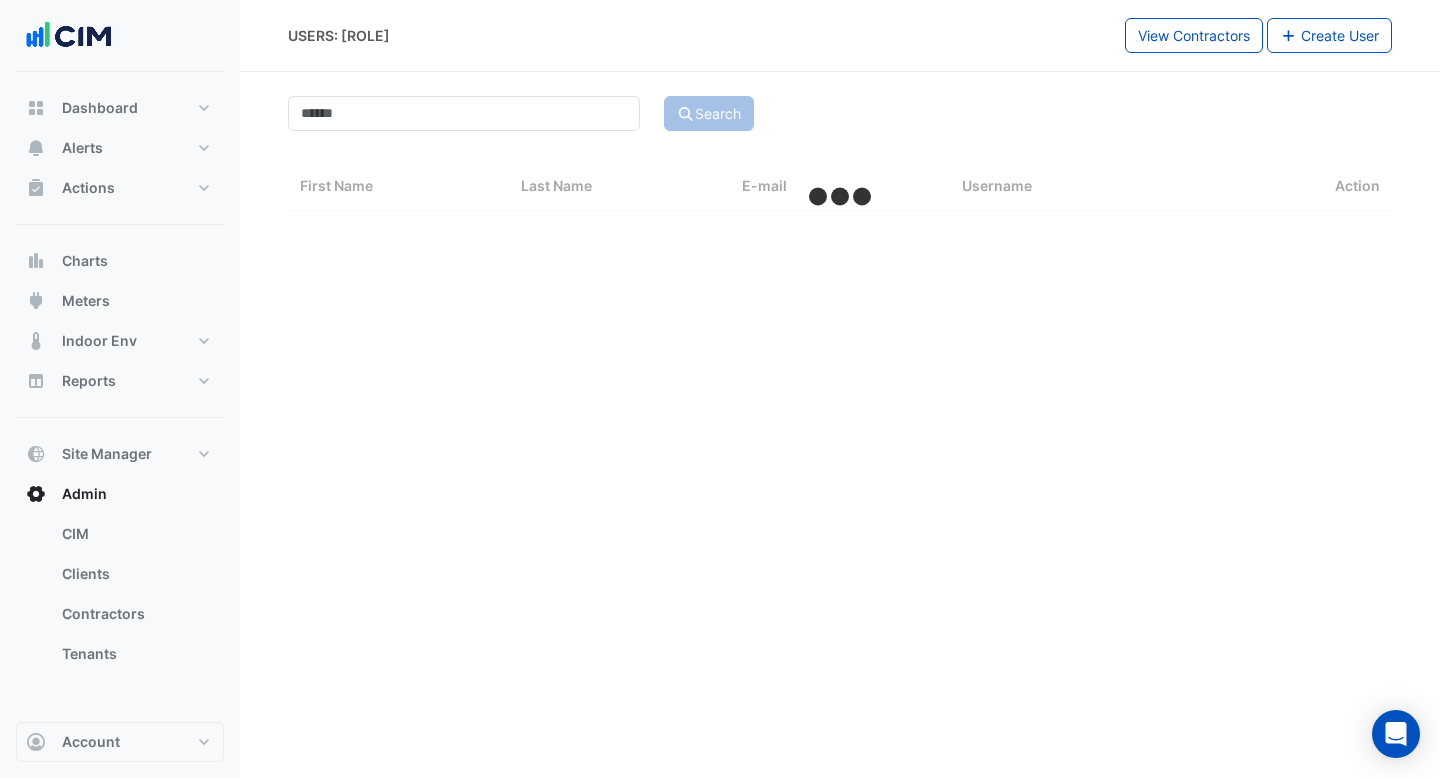 select on "***" 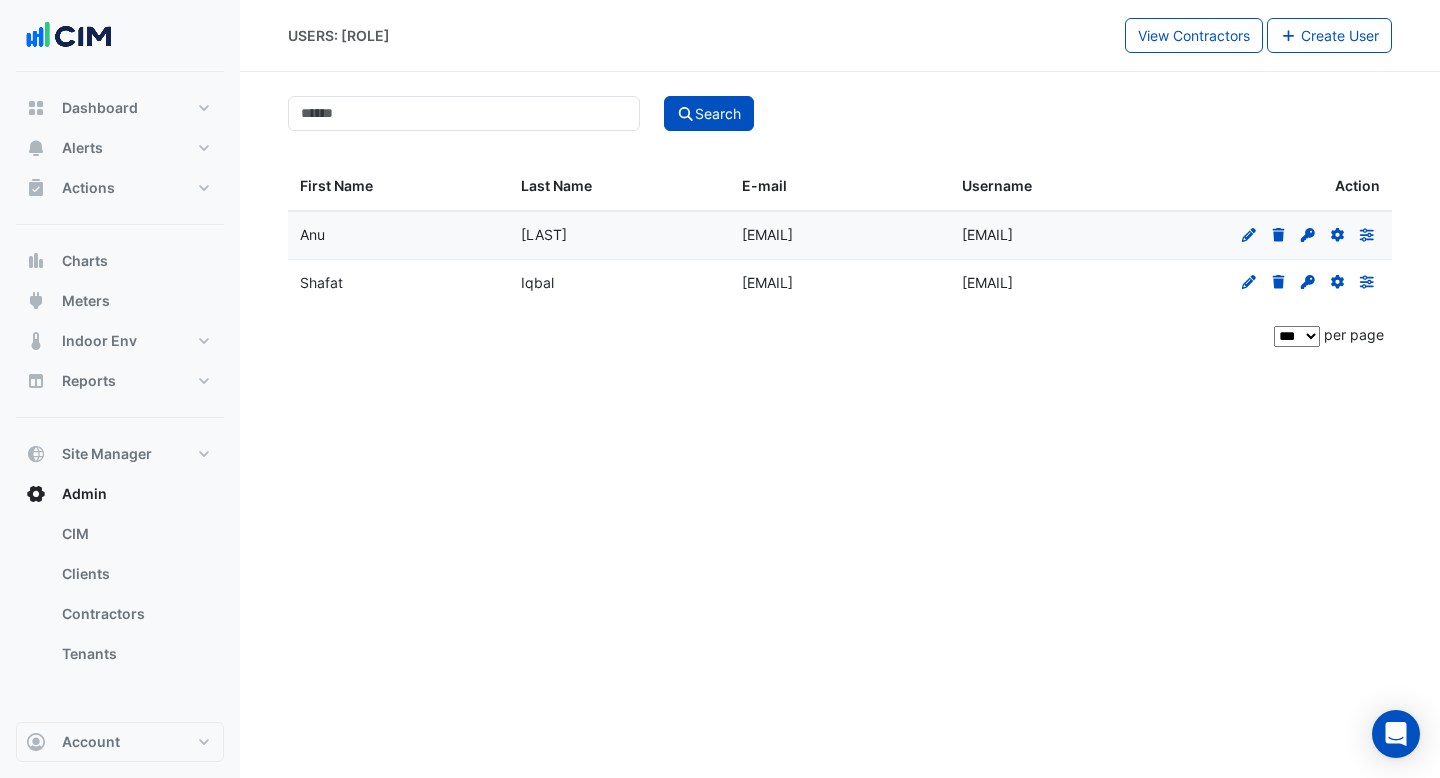 drag, startPoint x: 1133, startPoint y: 237, endPoint x: 961, endPoint y: 237, distance: 172 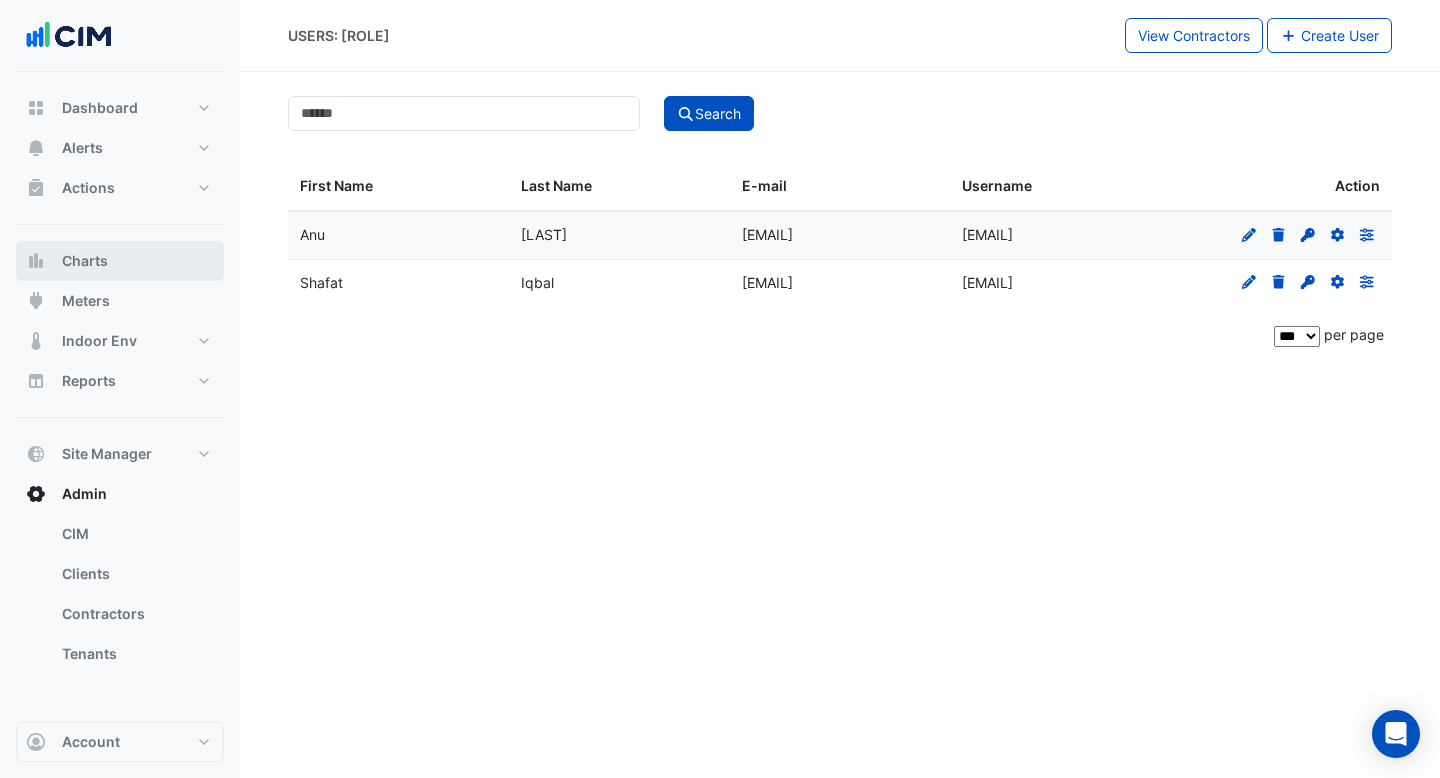 click on "Charts" at bounding box center [120, 261] 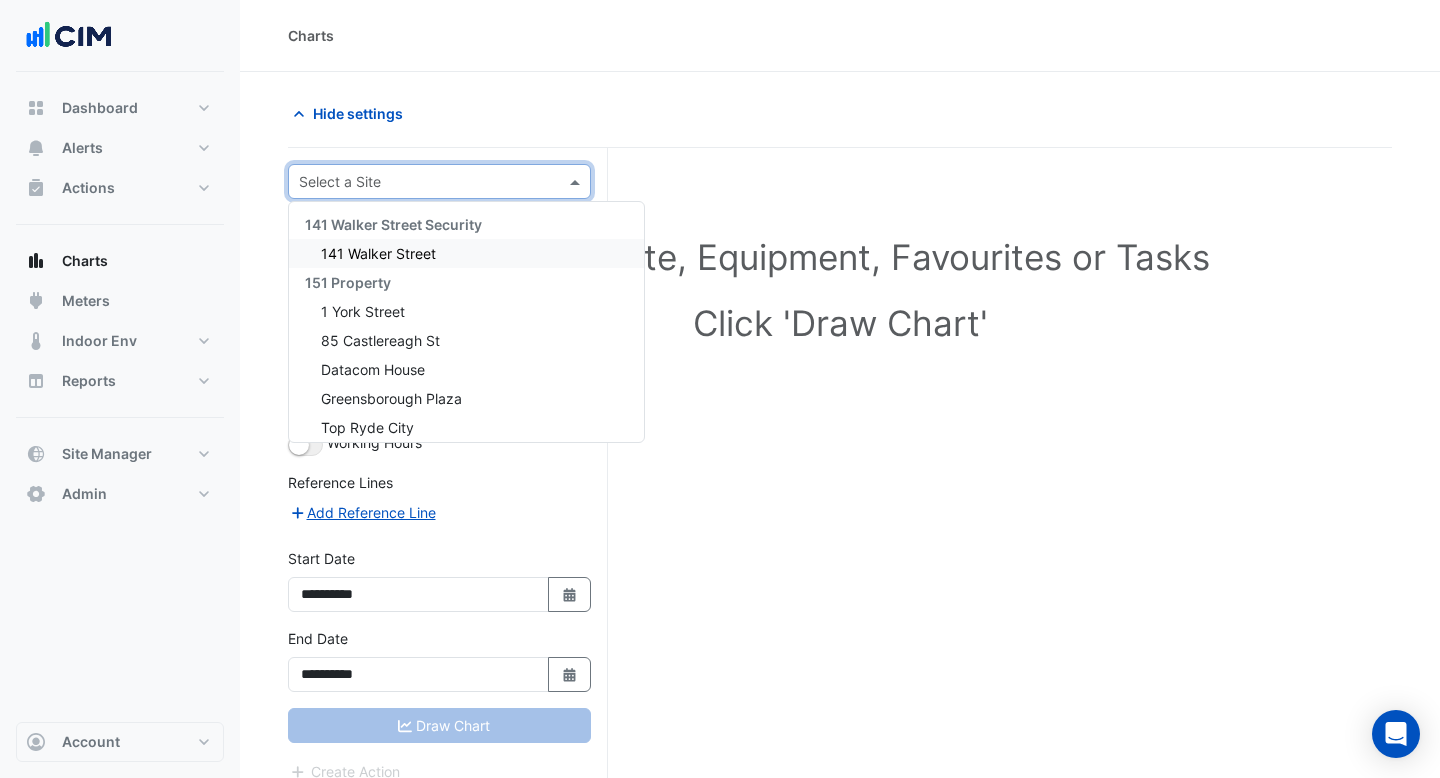click at bounding box center [419, 182] 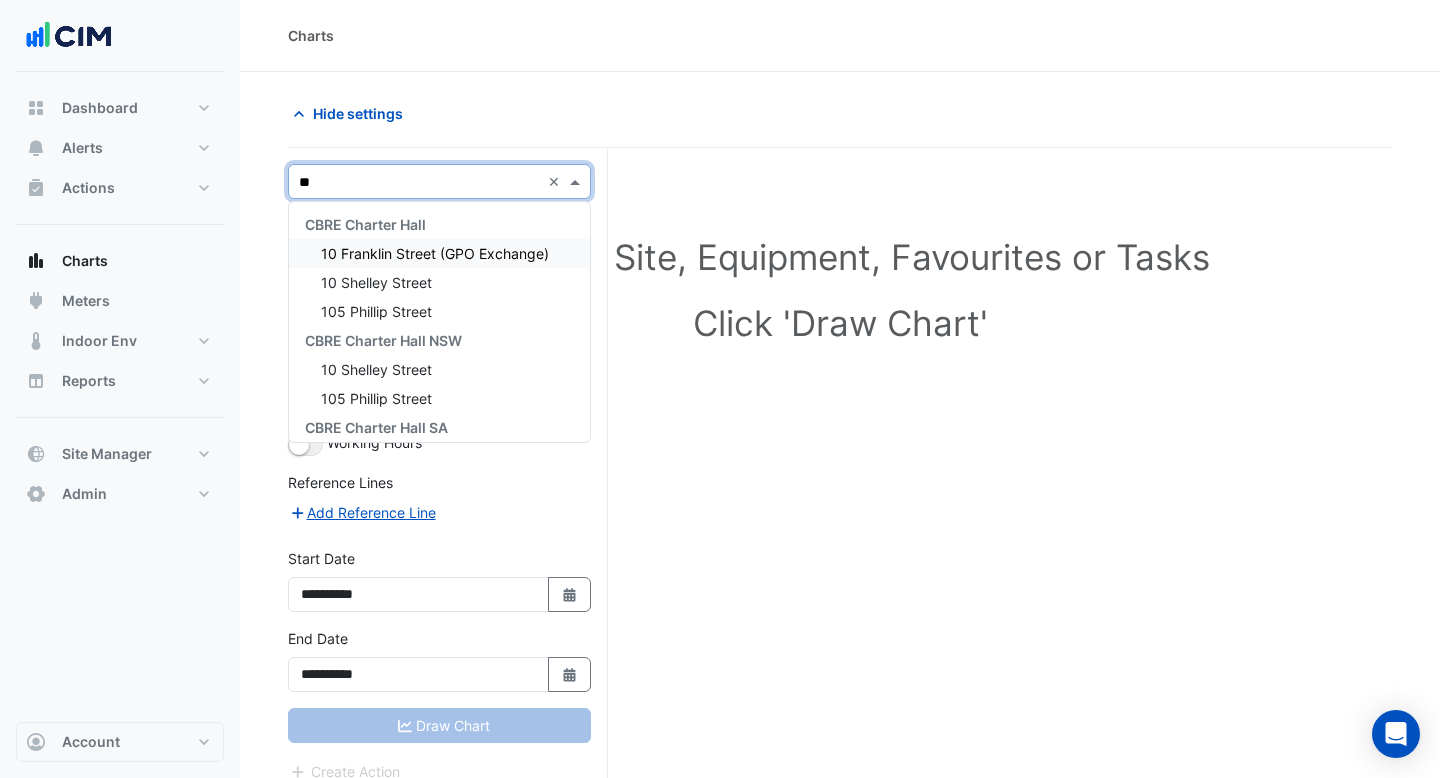 type on "***" 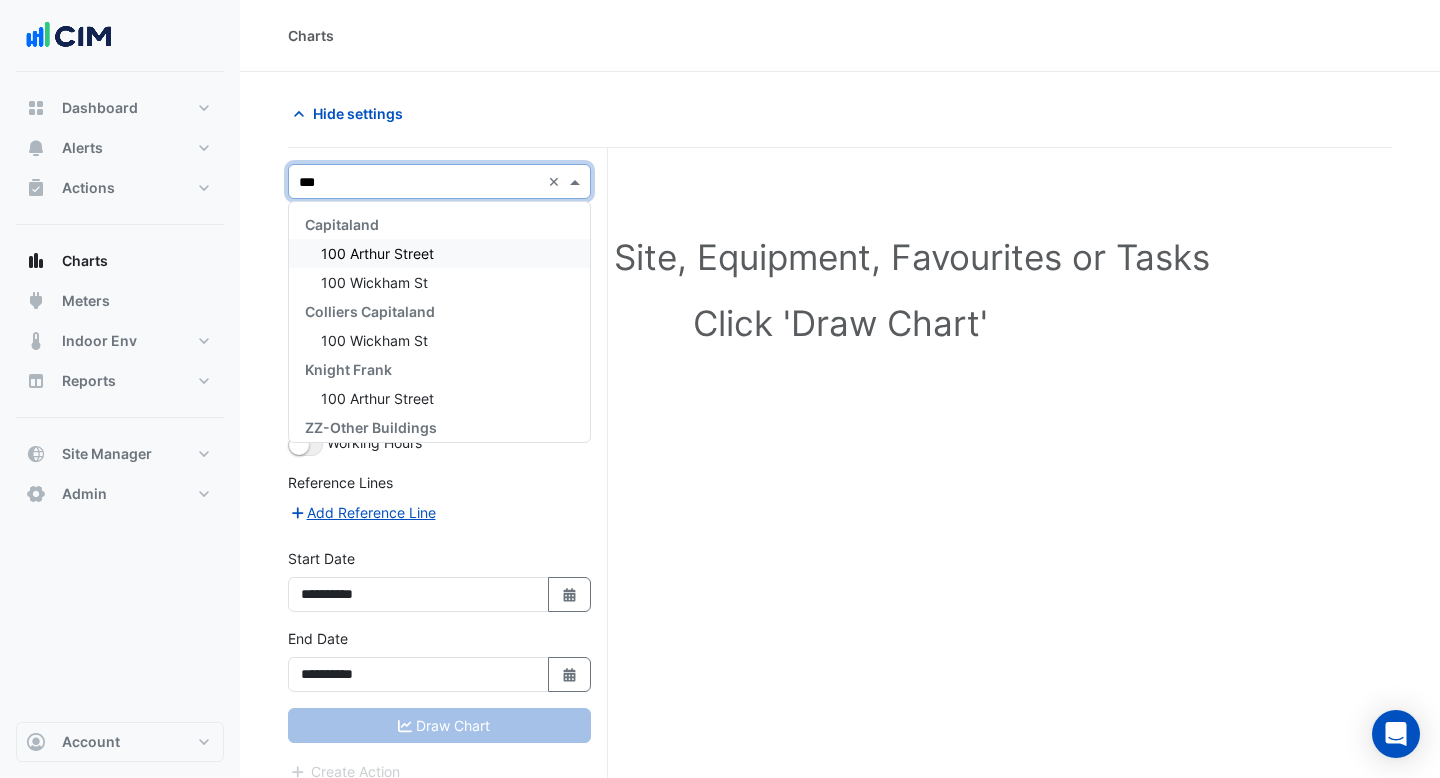 click on "100 Arthur Street" at bounding box center [377, 253] 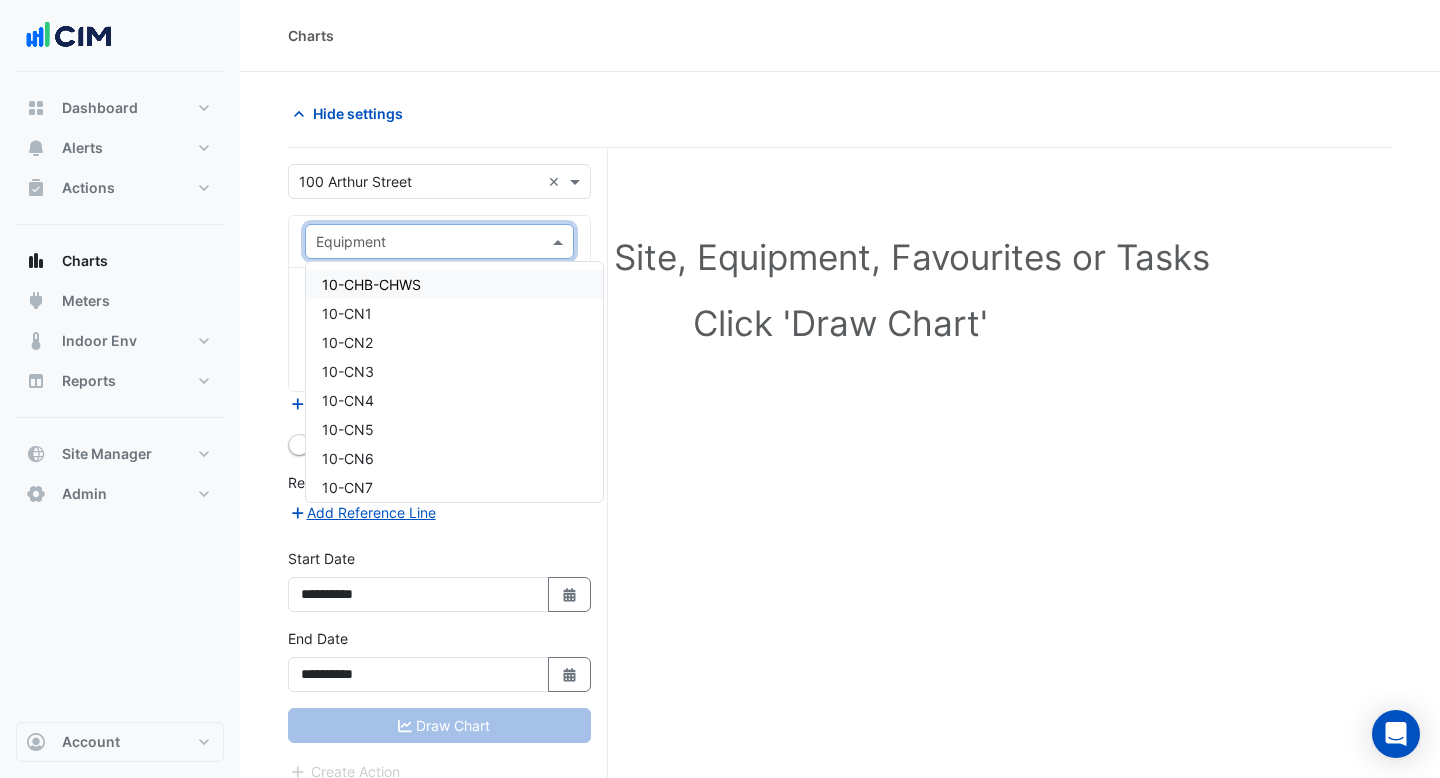 click on "Equipment" at bounding box center (439, 241) 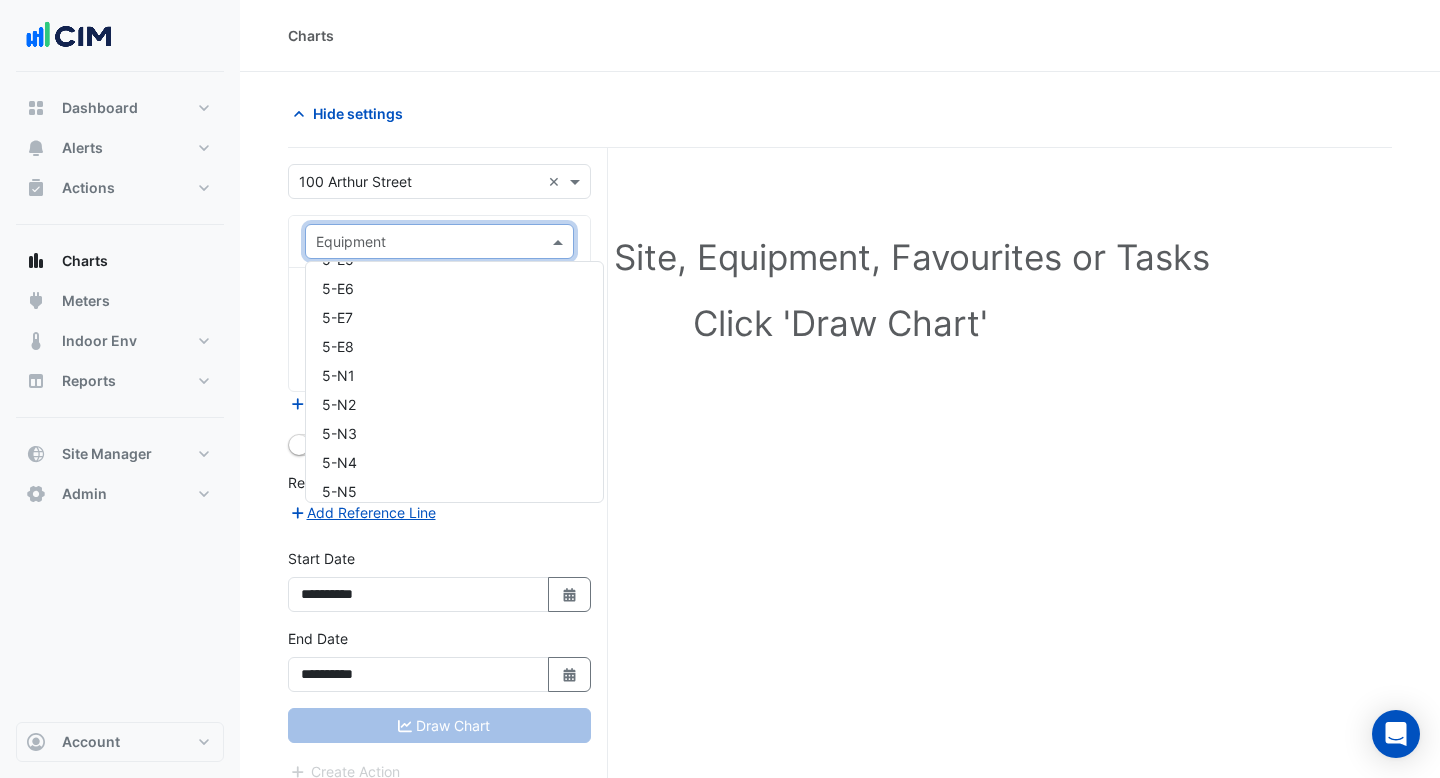 scroll, scrollTop: 17656, scrollLeft: 0, axis: vertical 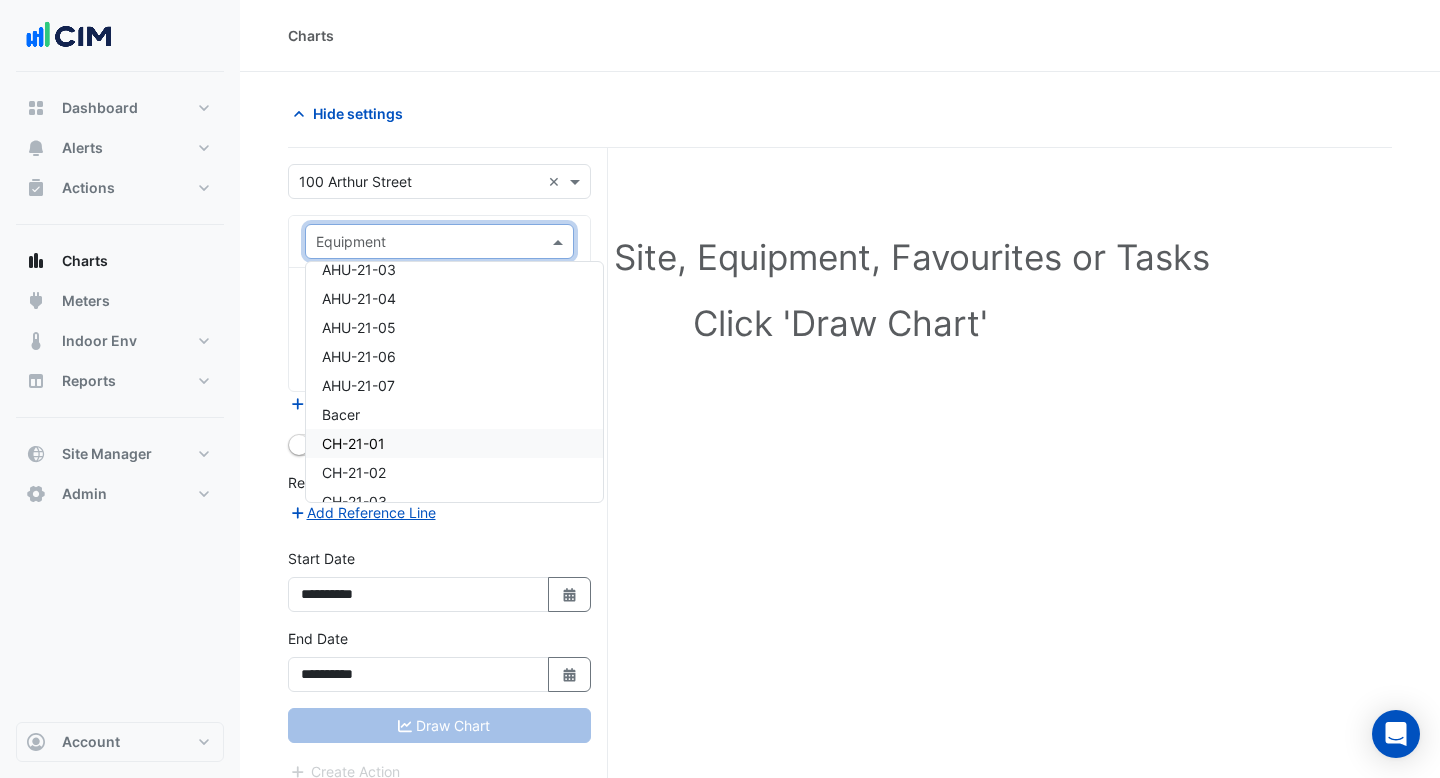 click on "CH-21-01" at bounding box center (454, 443) 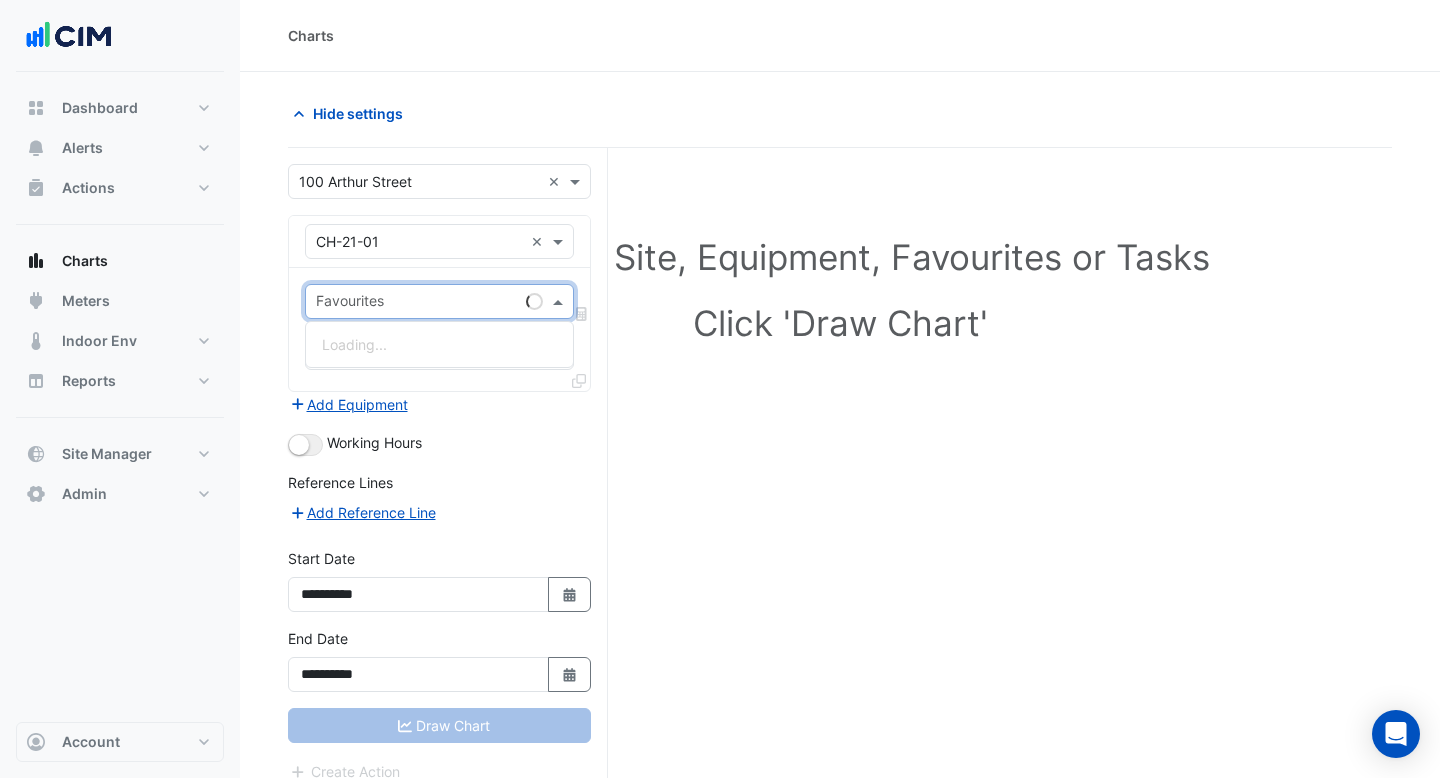 click at bounding box center (417, 303) 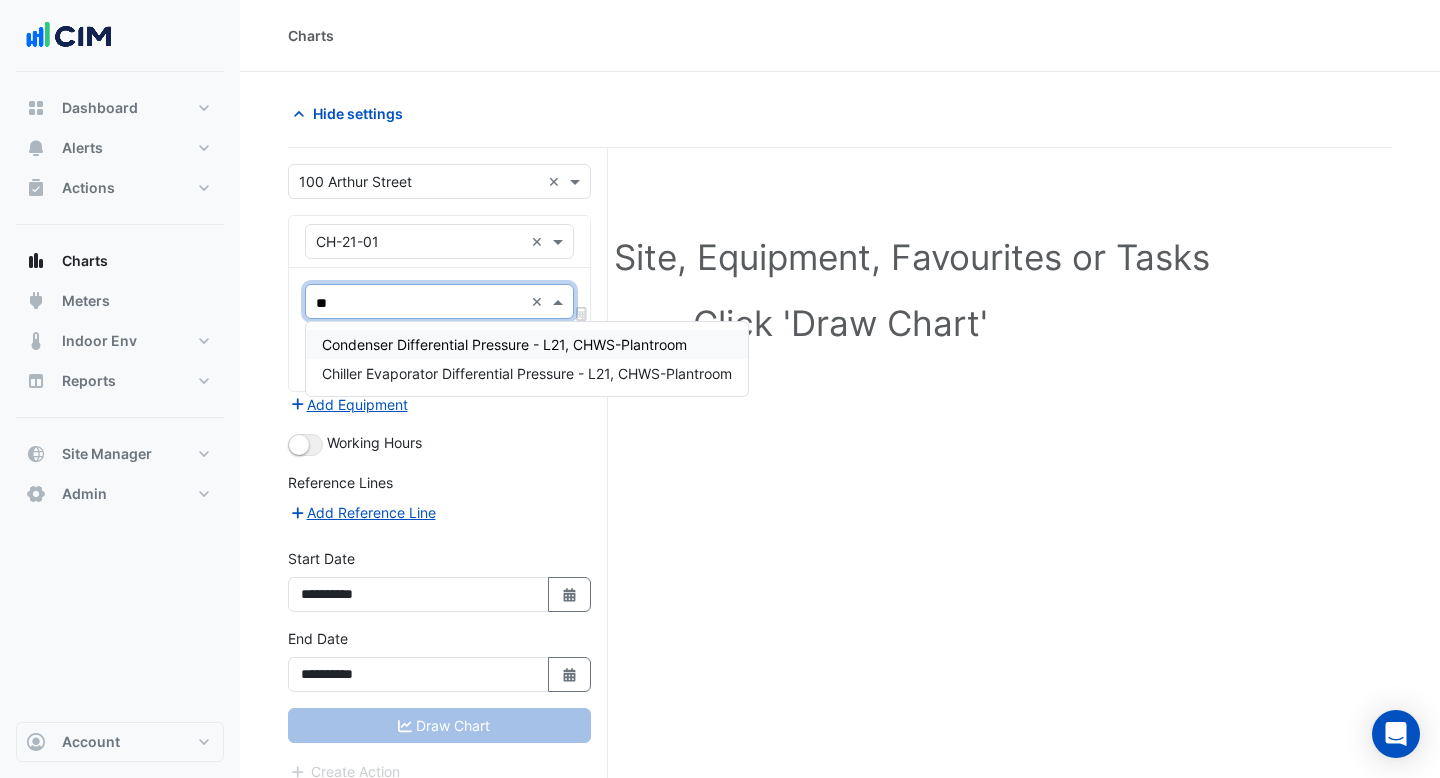 type on "***" 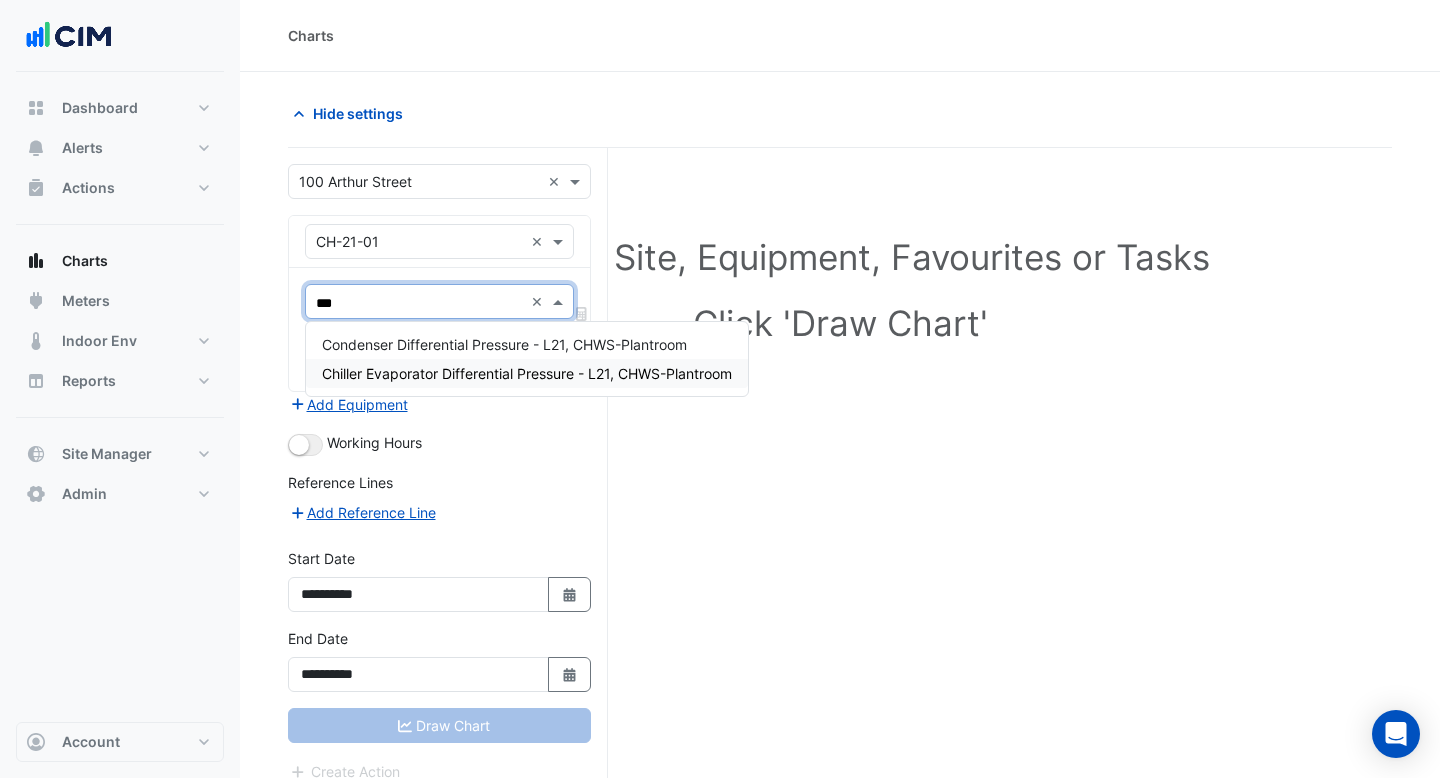 click on "Chiller Evaporator Differential Pressure - L21, CHWS-Plantroom" at bounding box center [527, 373] 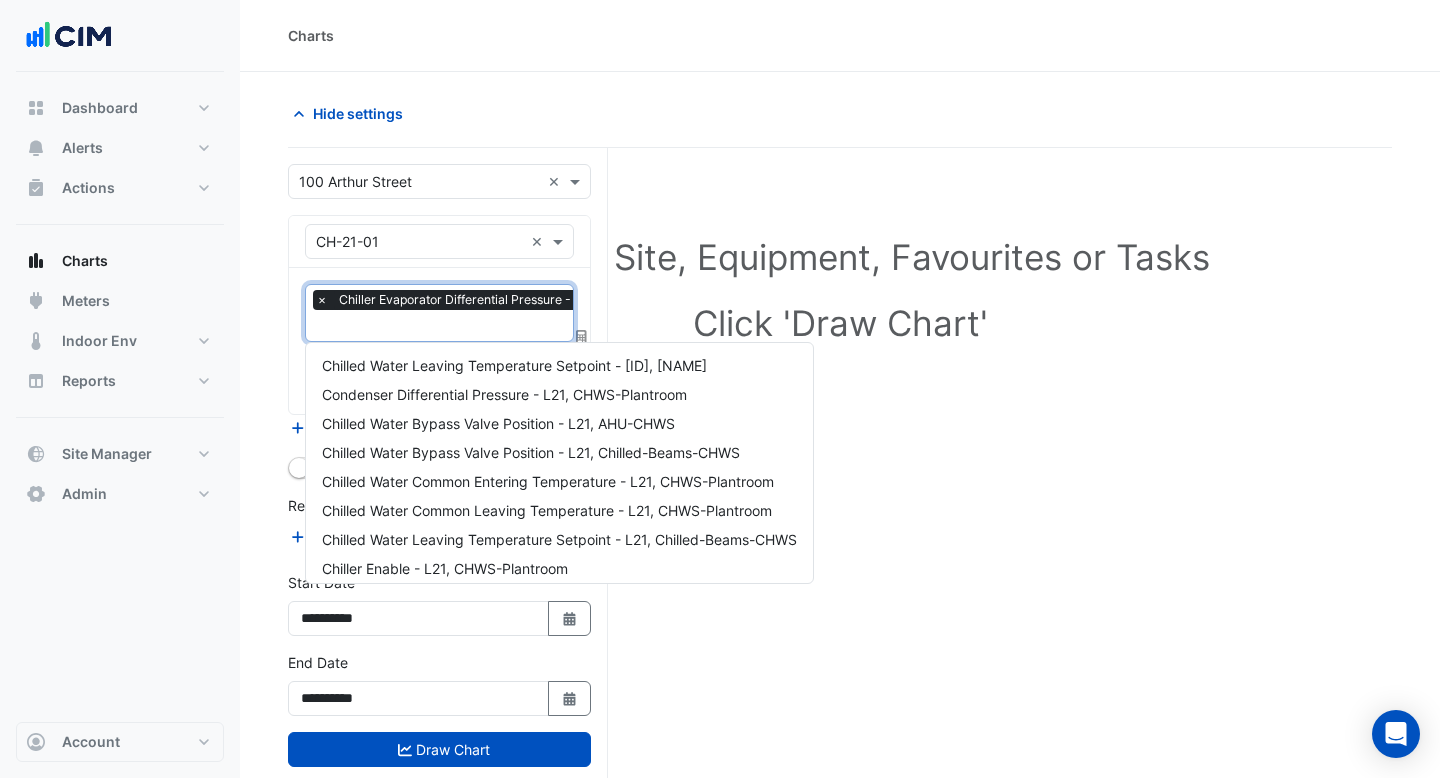 click at bounding box center [514, 327] 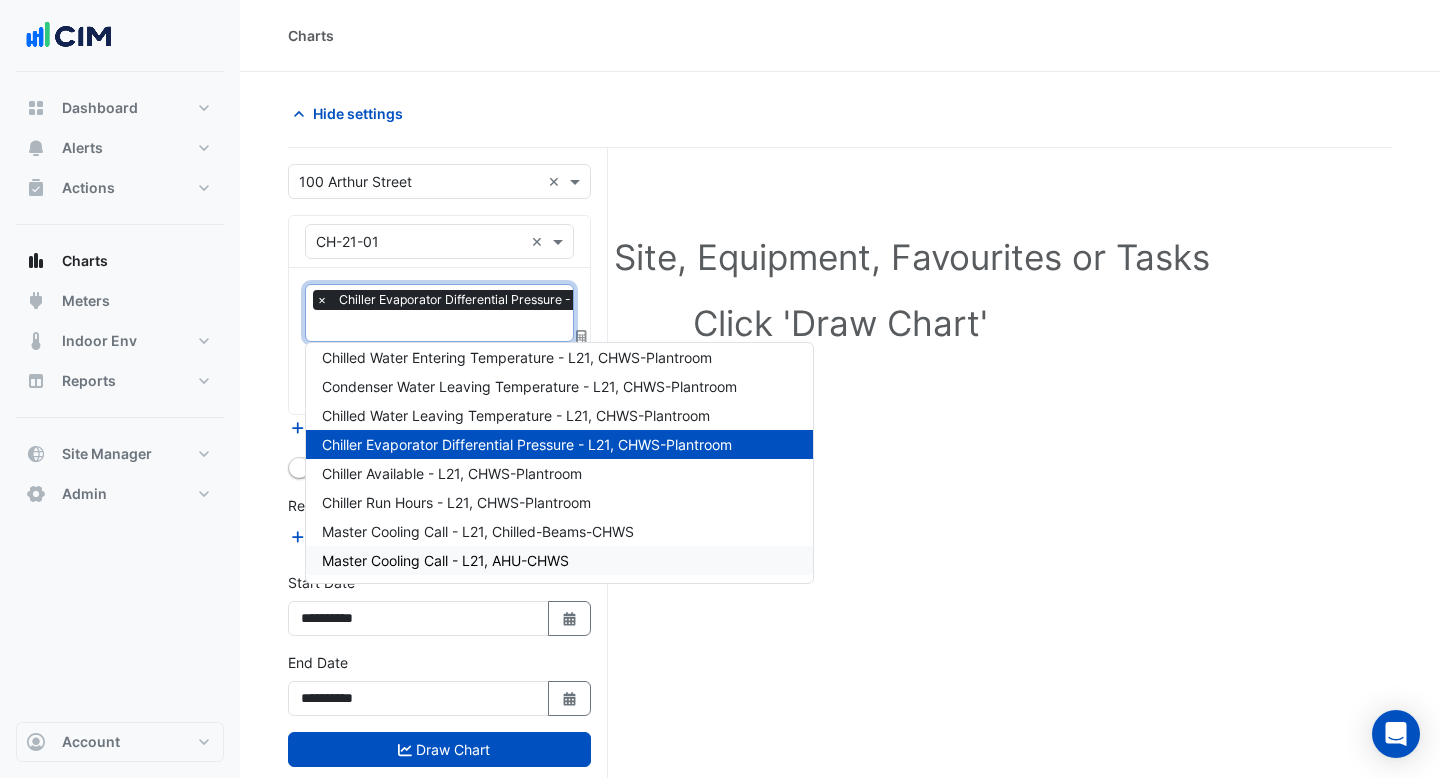 click on "Select a Site, Equipment, Favourites or Tasks
Click 'Draw Chart'" 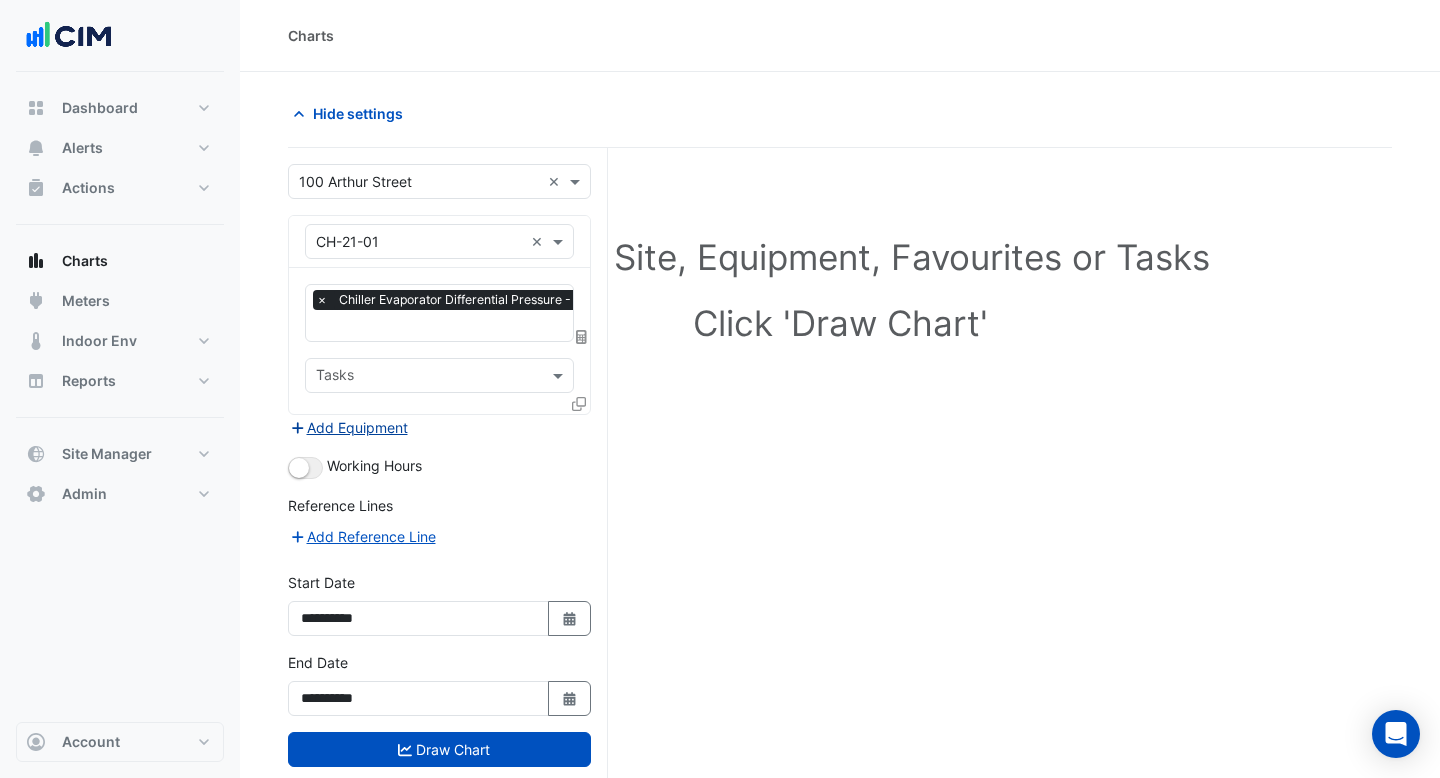 click on "Add Equipment" at bounding box center (348, 427) 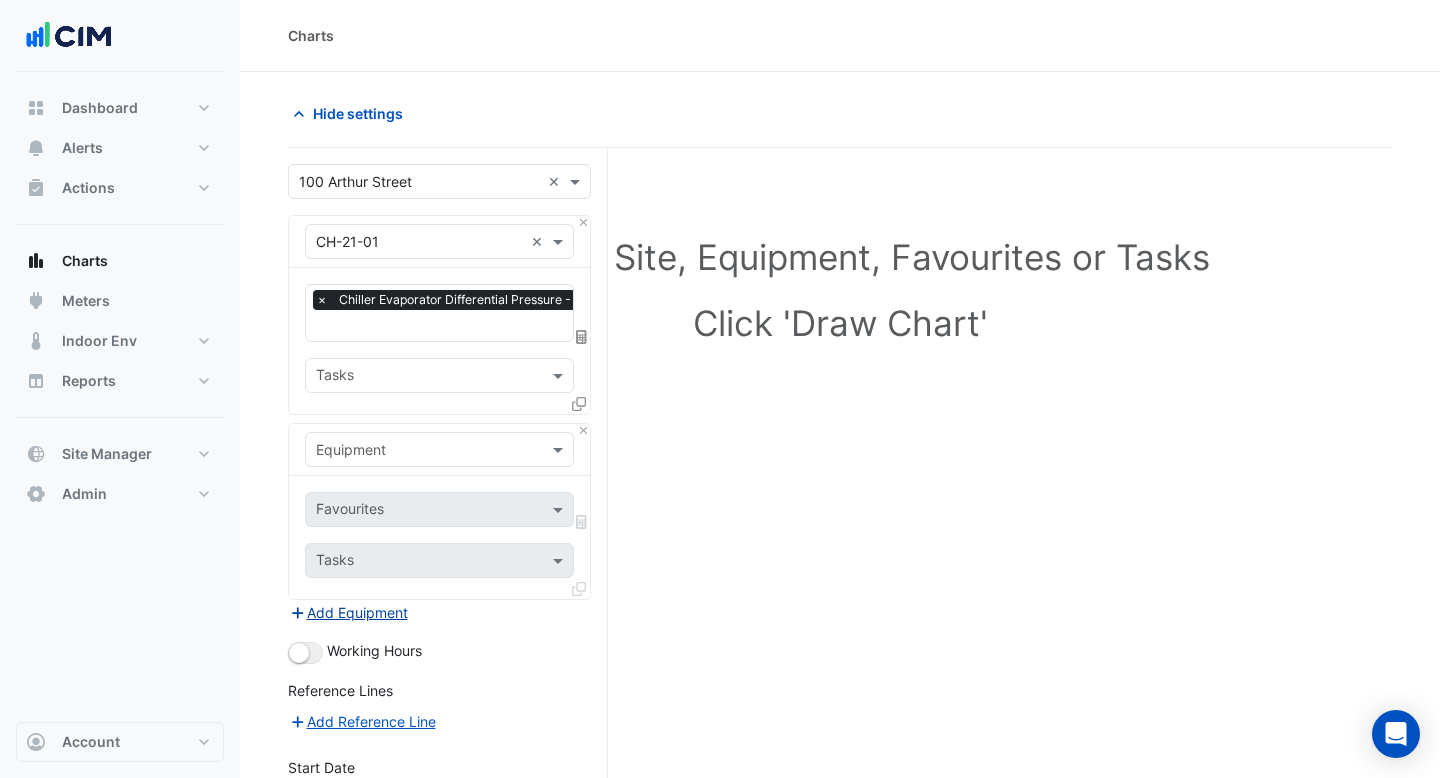 type 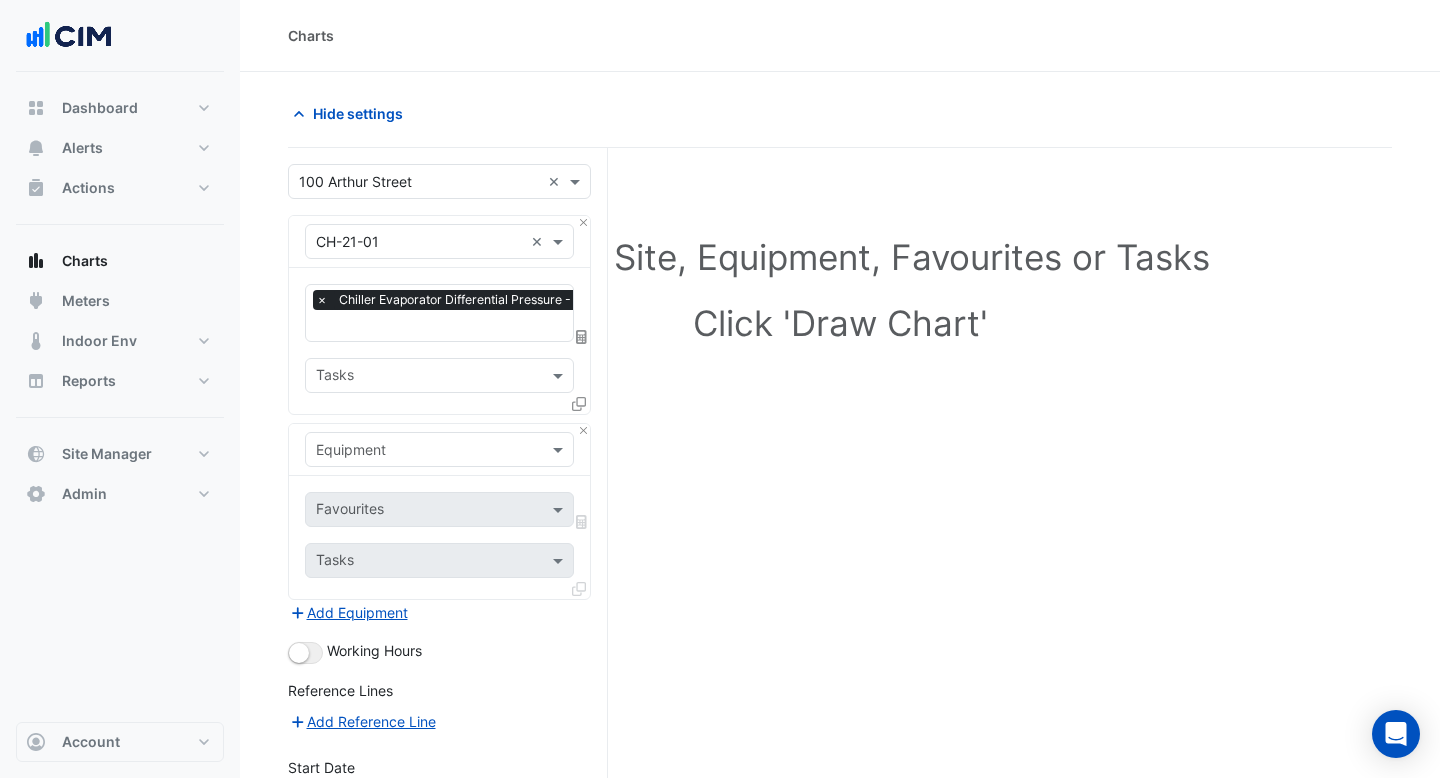 click at bounding box center (419, 450) 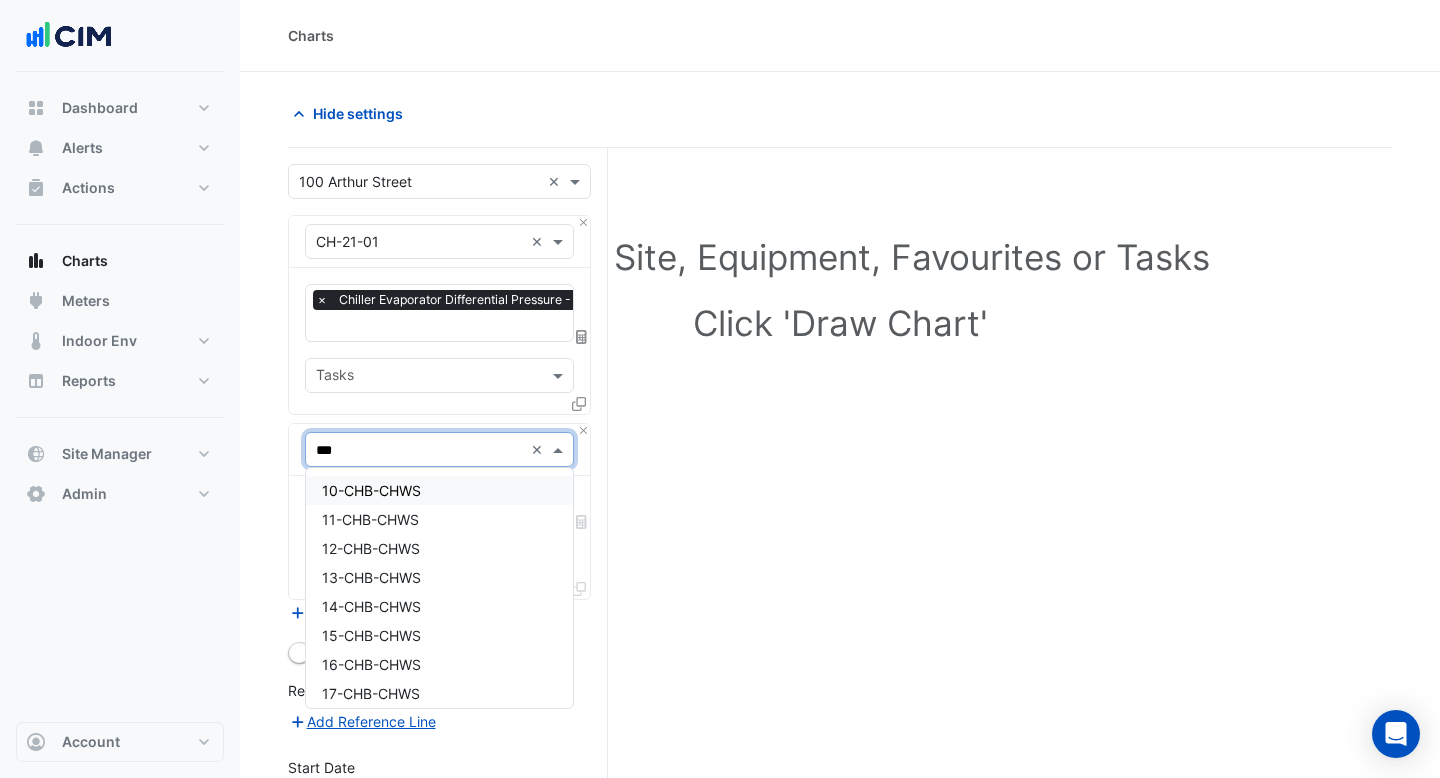 type on "****" 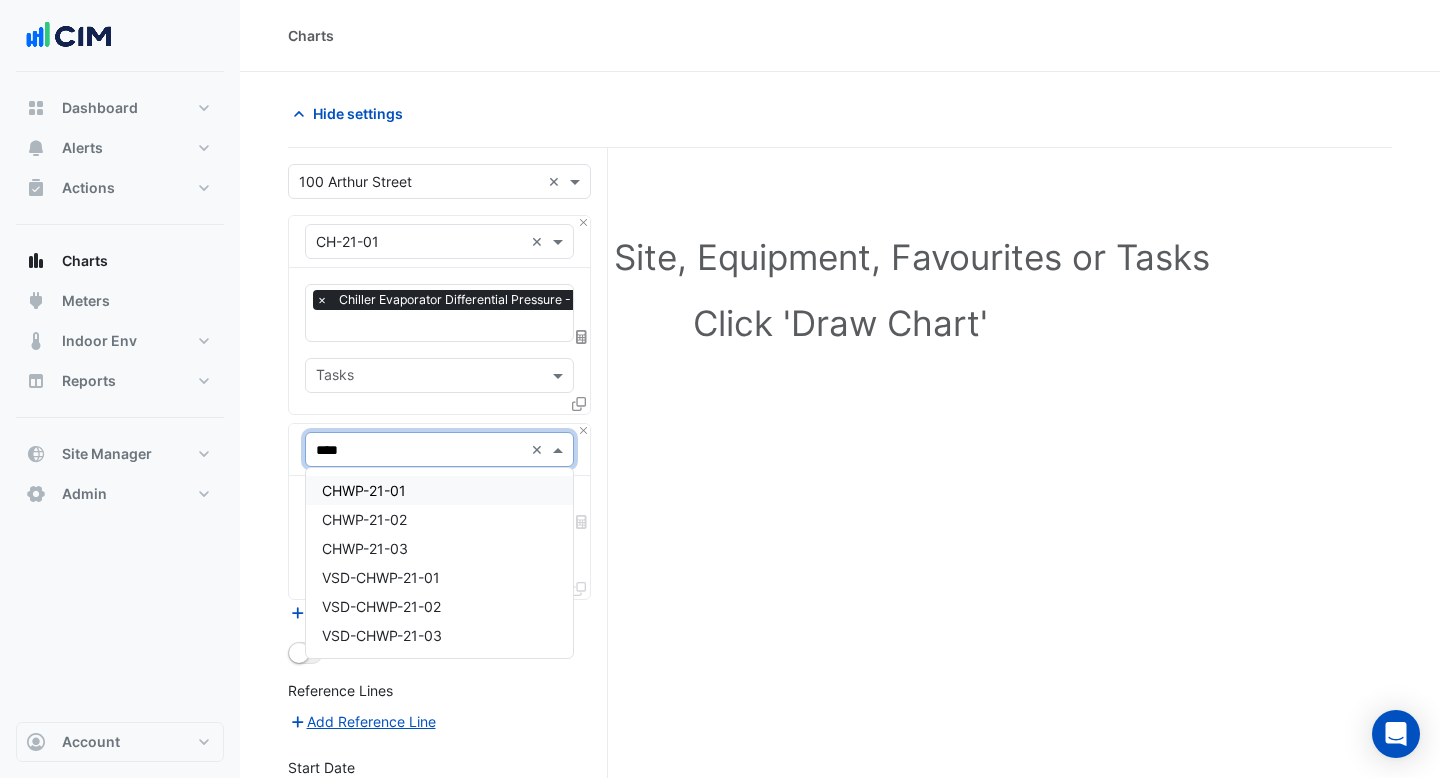 click on "CHWP-21-01" at bounding box center (439, 490) 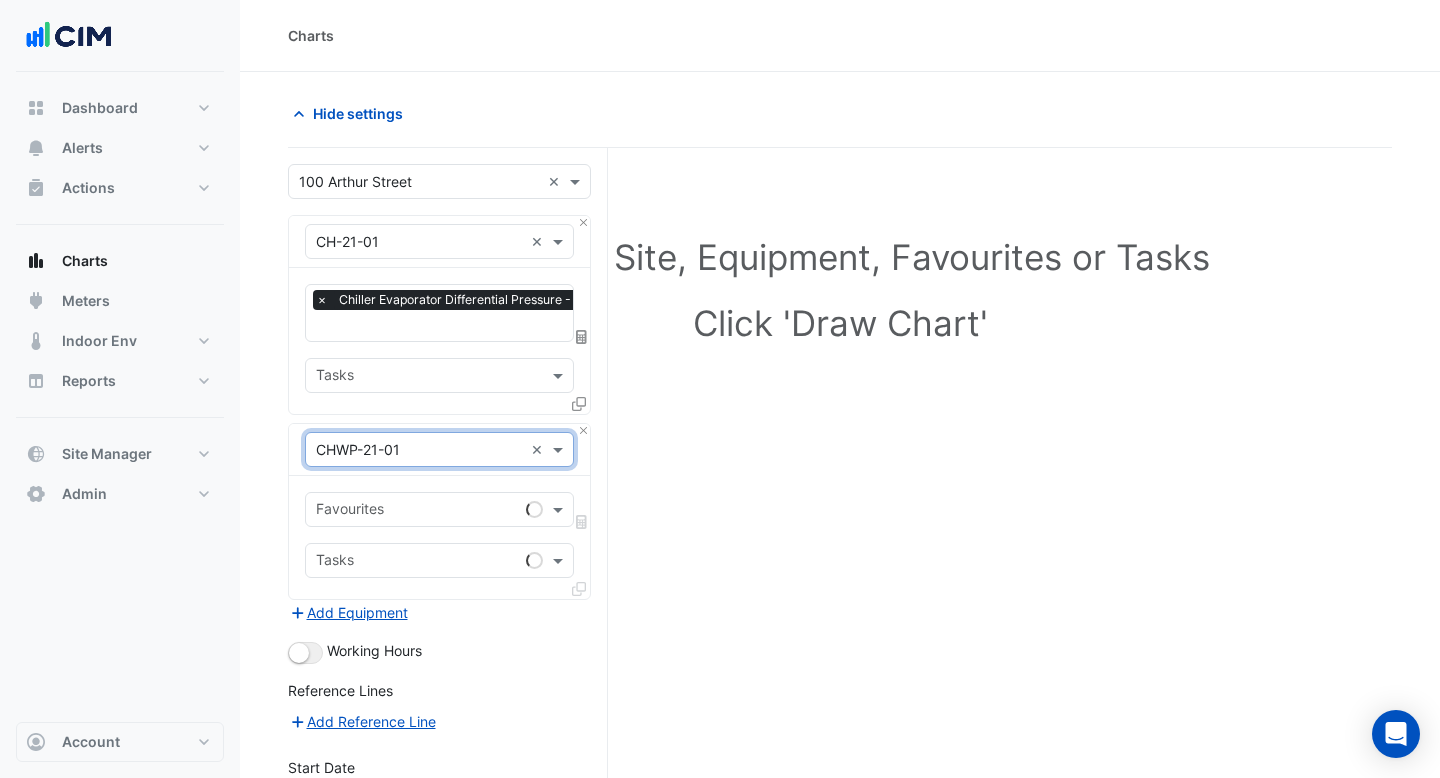 click on "Favourites" at bounding box center [412, 509] 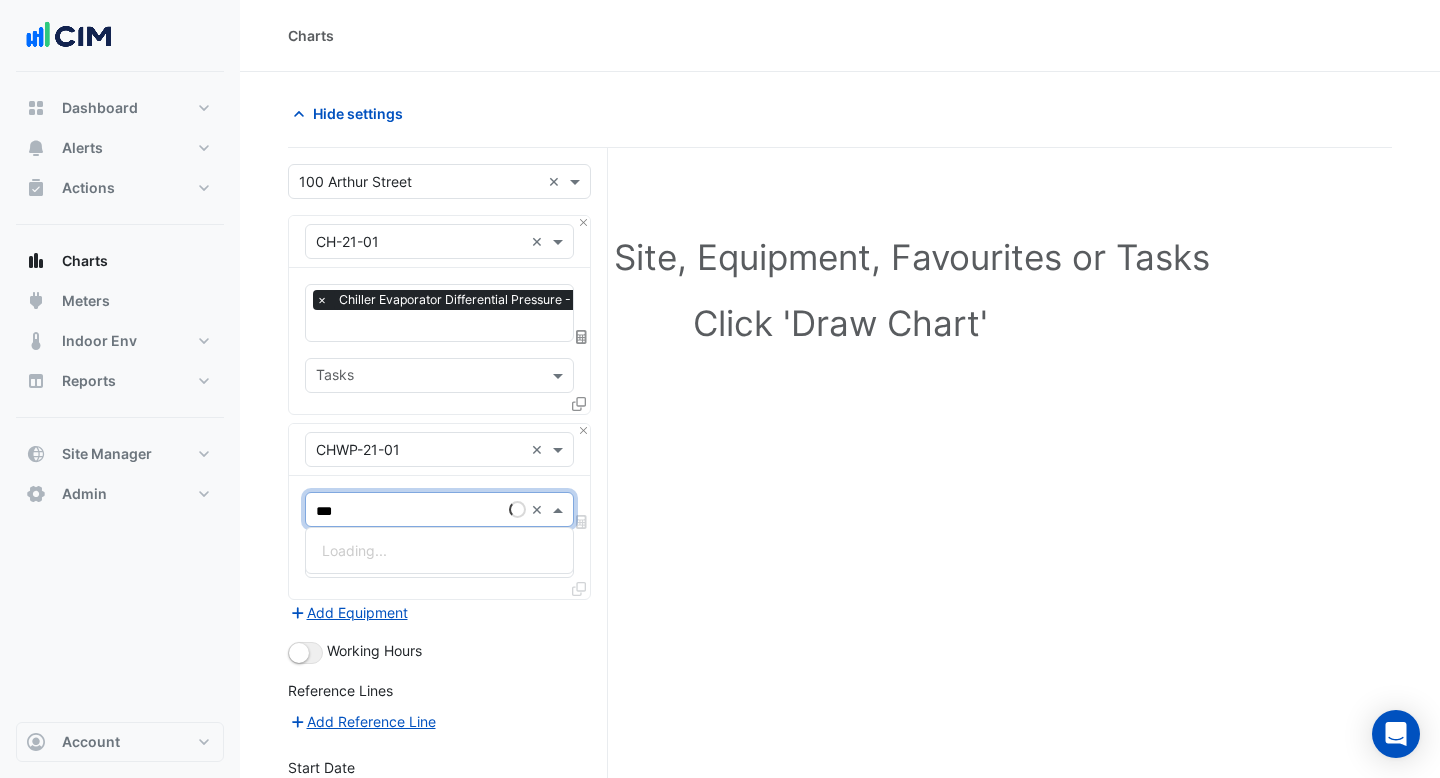 type on "****" 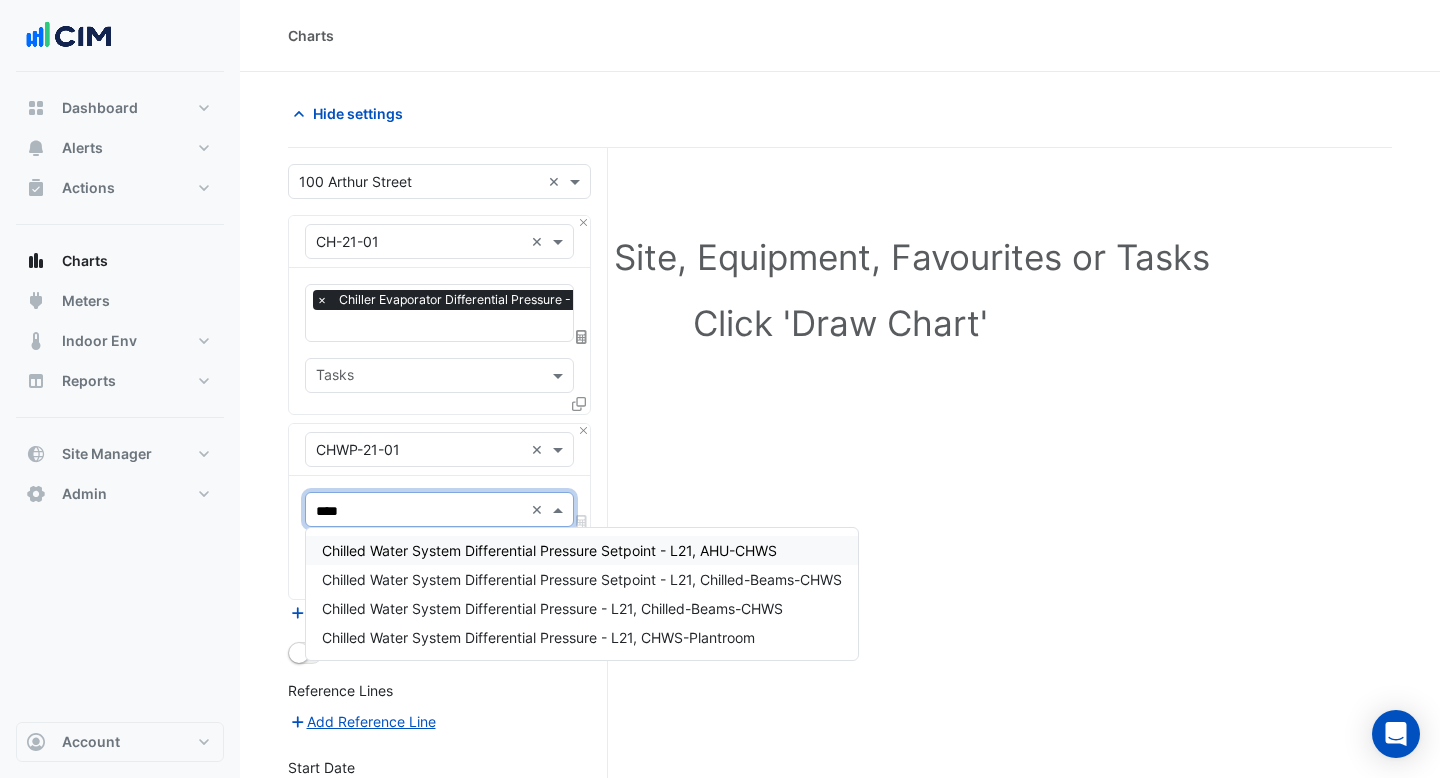 click on "Chilled Water System Differential Pressure Setpoint - L21, AHU-CHWS" at bounding box center [549, 550] 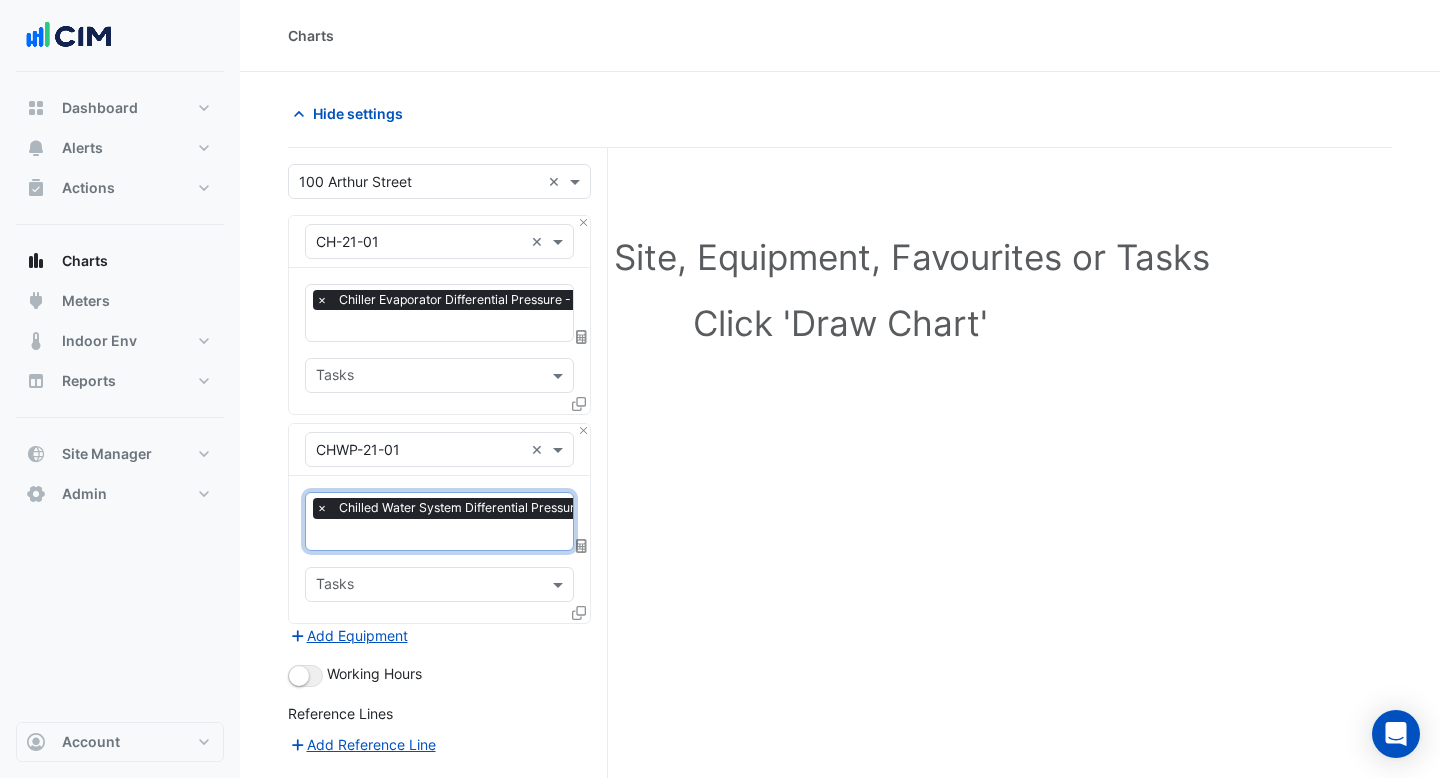 click at bounding box center (532, 536) 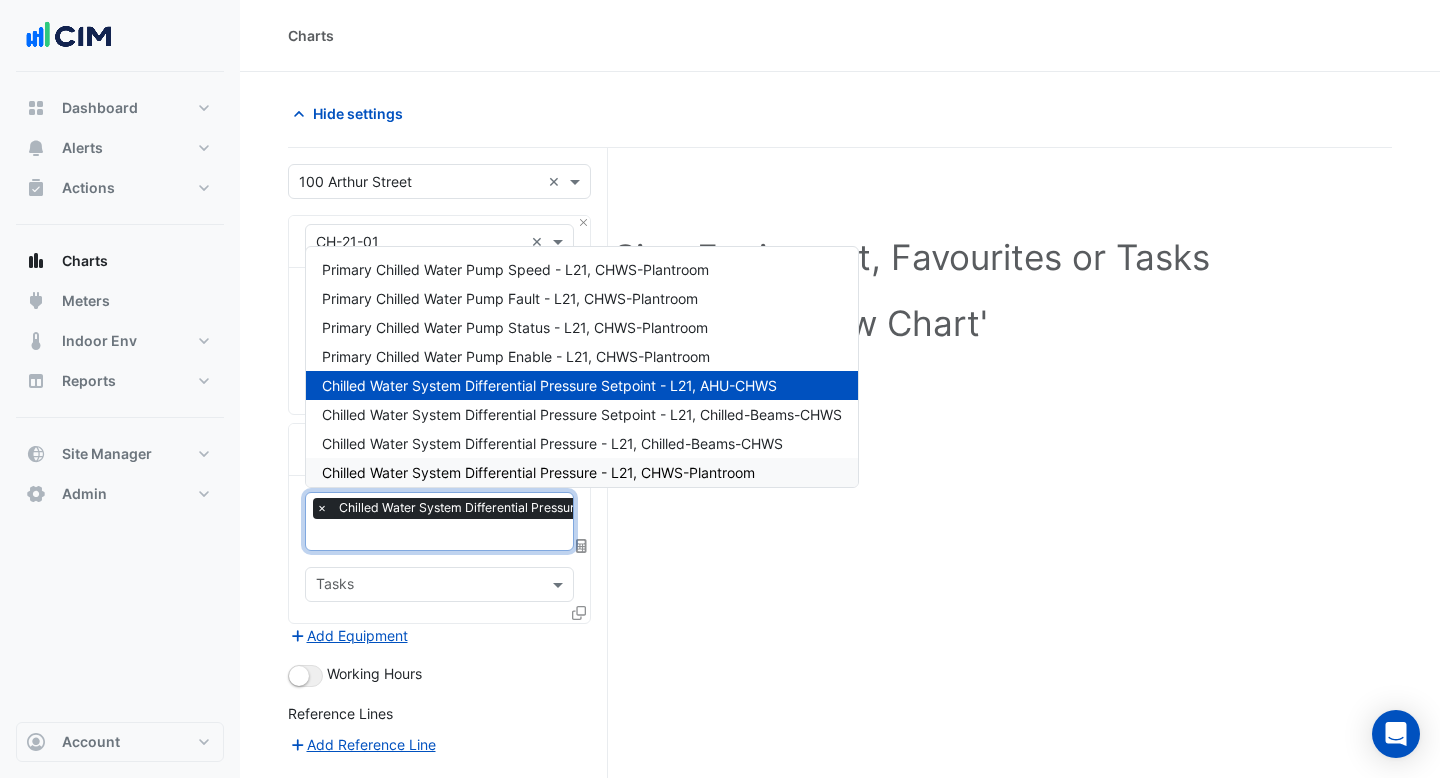 click on "Select a Site, Equipment, Favourites or Tasks
Click 'Draw Chart'" 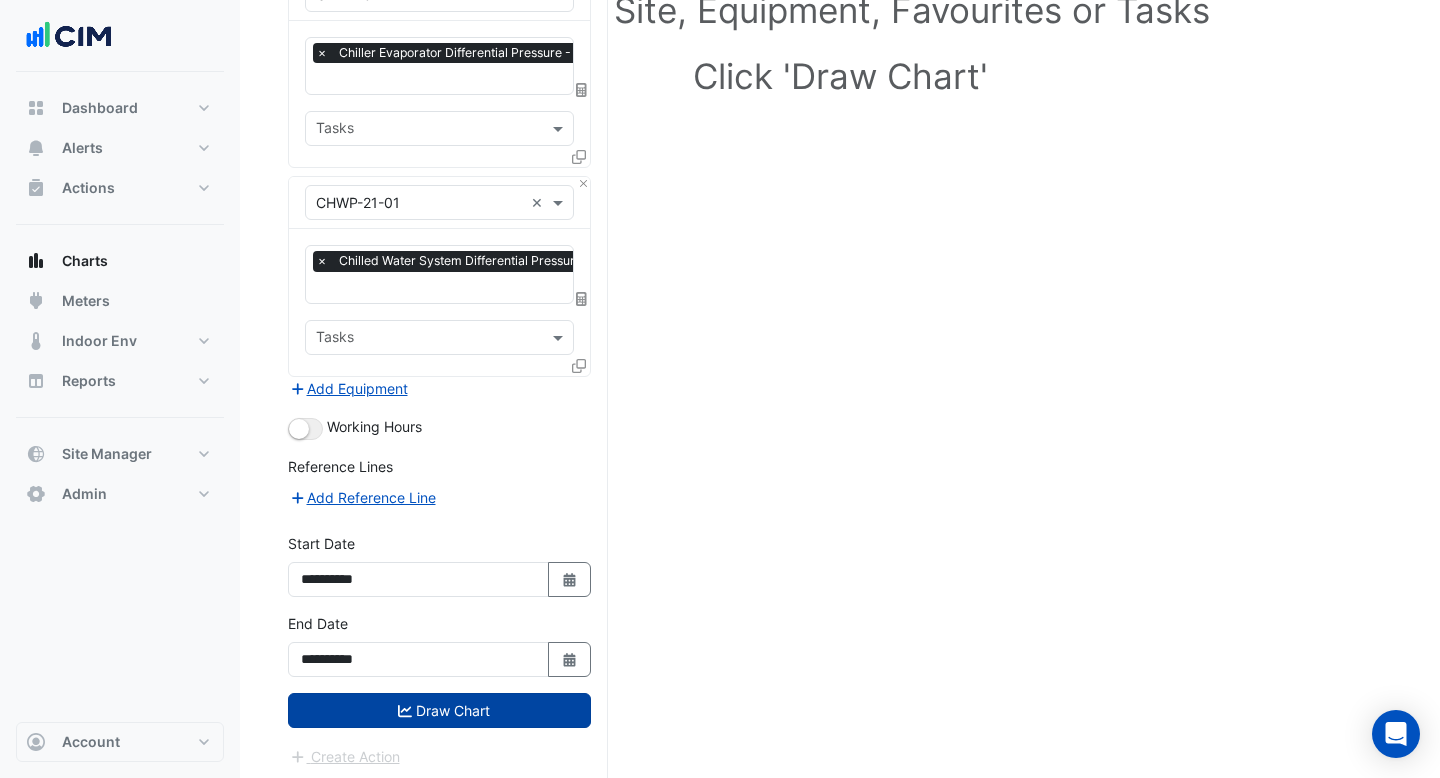 click on "Draw Chart" at bounding box center [439, 710] 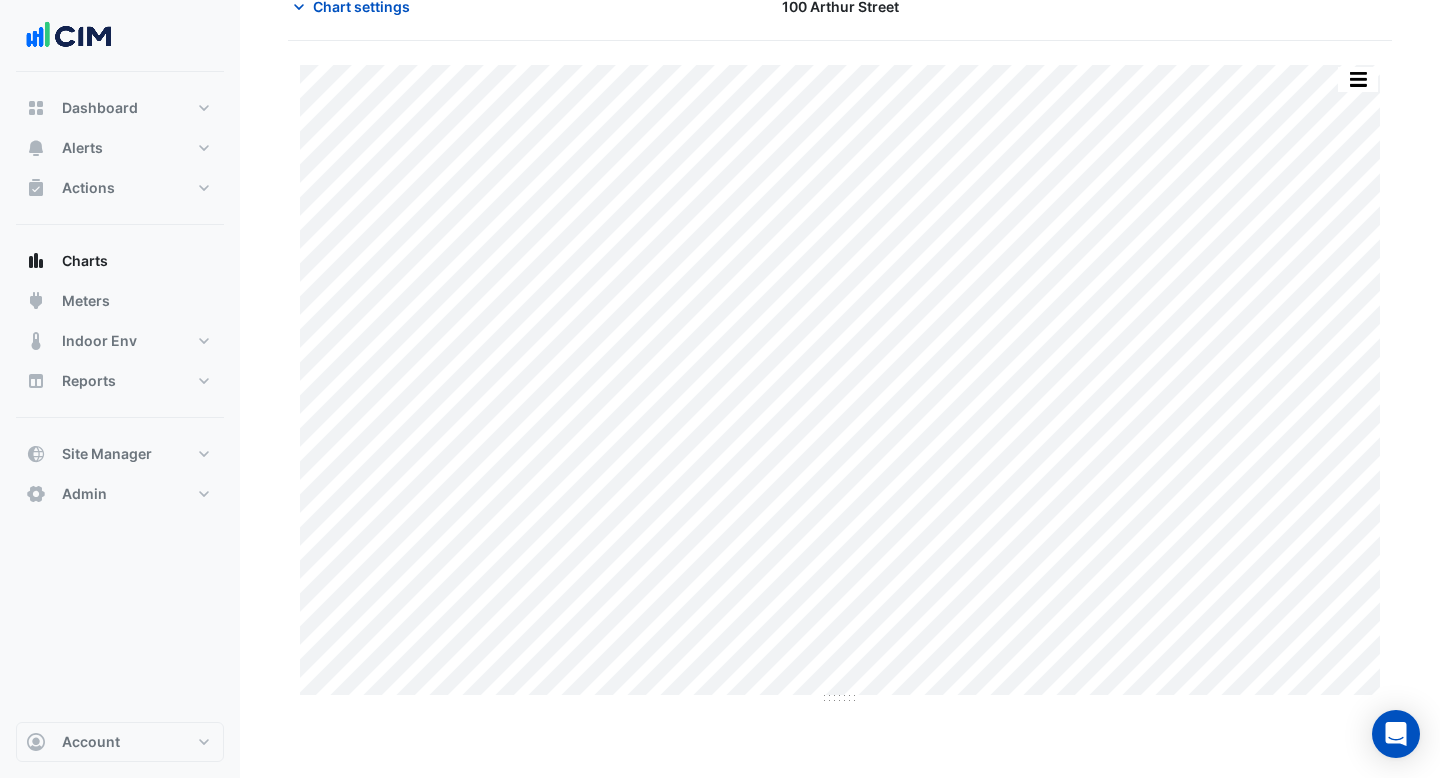scroll, scrollTop: 0, scrollLeft: 0, axis: both 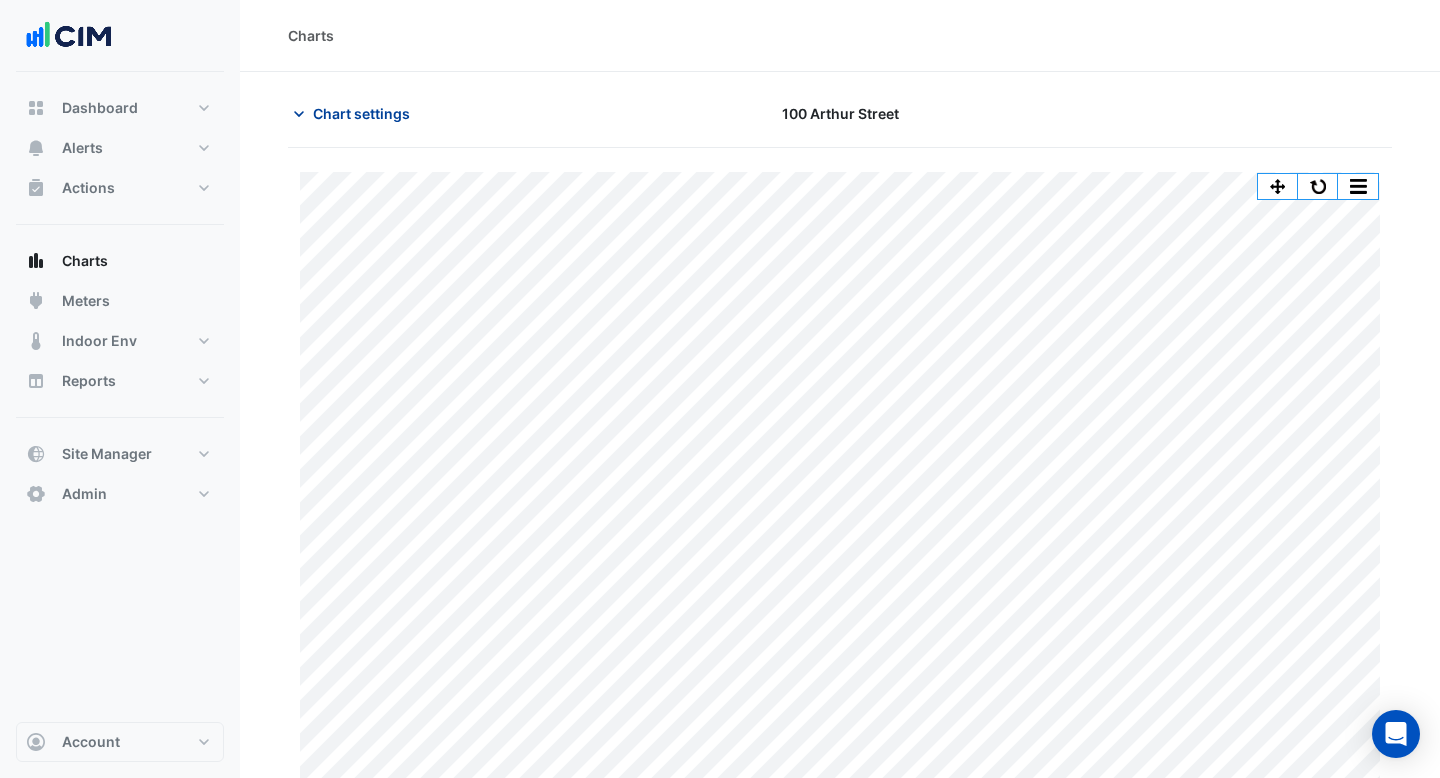 click on "Chart settings" 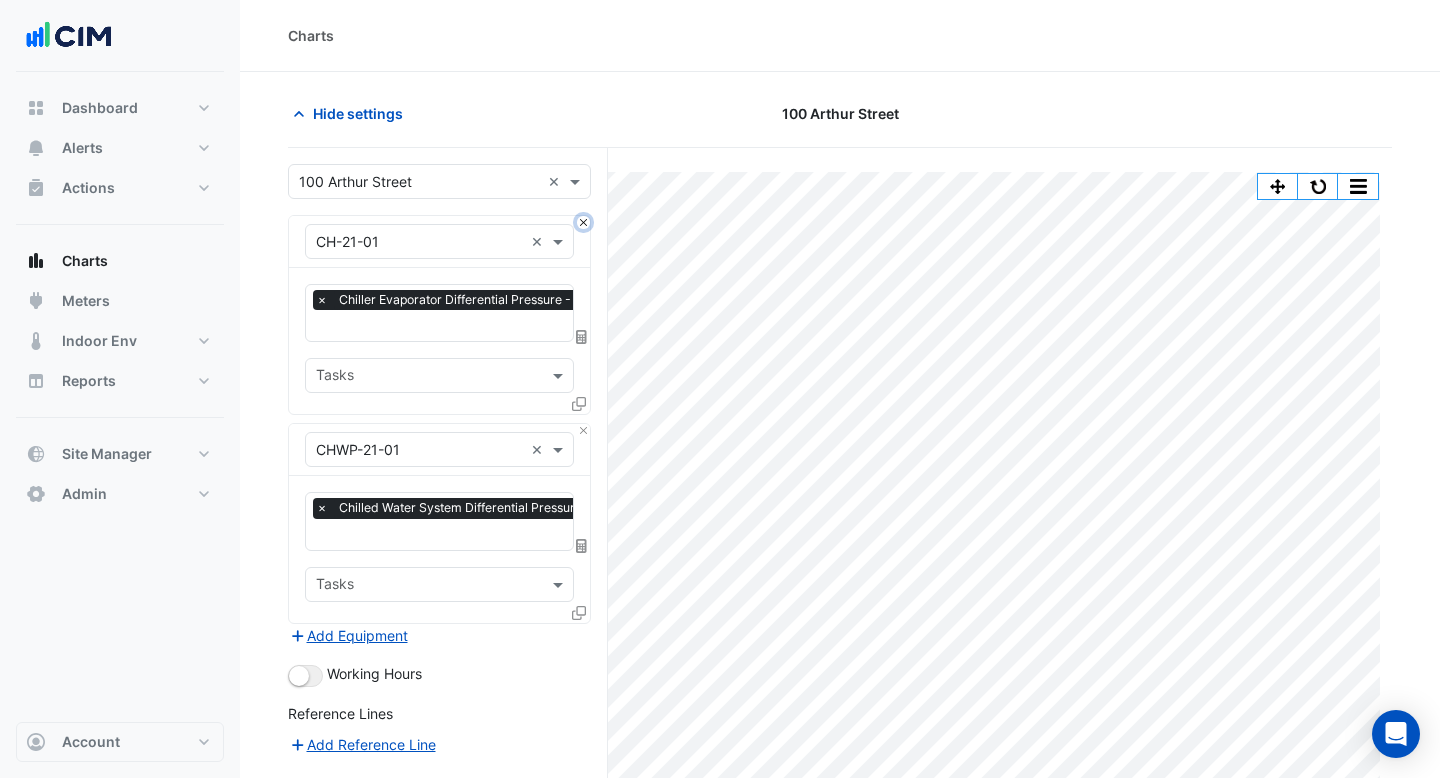 click at bounding box center [583, 222] 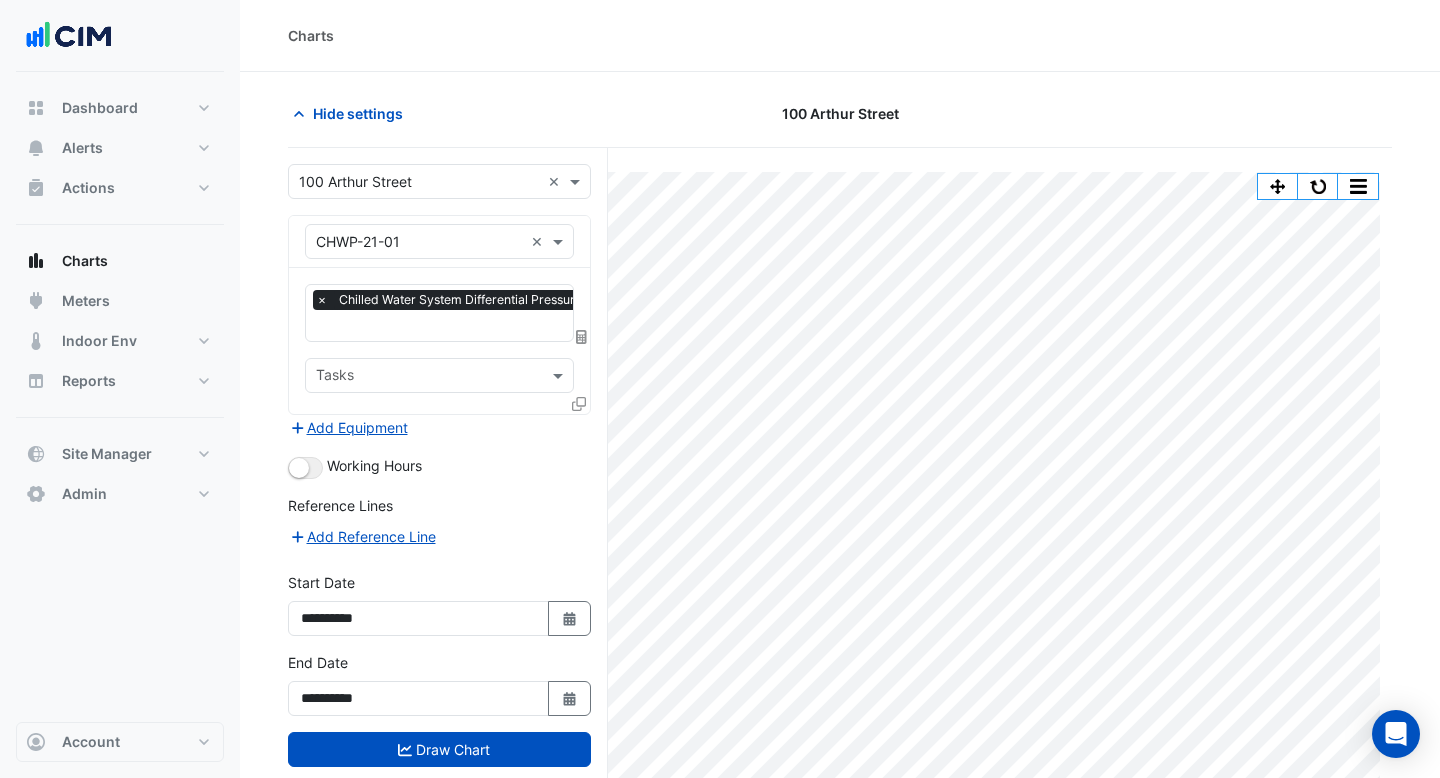 scroll, scrollTop: 0, scrollLeft: 10, axis: horizontal 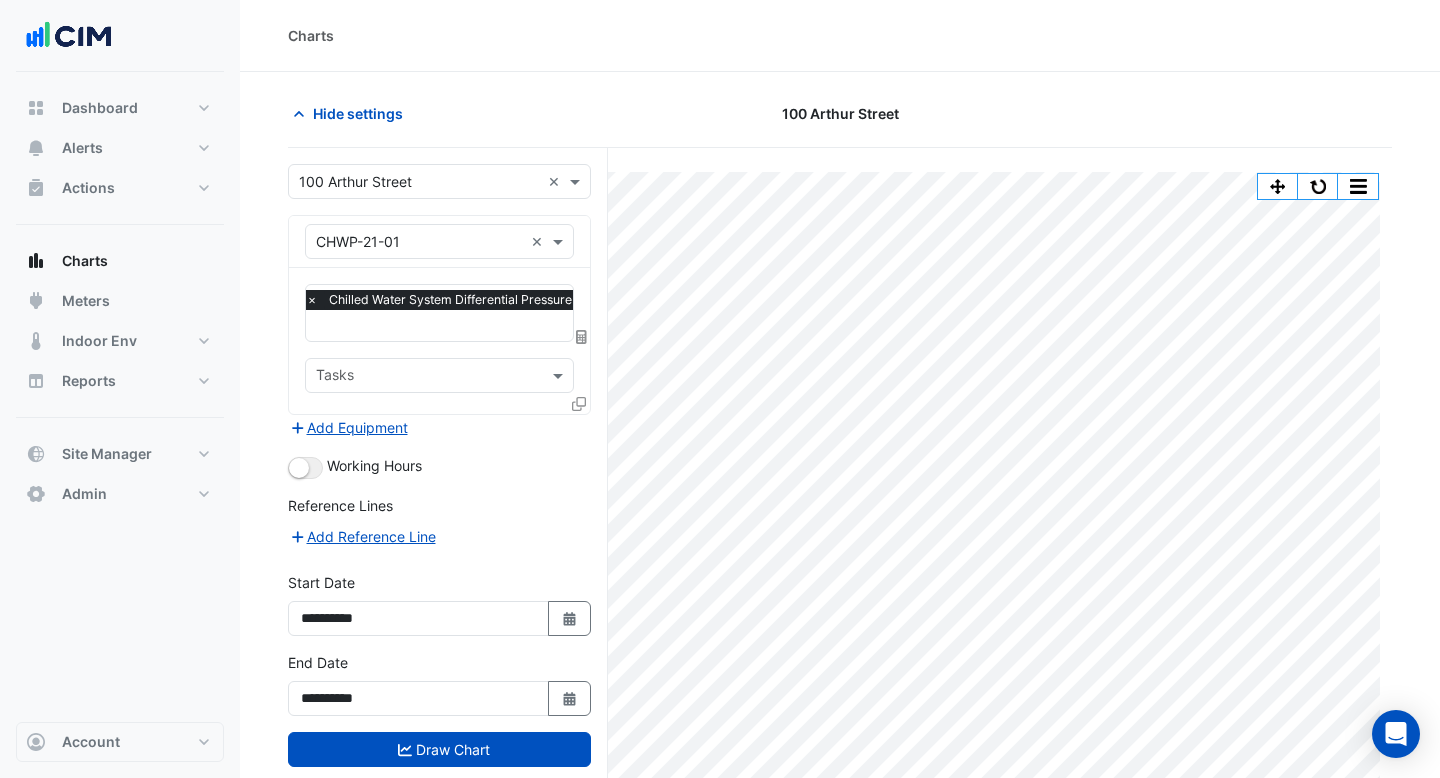 click at bounding box center (522, 327) 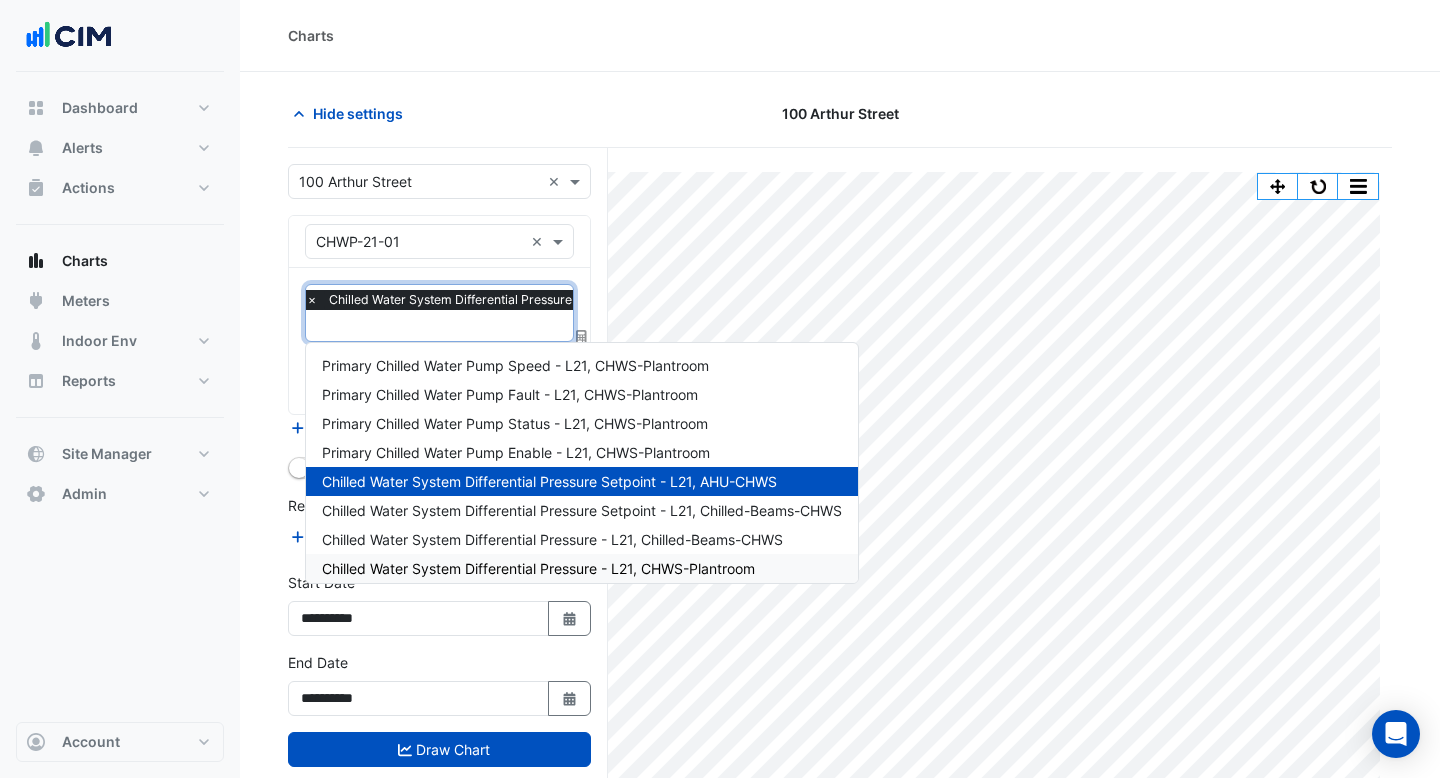 click on "Chilled Water System Differential Pressure - L21, CHWS-Plantroom" at bounding box center (538, 568) 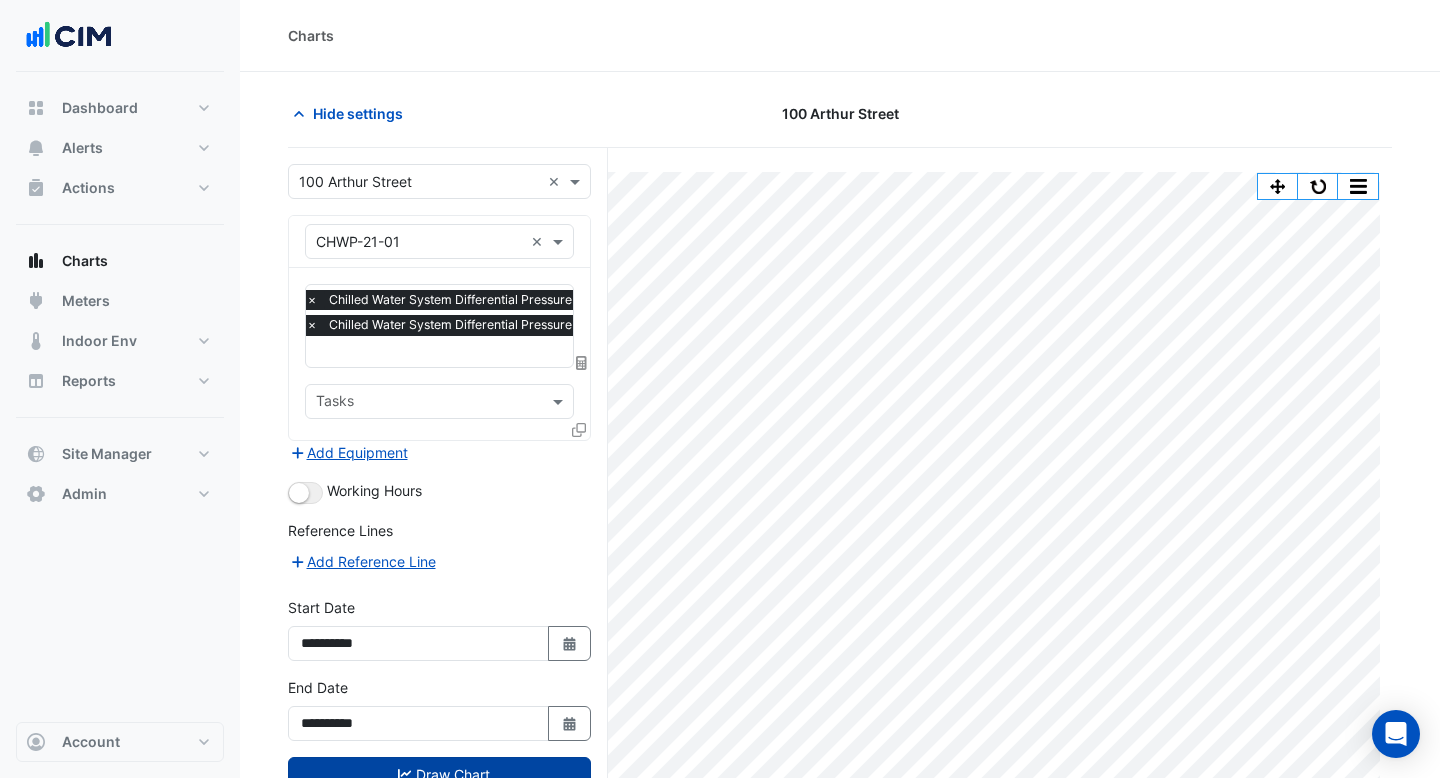 click on "Draw Chart" at bounding box center [439, 774] 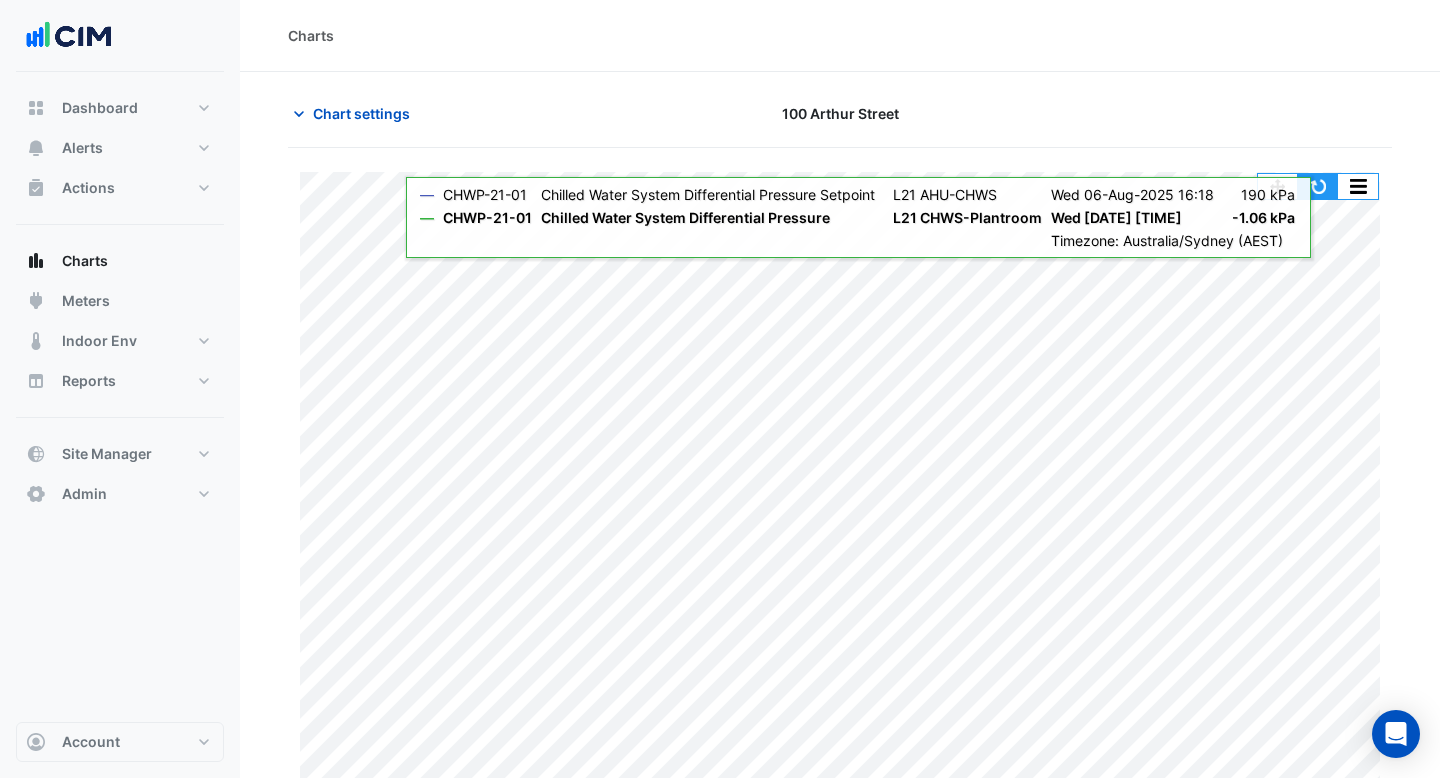 click 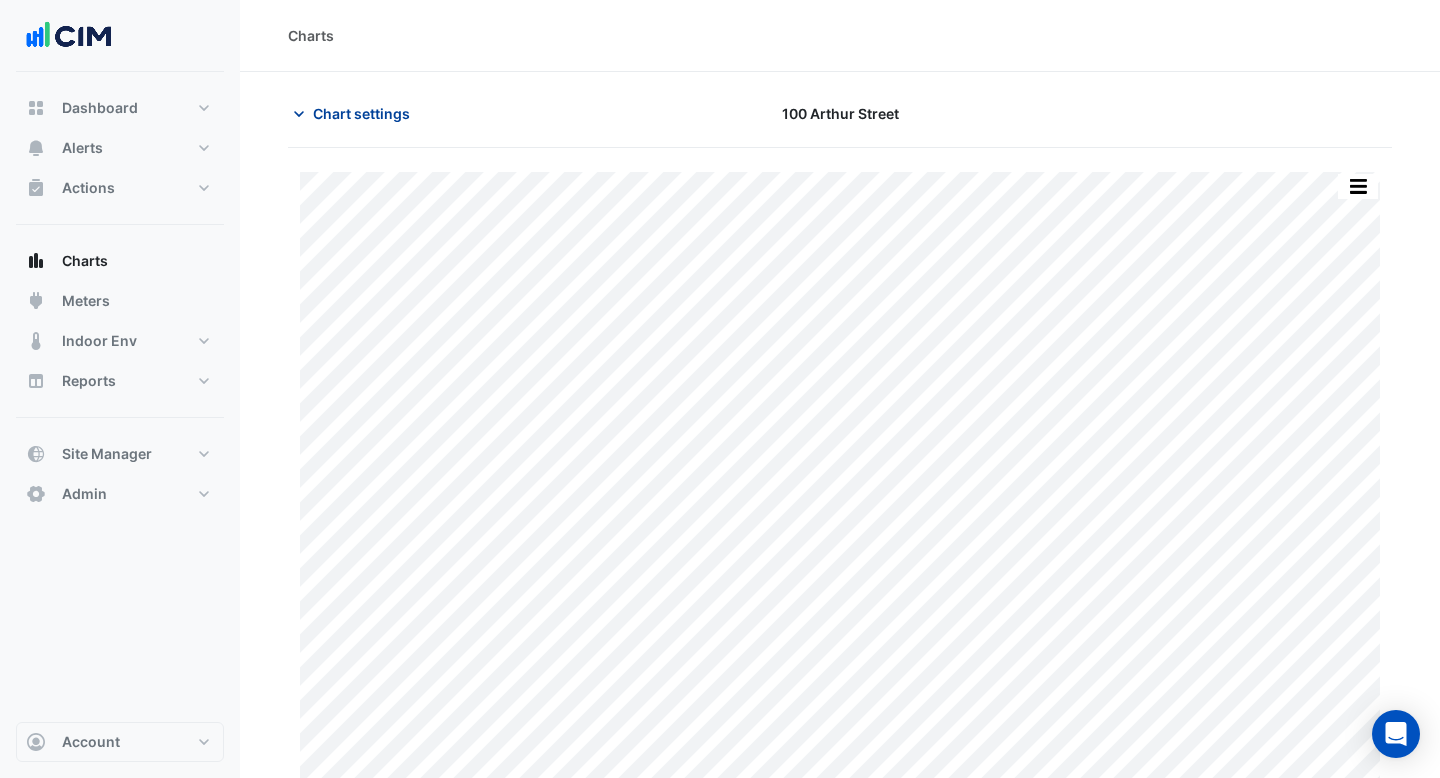 click 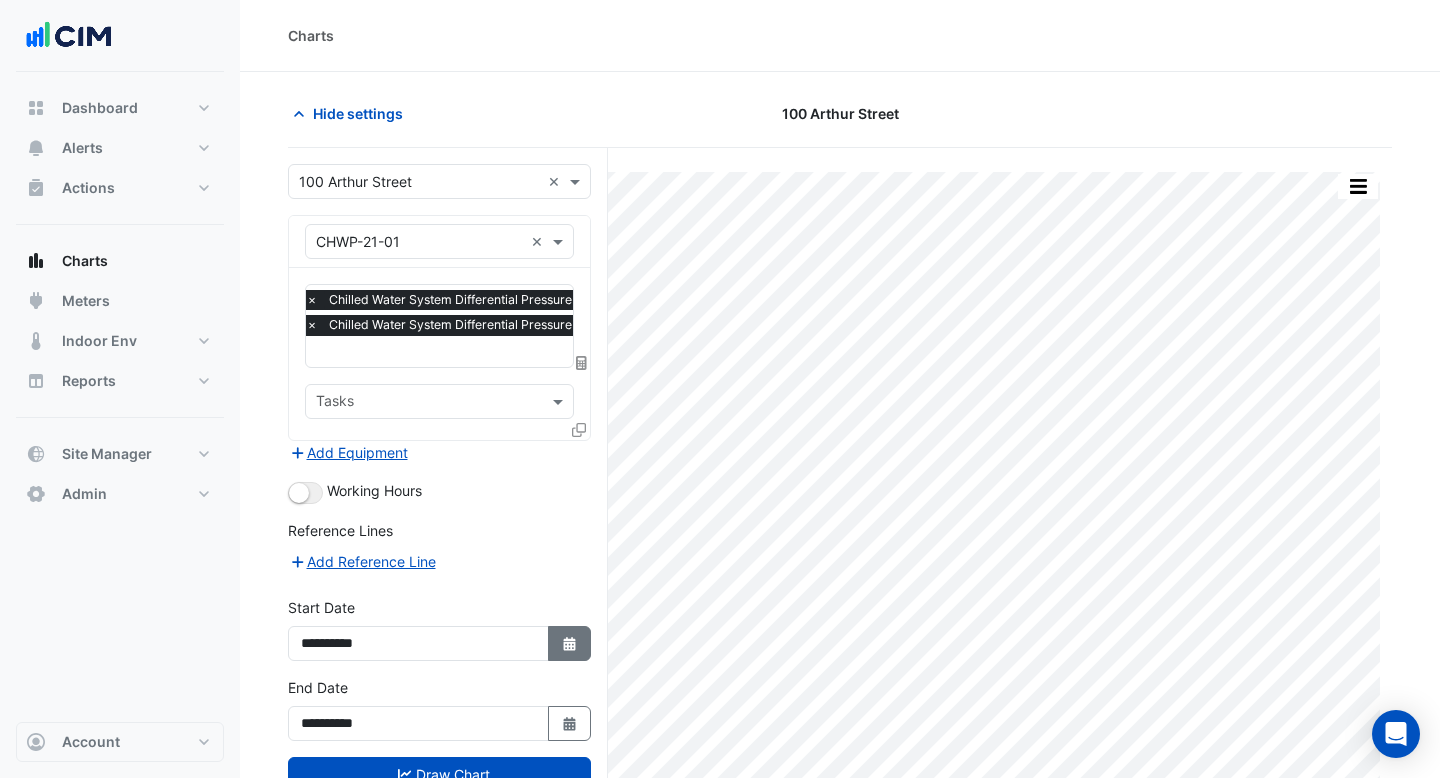 click on "Select Date" at bounding box center [570, 643] 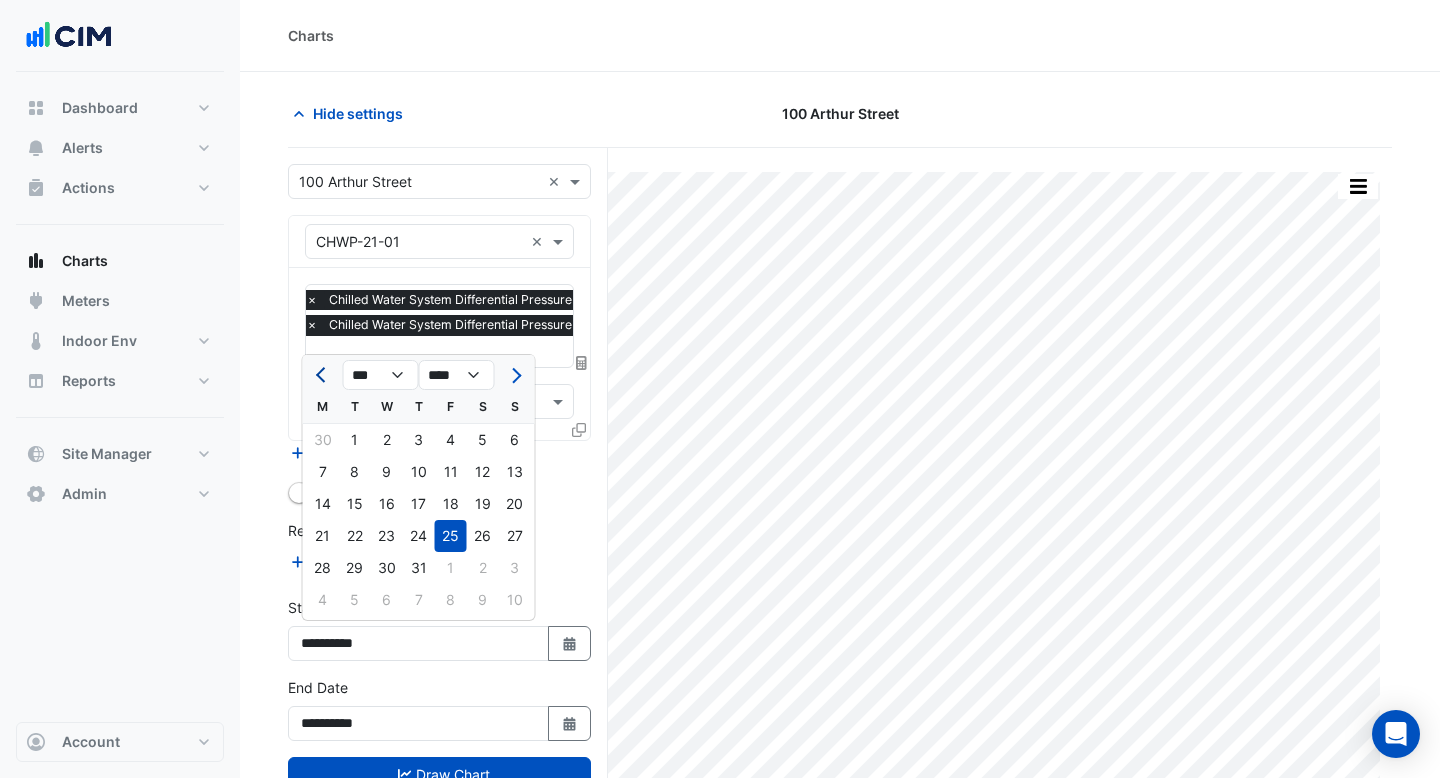 click 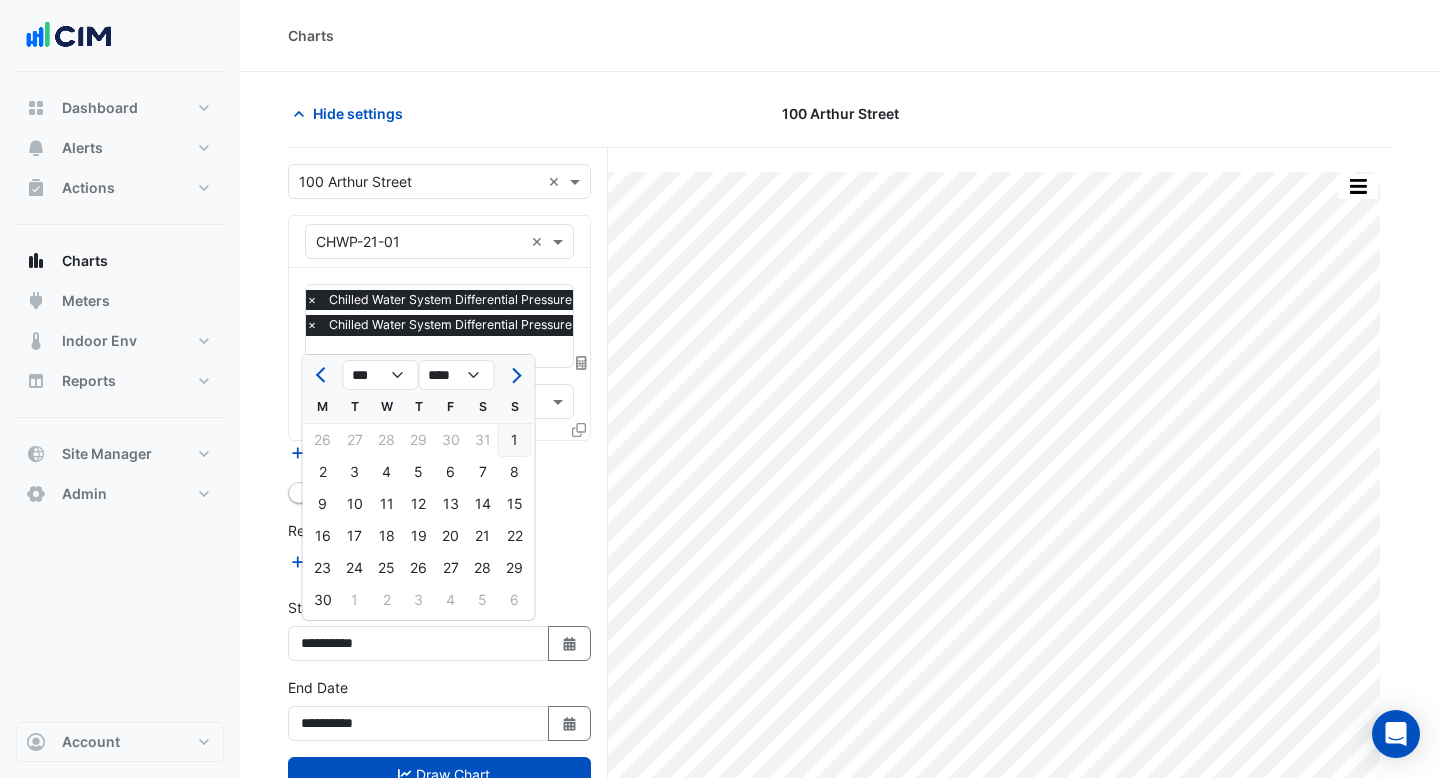 click on "1" 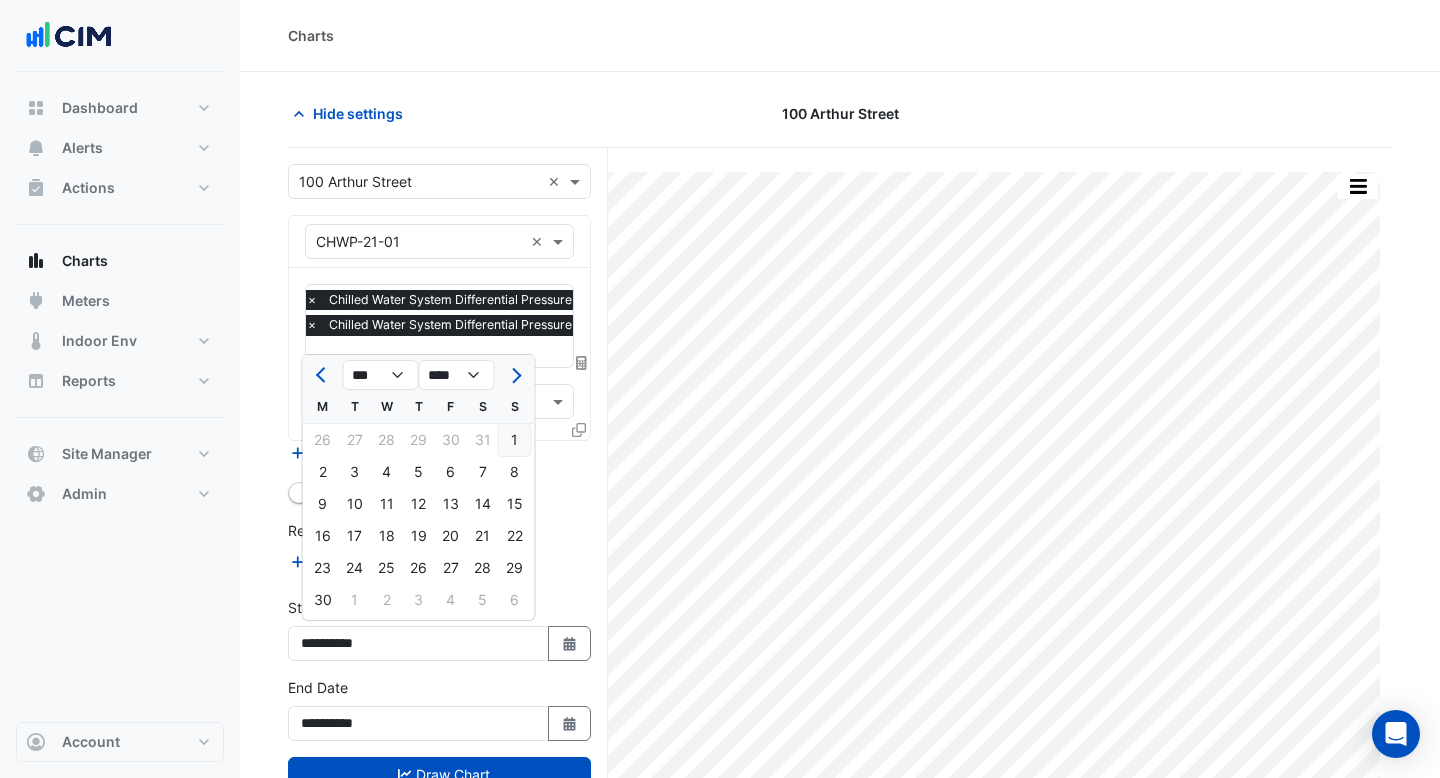 type on "**********" 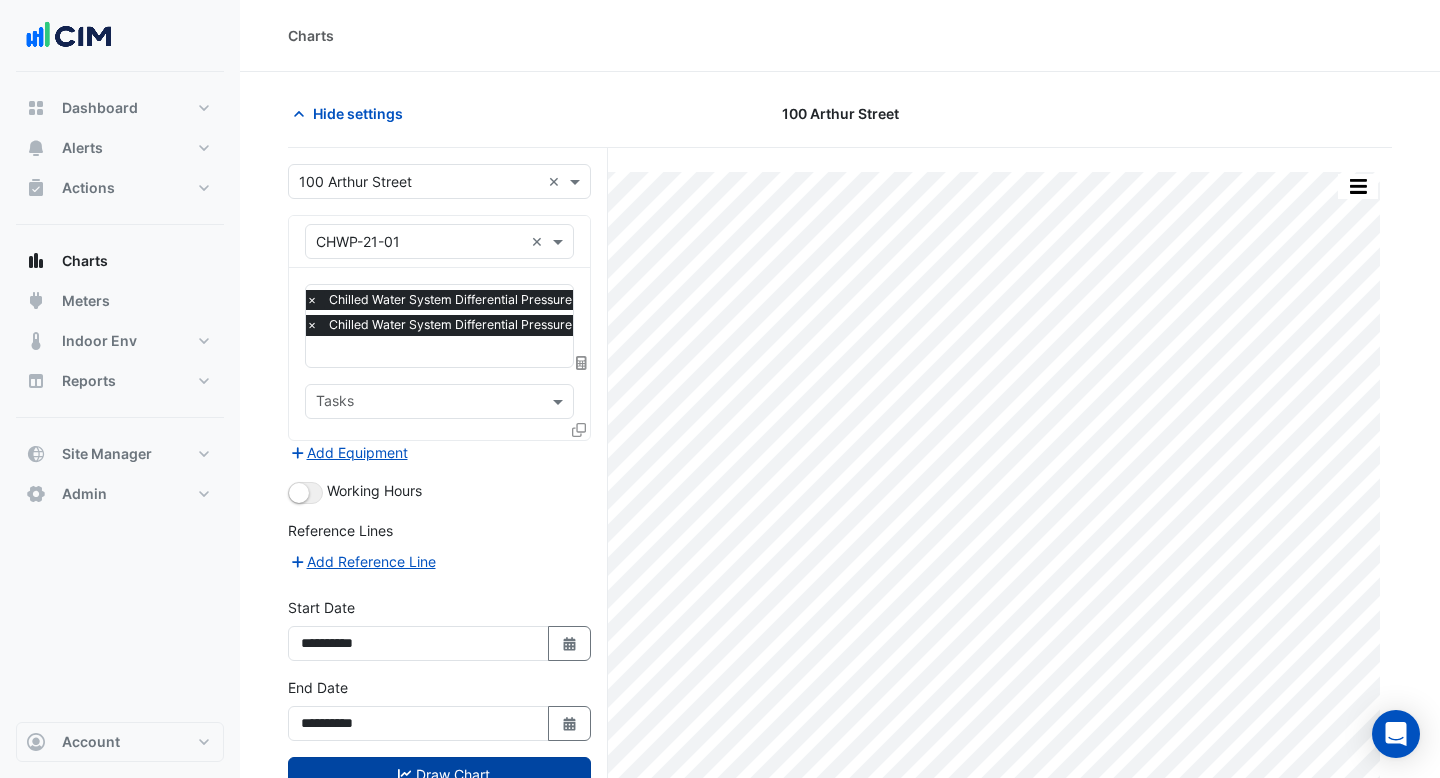 click on "Draw Chart" at bounding box center [439, 774] 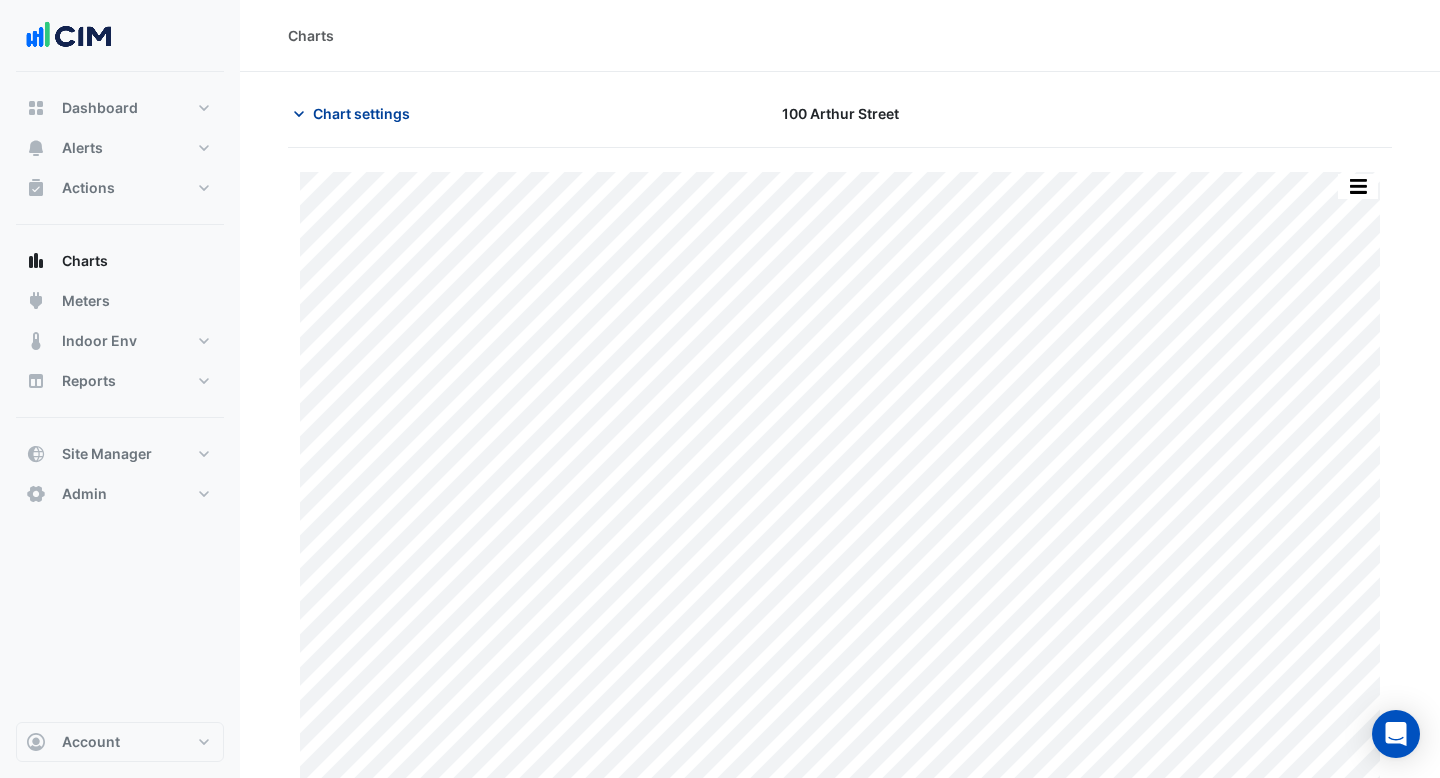 click on "Chart settings" 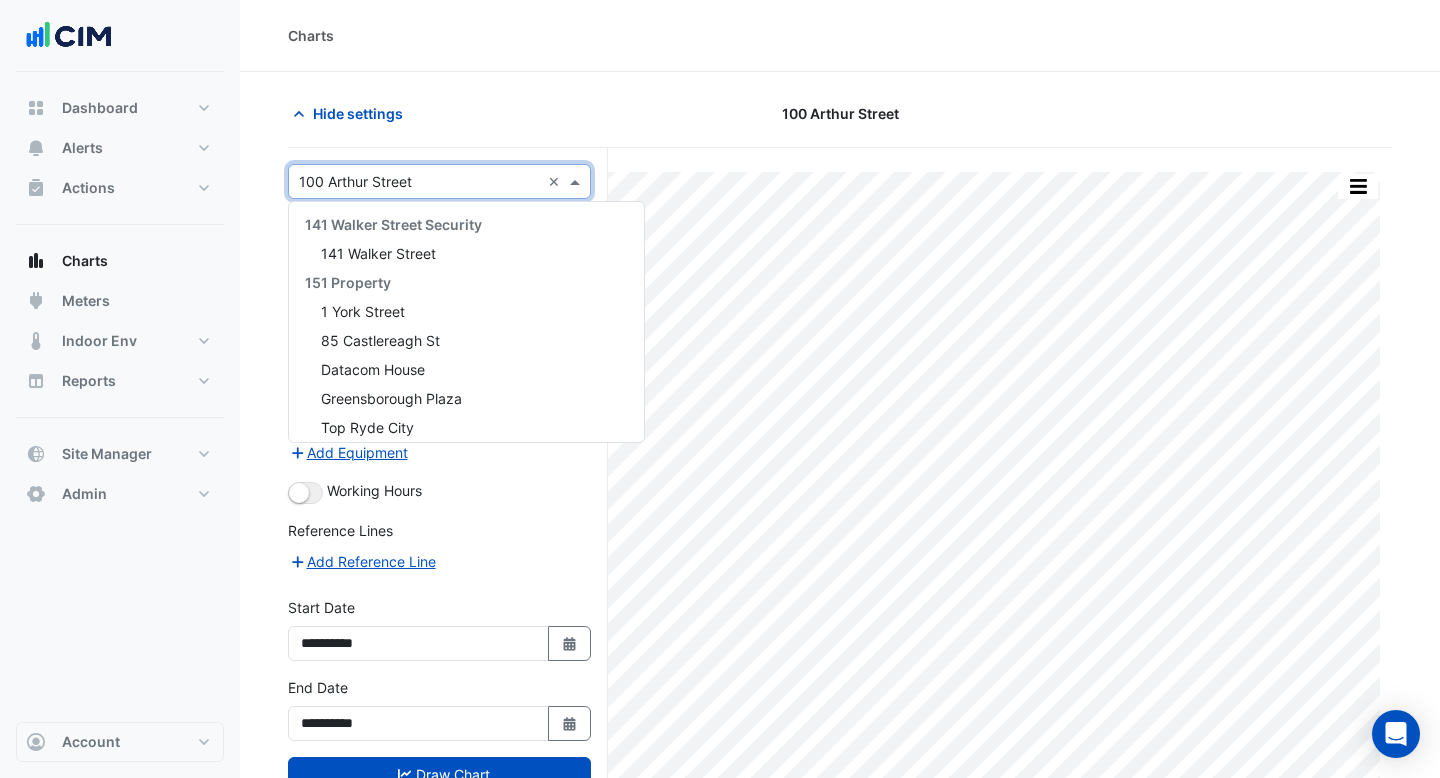 click at bounding box center [419, 182] 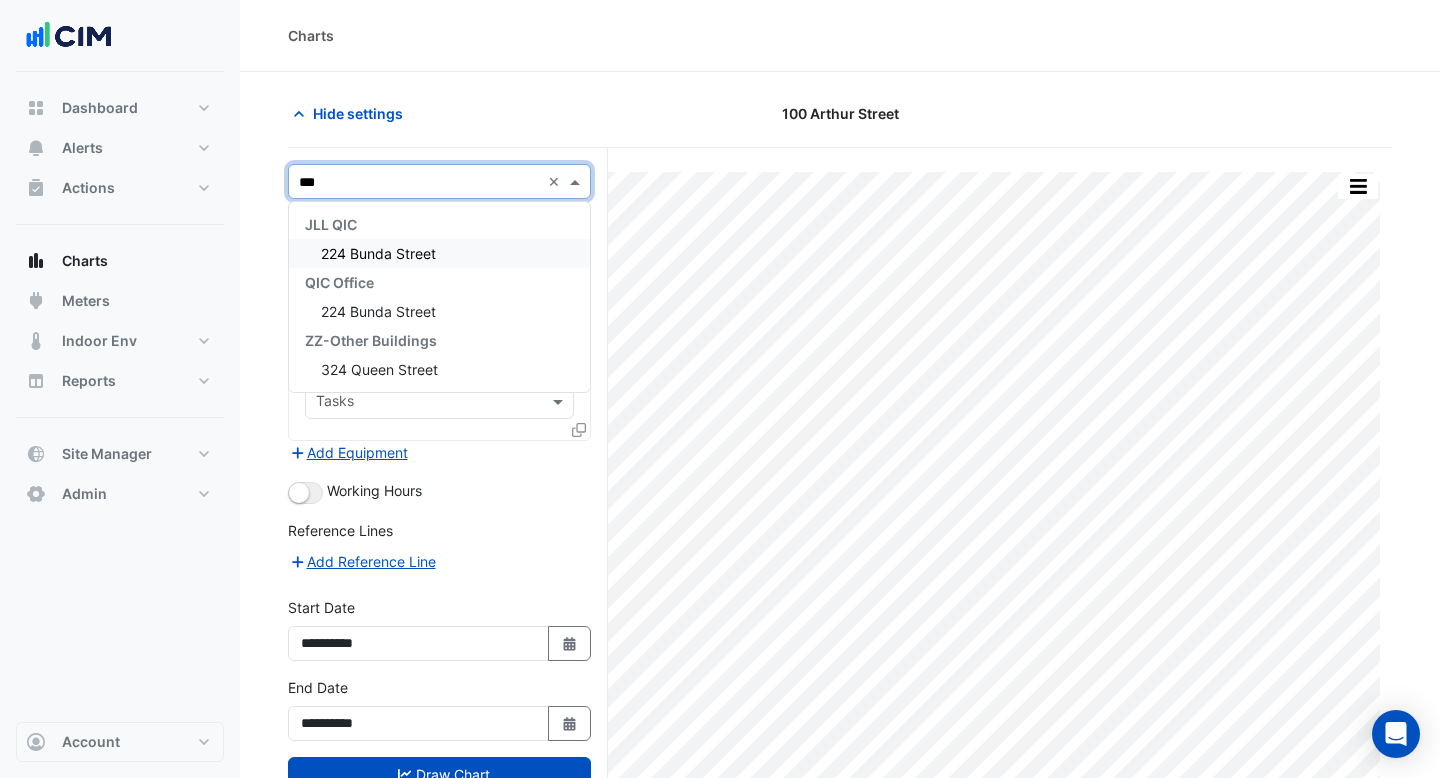 scroll, scrollTop: 0, scrollLeft: 0, axis: both 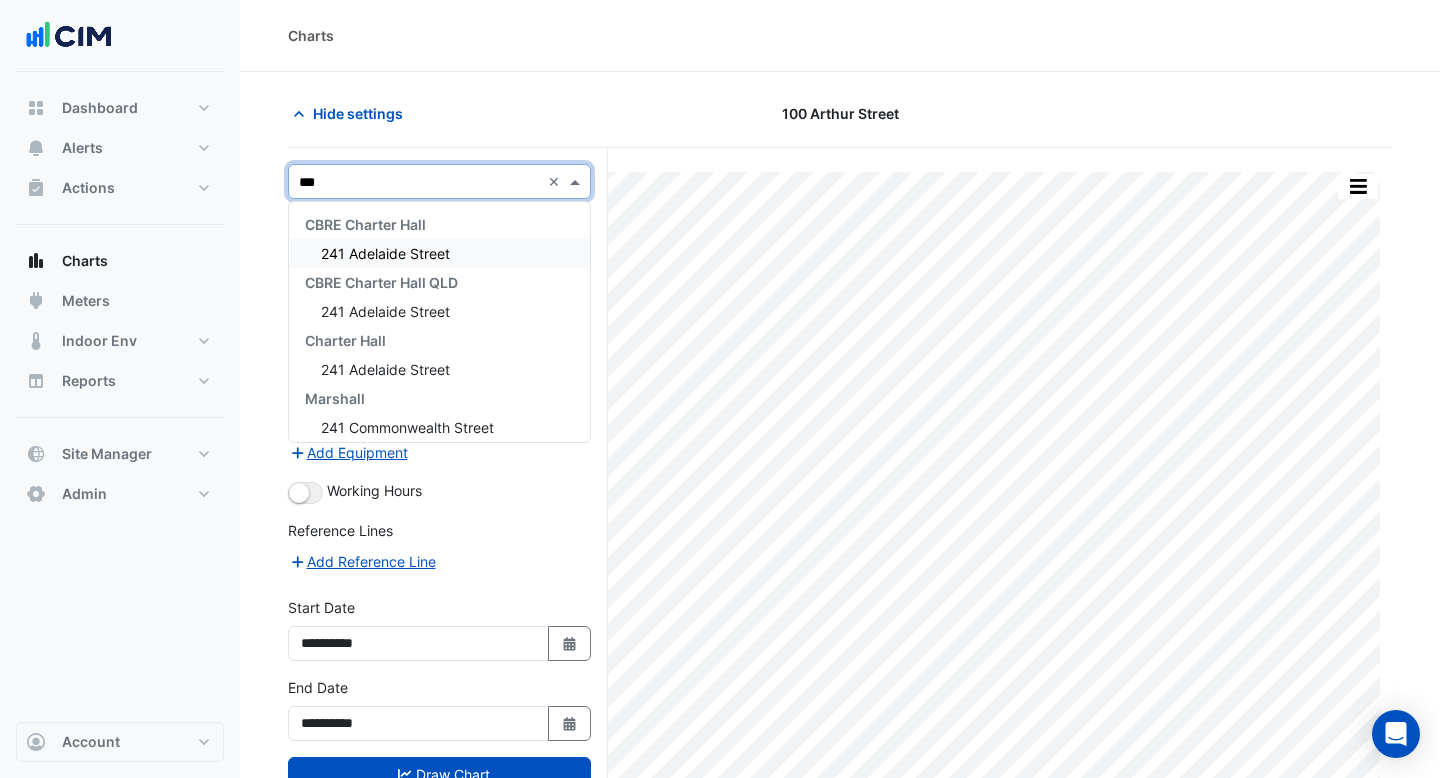 type on "***" 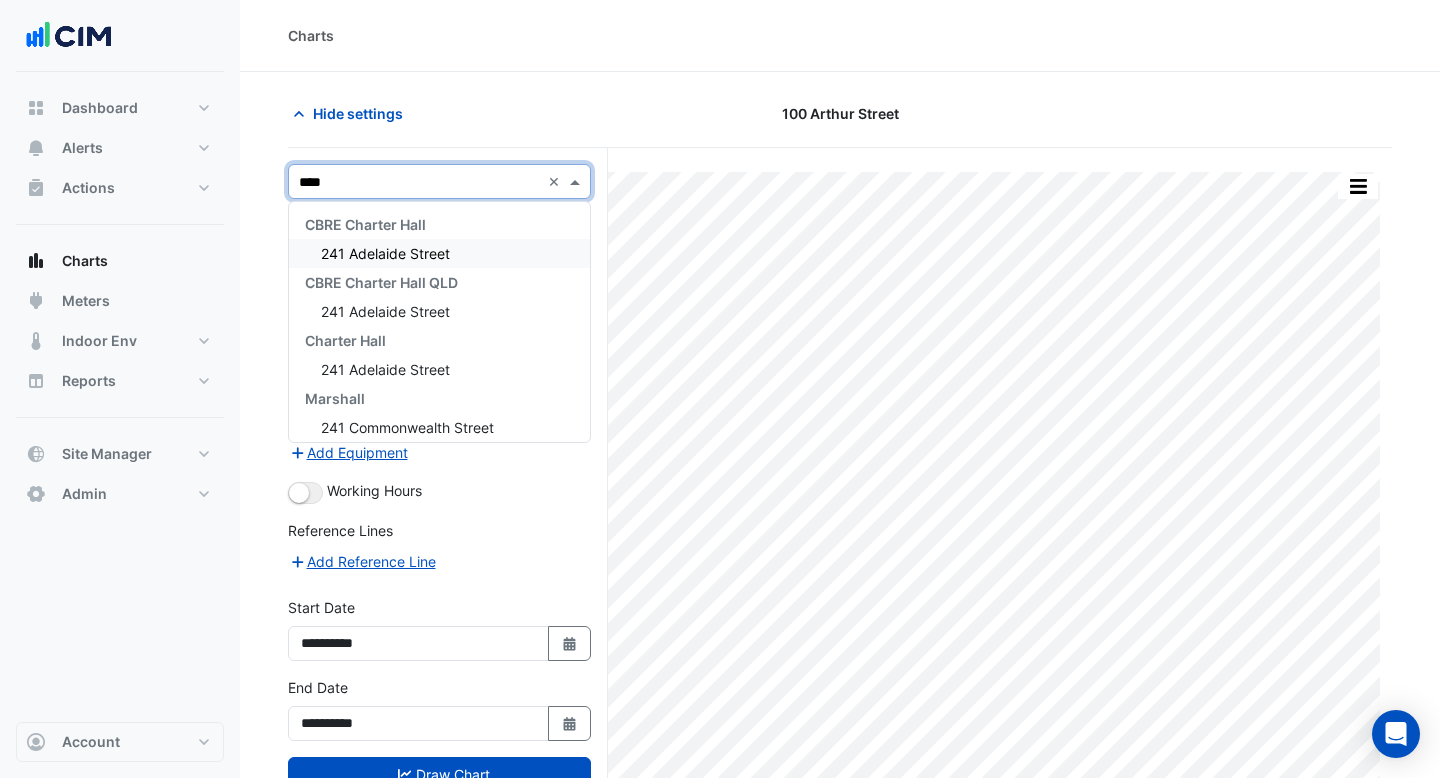 click on "241 Adelaide Street" at bounding box center (439, 253) 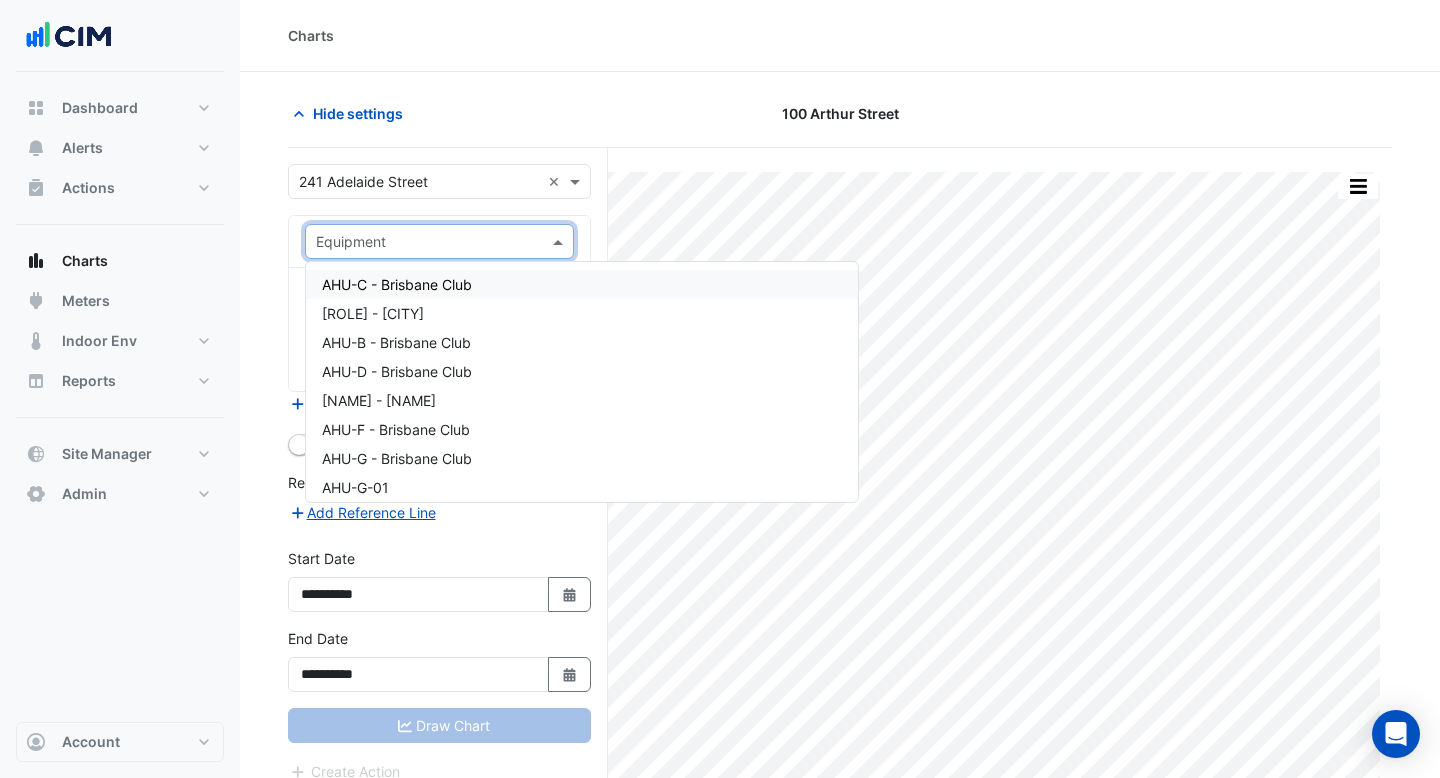 click at bounding box center [419, 242] 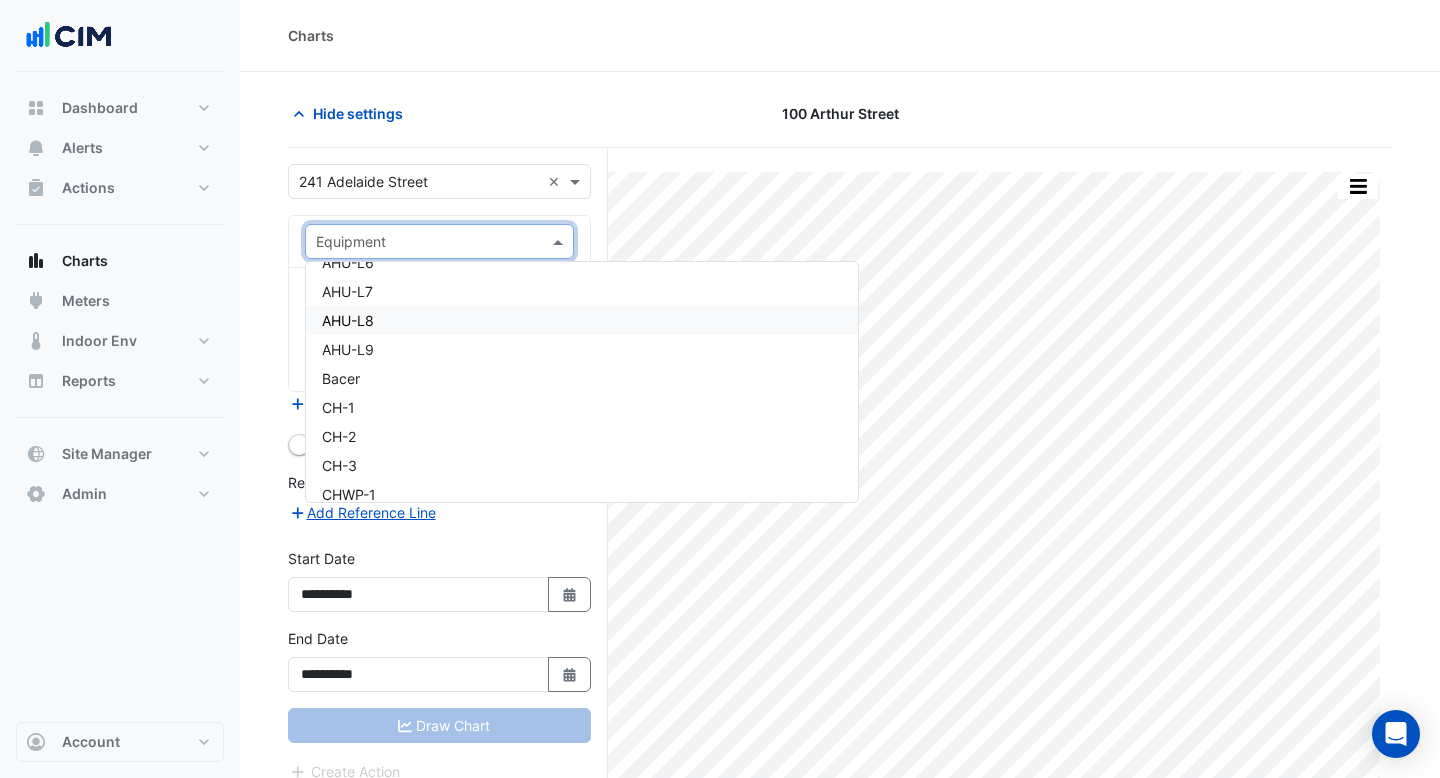 scroll, scrollTop: 874, scrollLeft: 0, axis: vertical 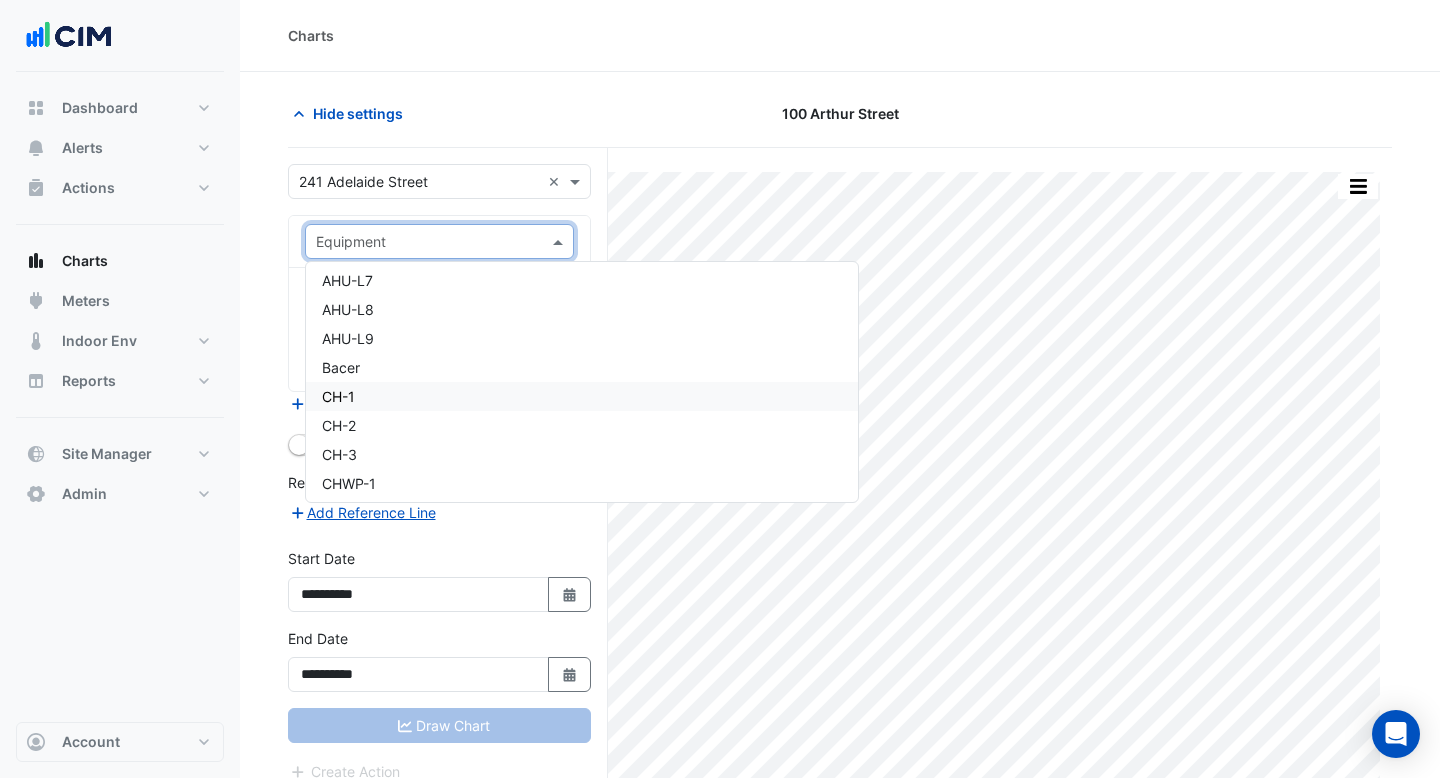 drag, startPoint x: 474, startPoint y: 377, endPoint x: 471, endPoint y: 395, distance: 18.248287 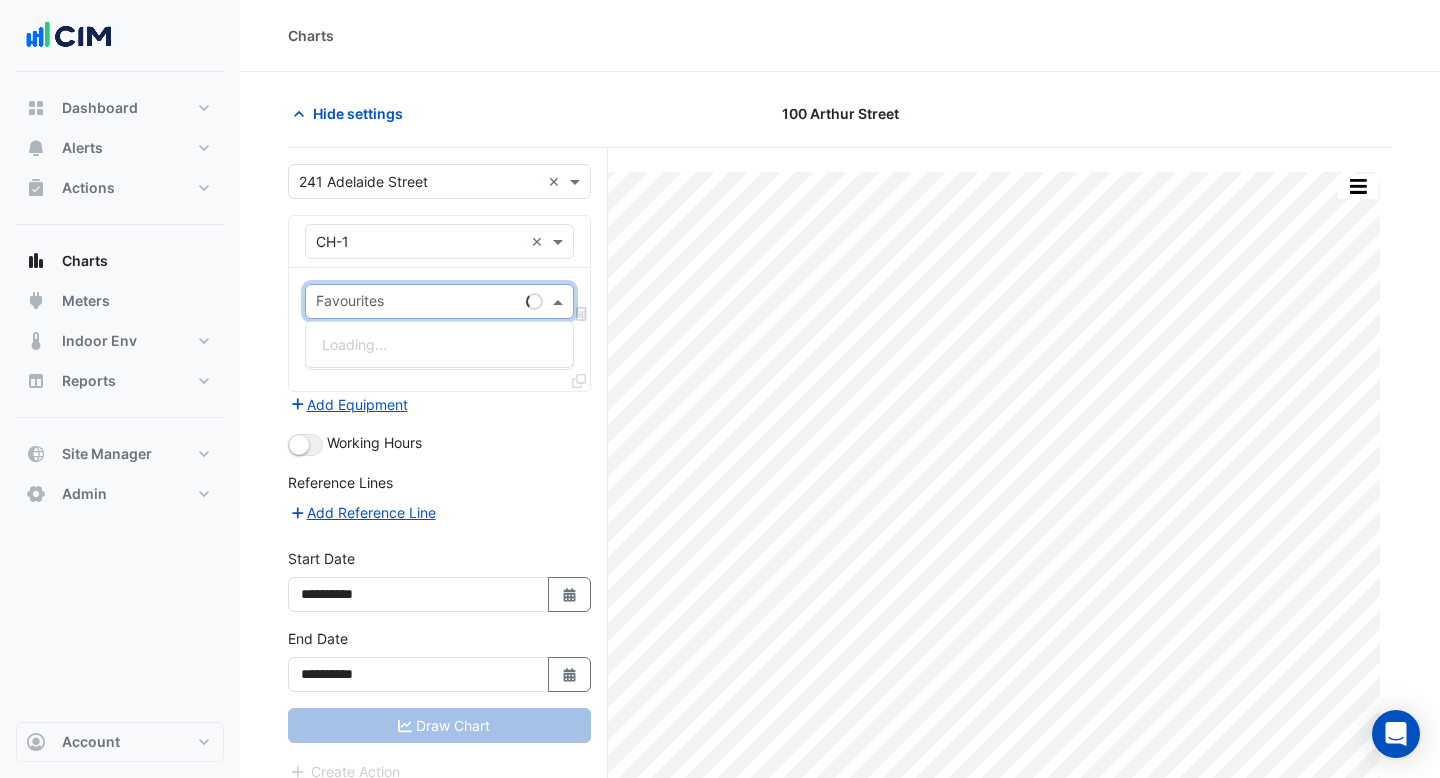 click at bounding box center (417, 303) 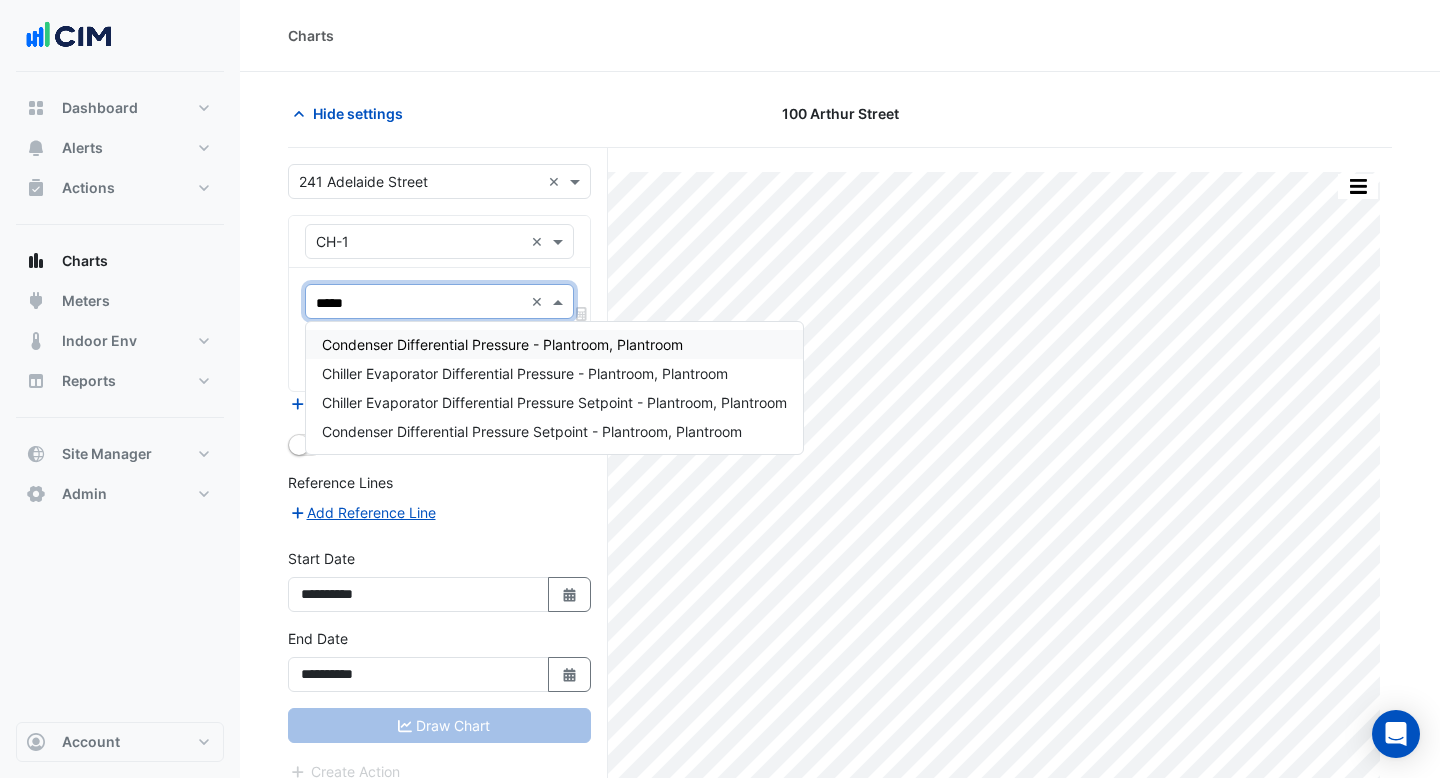 type on "*****" 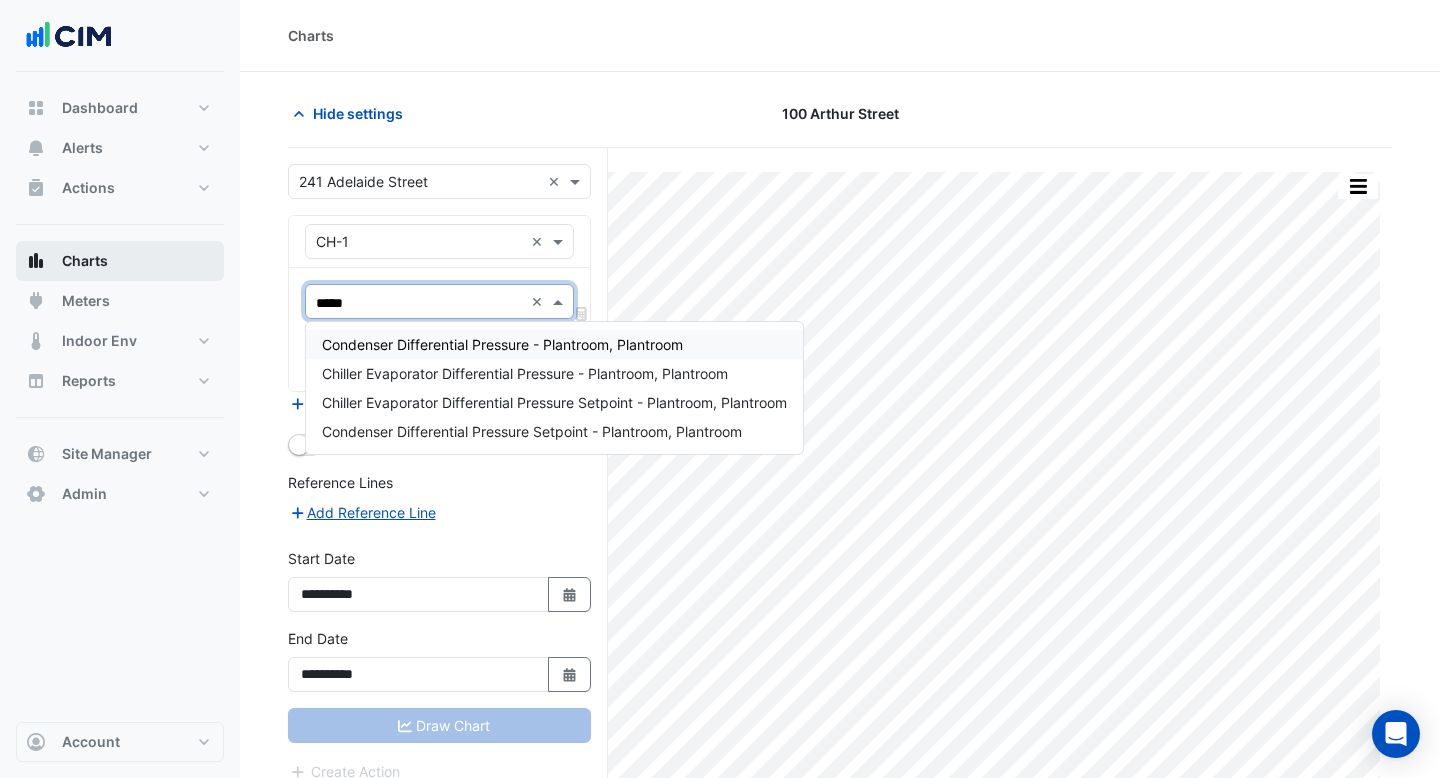 click on "Charts" at bounding box center (120, 261) 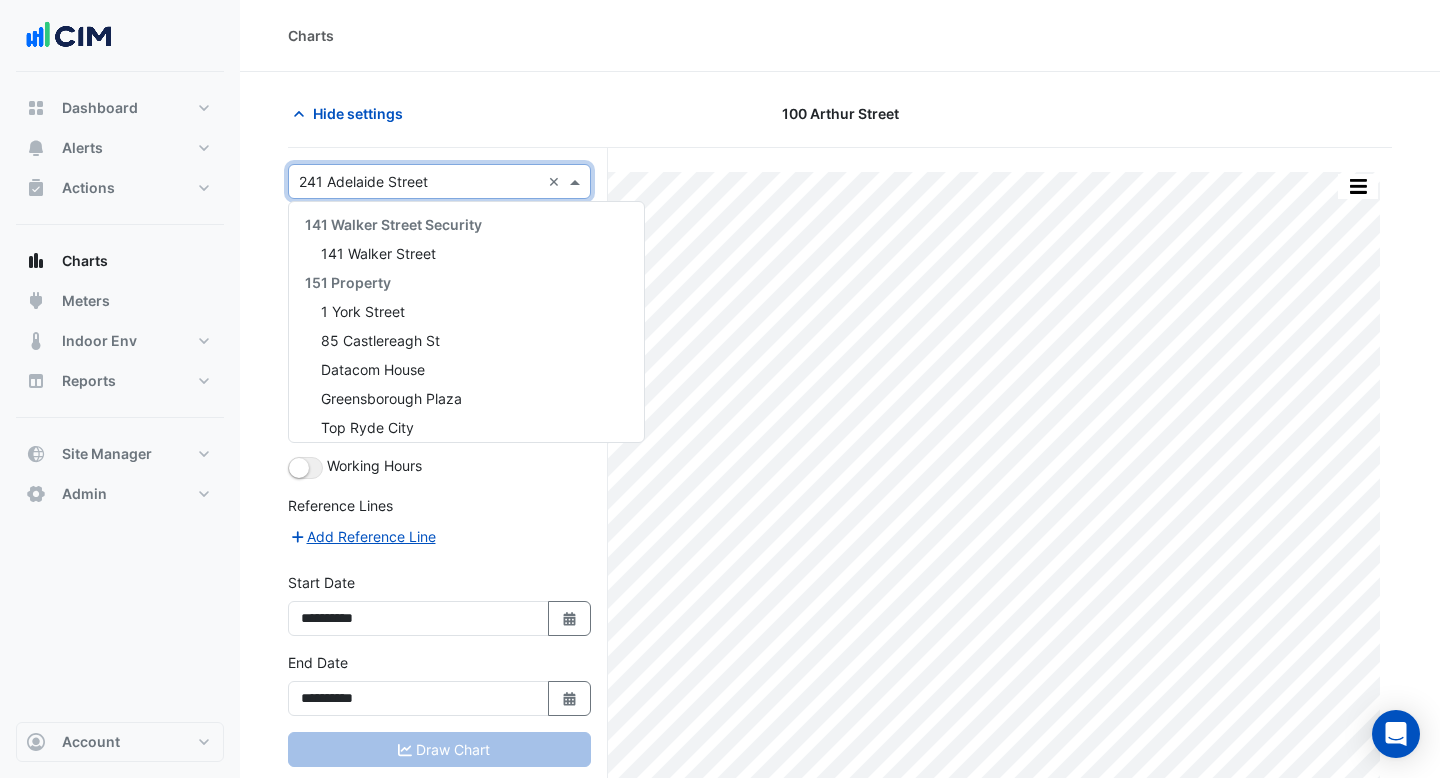 click on "Select a Site × [NUMBER] [STREET] ×" at bounding box center (439, 181) 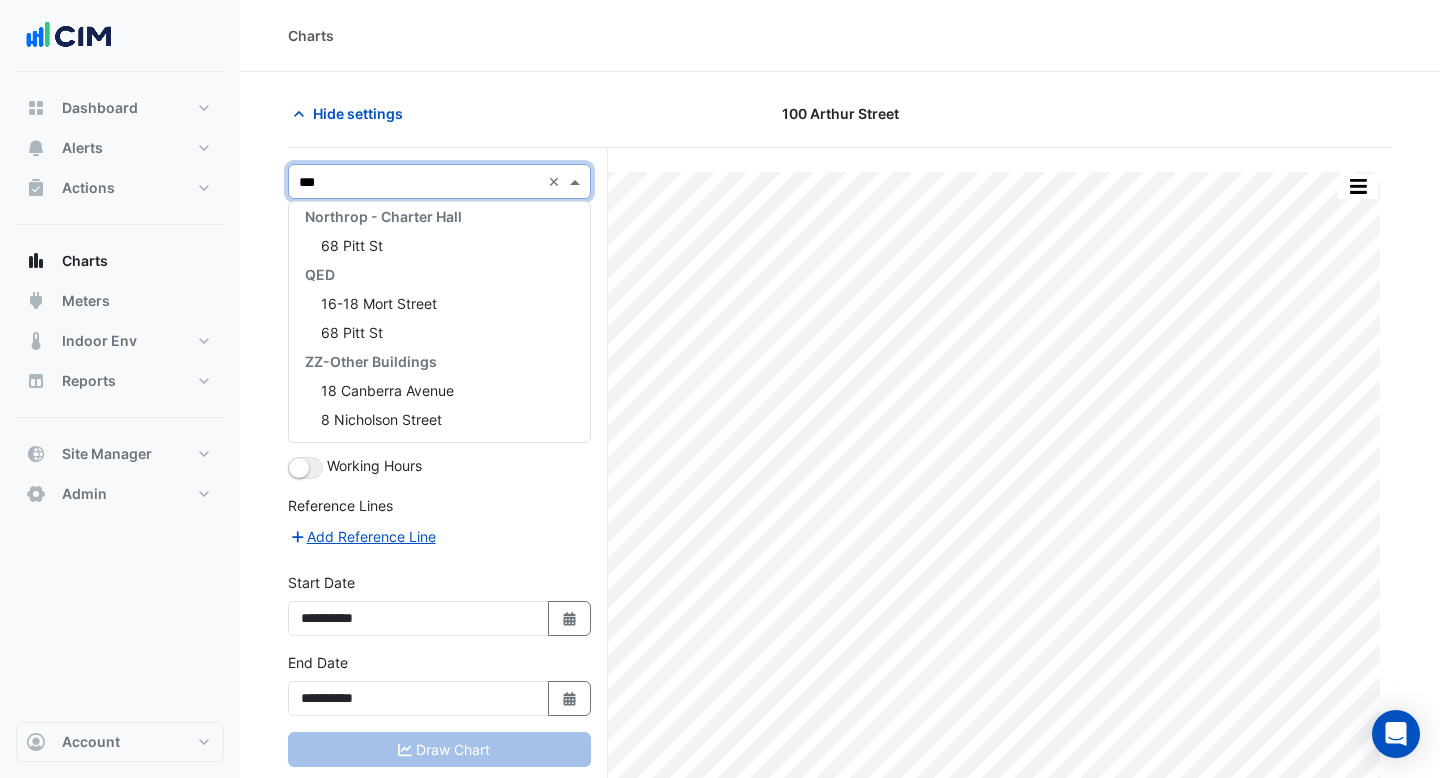 scroll, scrollTop: 0, scrollLeft: 0, axis: both 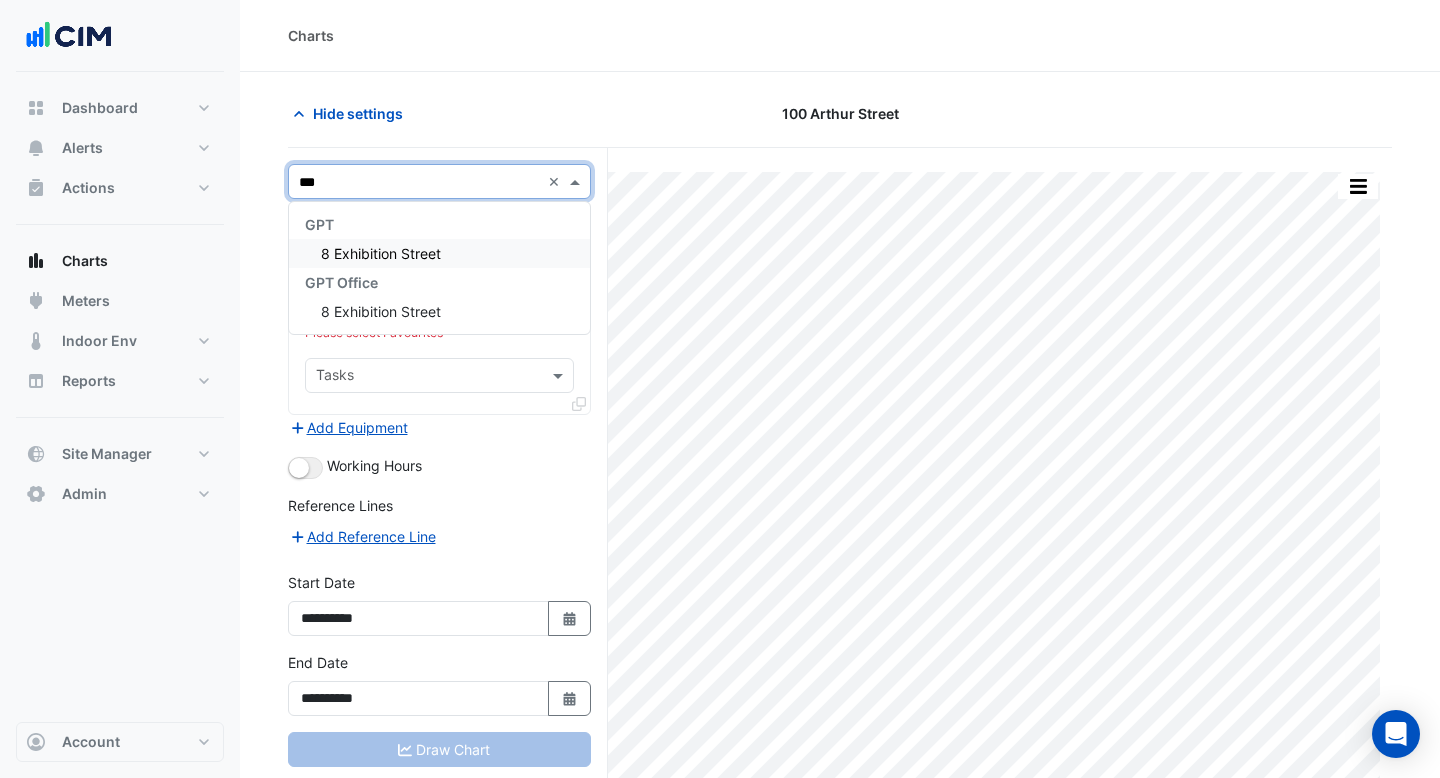 type on "****" 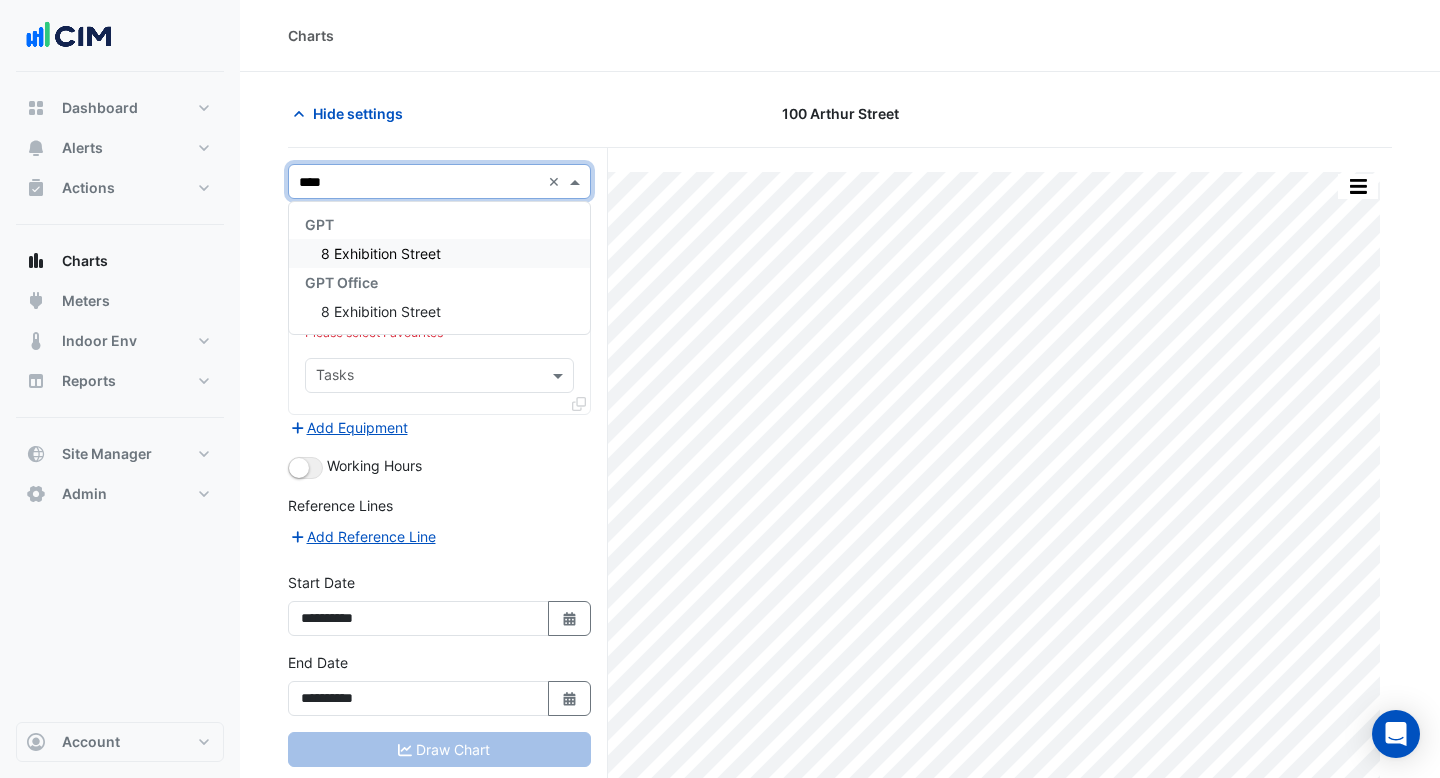 click on "8 Exhibition Street" at bounding box center [439, 253] 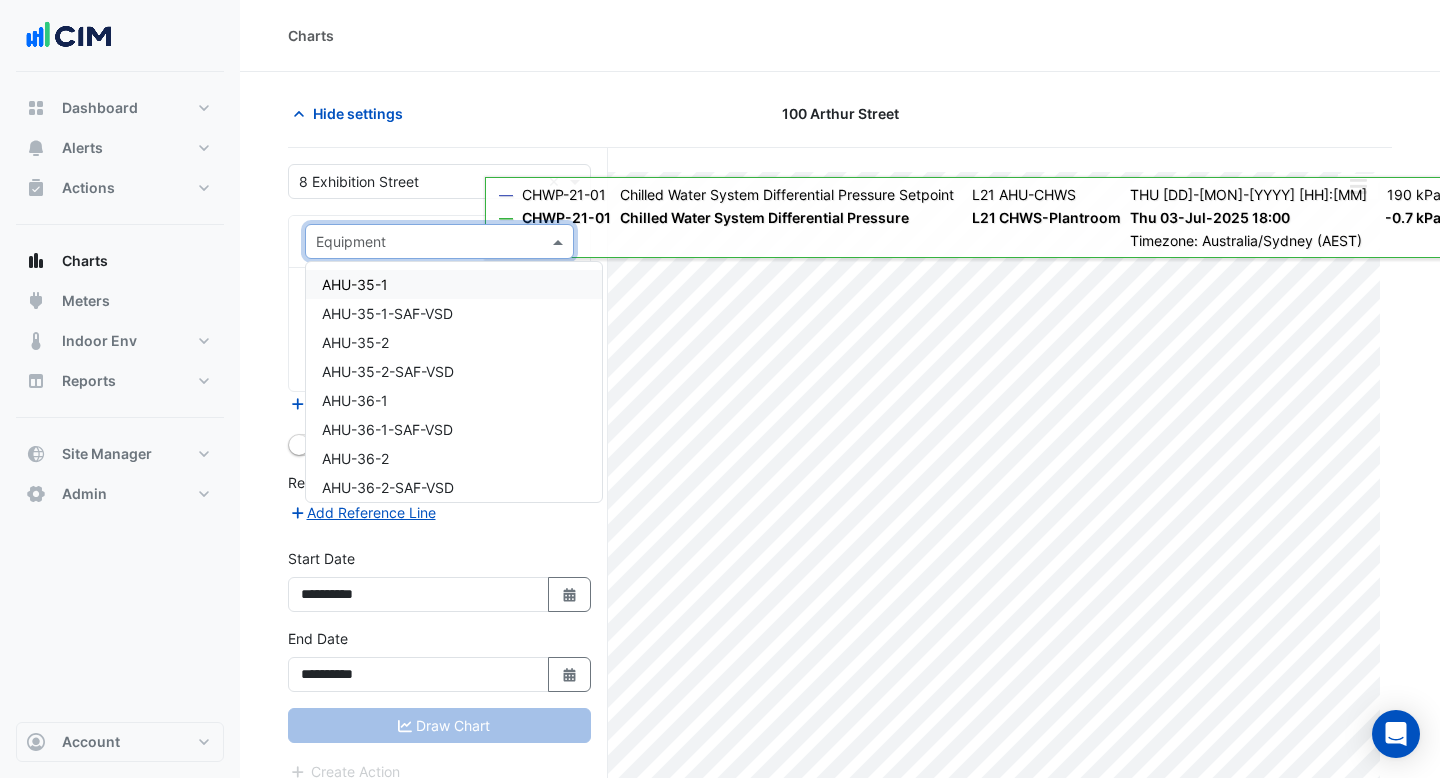 click at bounding box center (419, 242) 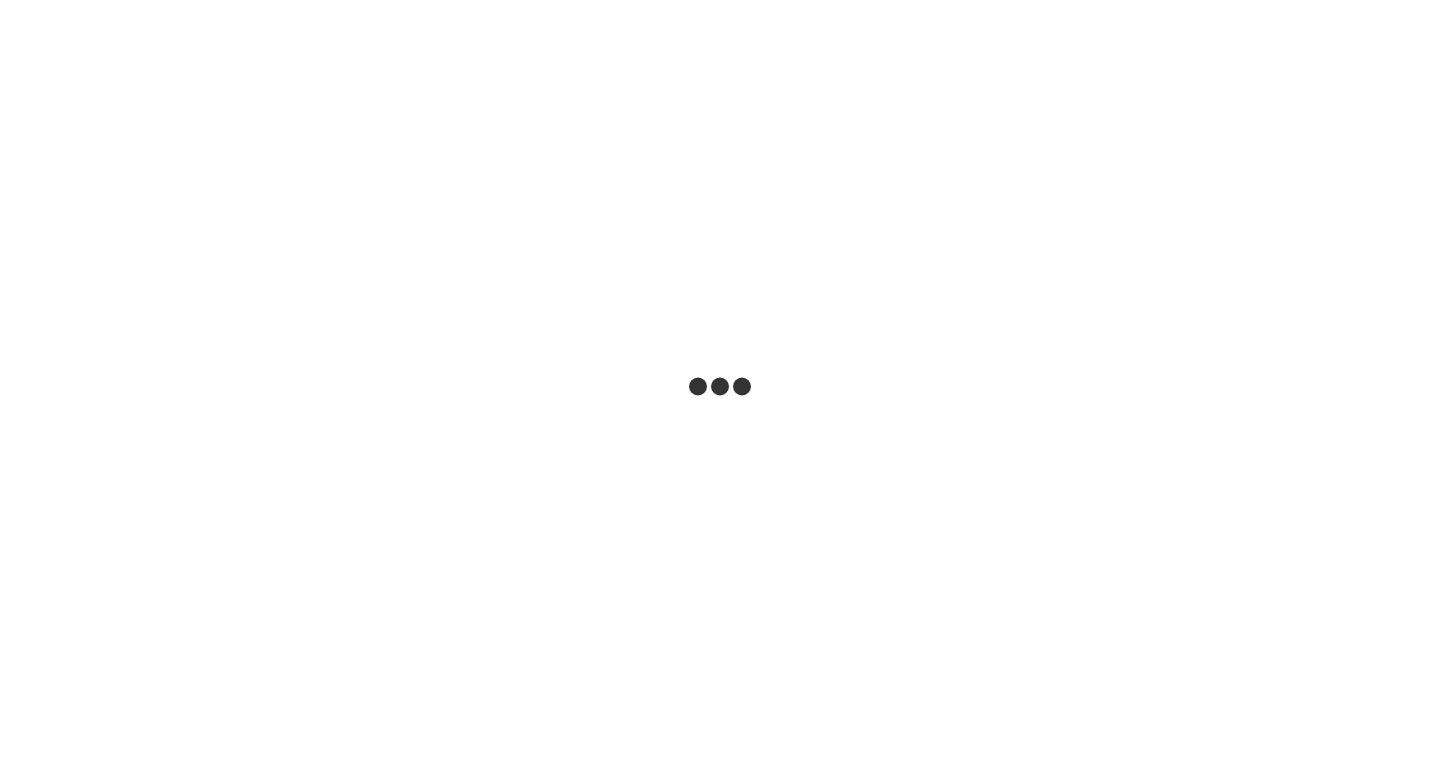 scroll, scrollTop: 0, scrollLeft: 0, axis: both 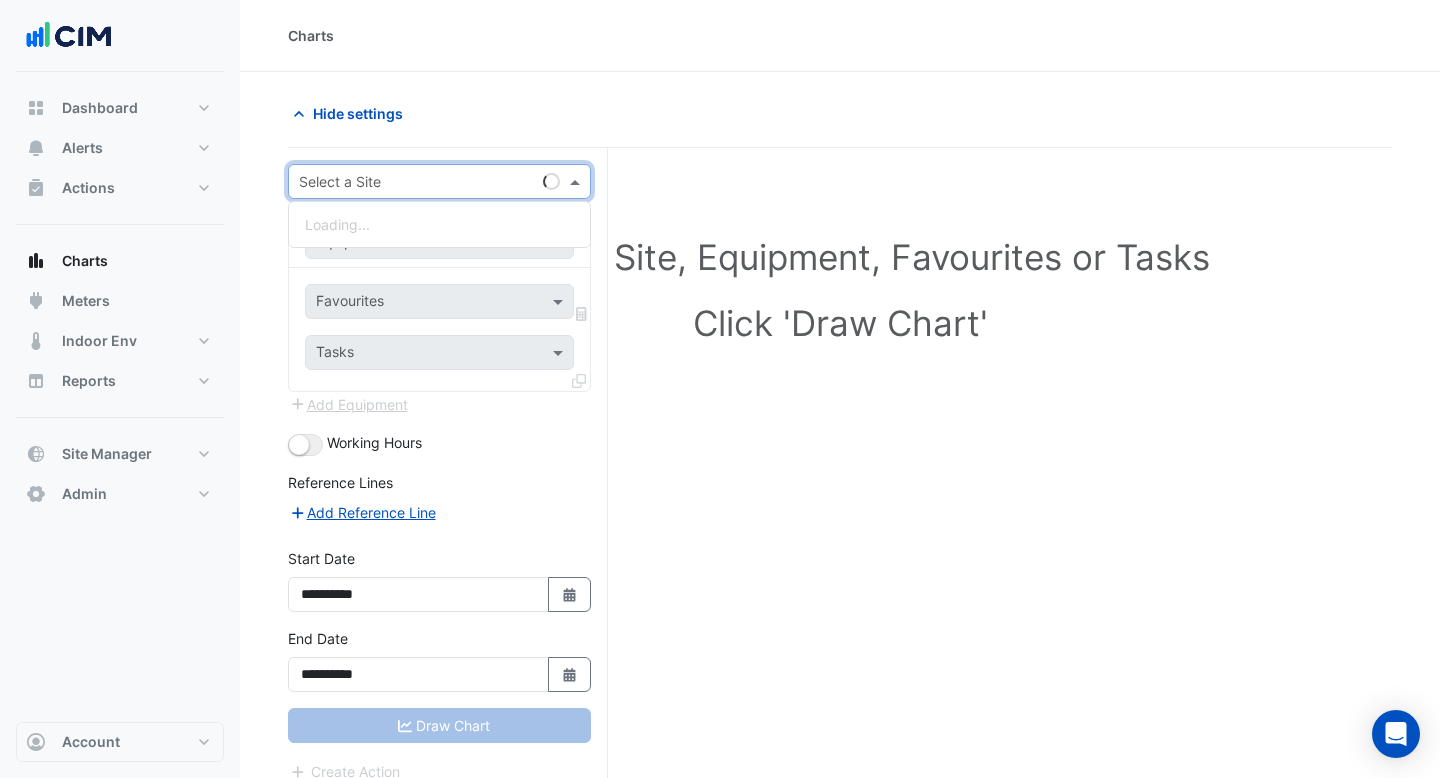 click at bounding box center [419, 182] 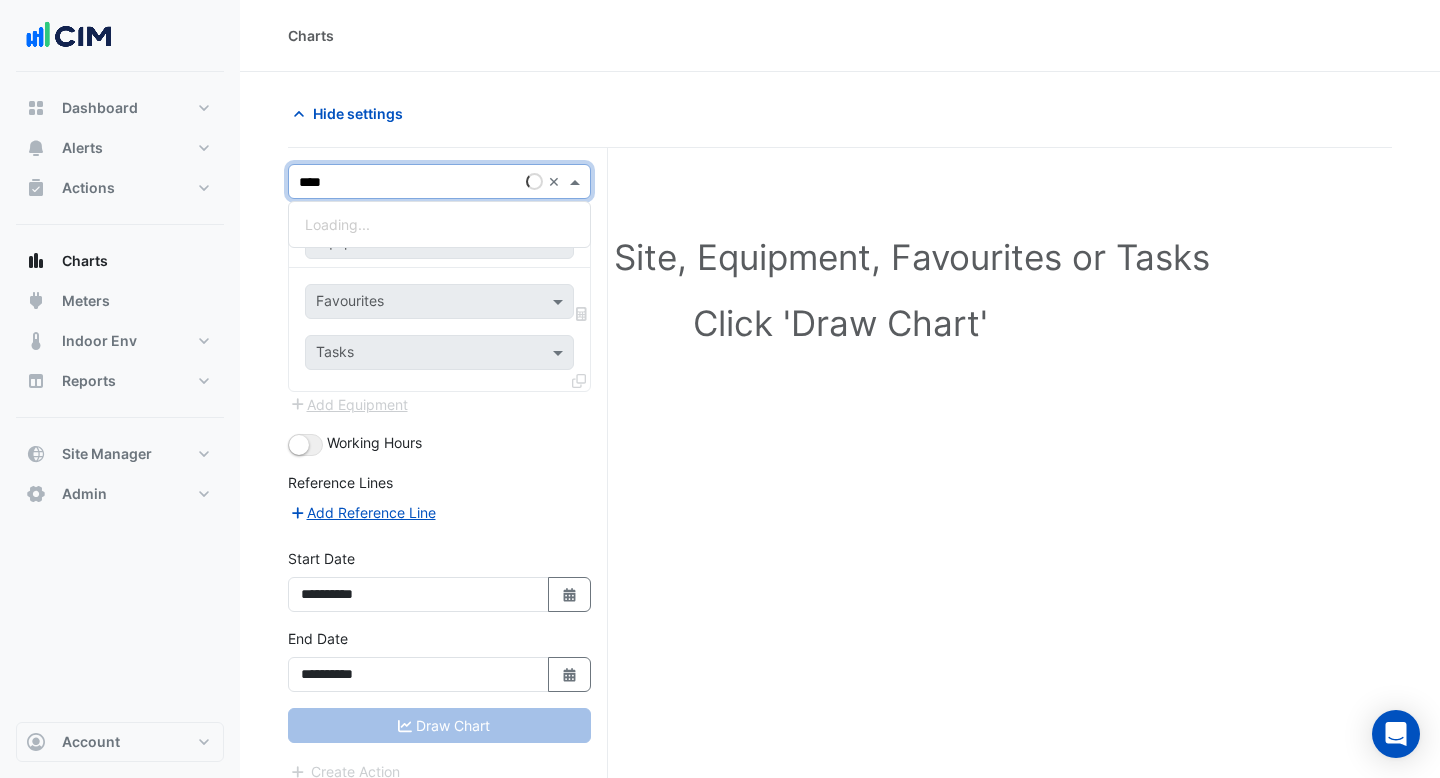 type on "*****" 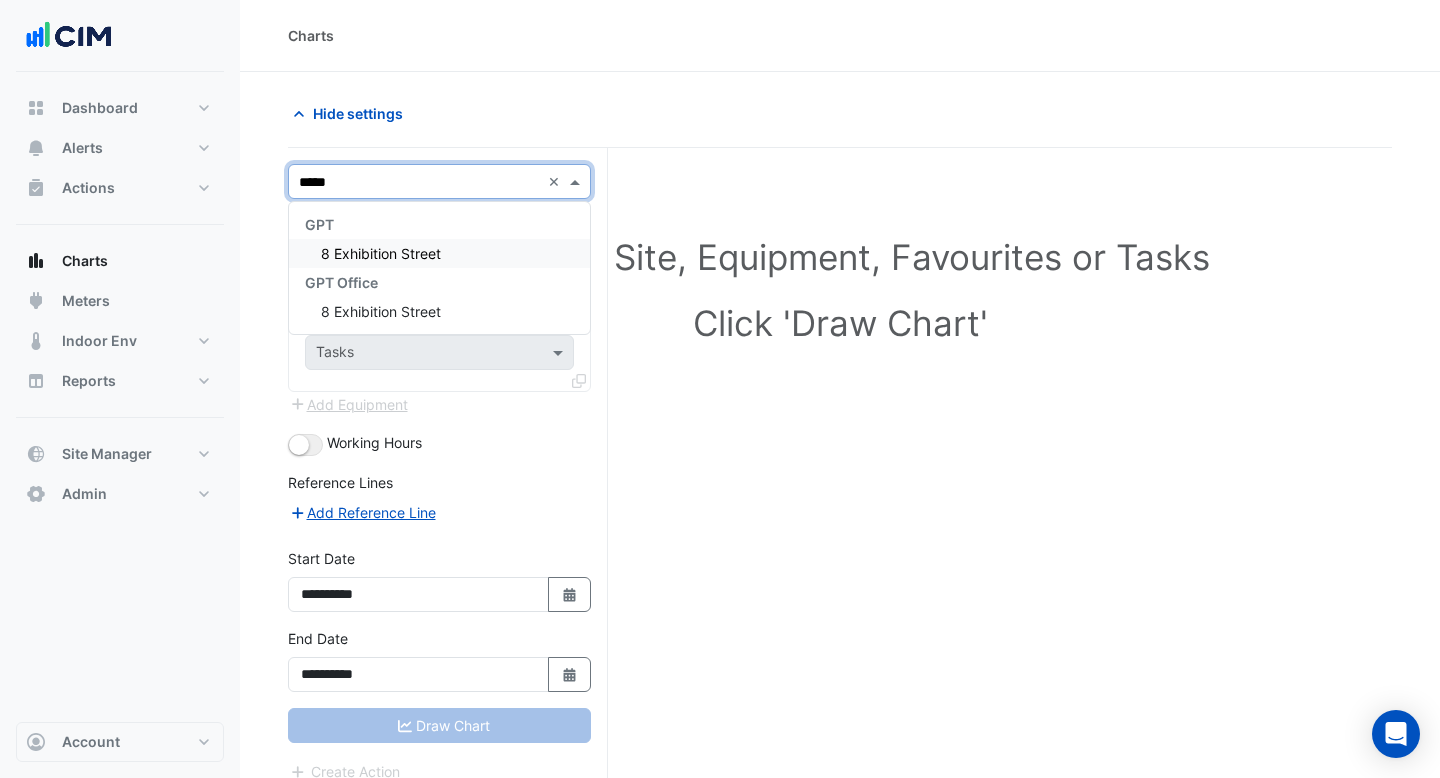click on "8 Exhibition Street" at bounding box center [381, 253] 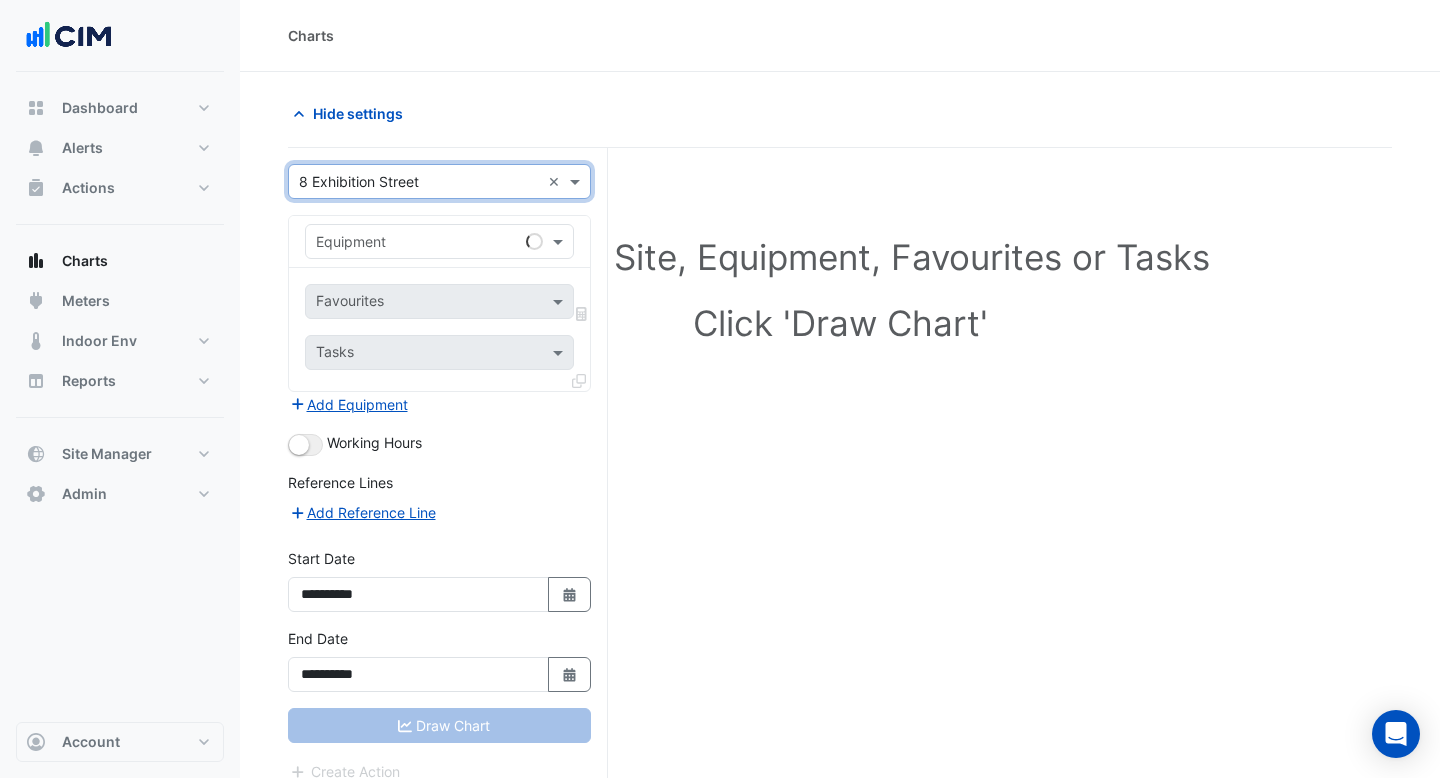 click on "Hide settings" 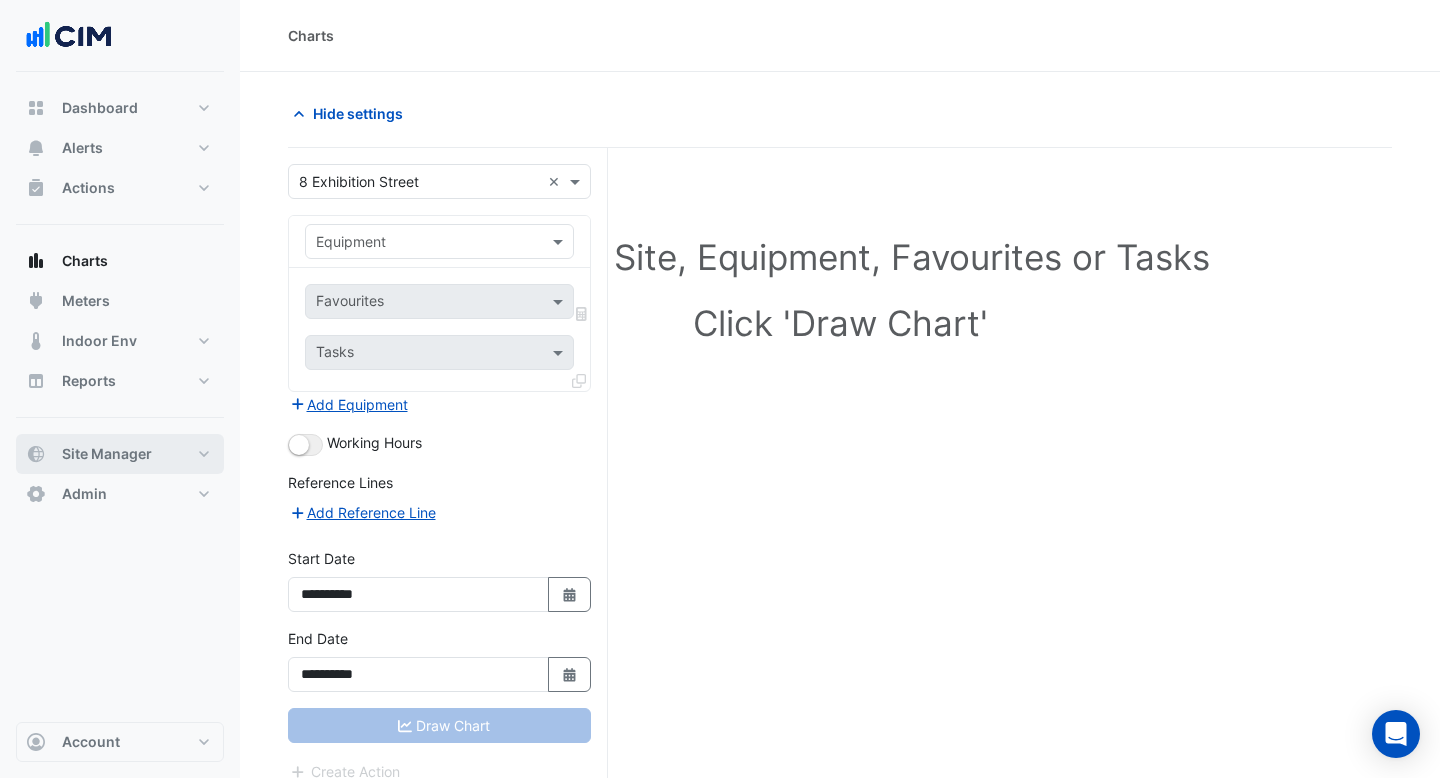 click on "Site Manager" at bounding box center [107, 454] 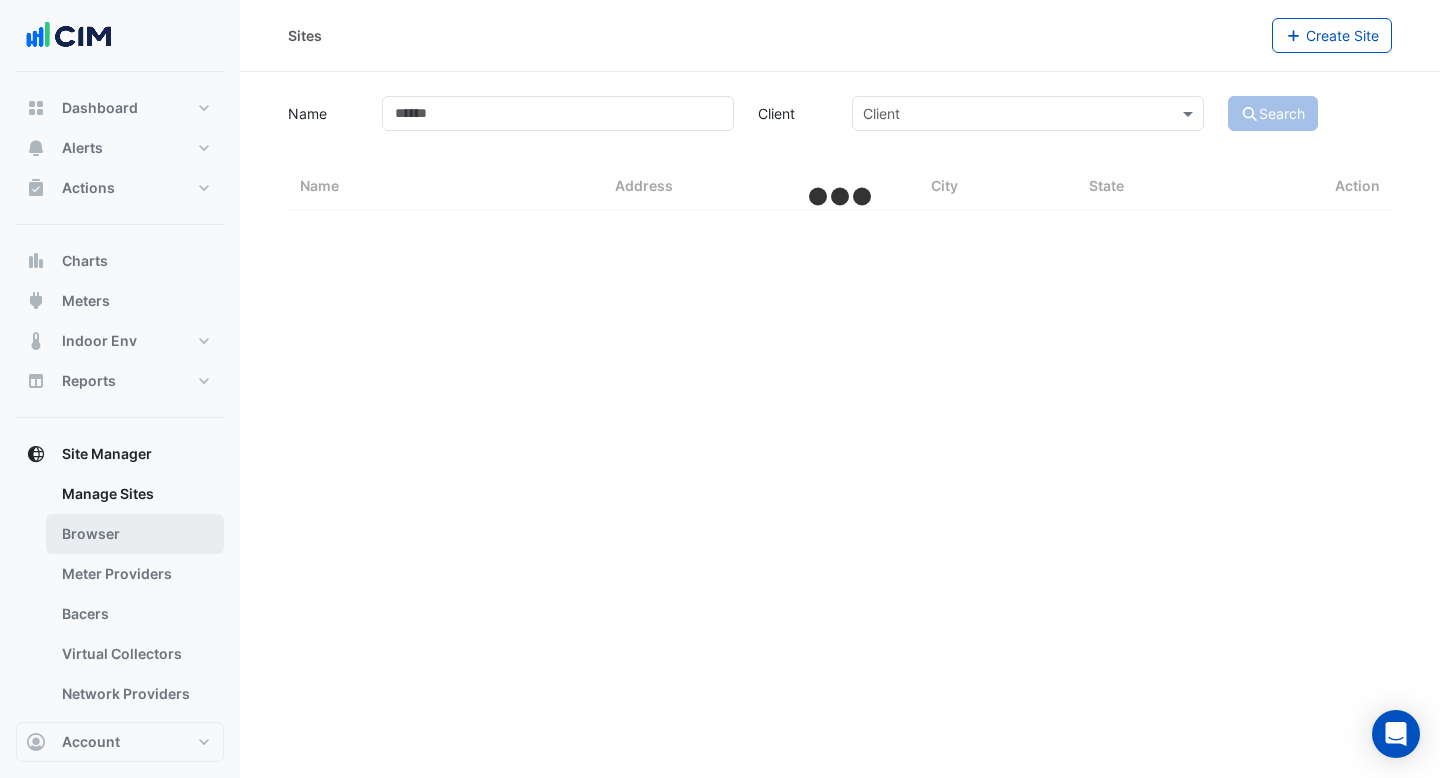 select on "***" 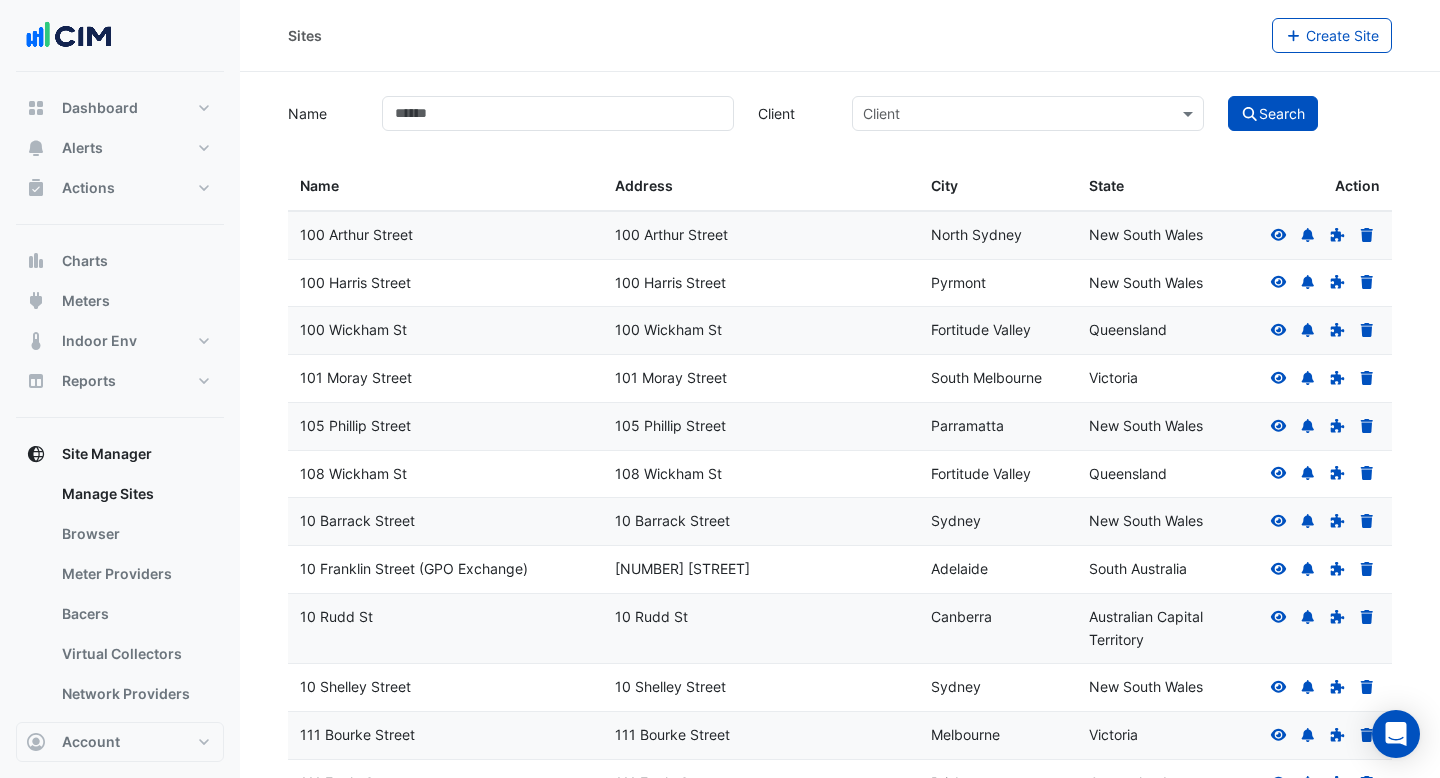 click 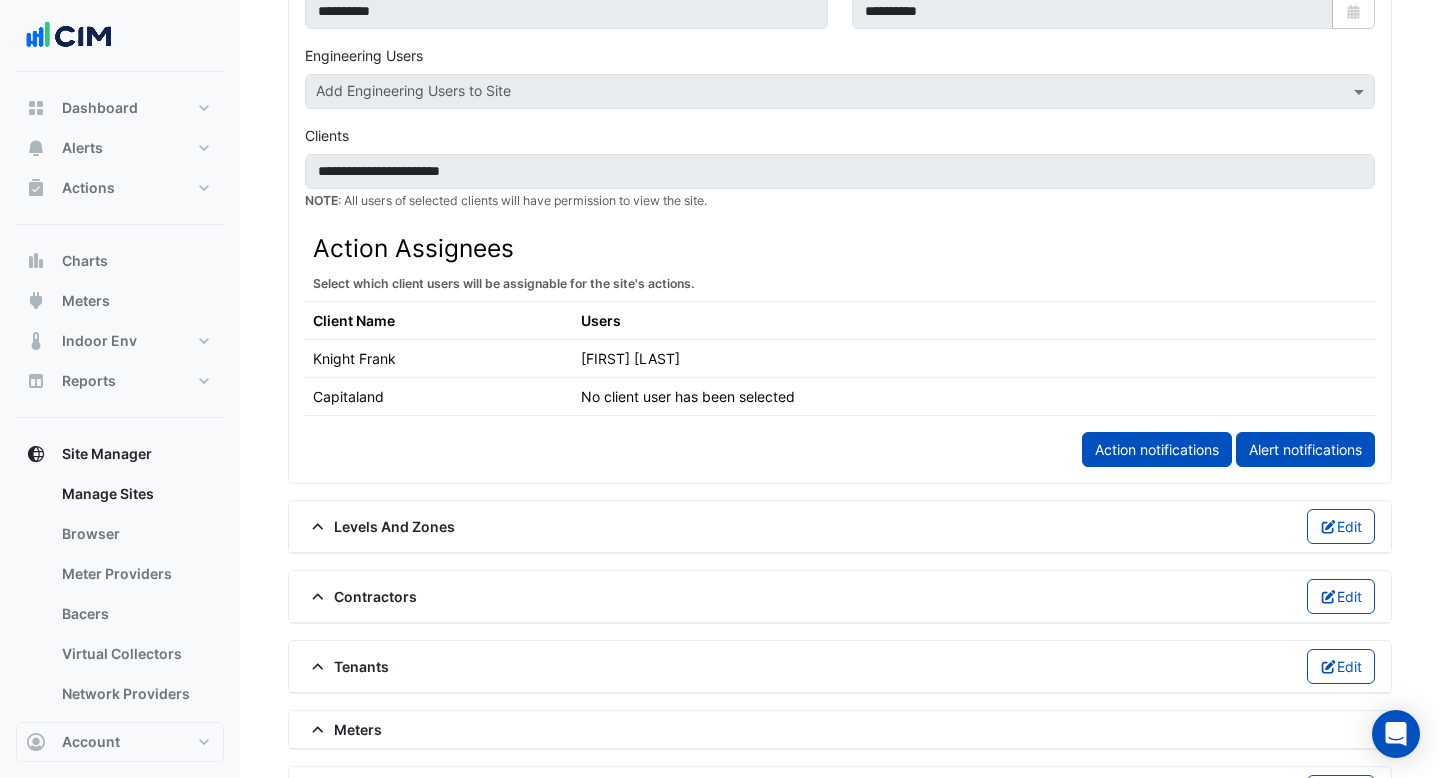 scroll, scrollTop: 1078, scrollLeft: 0, axis: vertical 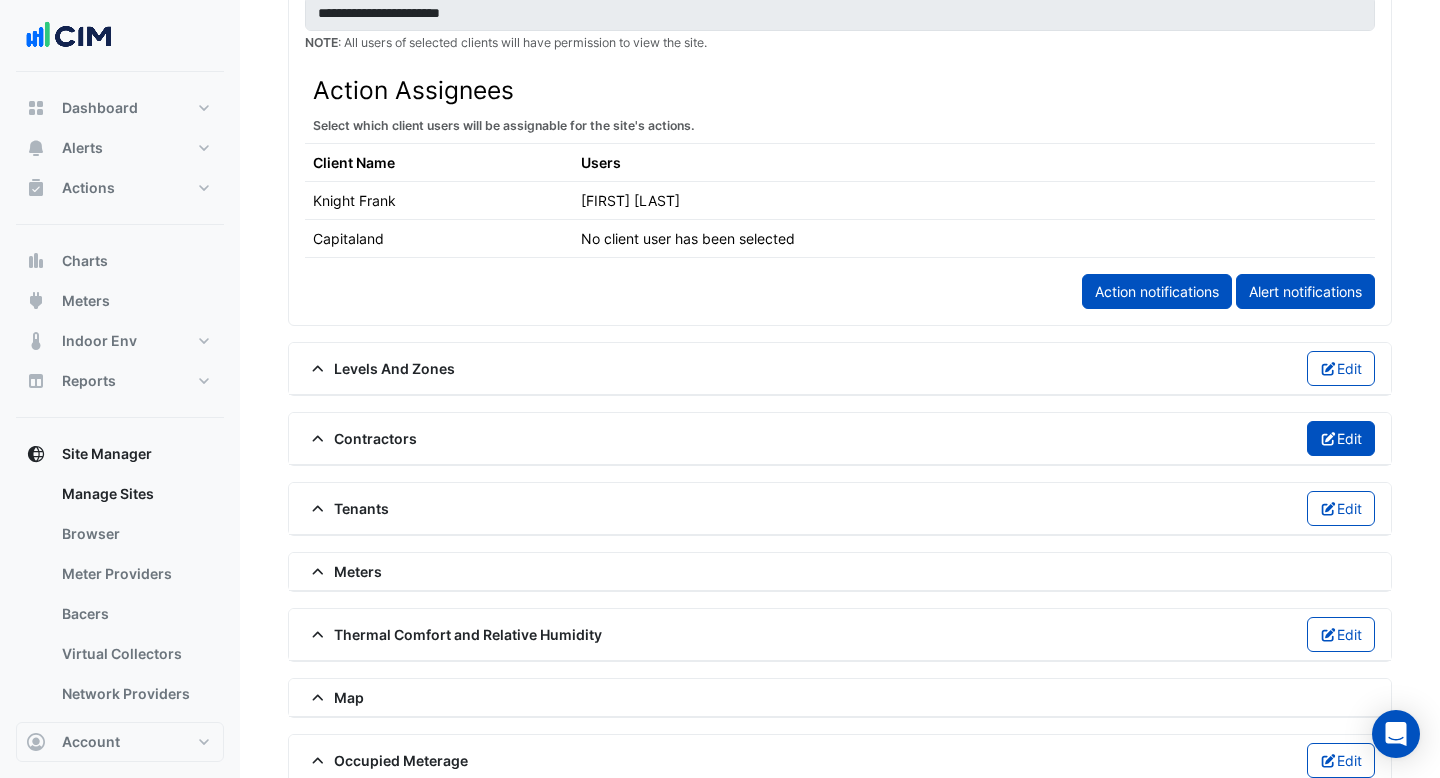 click 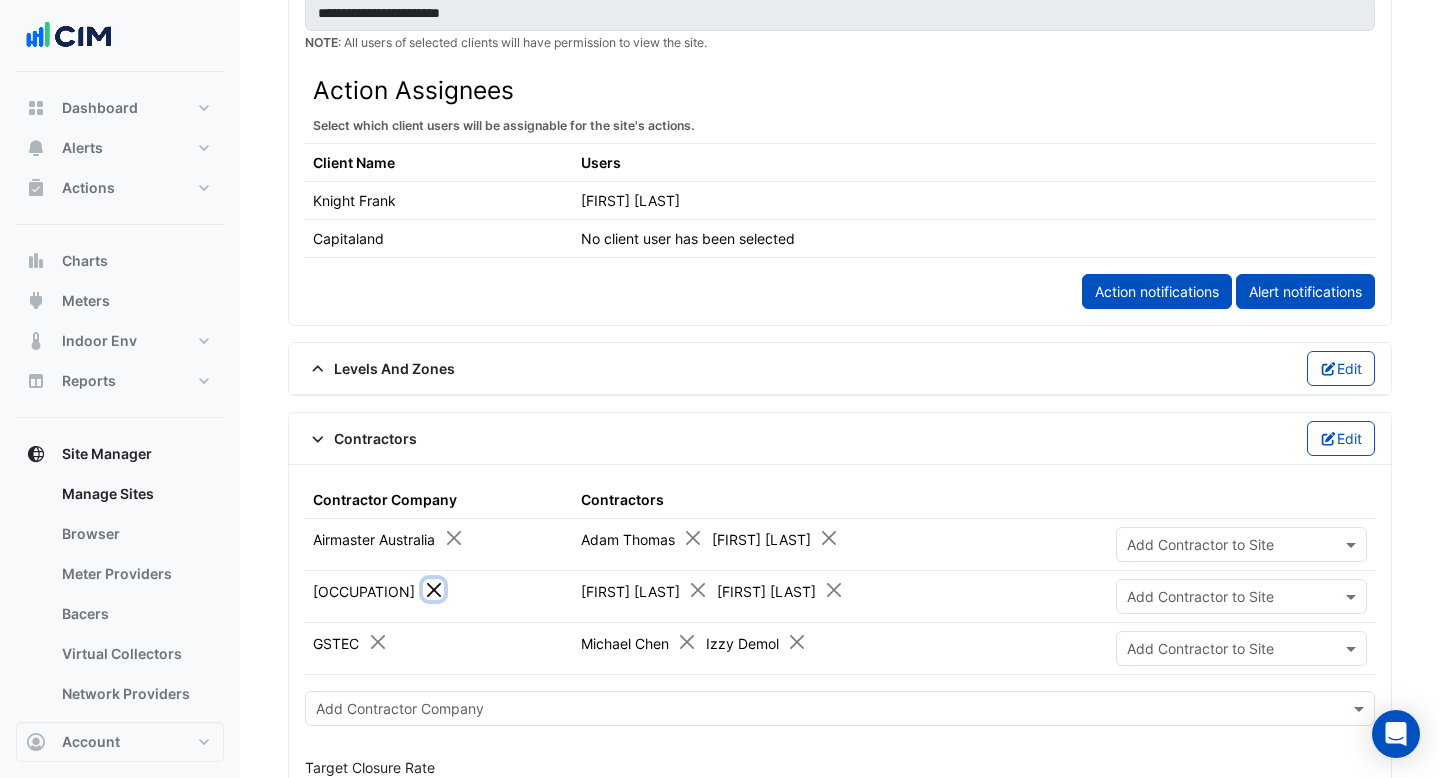 click 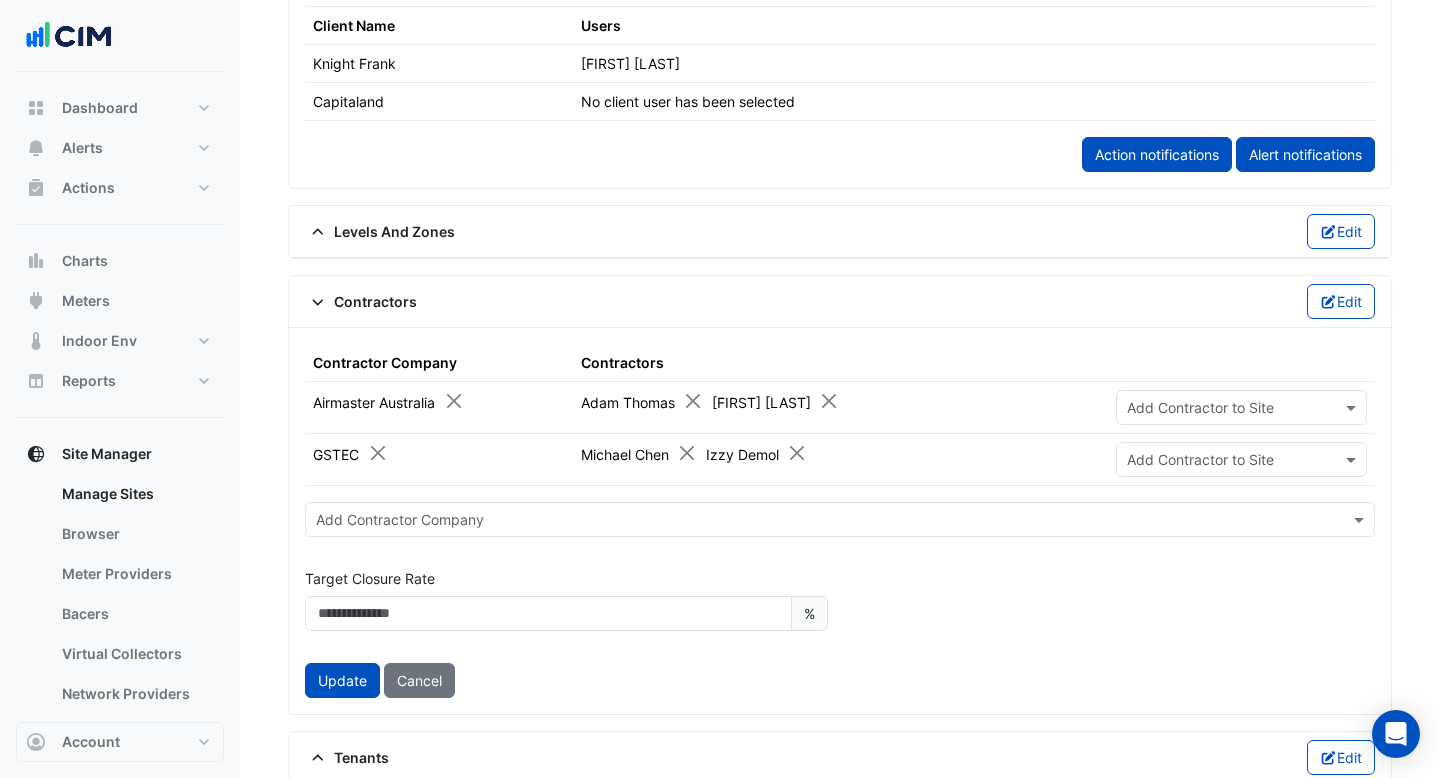 scroll, scrollTop: 1426, scrollLeft: 0, axis: vertical 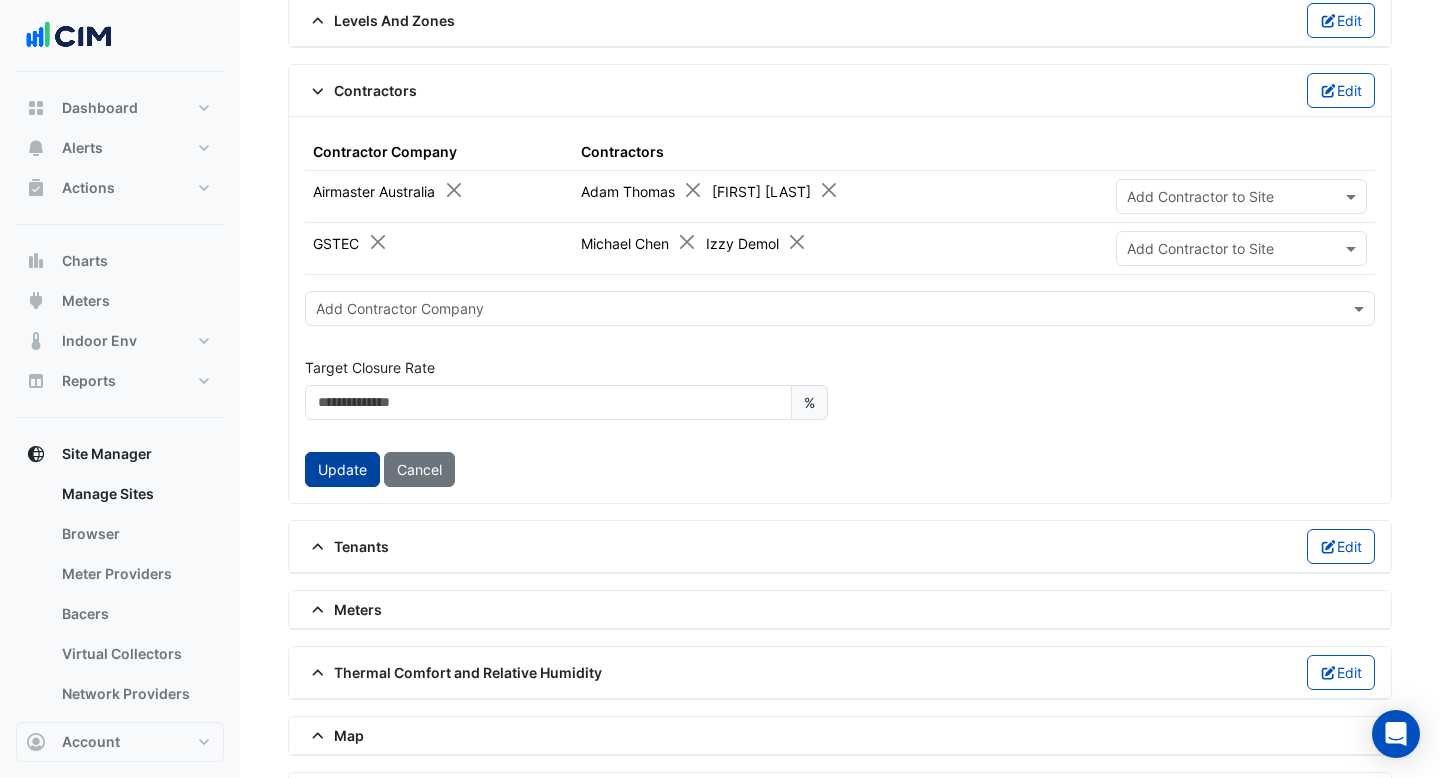 click on "Update" 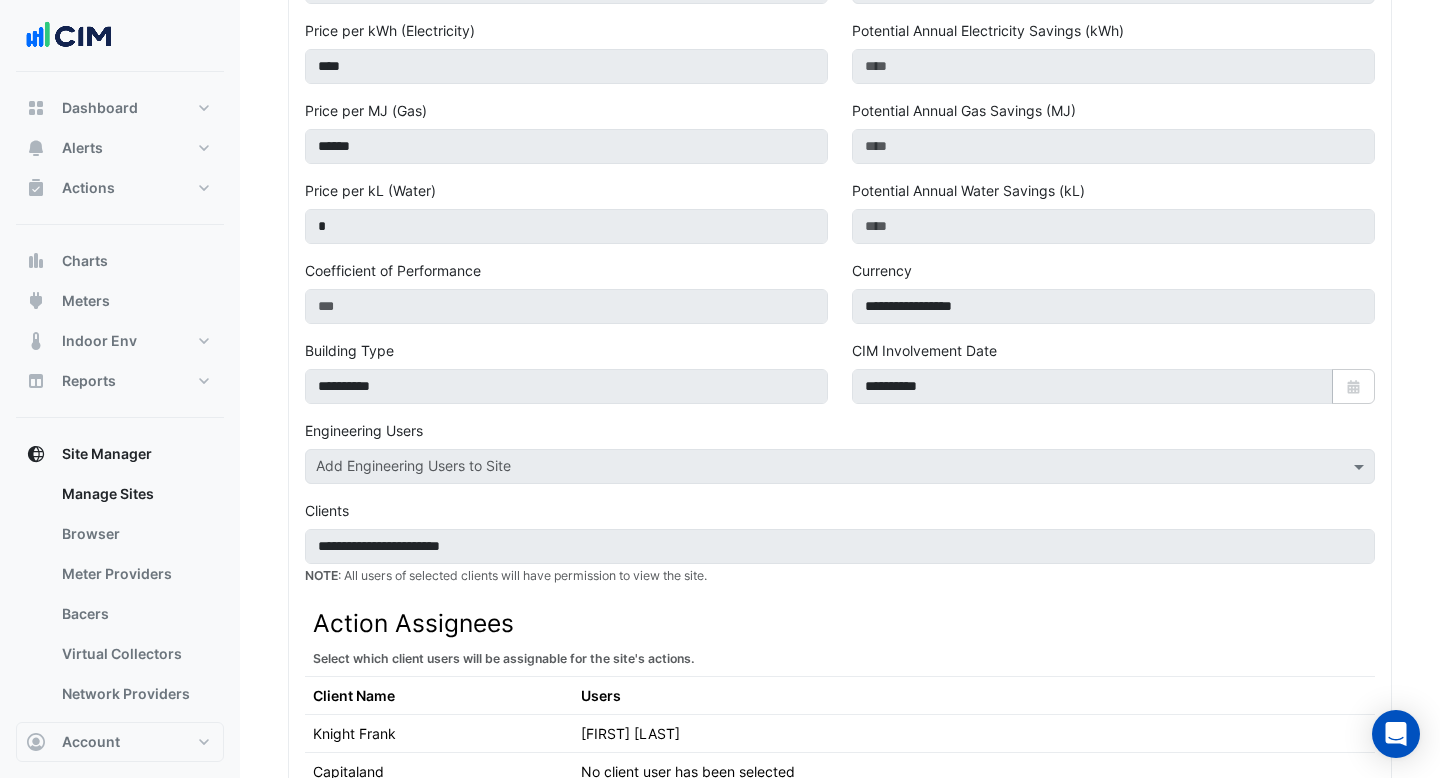 scroll, scrollTop: 0, scrollLeft: 0, axis: both 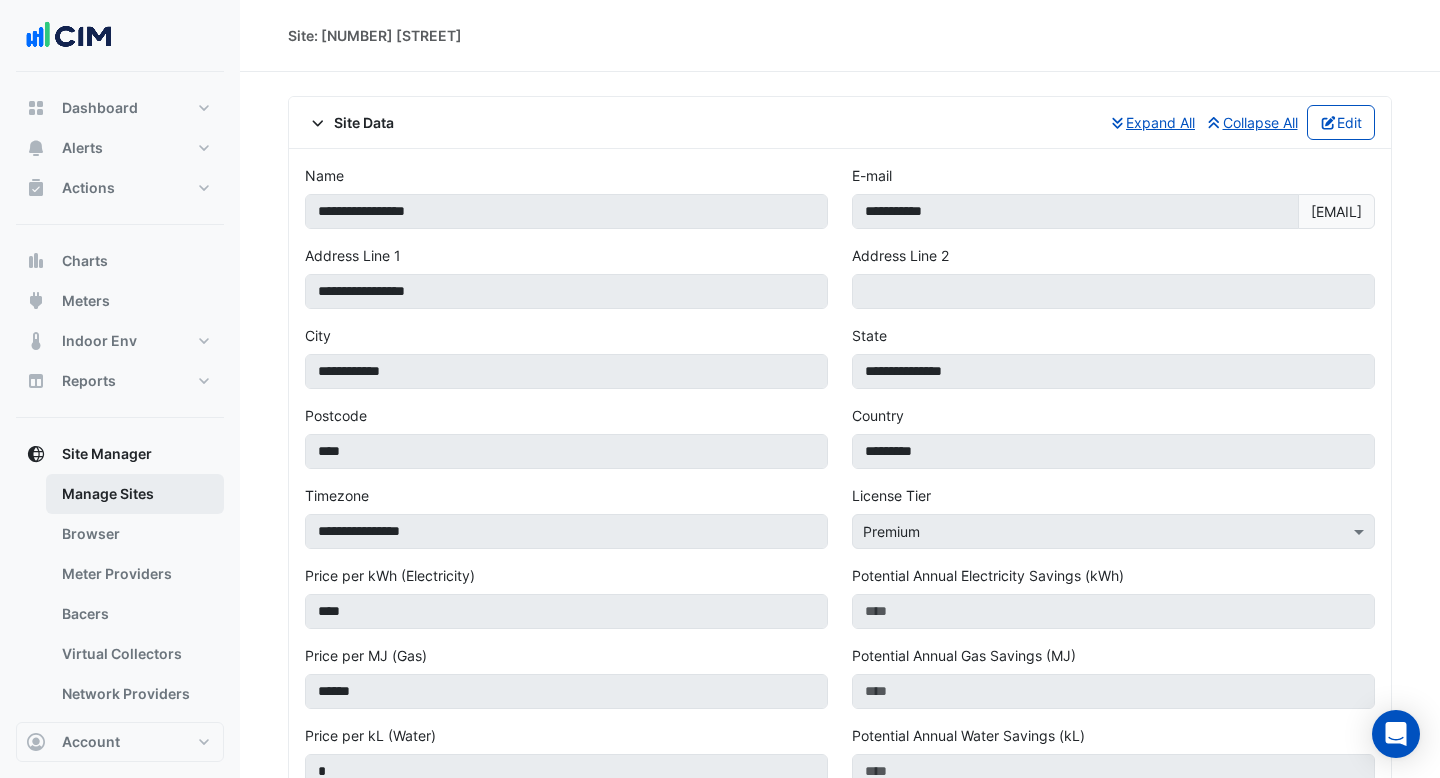 click on "Manage Sites" at bounding box center (135, 494) 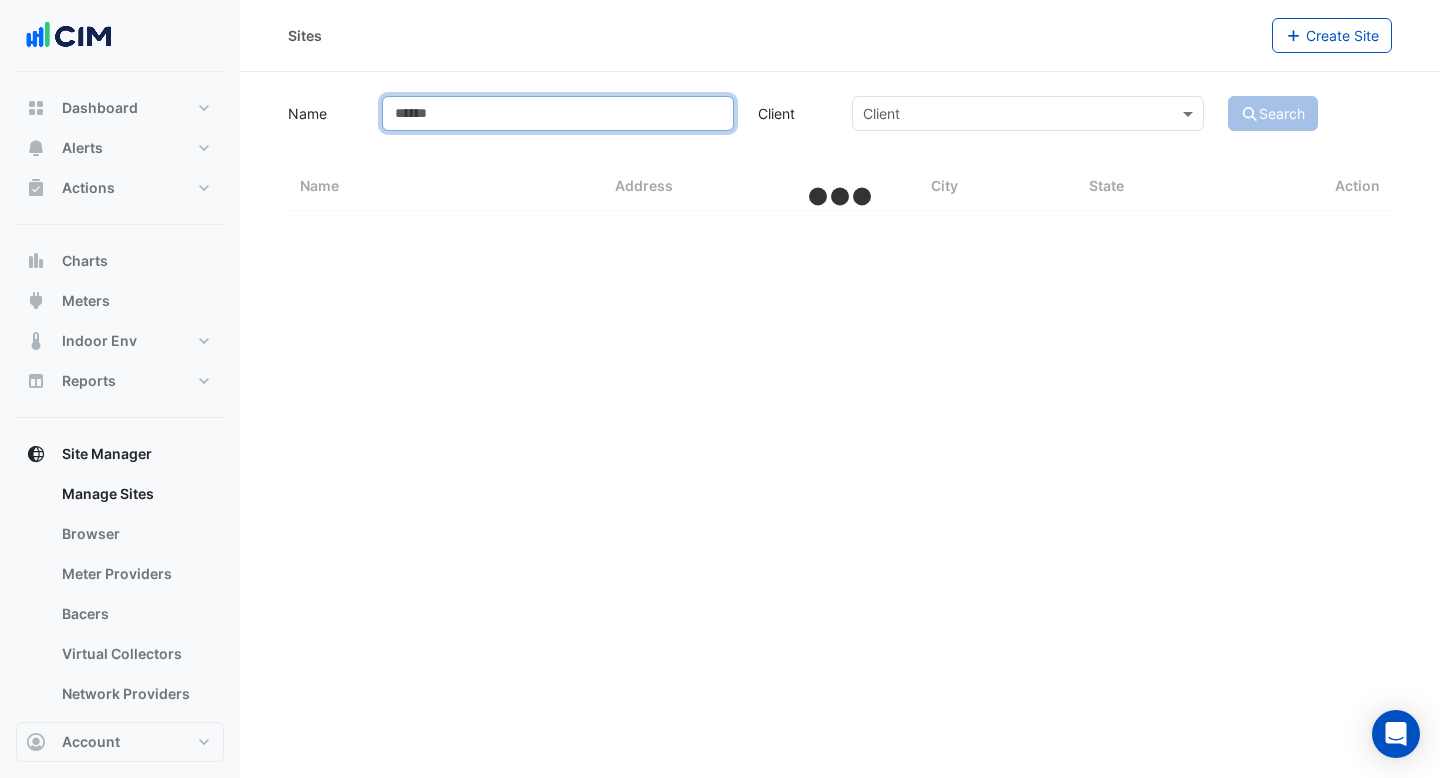 click on "Name" at bounding box center [558, 113] 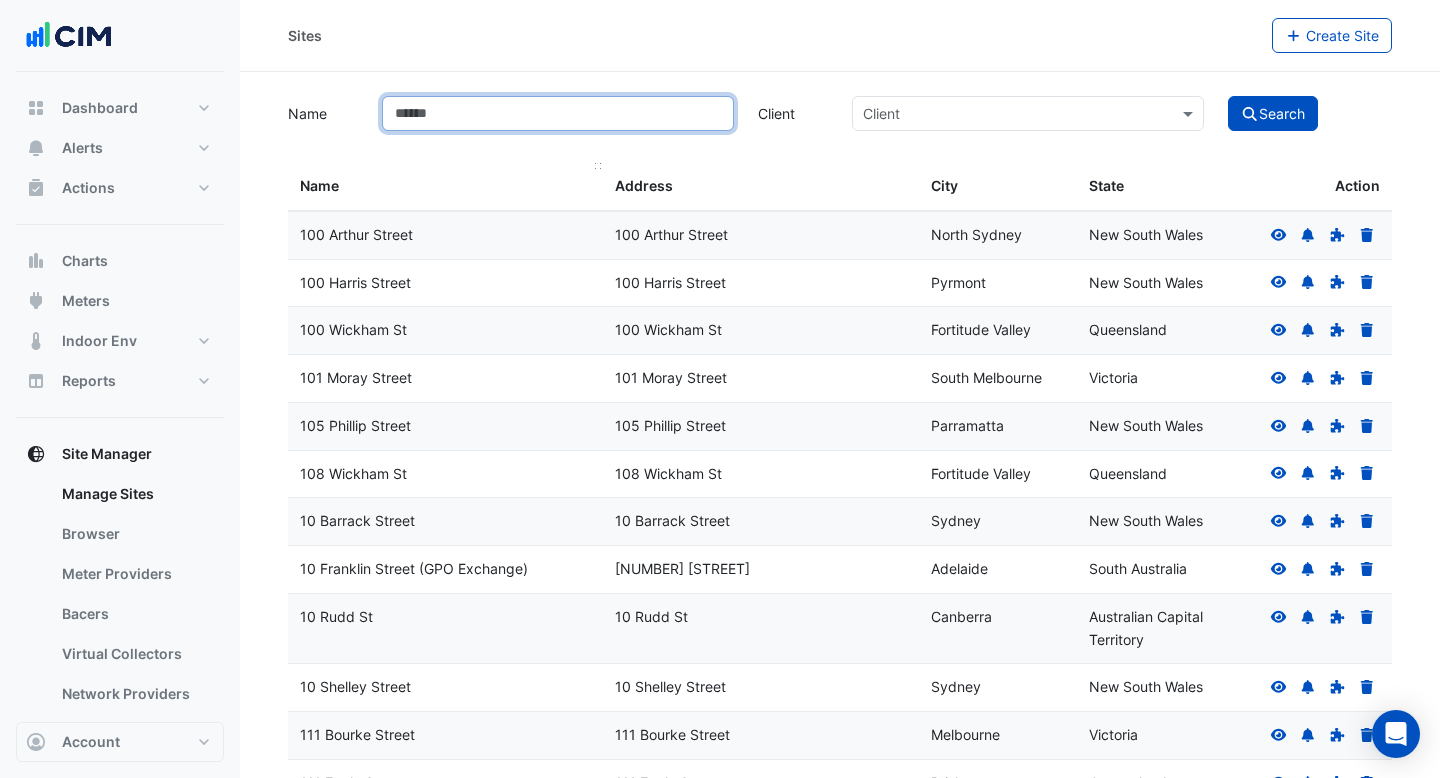 type on "**********" 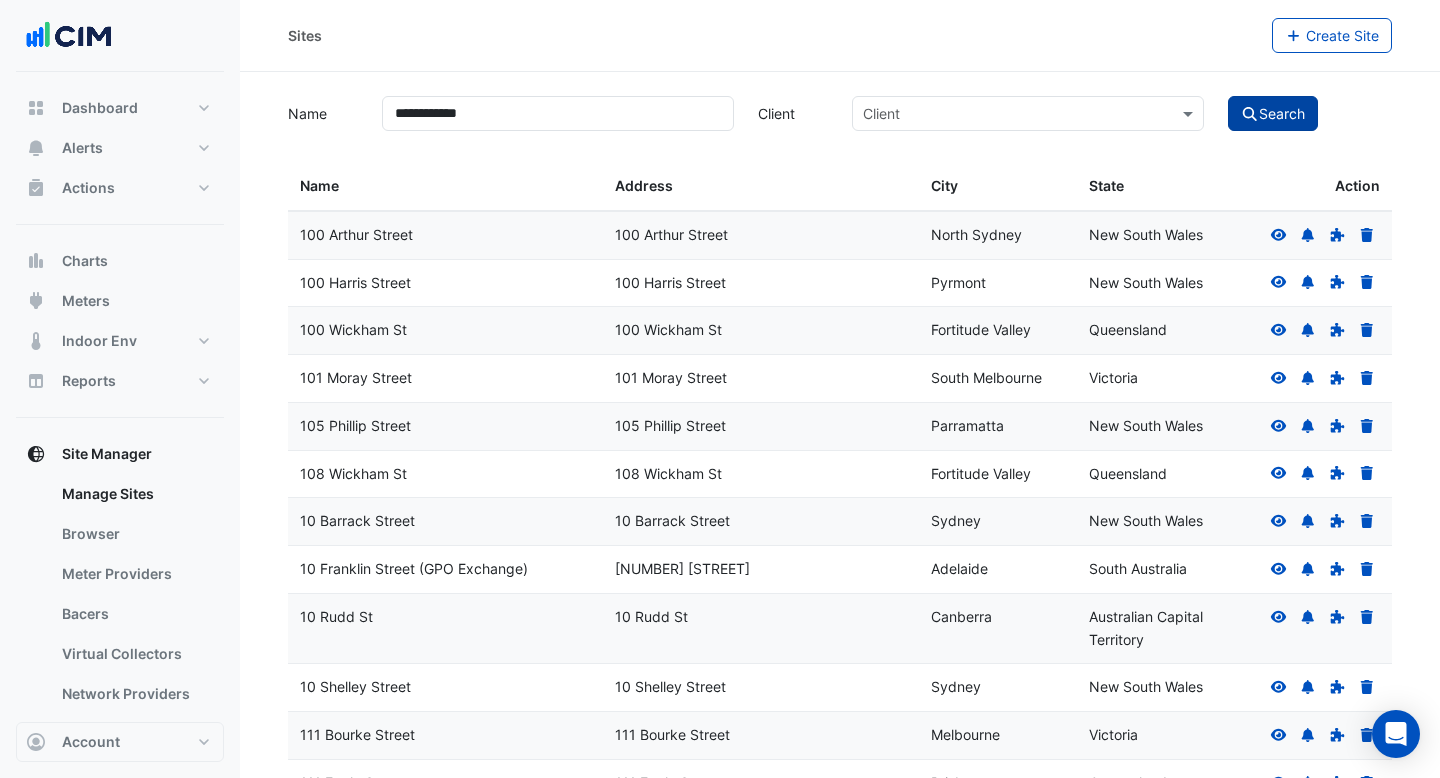 click on "Search" 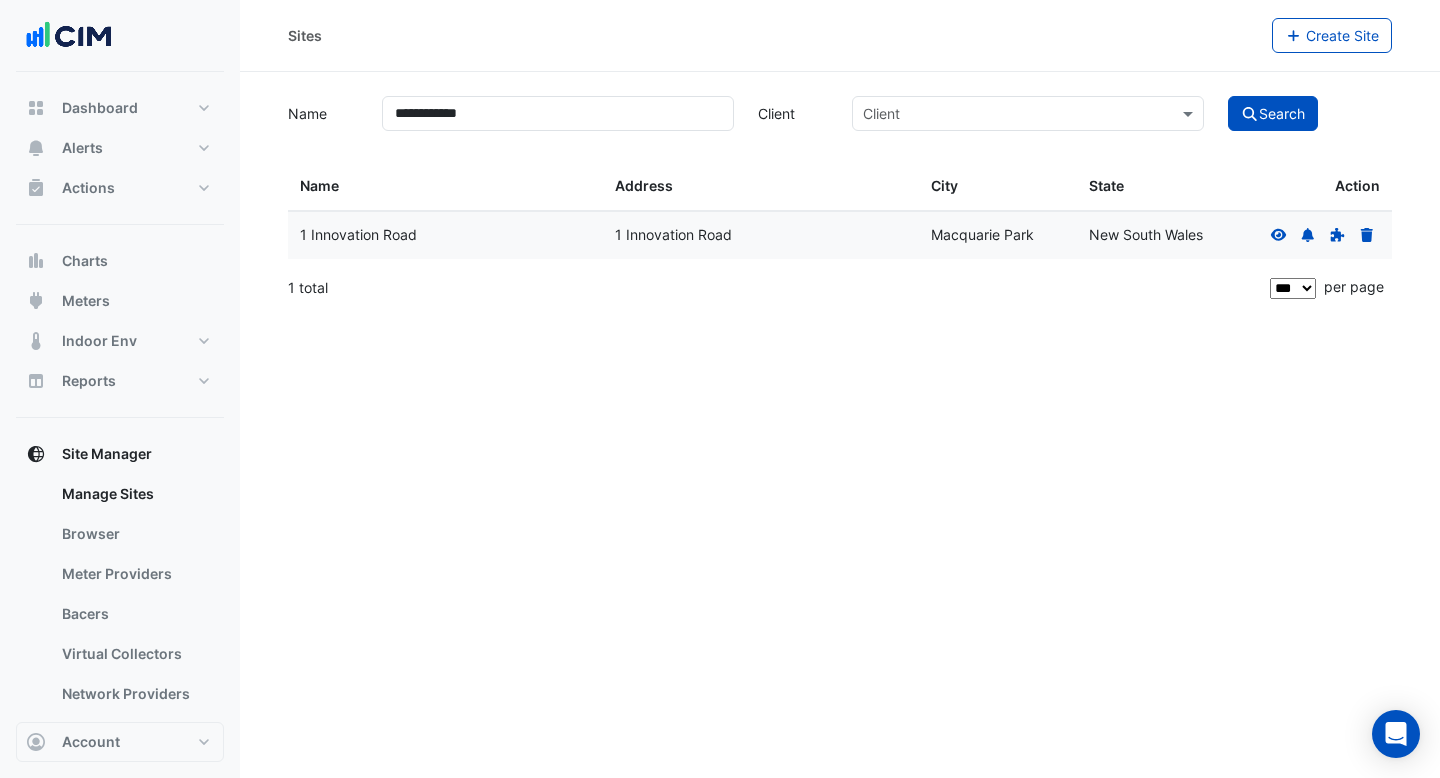 click 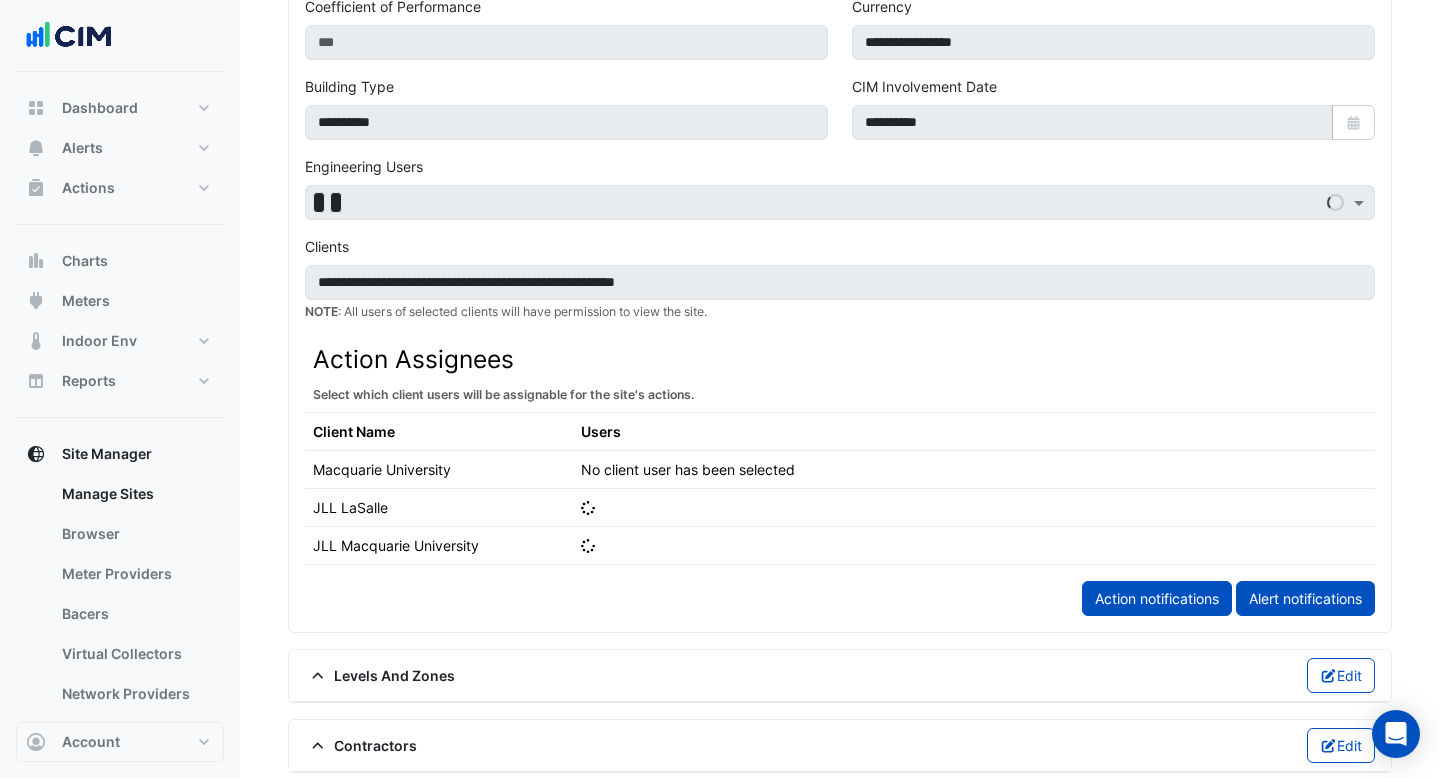 scroll, scrollTop: 950, scrollLeft: 0, axis: vertical 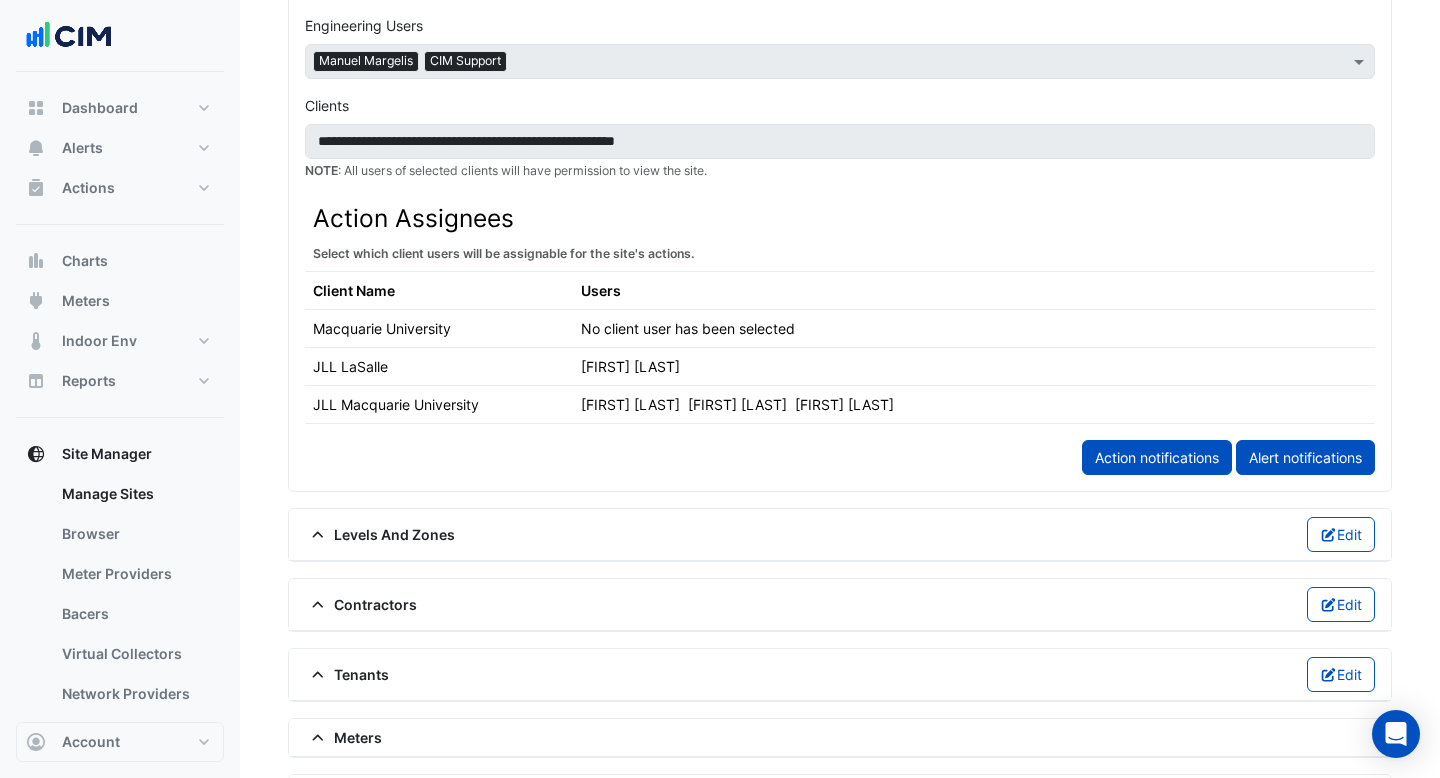 click on "Contractors" 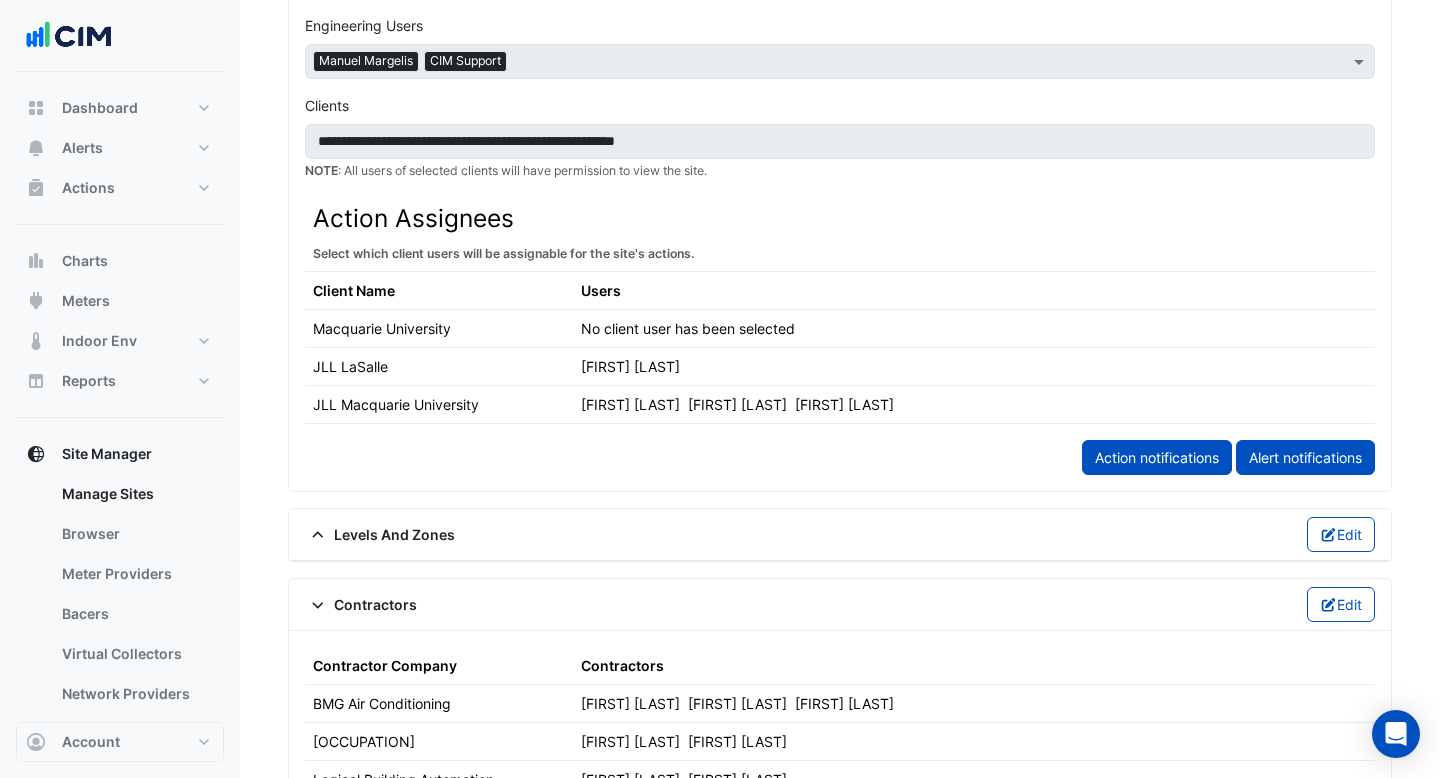 scroll, scrollTop: 1025, scrollLeft: 0, axis: vertical 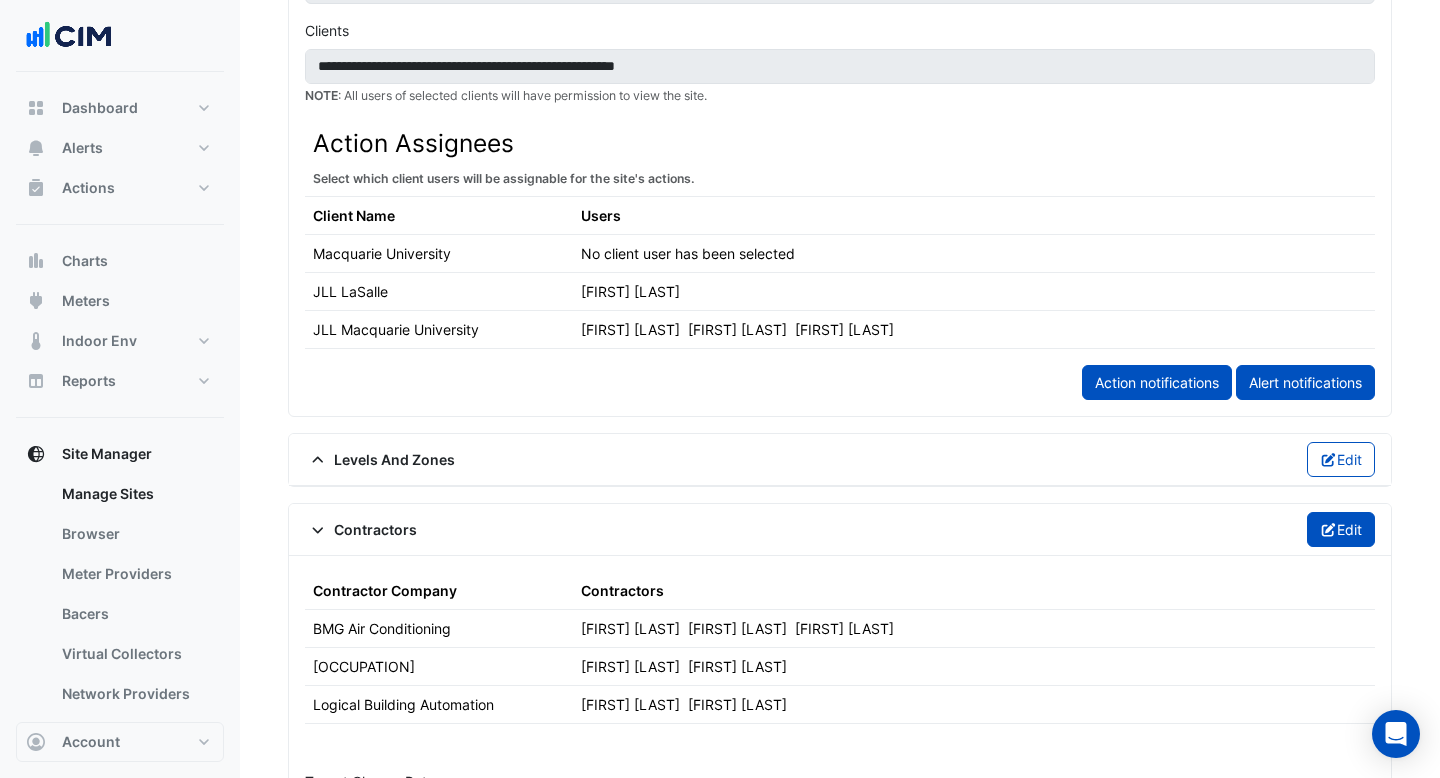 click on "Edit" 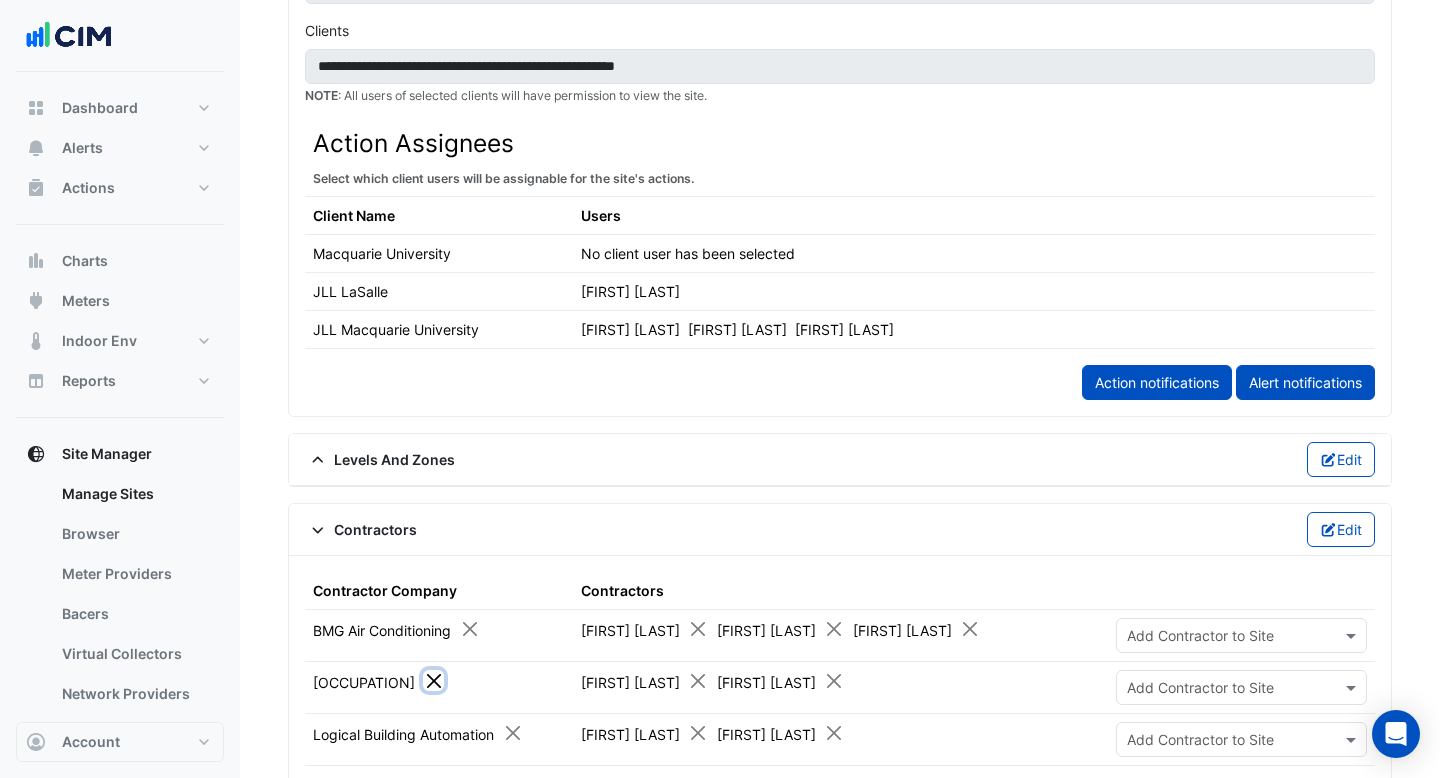 click 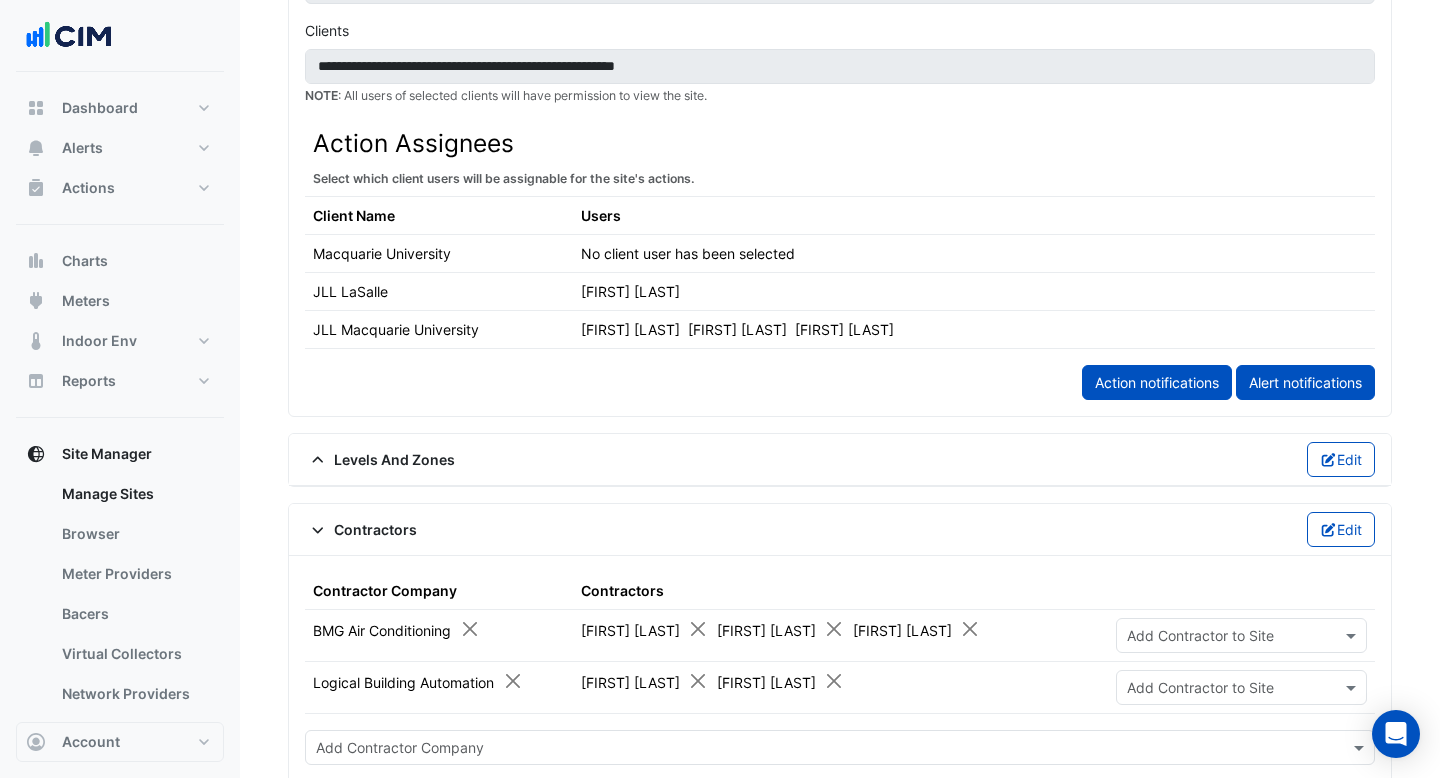scroll, scrollTop: 1275, scrollLeft: 0, axis: vertical 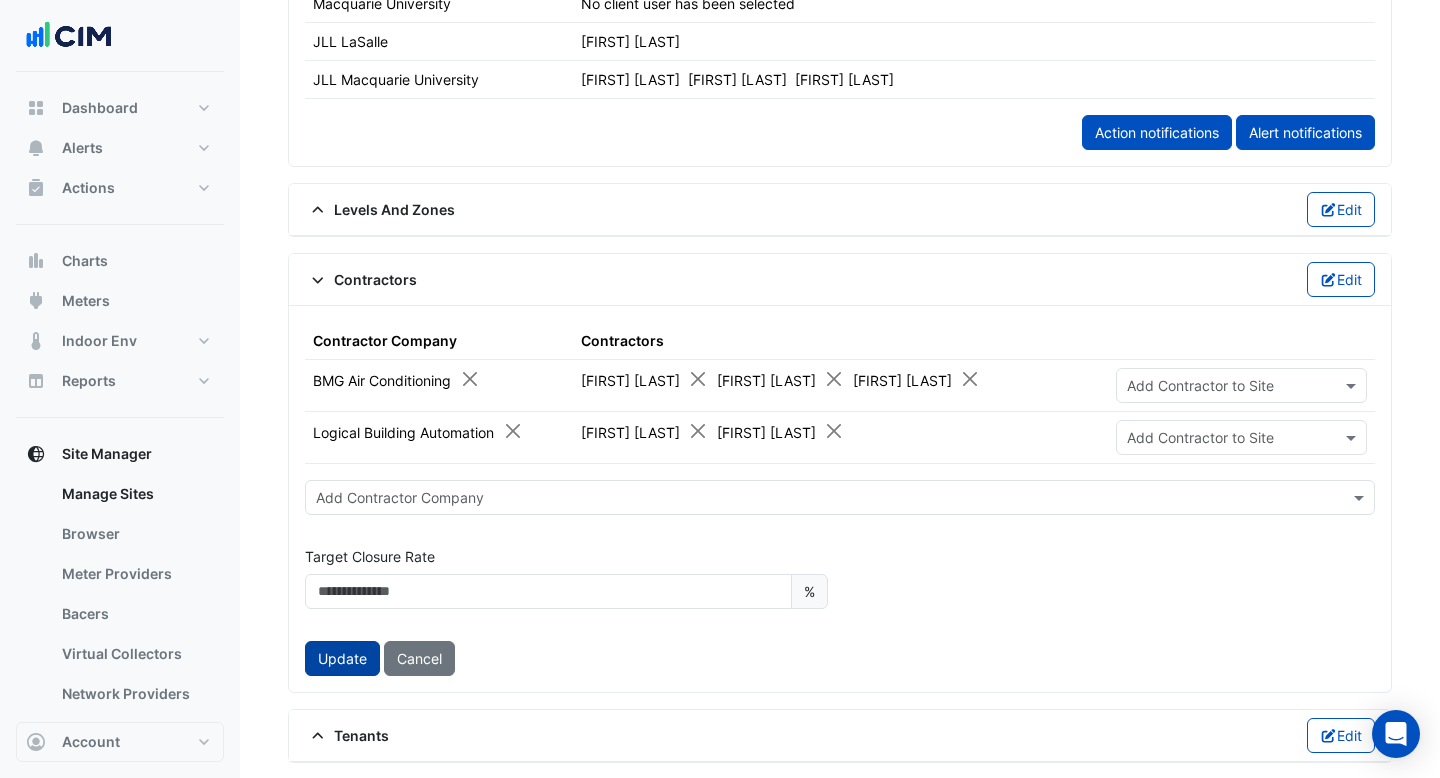 click on "Update" 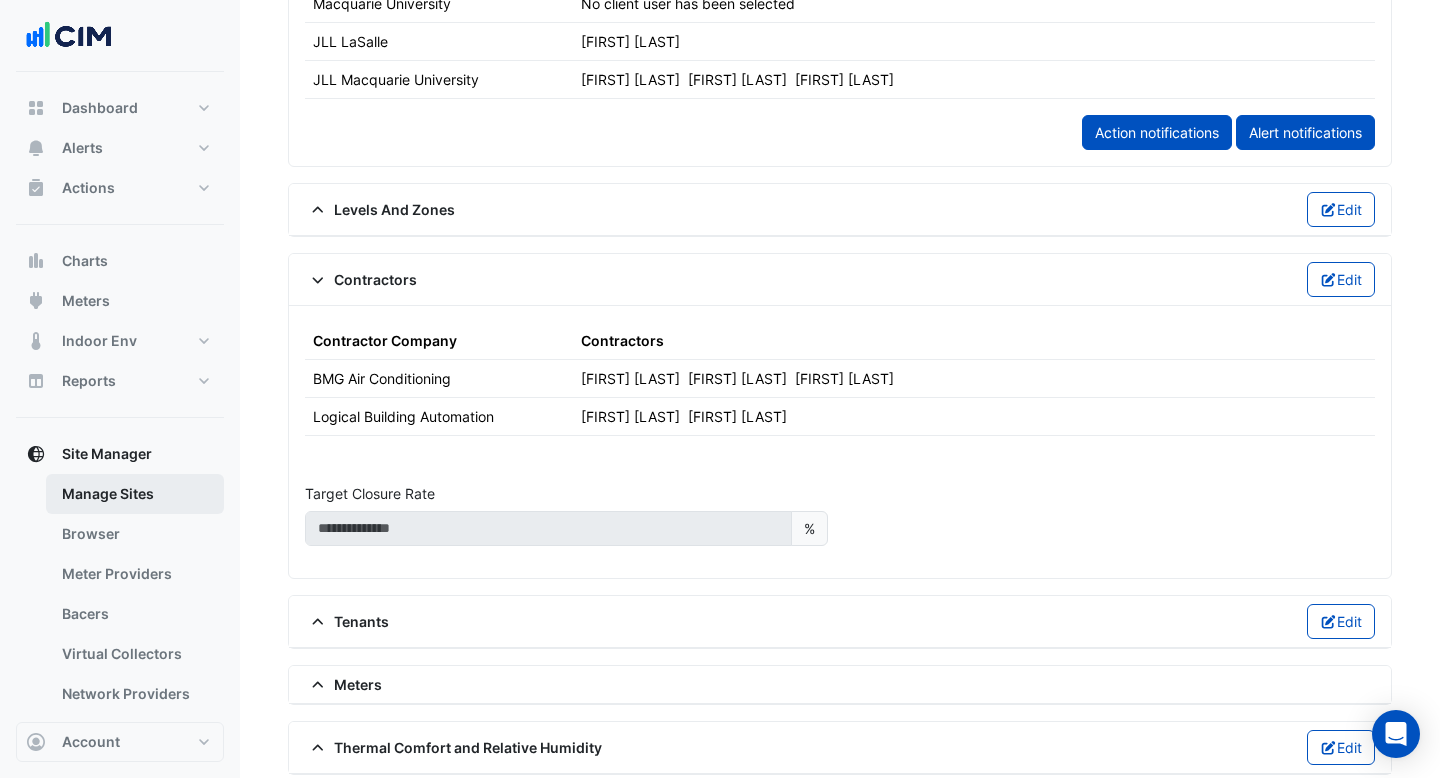 click on "Manage Sites" at bounding box center (135, 494) 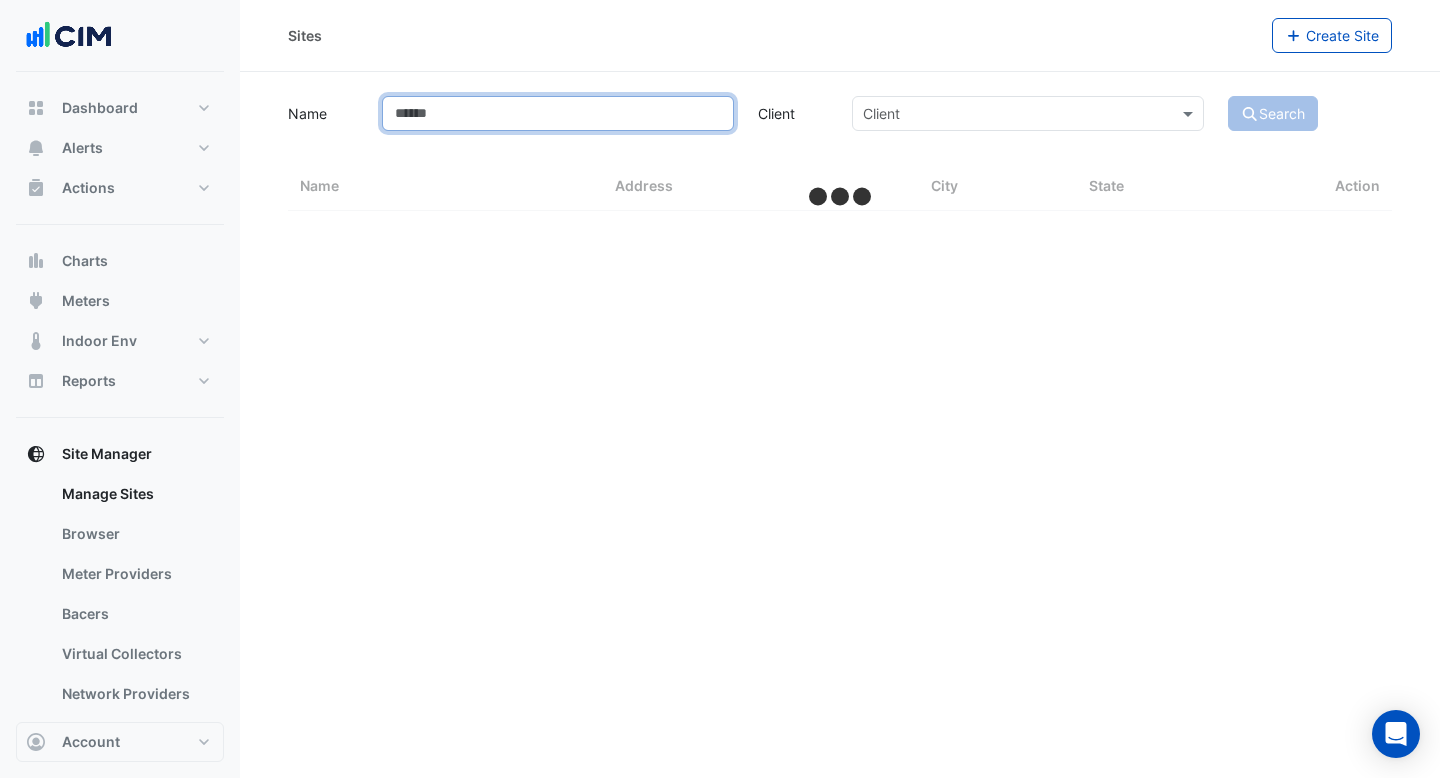 click on "Name" at bounding box center (558, 113) 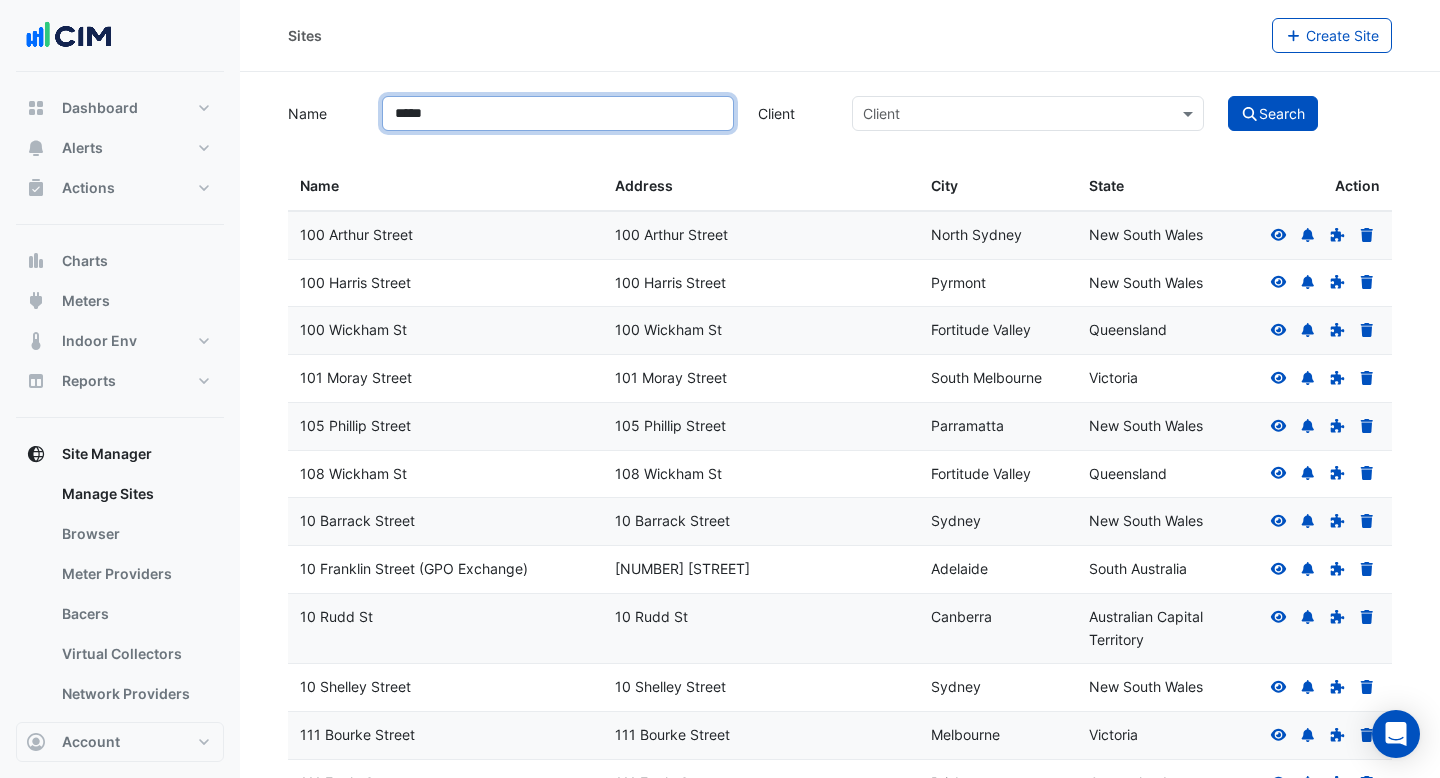type on "*****" 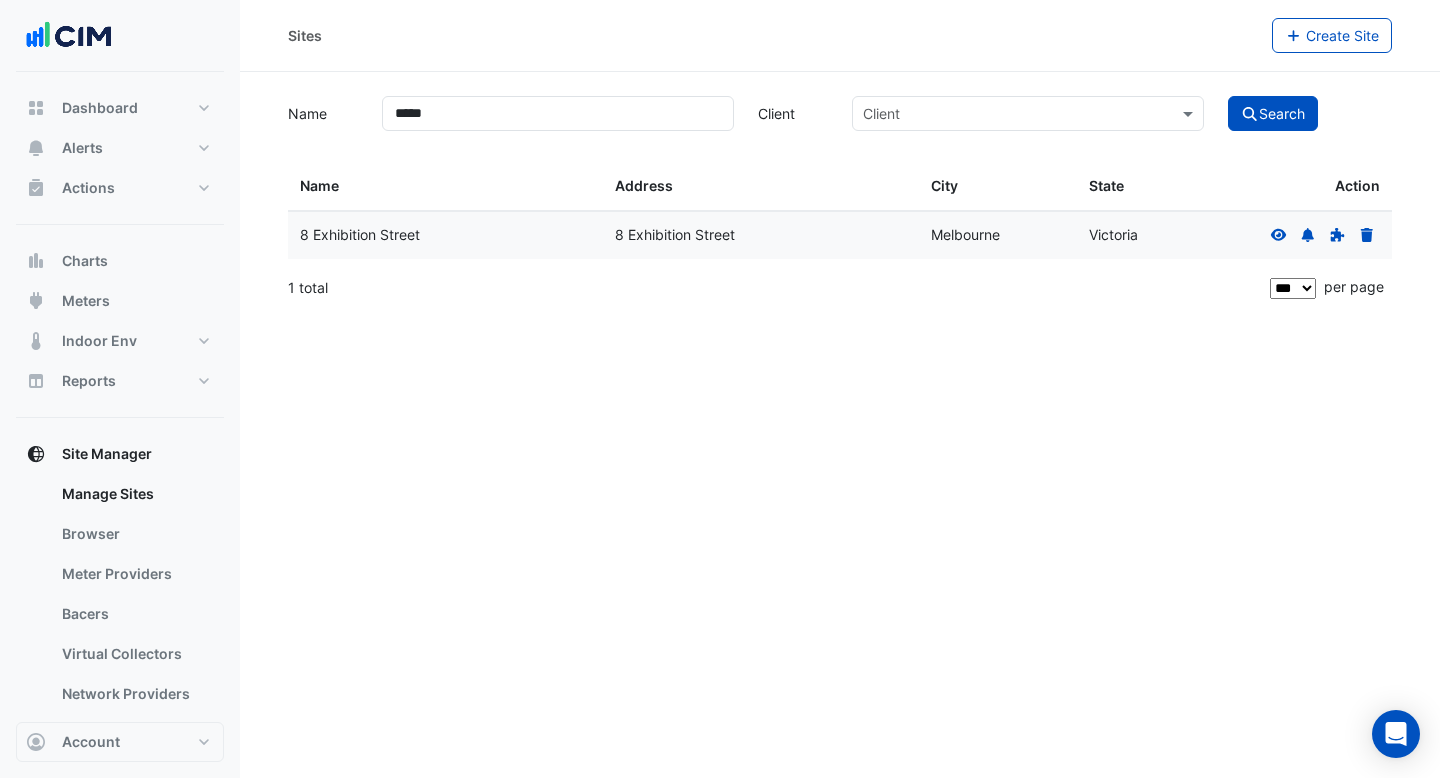 click 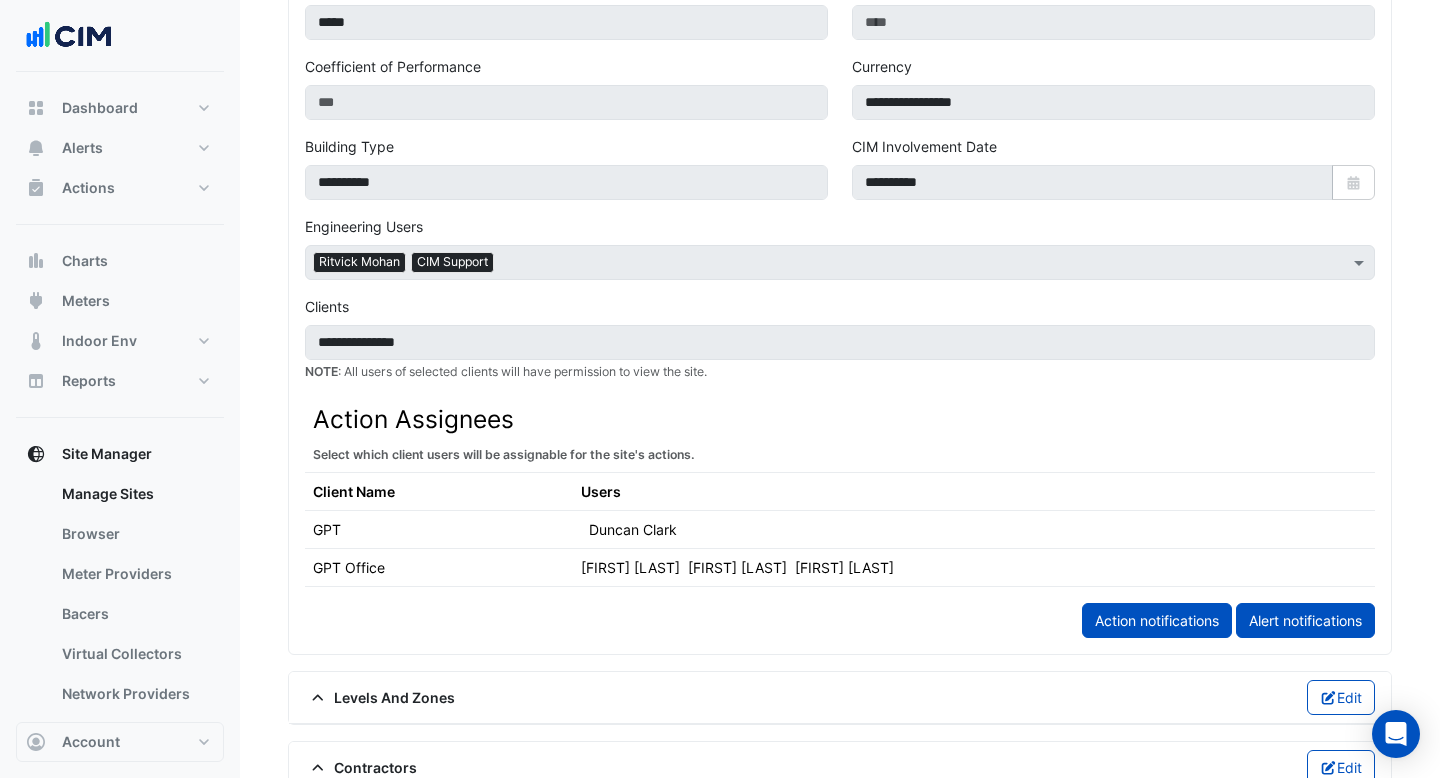 scroll, scrollTop: 922, scrollLeft: 0, axis: vertical 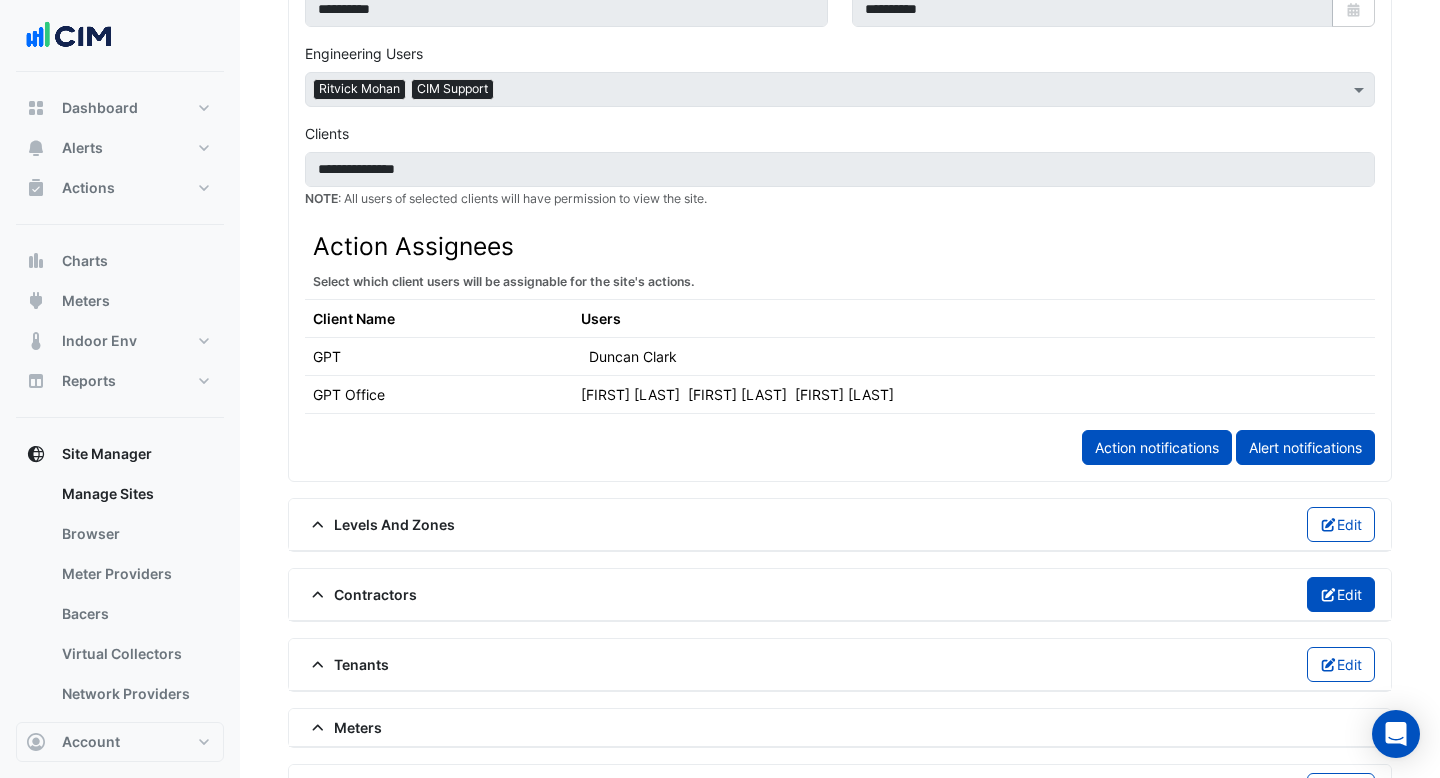 click on "Edit" 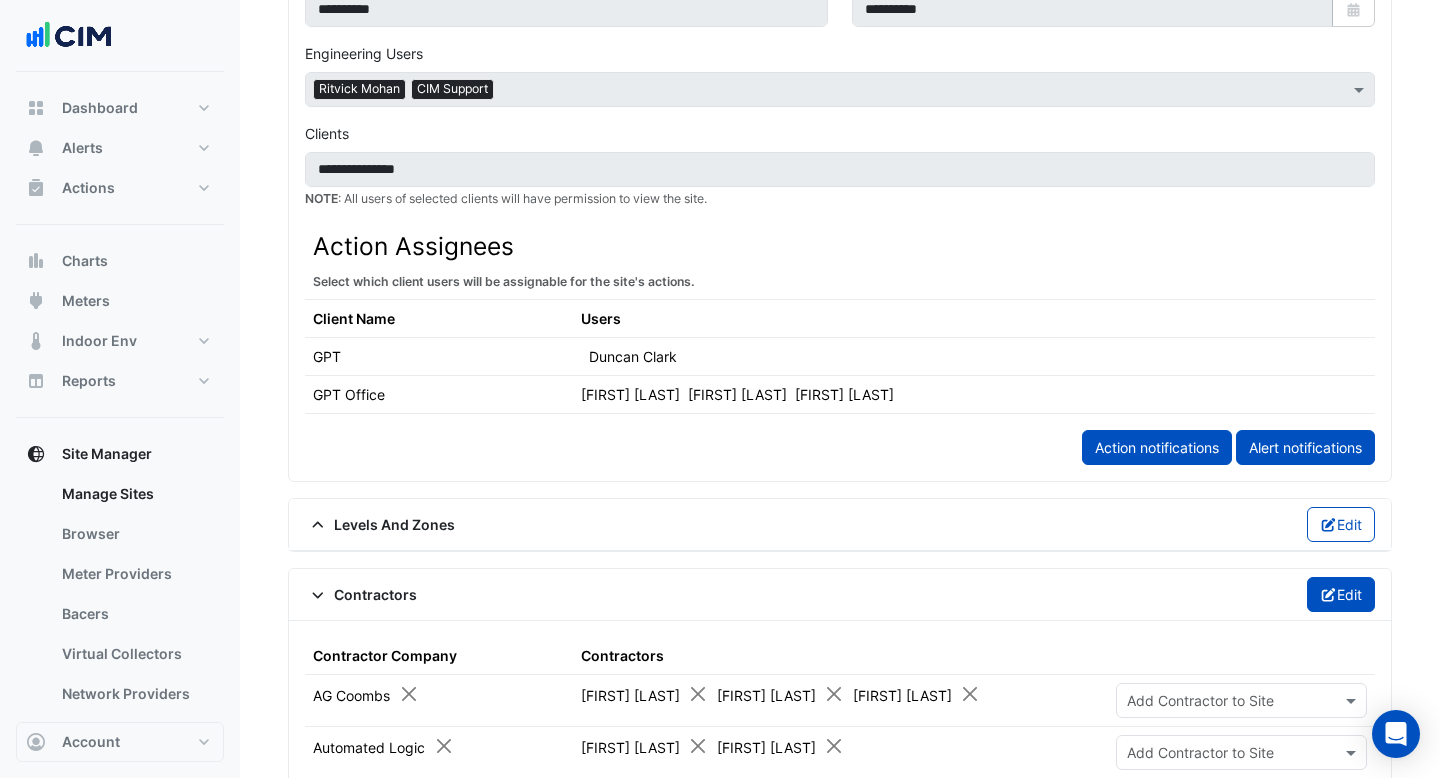 scroll, scrollTop: 1062, scrollLeft: 0, axis: vertical 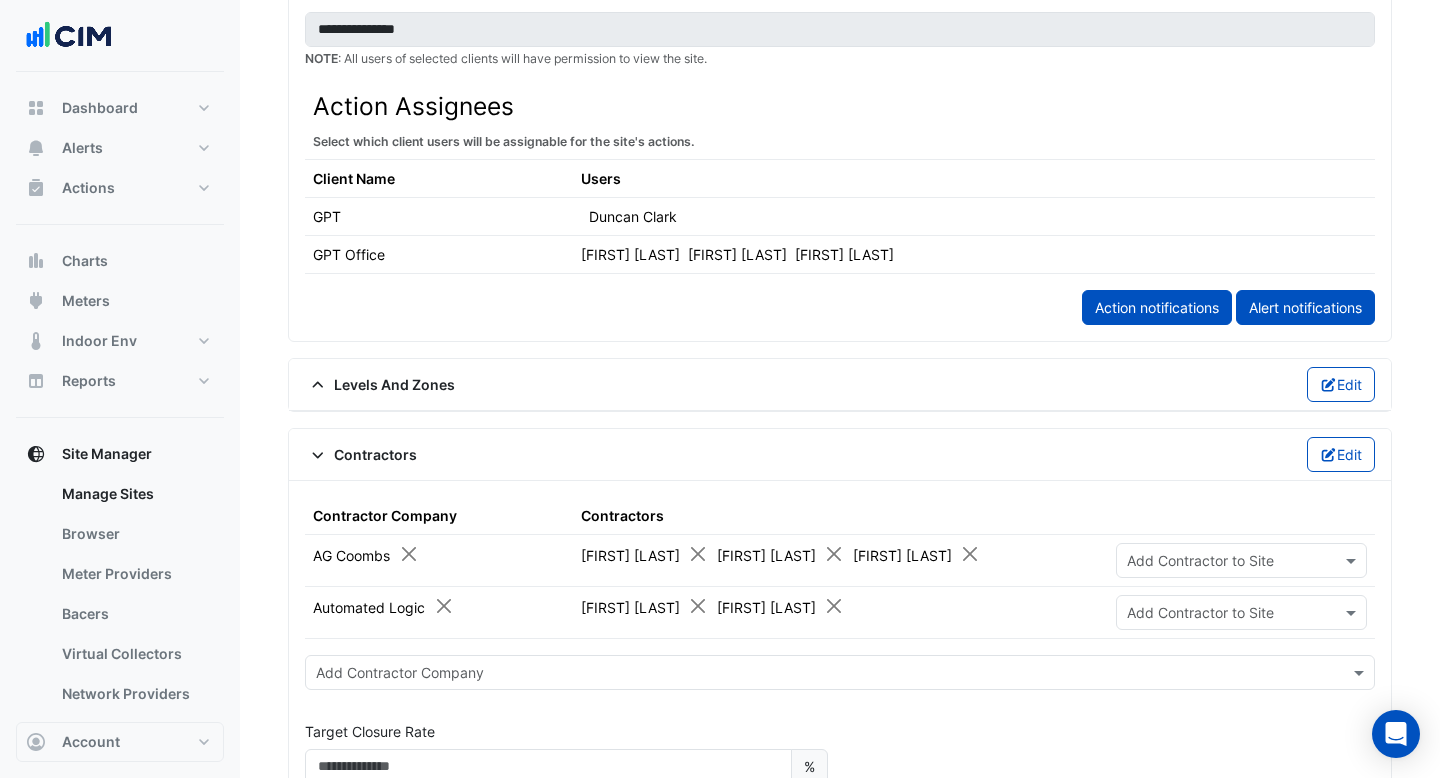 click 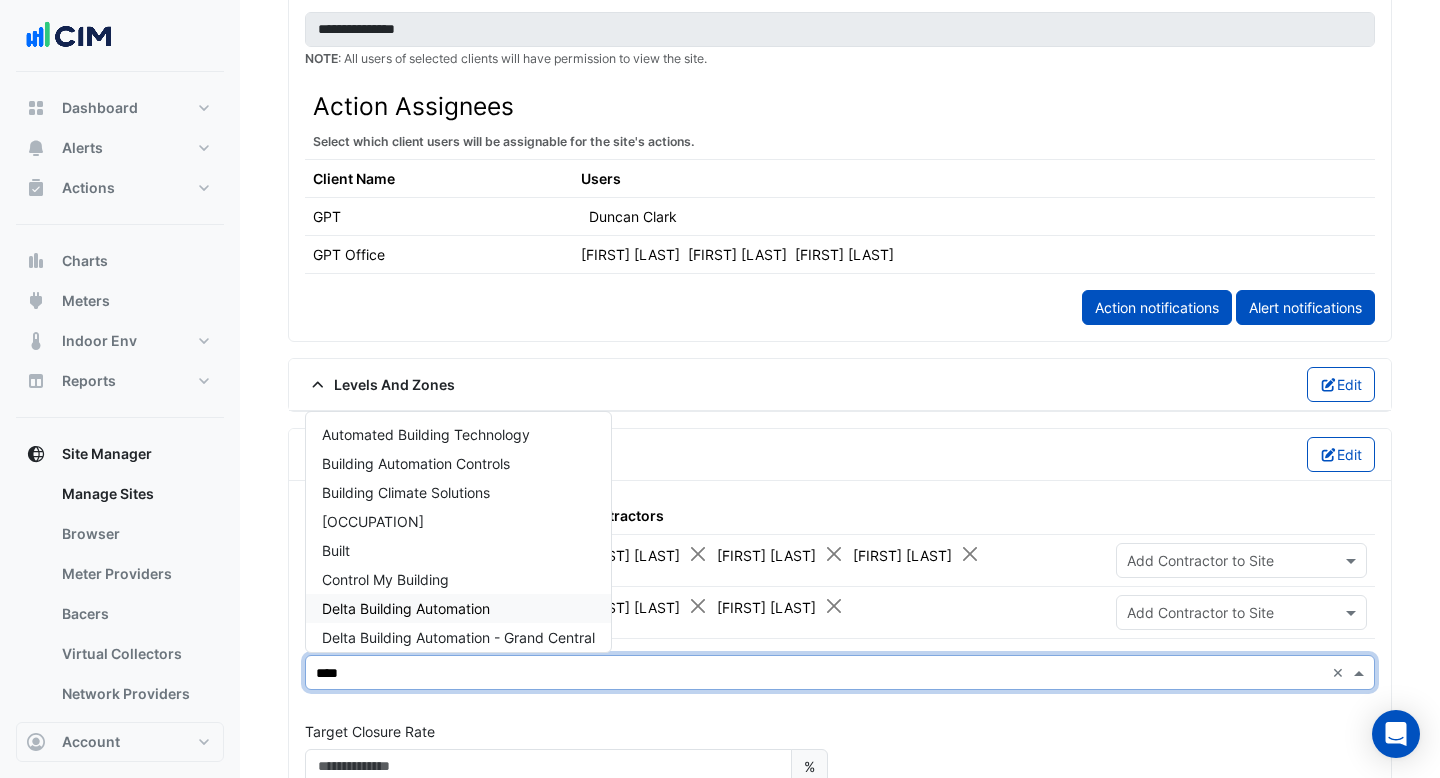 type on "*****" 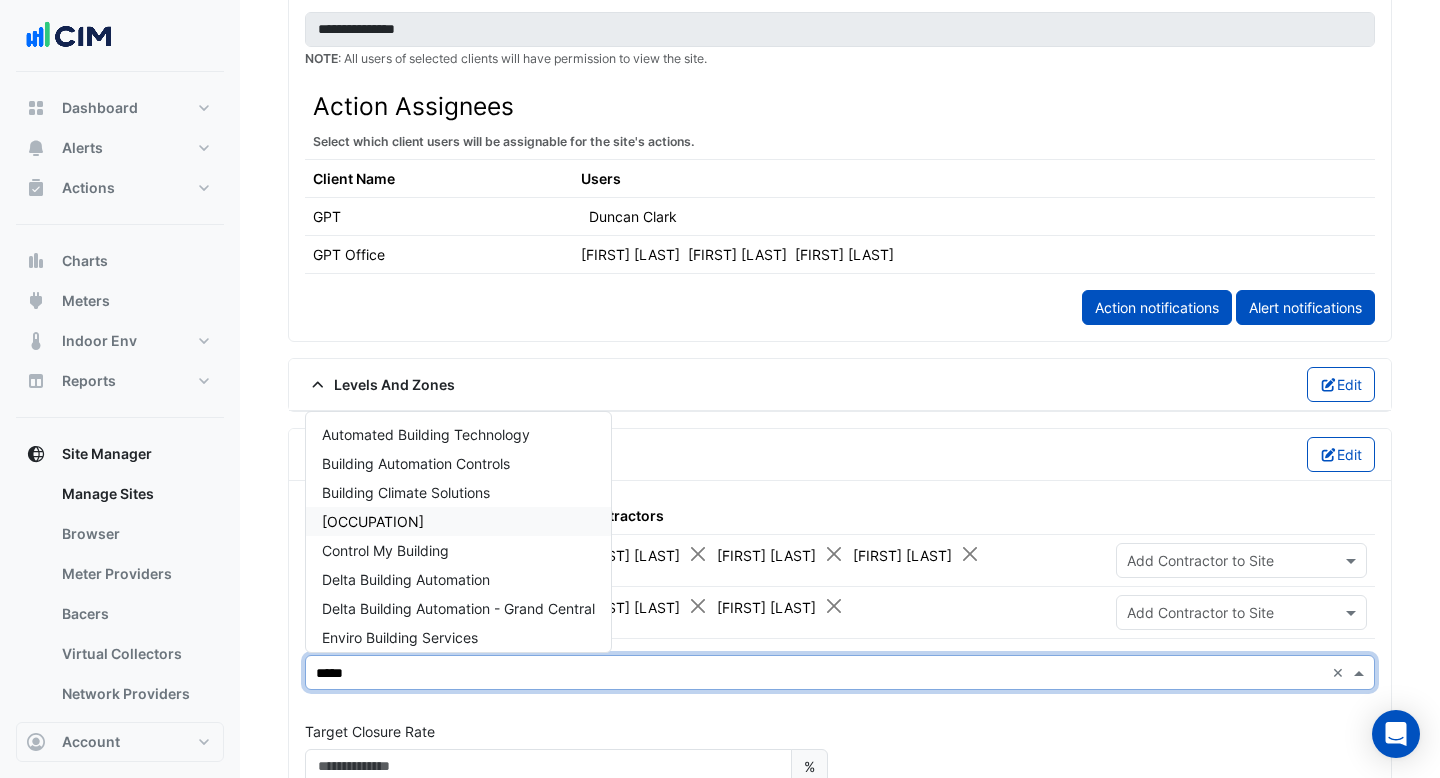 click on "Building Performance Engineer" at bounding box center (458, 521) 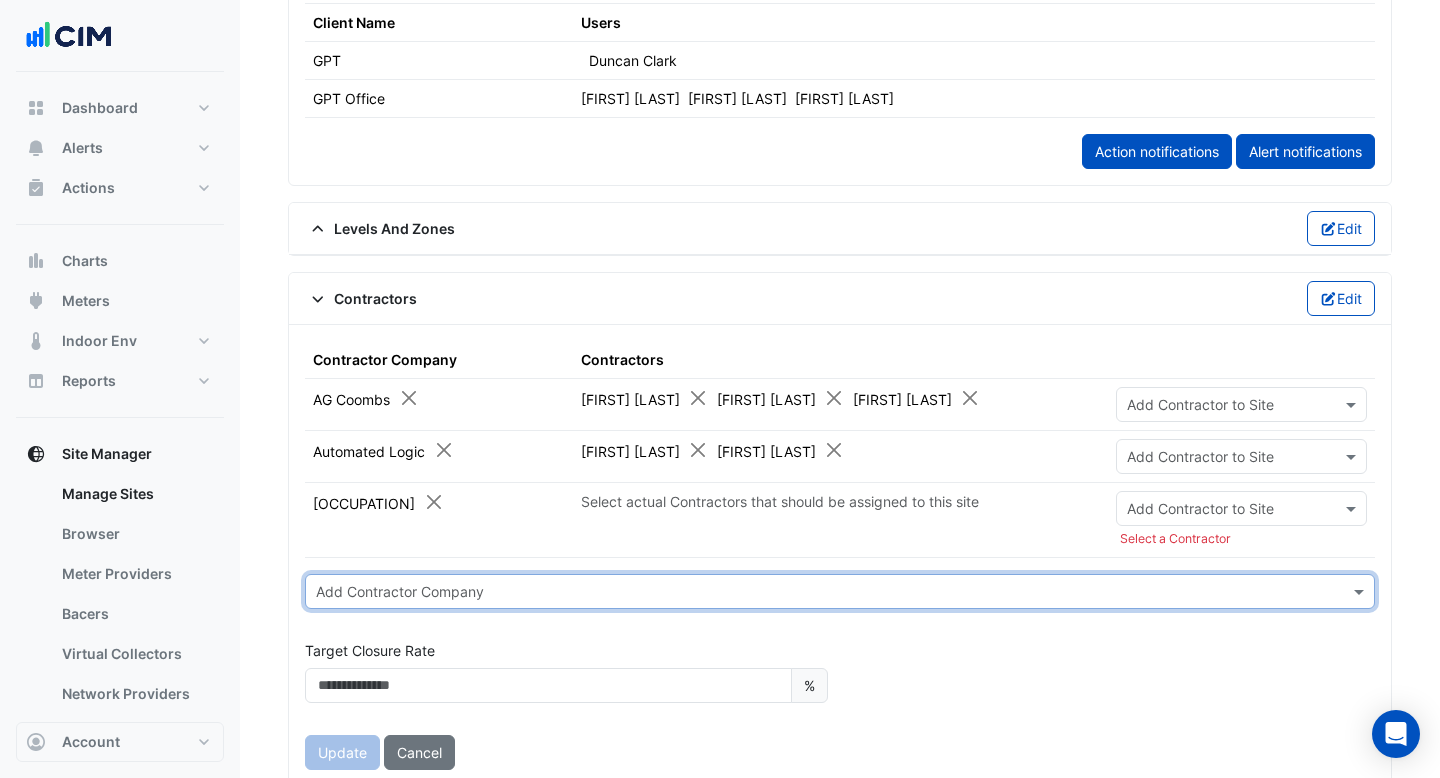scroll, scrollTop: 1224, scrollLeft: 0, axis: vertical 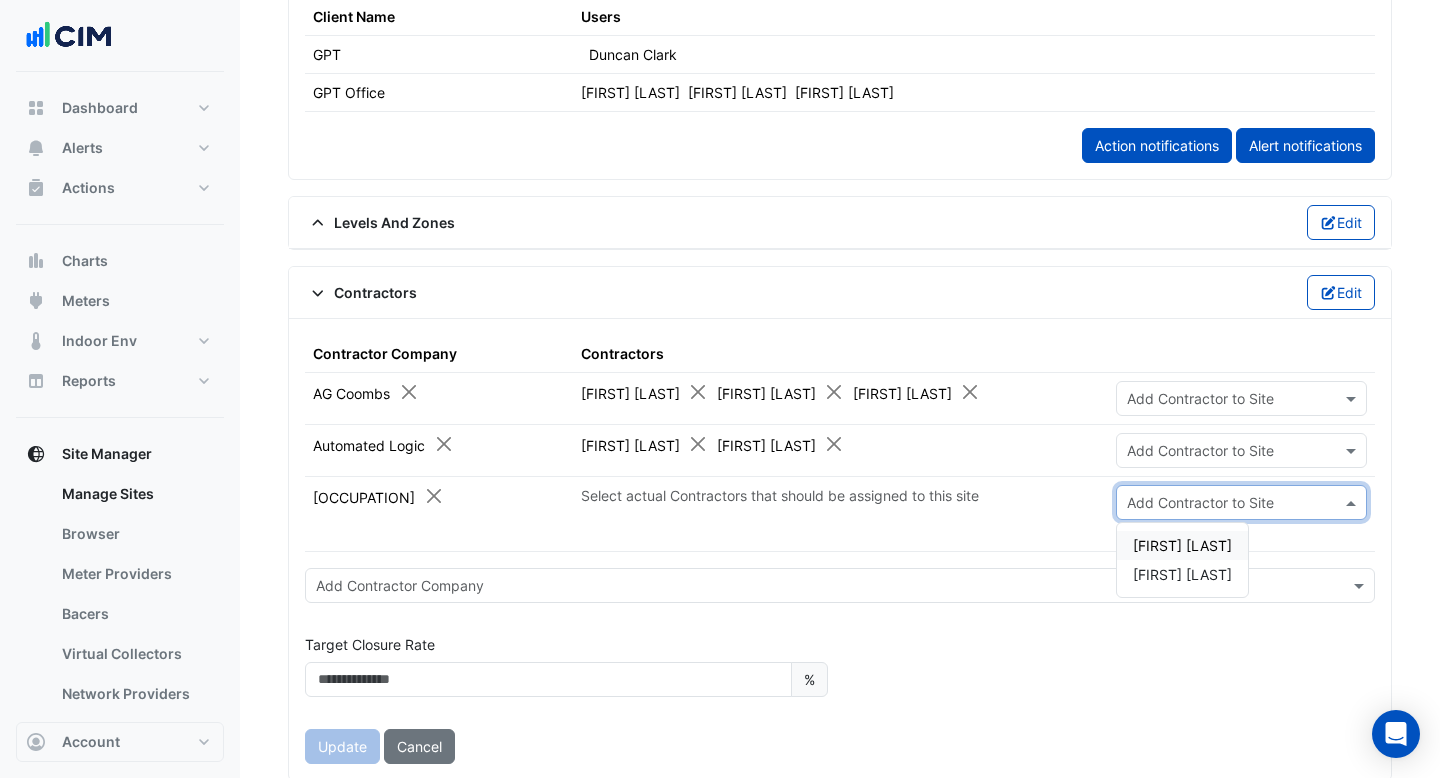 click 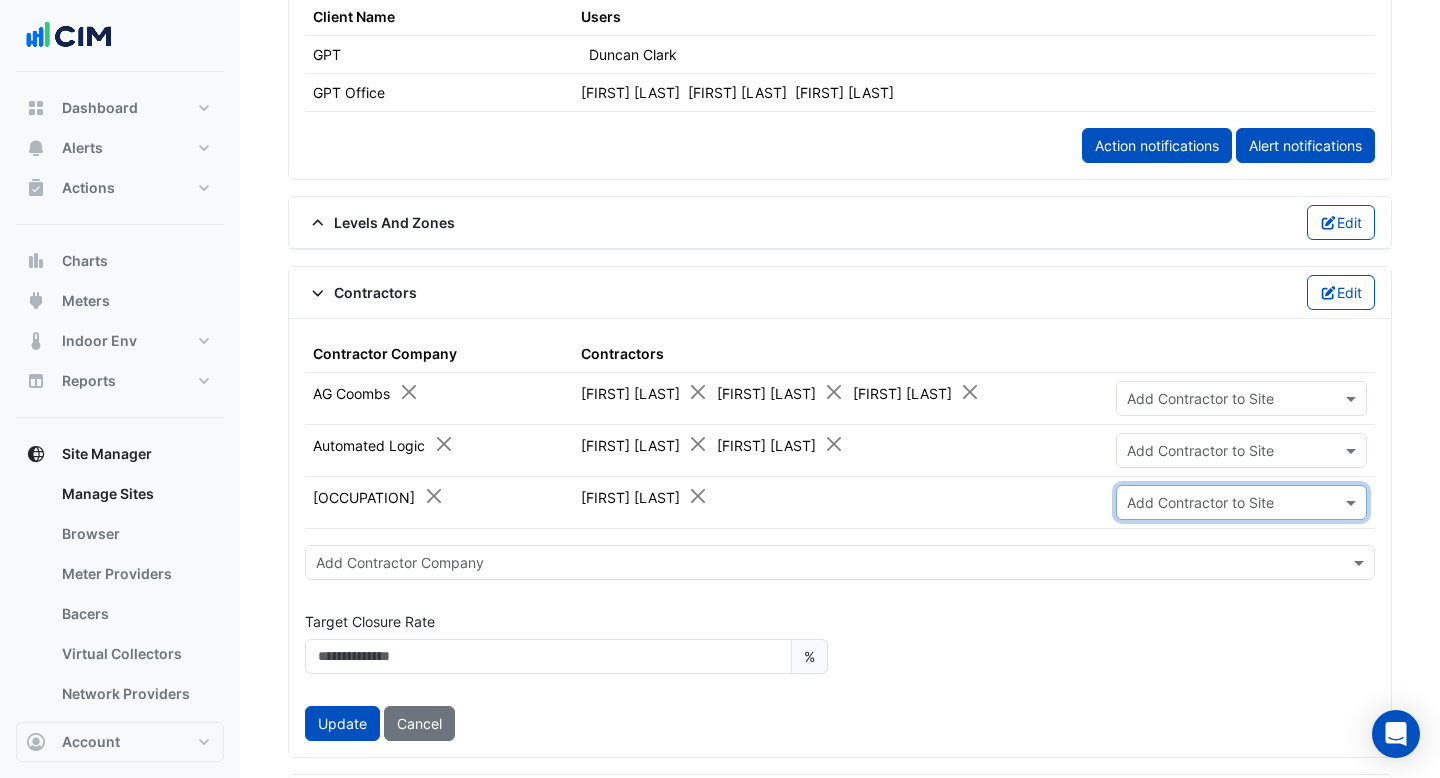 click 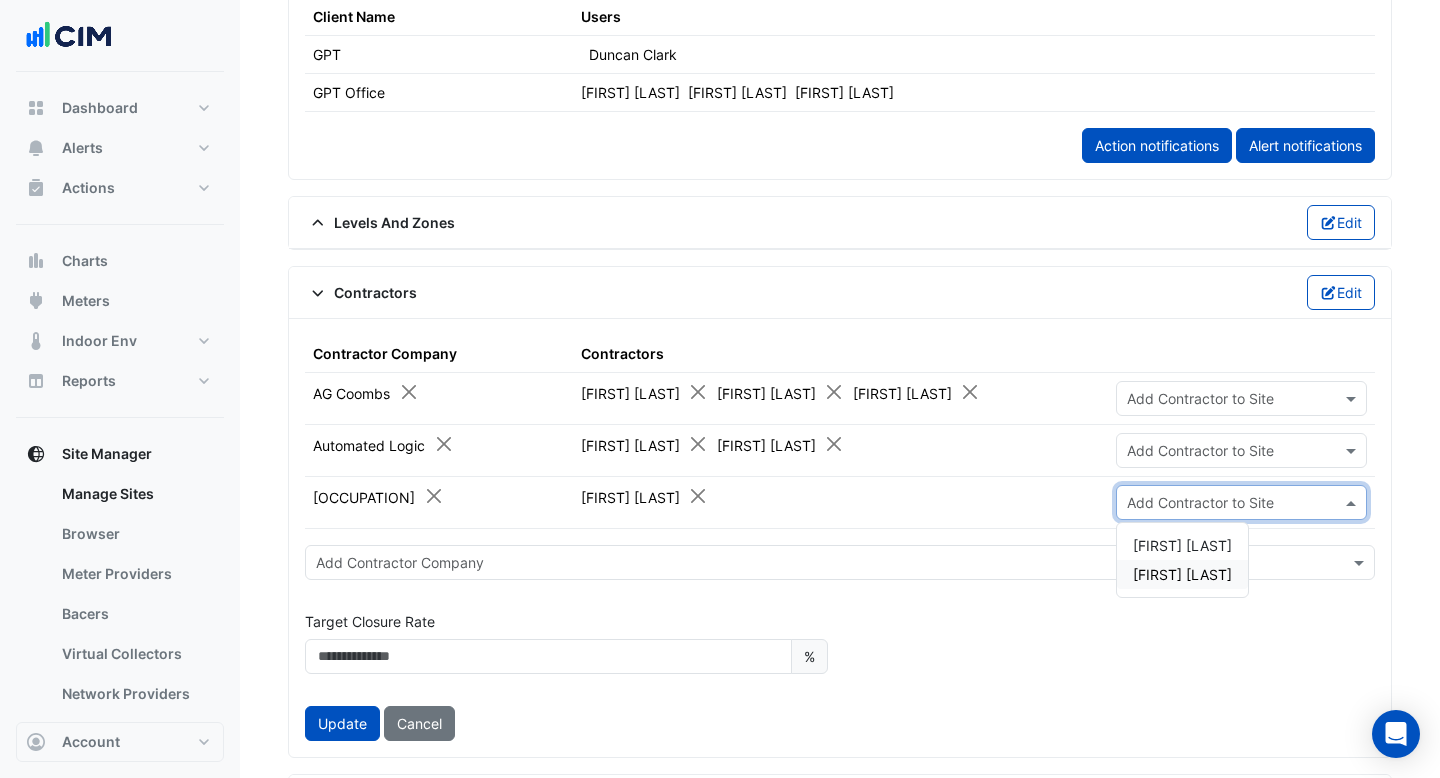 click on "[FIRST] [LAST]" at bounding box center (1182, 574) 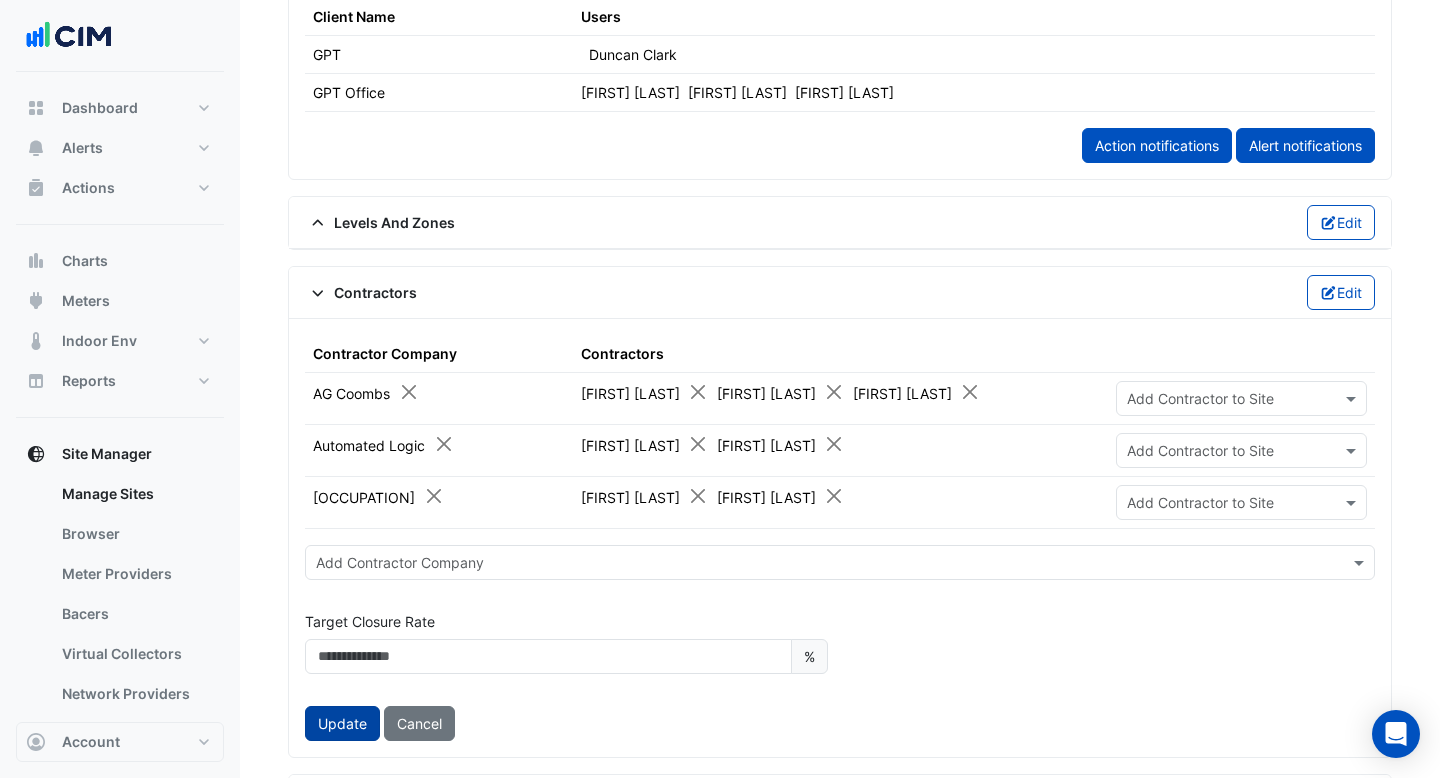 click on "Update" 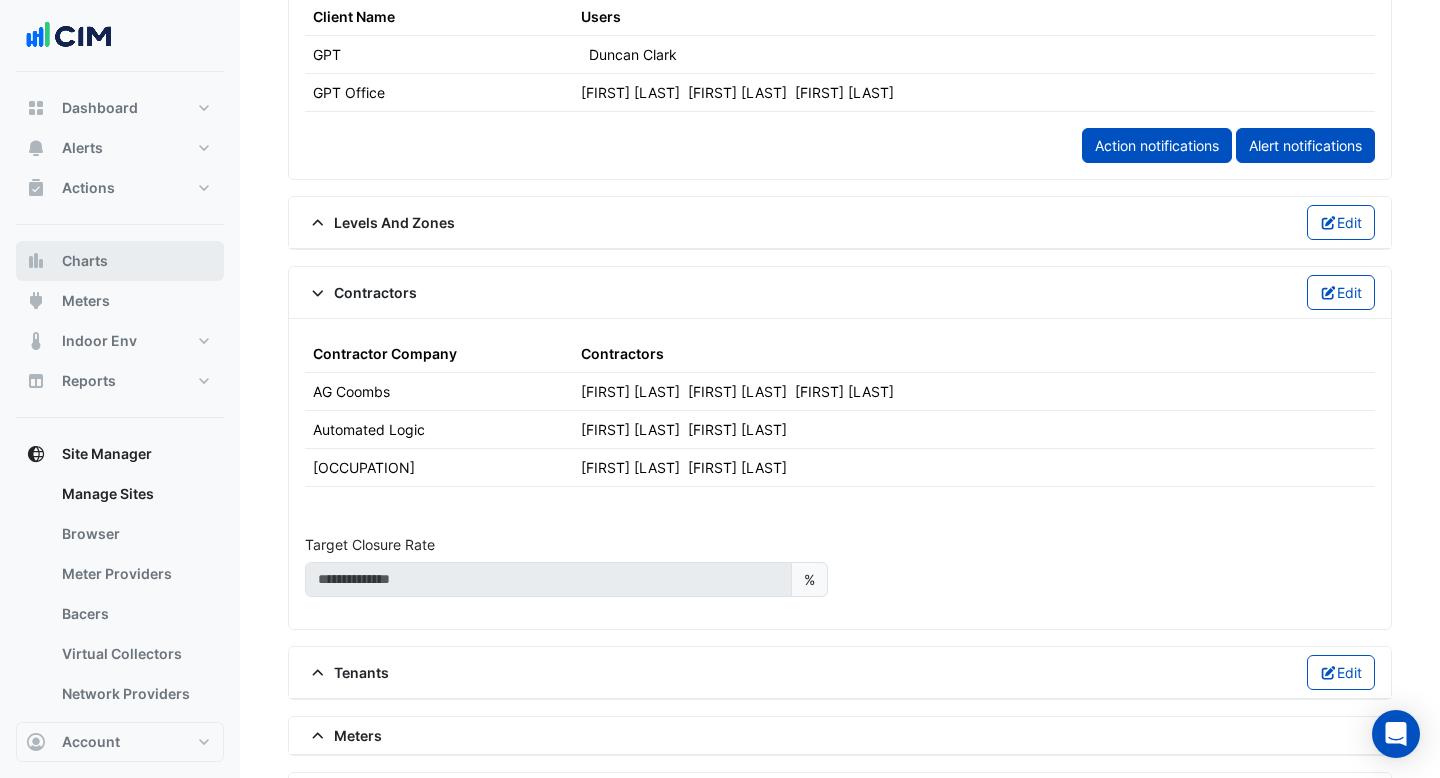 click on "Charts" at bounding box center (85, 261) 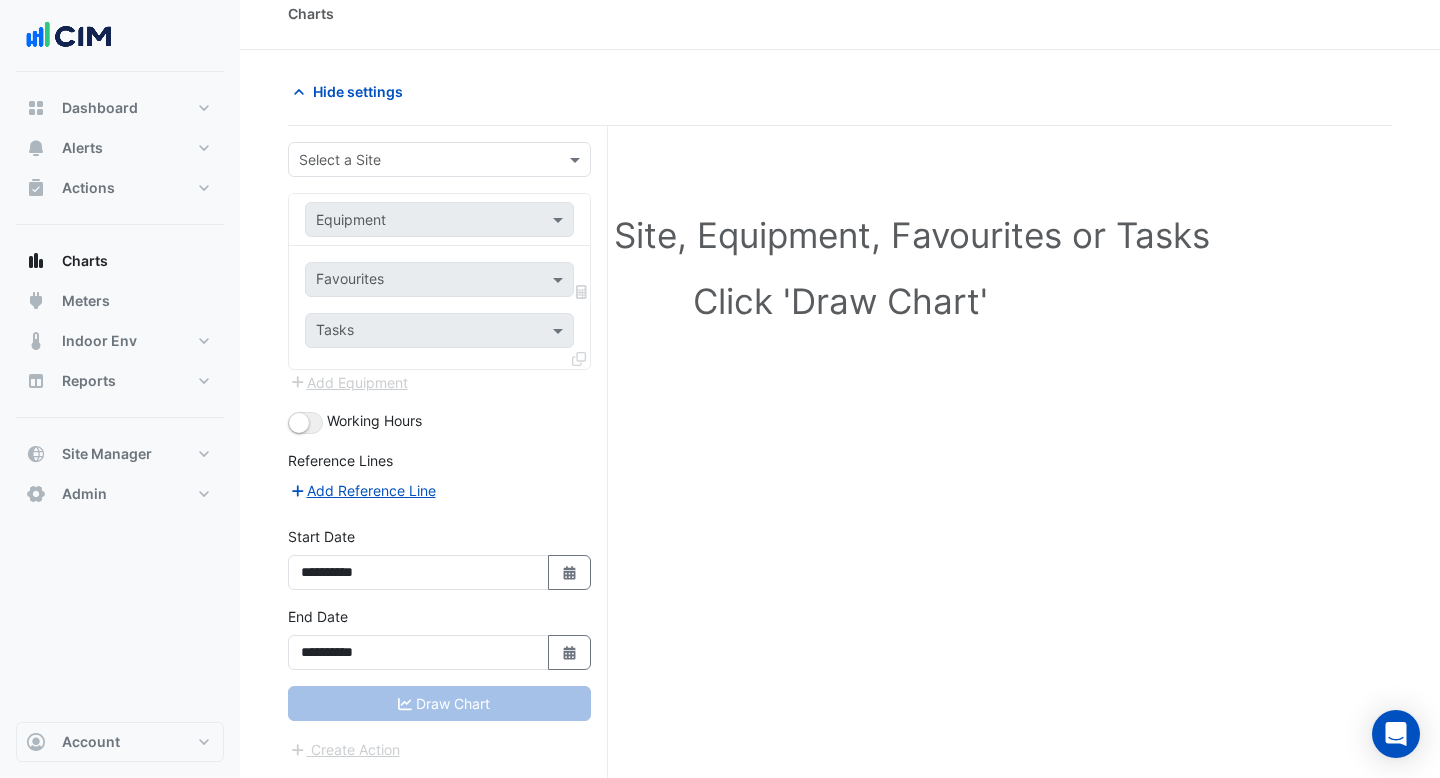 scroll, scrollTop: 0, scrollLeft: 0, axis: both 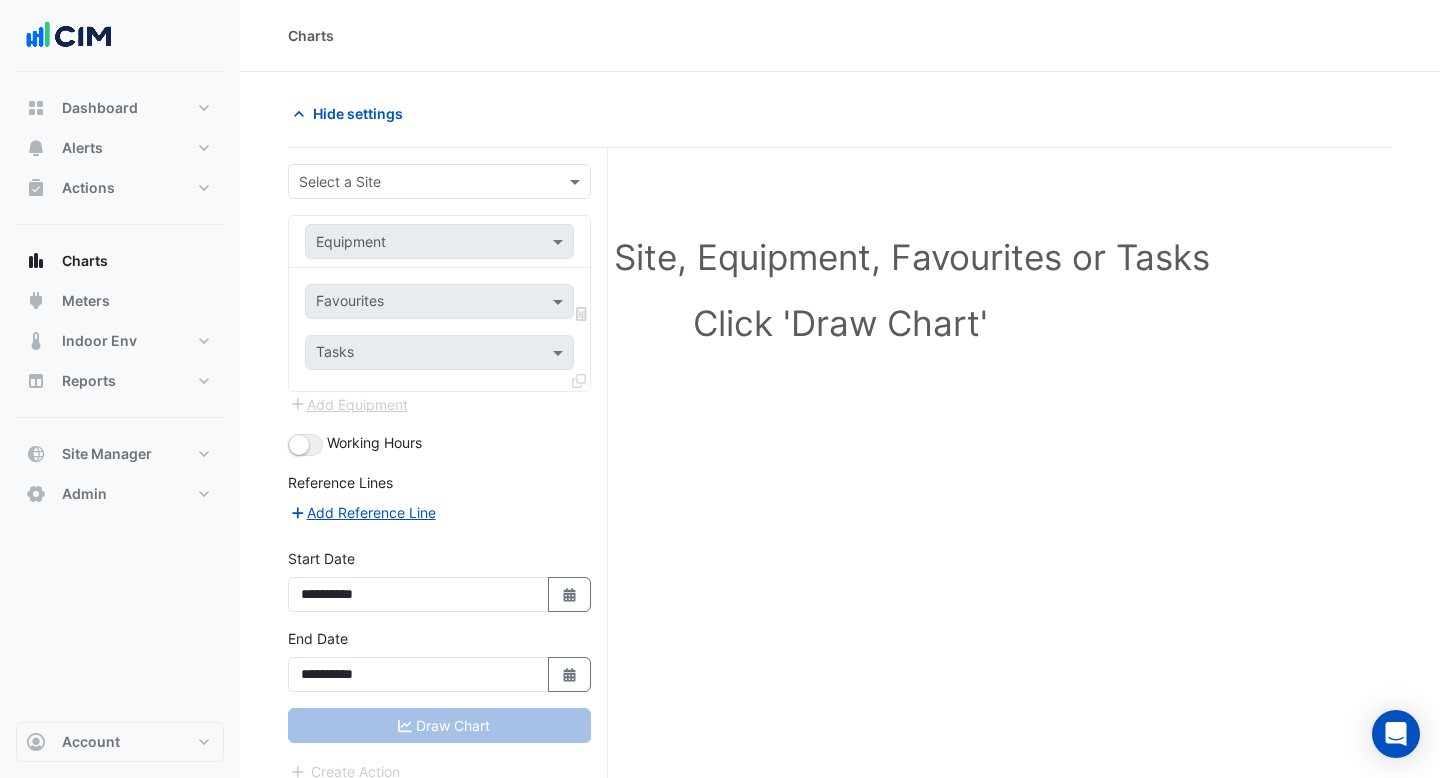 click at bounding box center [419, 182] 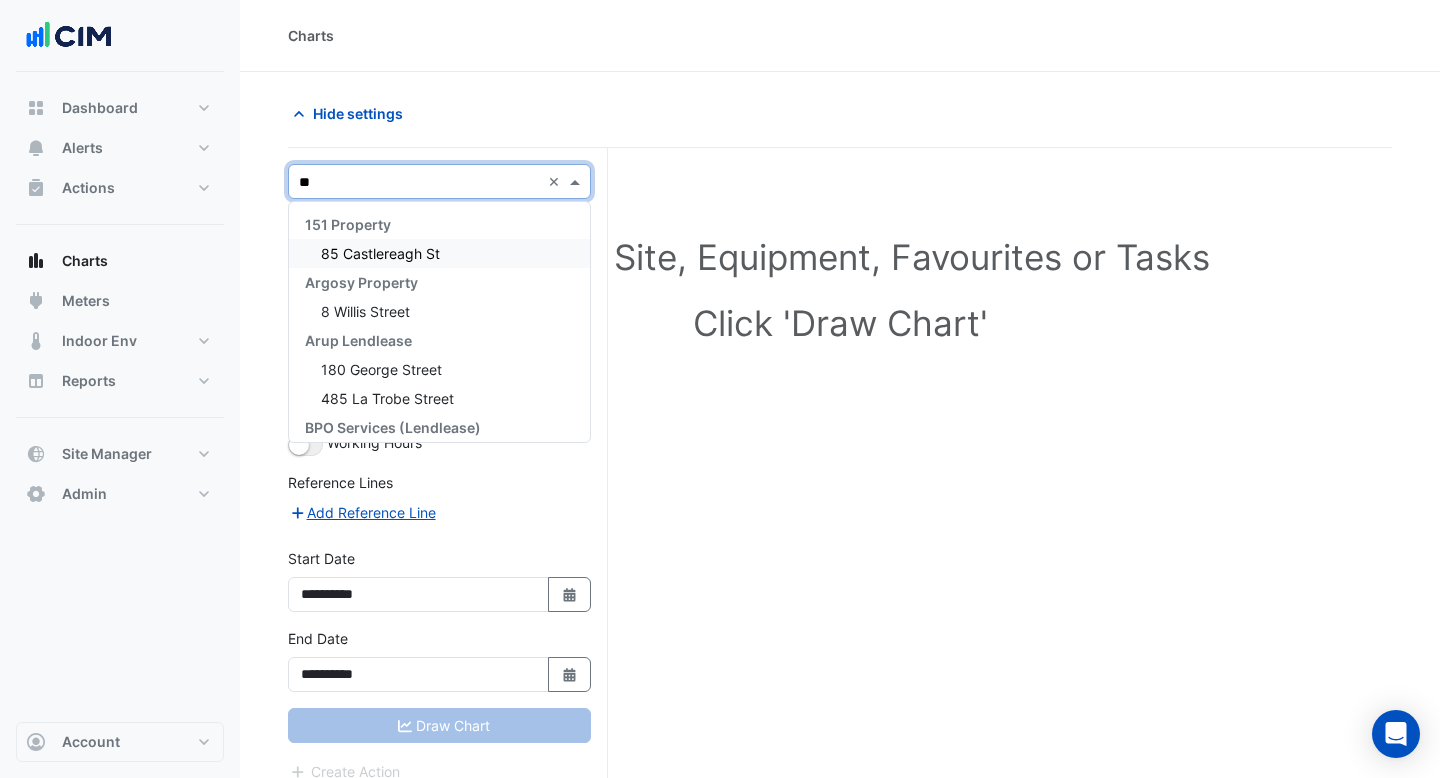 type on "***" 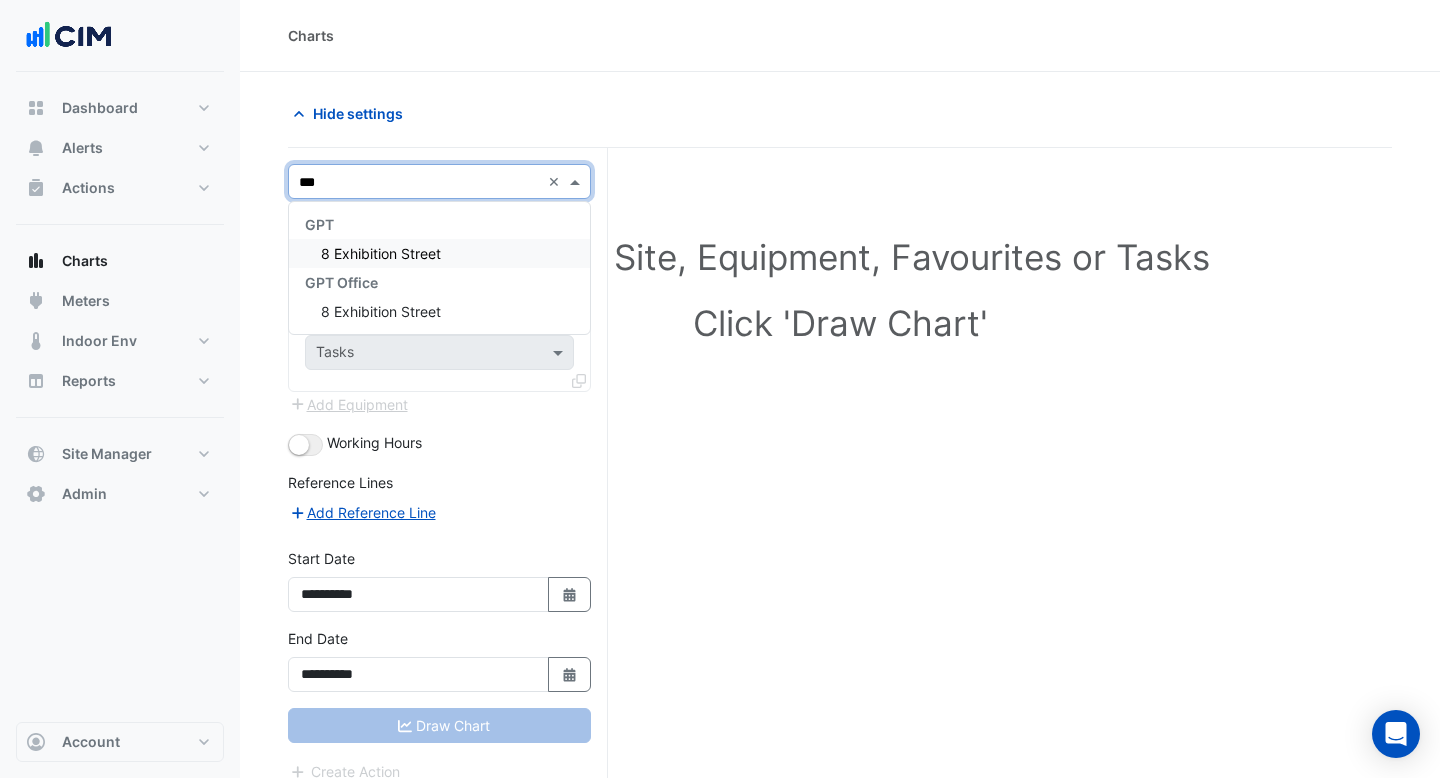 click on "8 Exhibition Street" at bounding box center (439, 253) 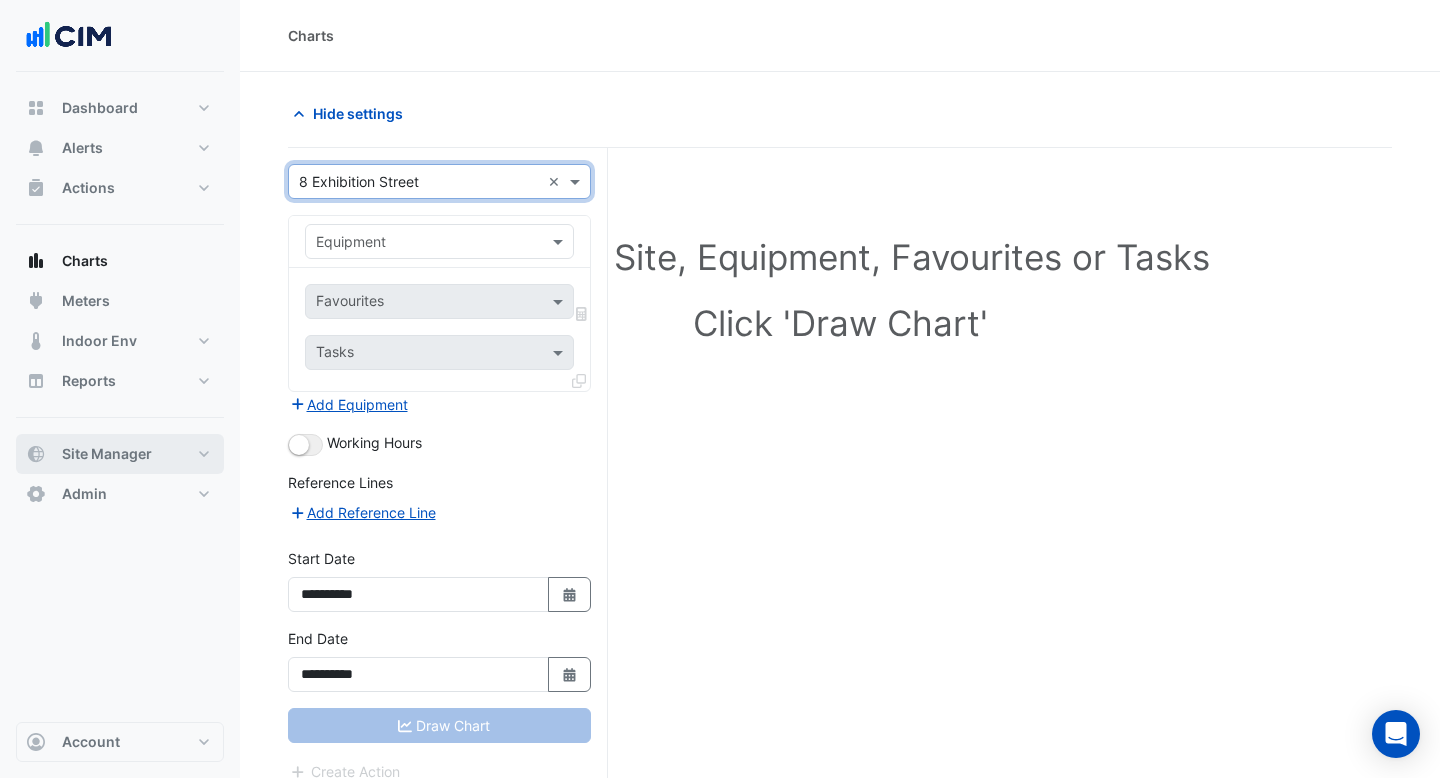 click on "Site Manager" at bounding box center [107, 454] 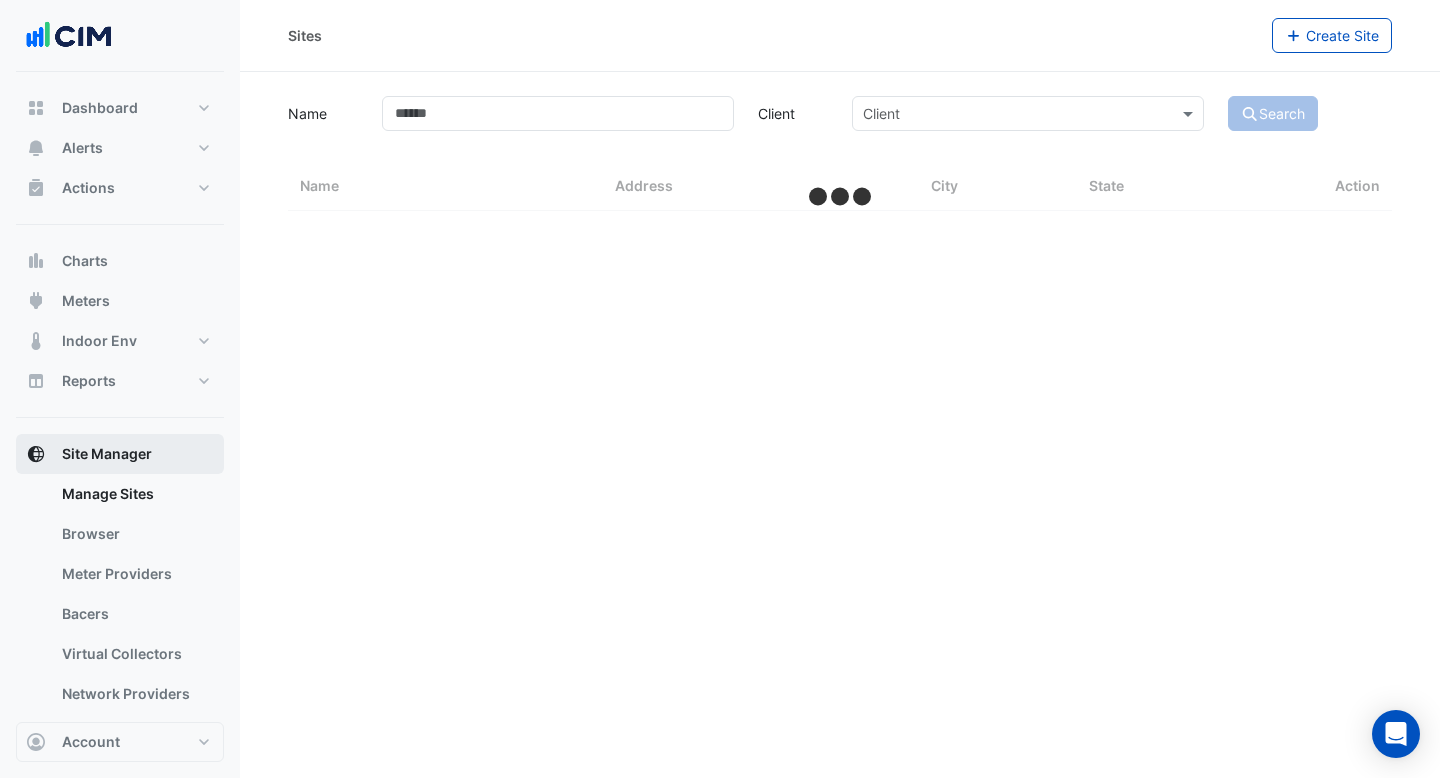 click on "Site Manager" at bounding box center (107, 454) 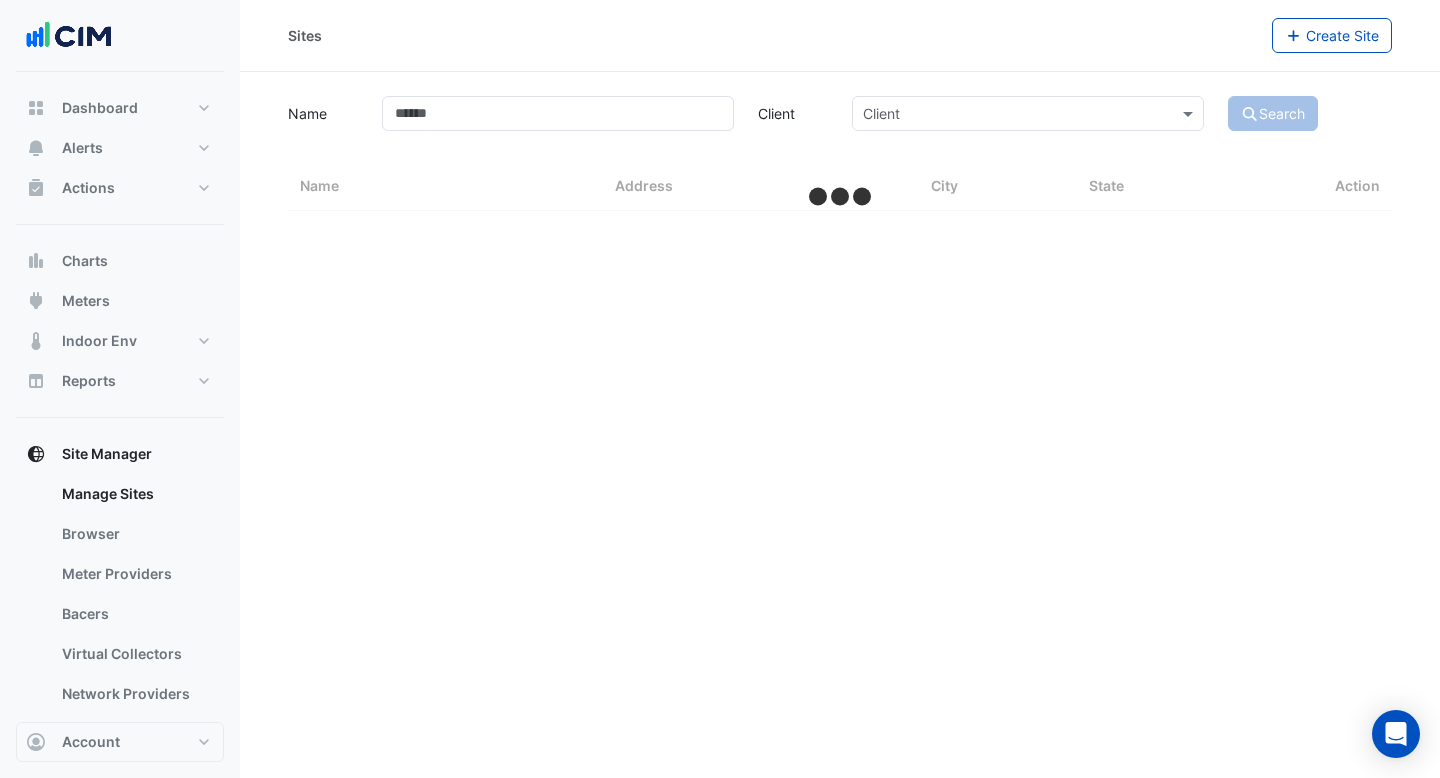 select on "***" 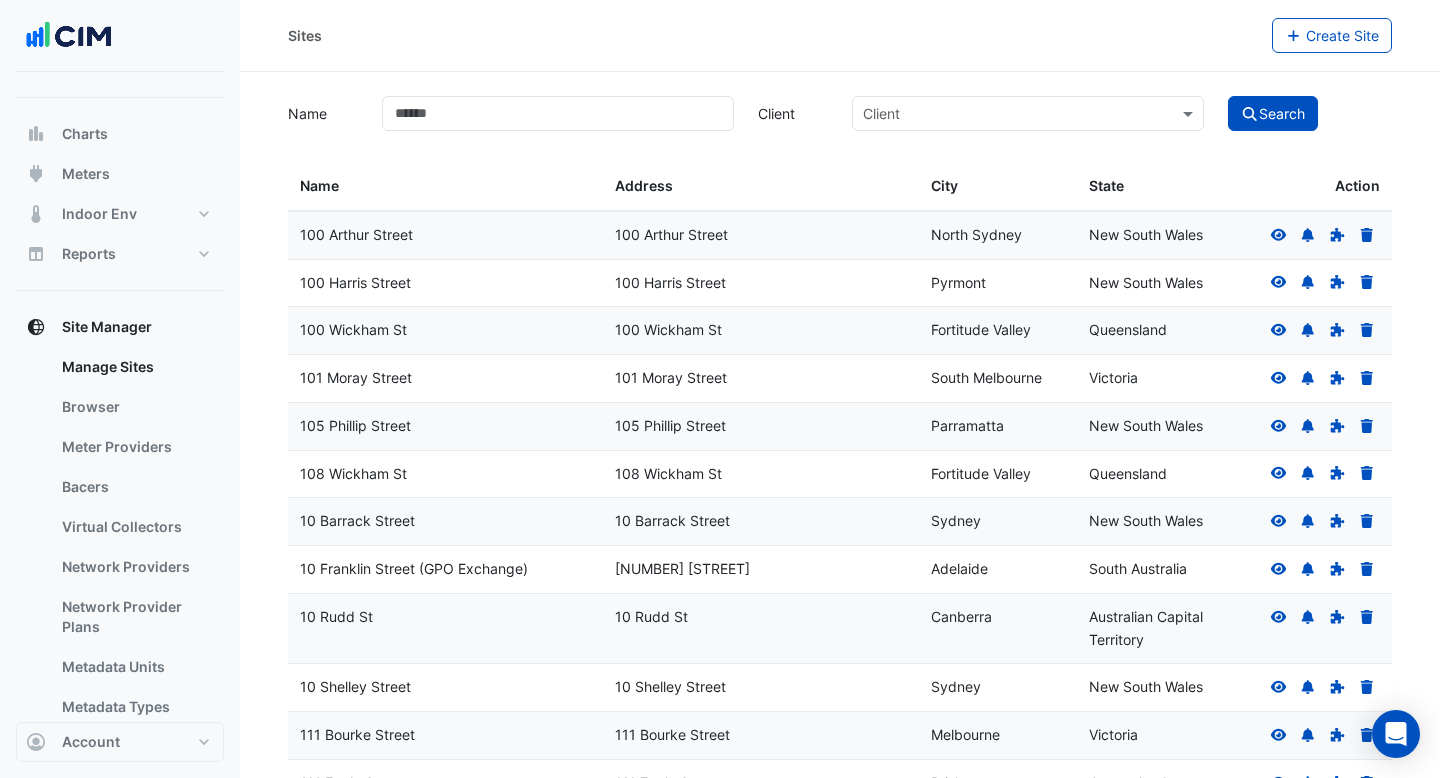 scroll, scrollTop: 344, scrollLeft: 0, axis: vertical 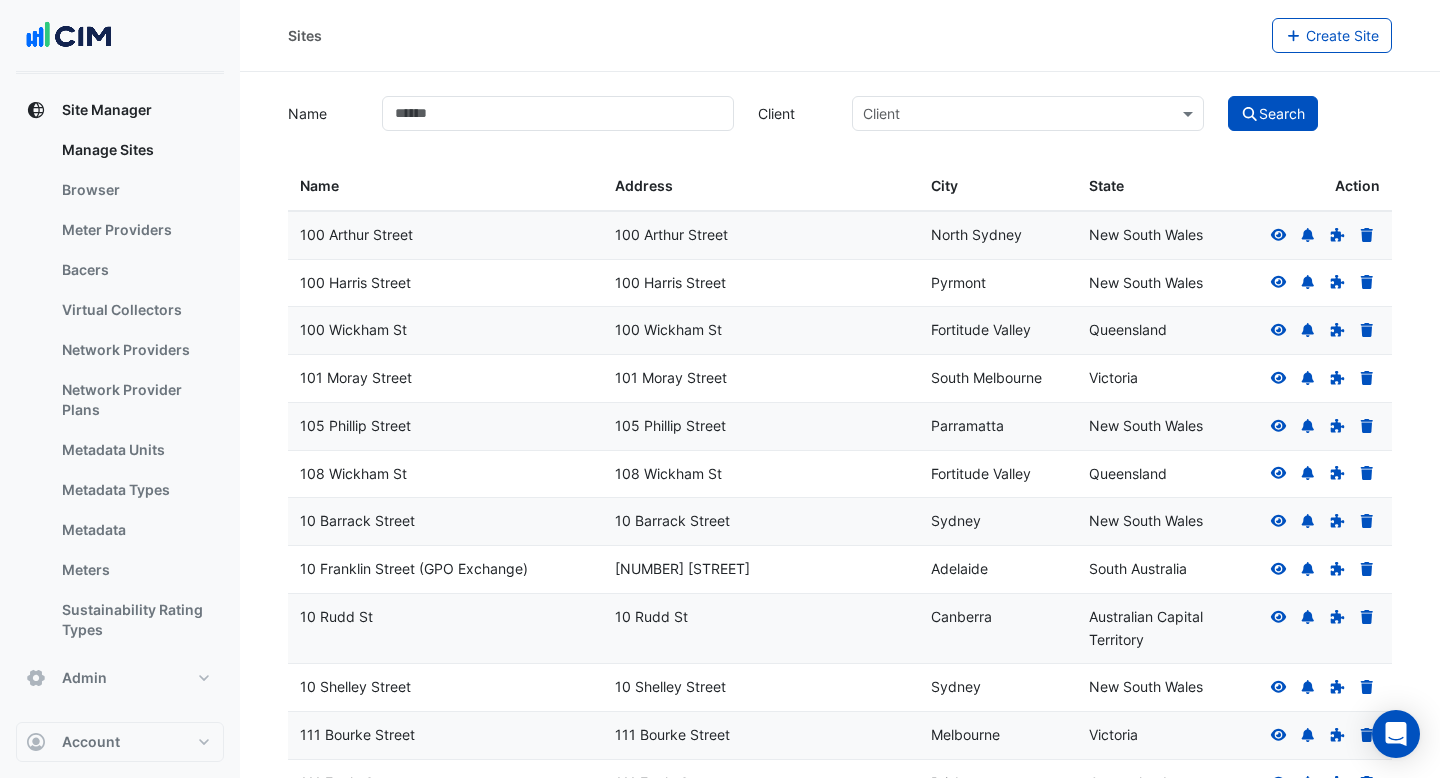 click on "Manage Sites
Browser
Meter Providers
Bacers
Virtual Collectors
Network Providers
Network Provider Plans
Metadata Units
Metadata Types
Metadata
Meters
Sustainability Rating Types" at bounding box center (120, 394) 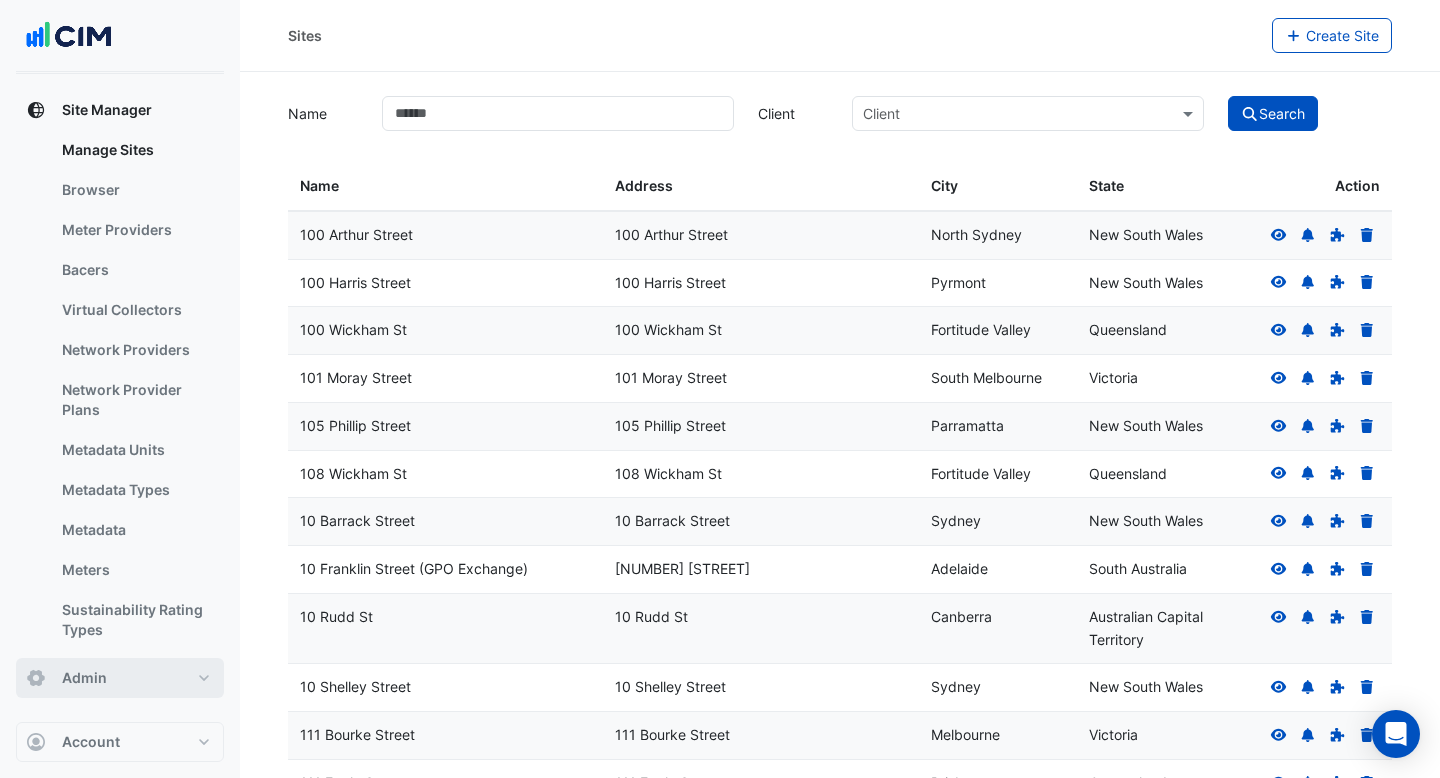 click on "Admin" at bounding box center (84, 678) 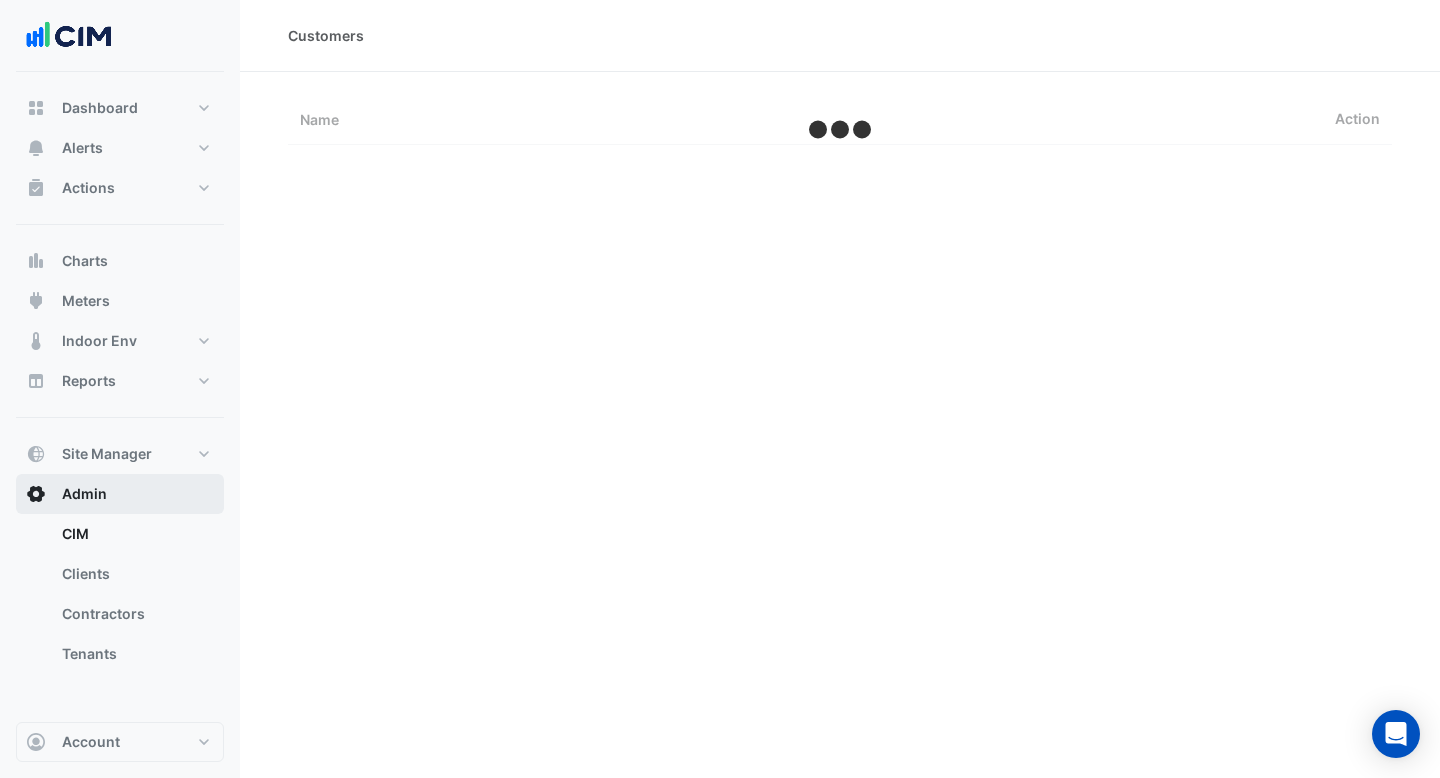 scroll, scrollTop: 0, scrollLeft: 0, axis: both 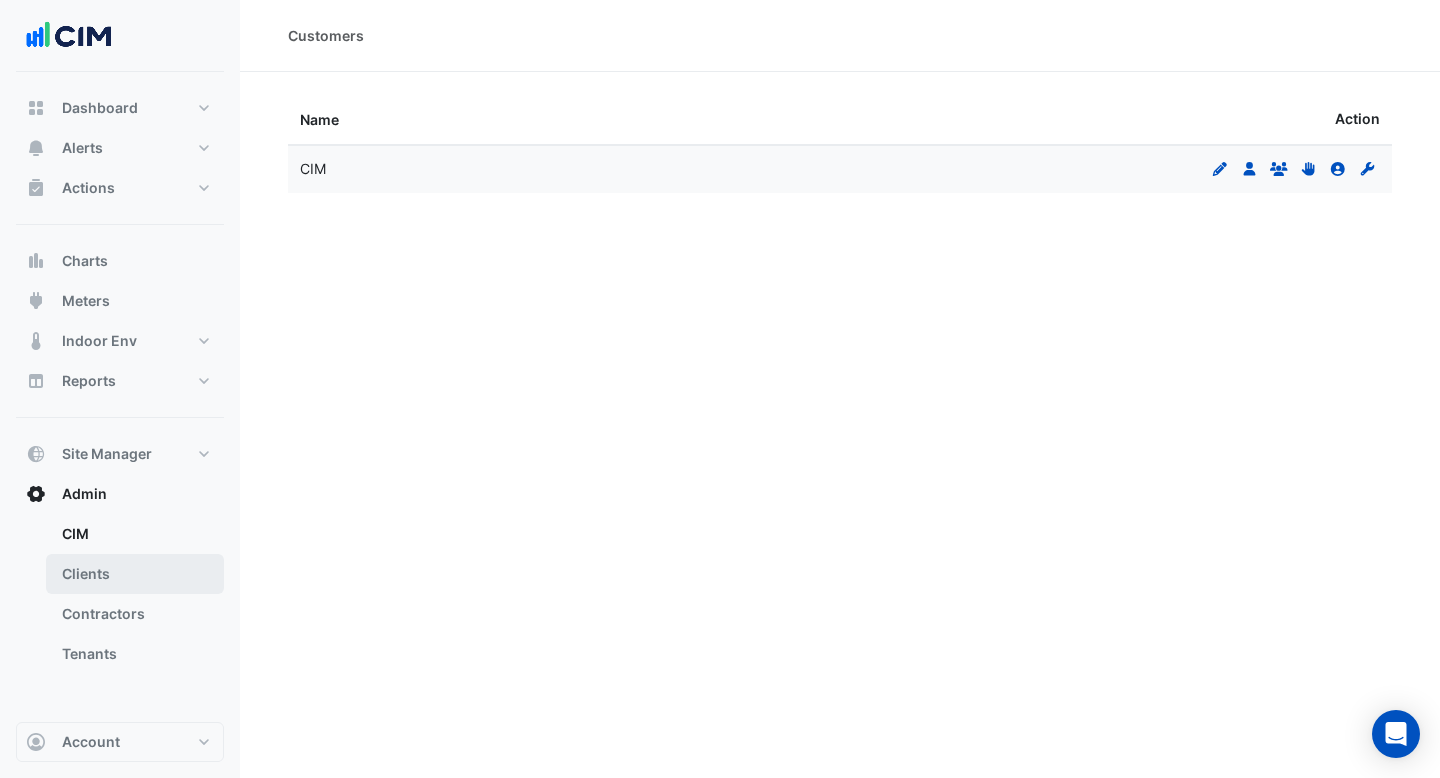 click on "Clients" at bounding box center [135, 574] 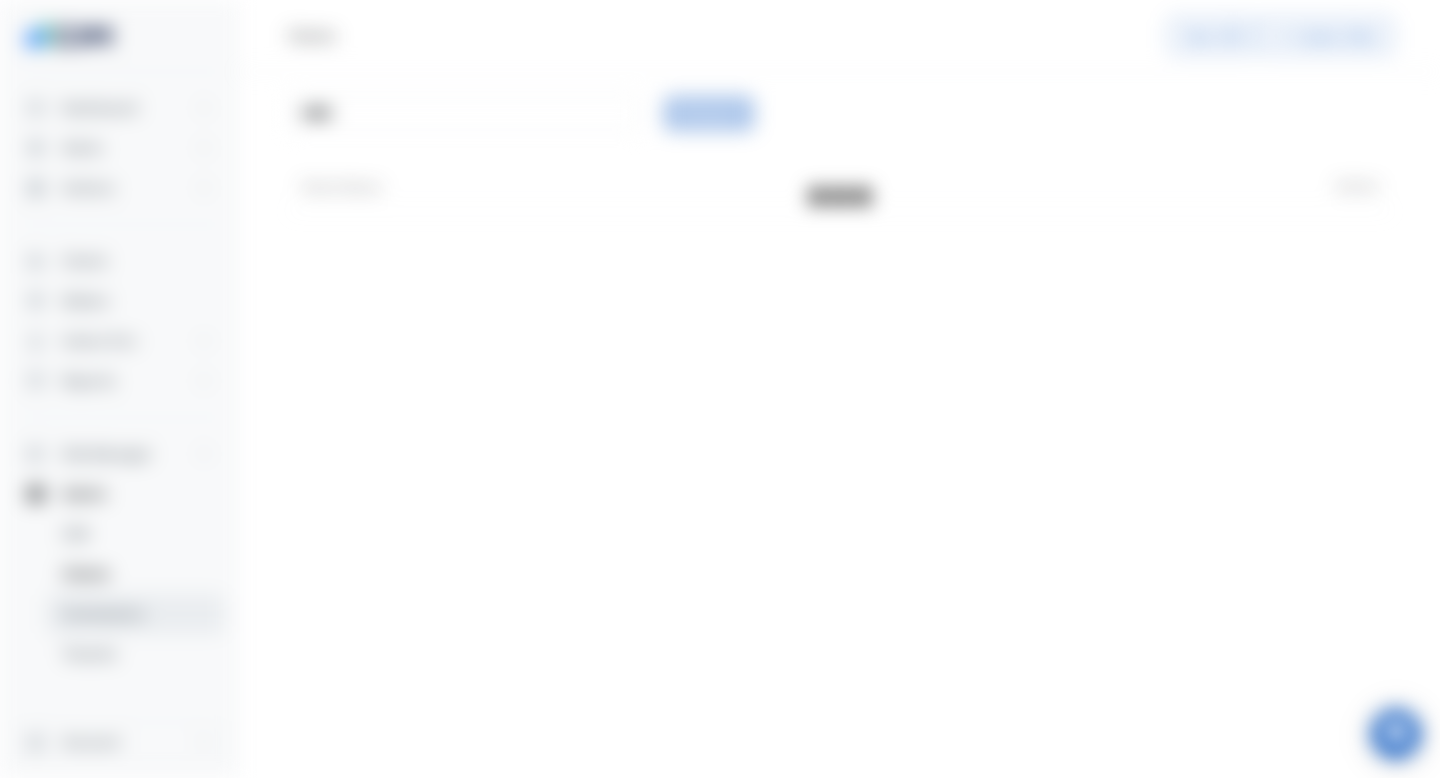 select on "***" 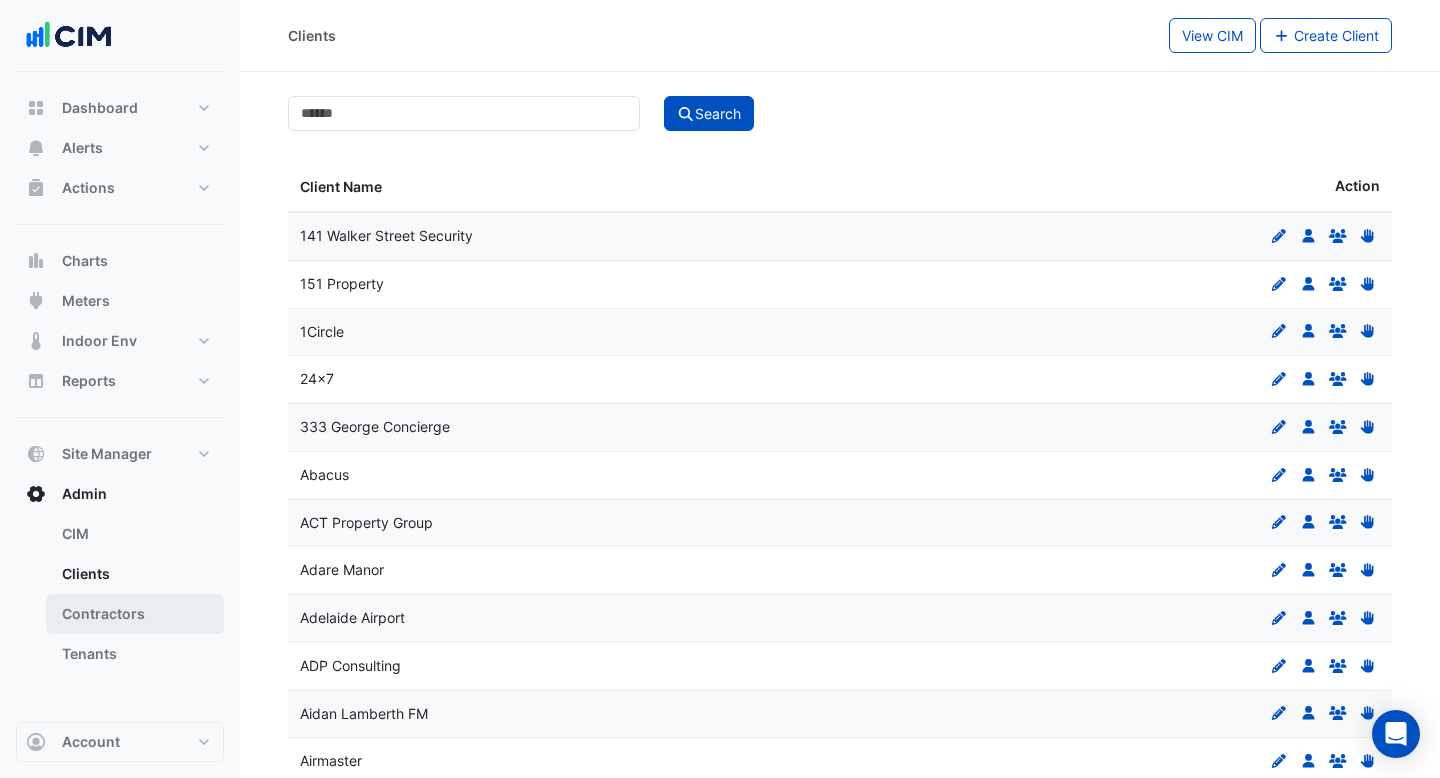 click on "Contractors" at bounding box center [135, 614] 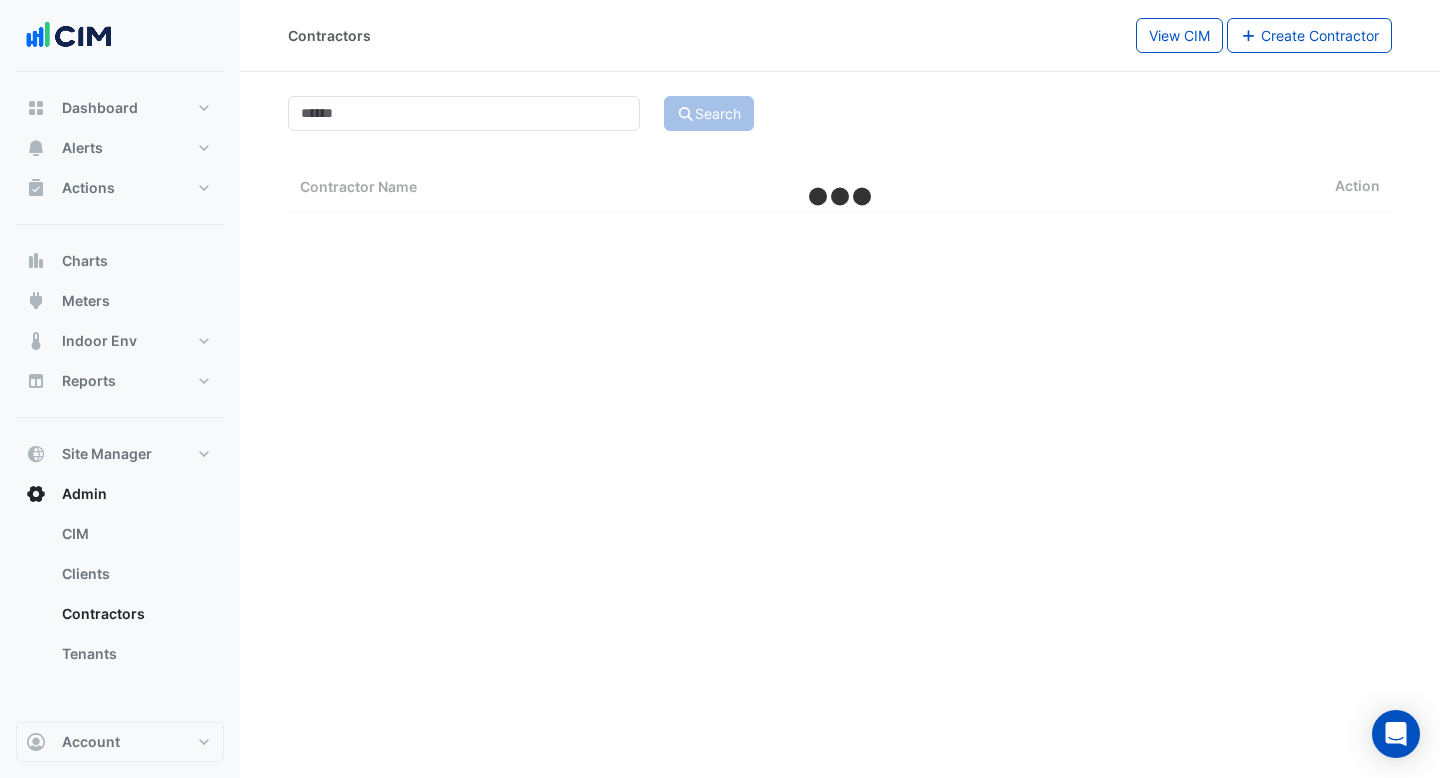 select on "***" 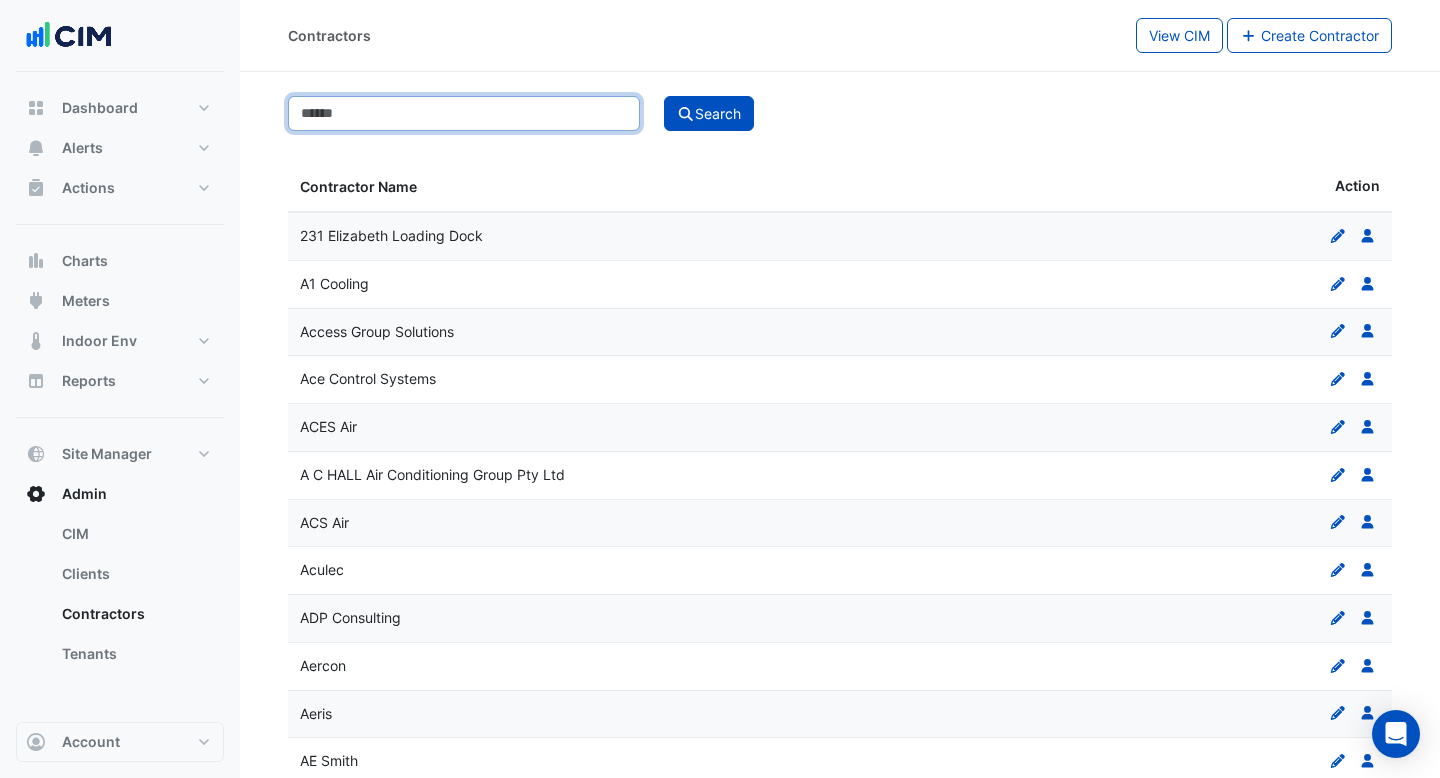 click 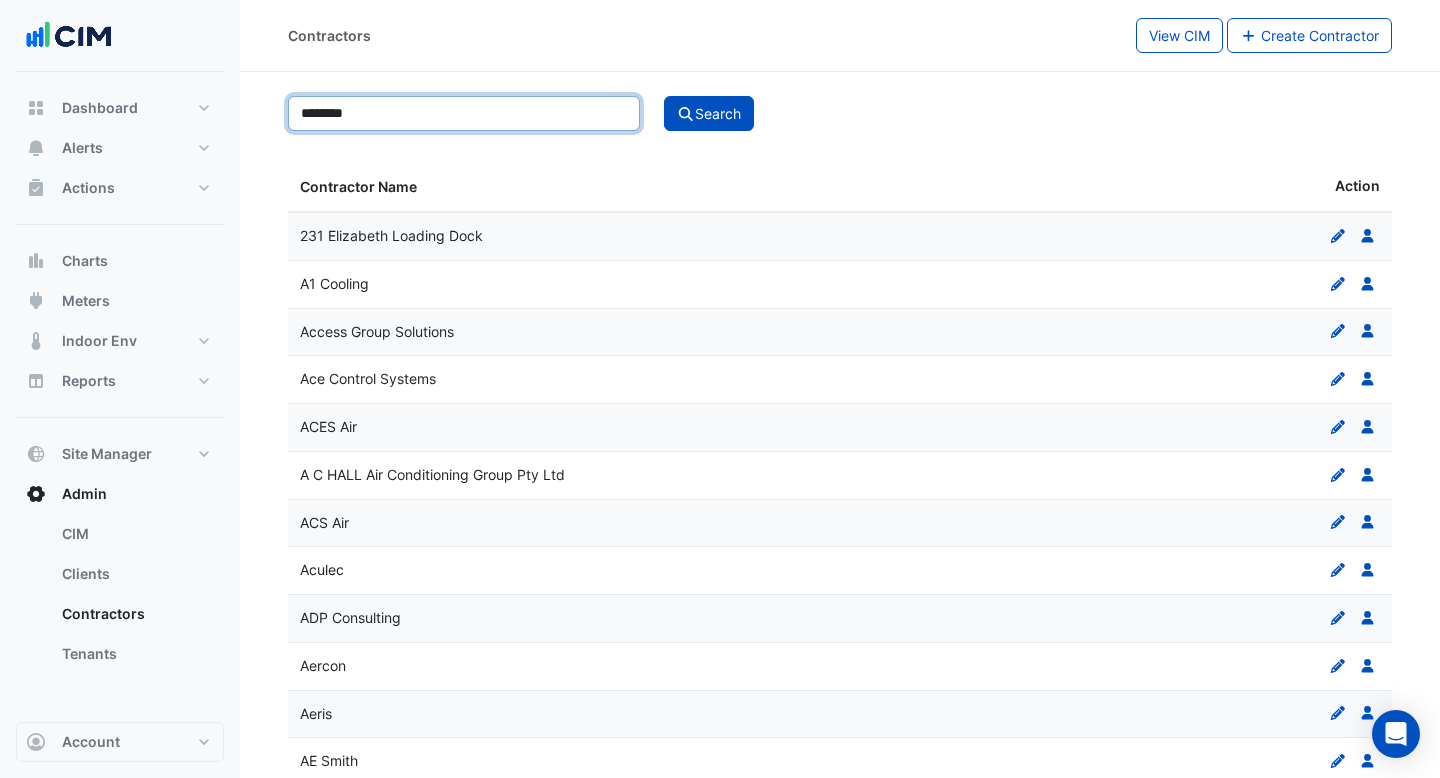 type on "********" 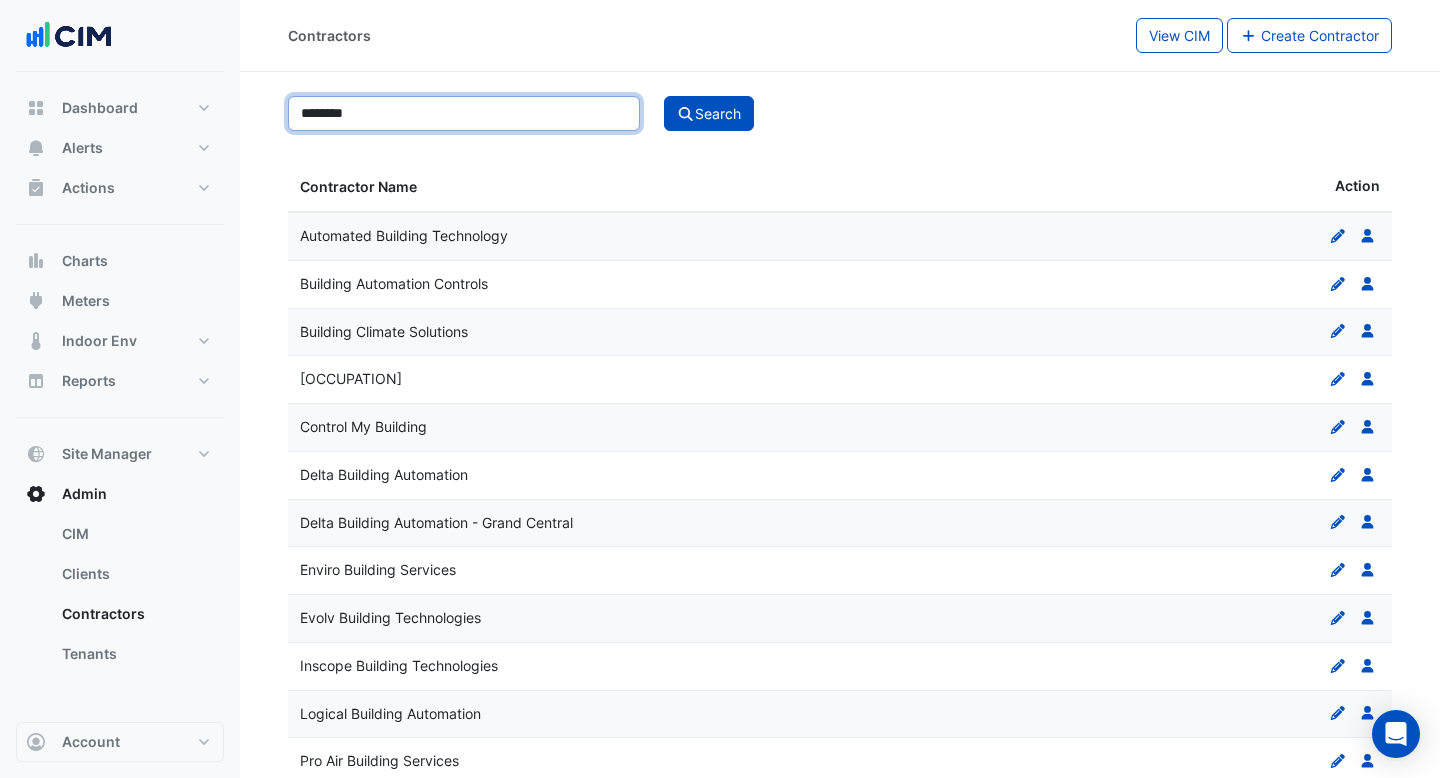 scroll, scrollTop: 33, scrollLeft: 0, axis: vertical 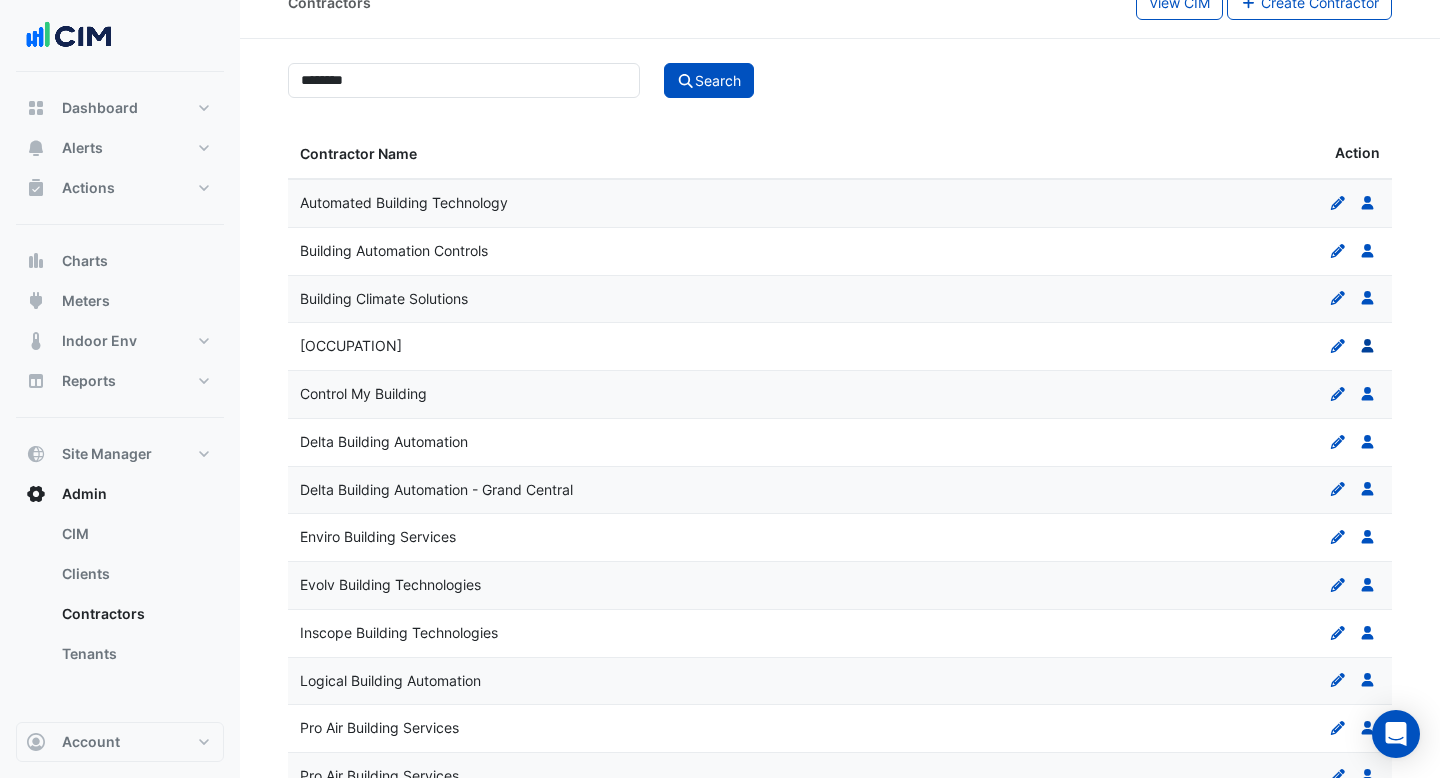 click on "Users" 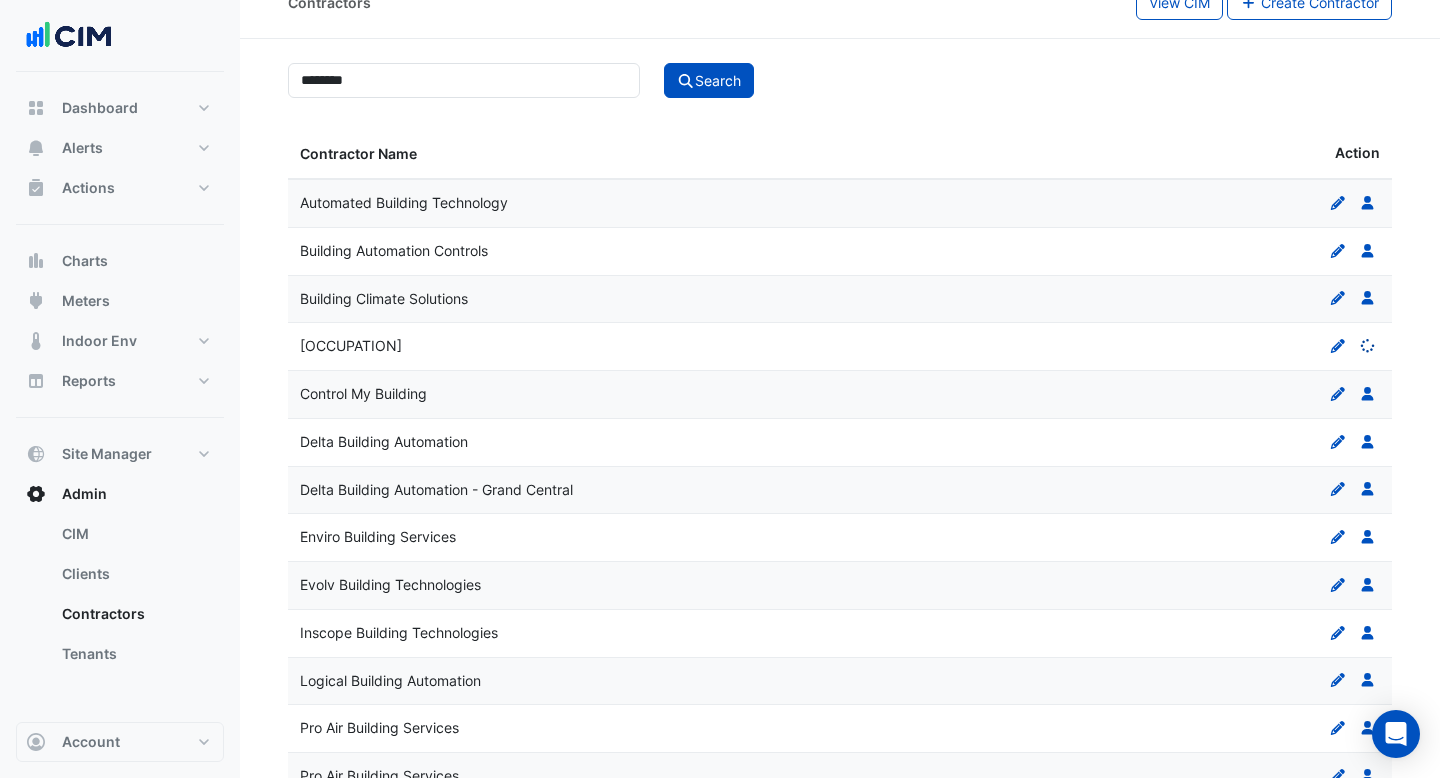 scroll, scrollTop: 0, scrollLeft: 0, axis: both 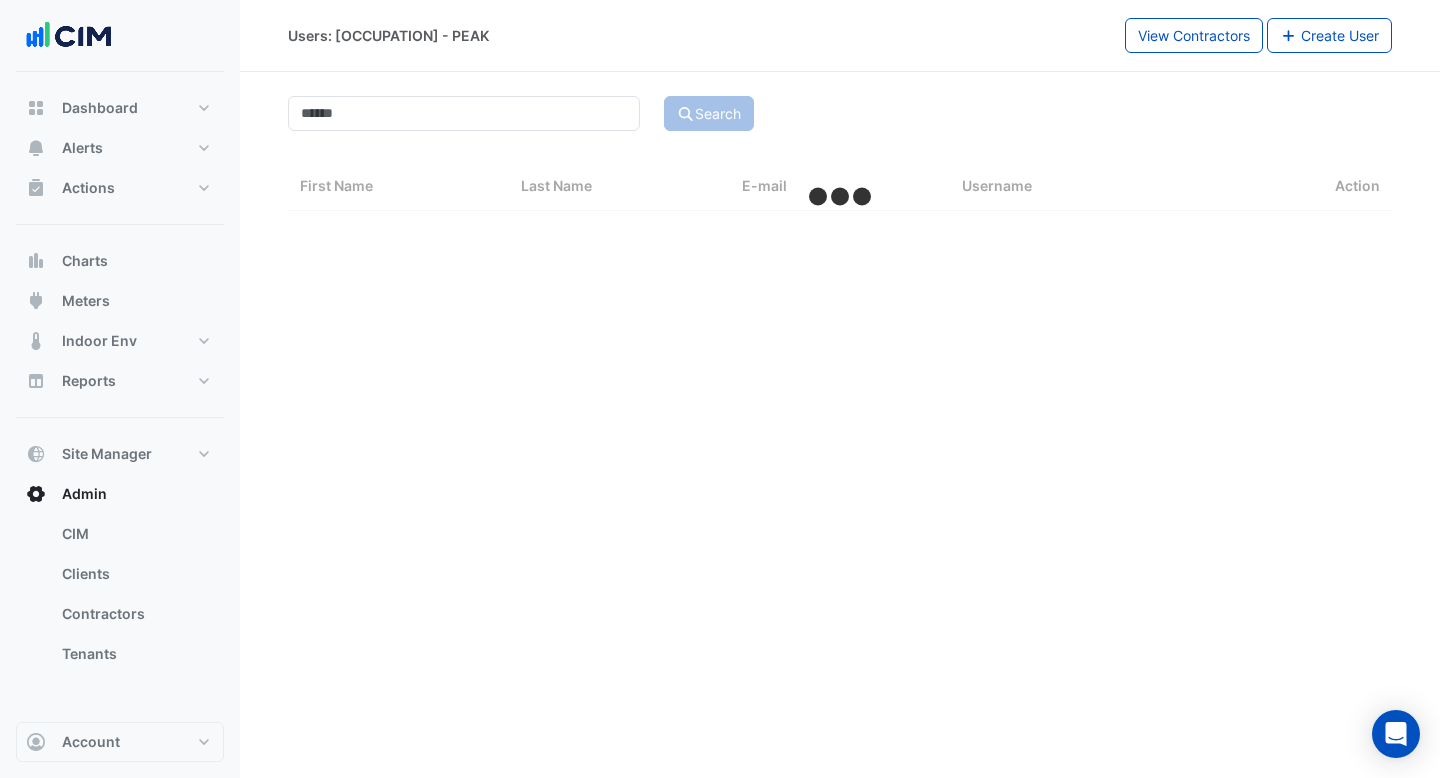 select on "***" 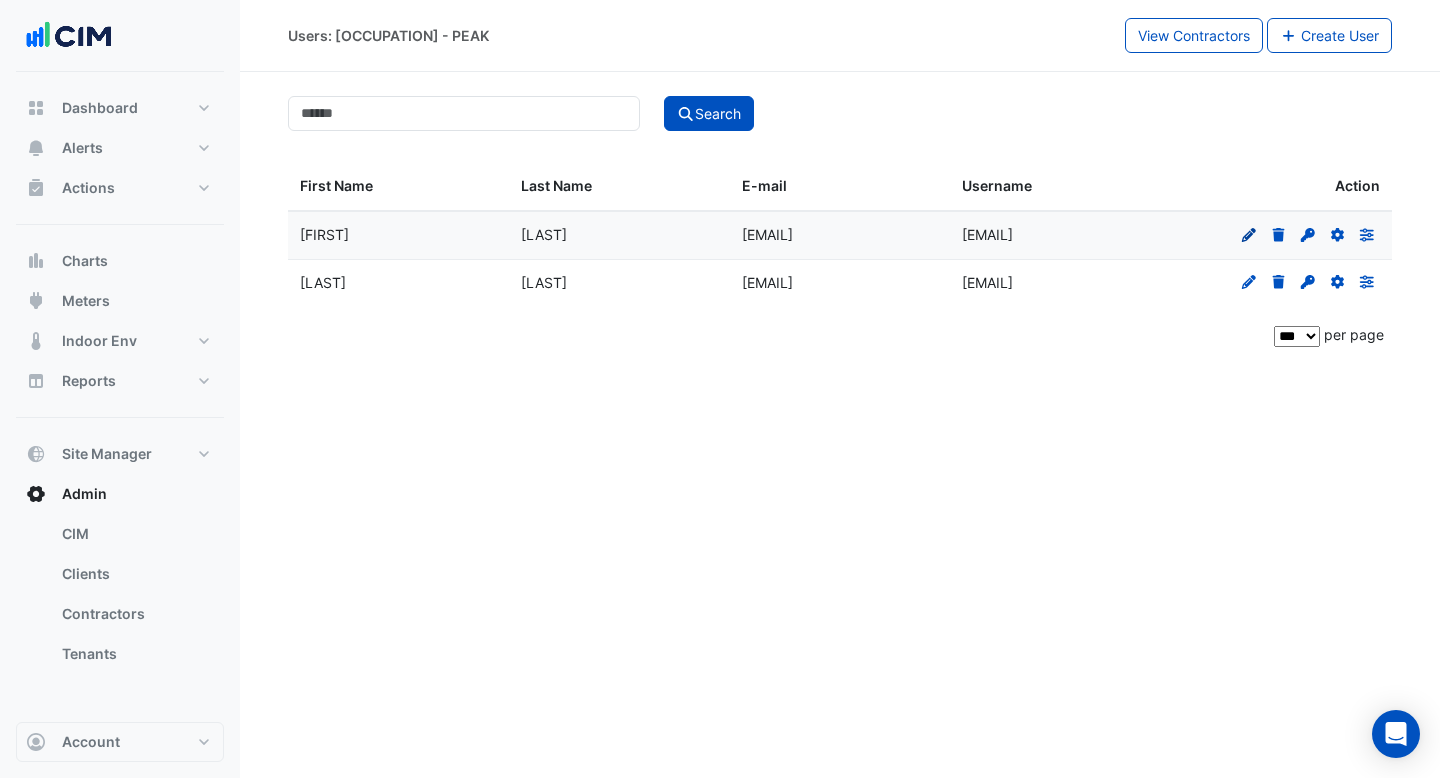click on "Edit" 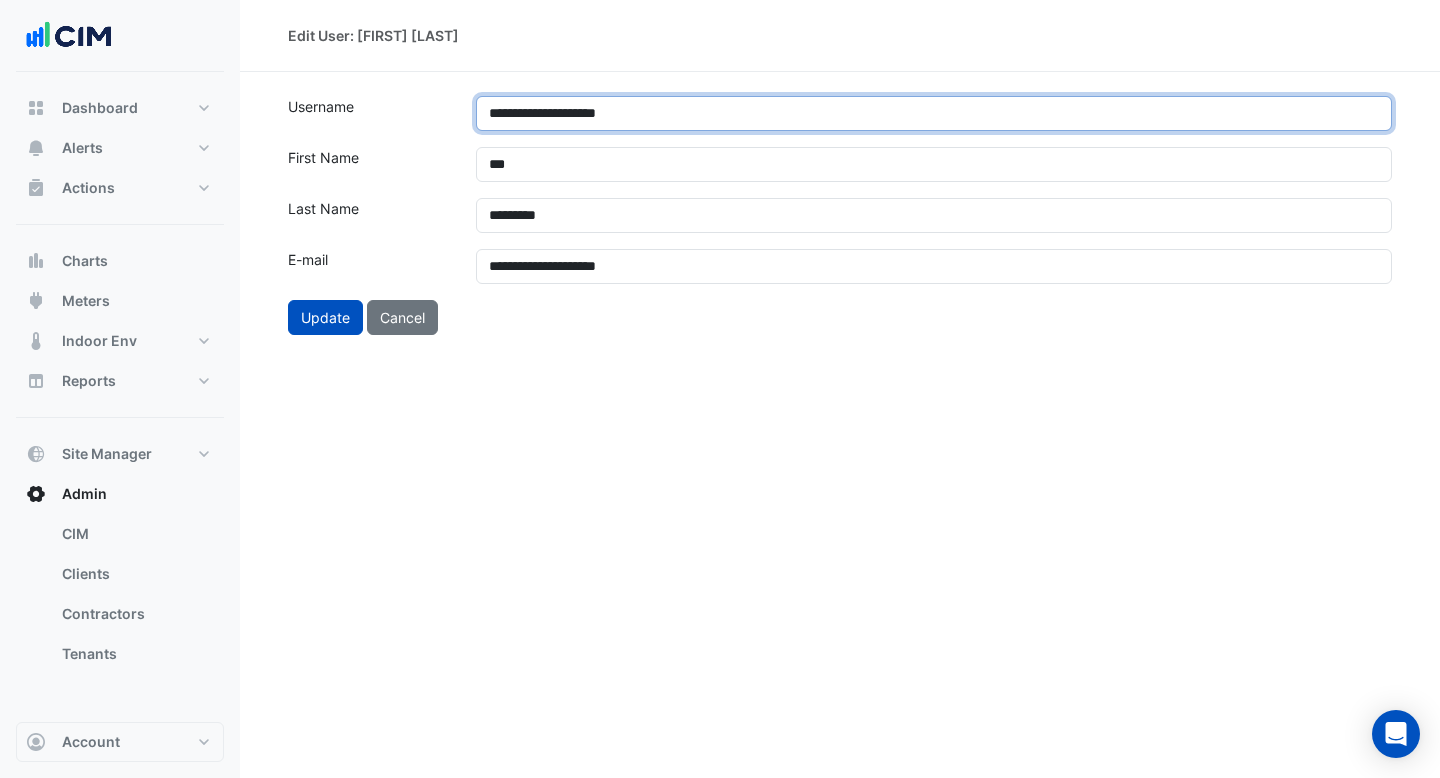 click on "**********" at bounding box center [934, 113] 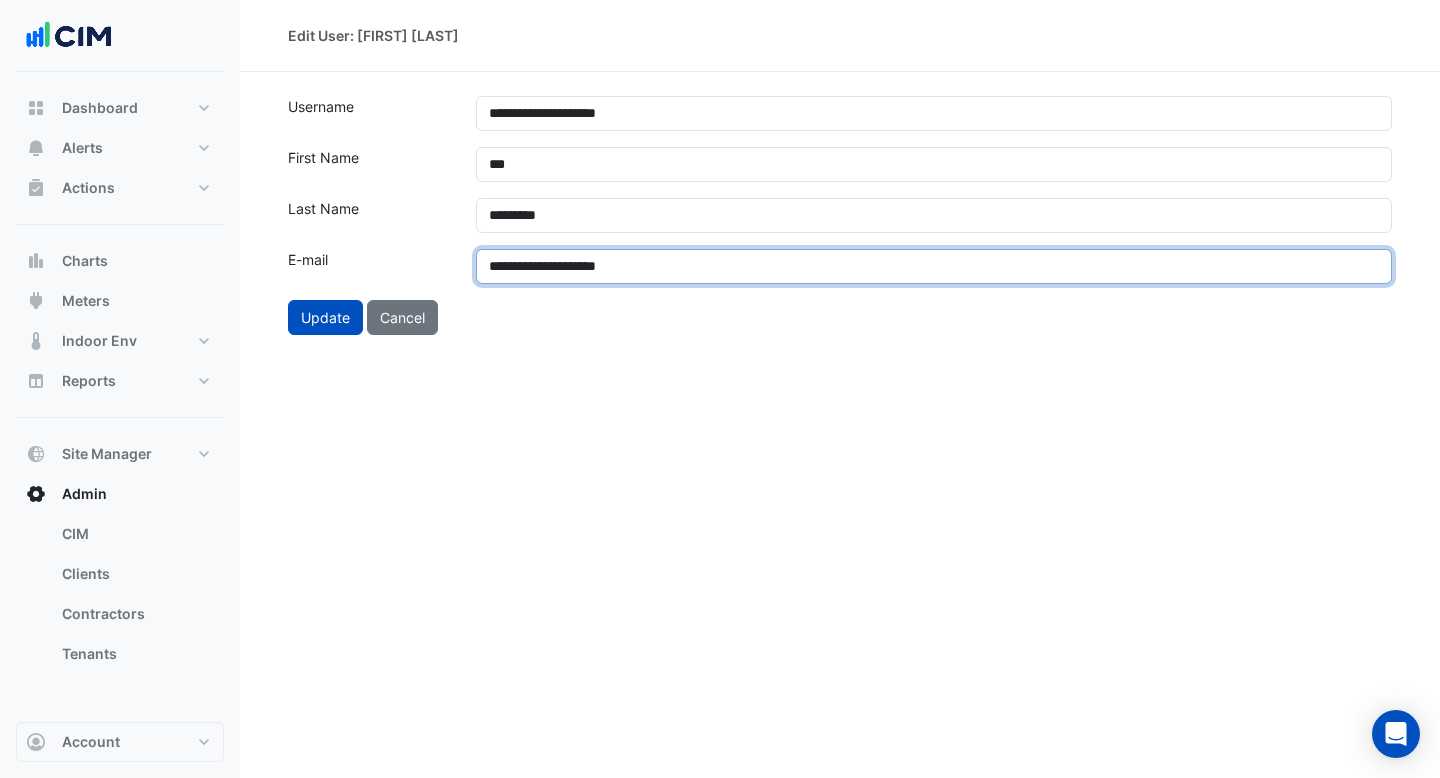 click on "**********" at bounding box center [934, 266] 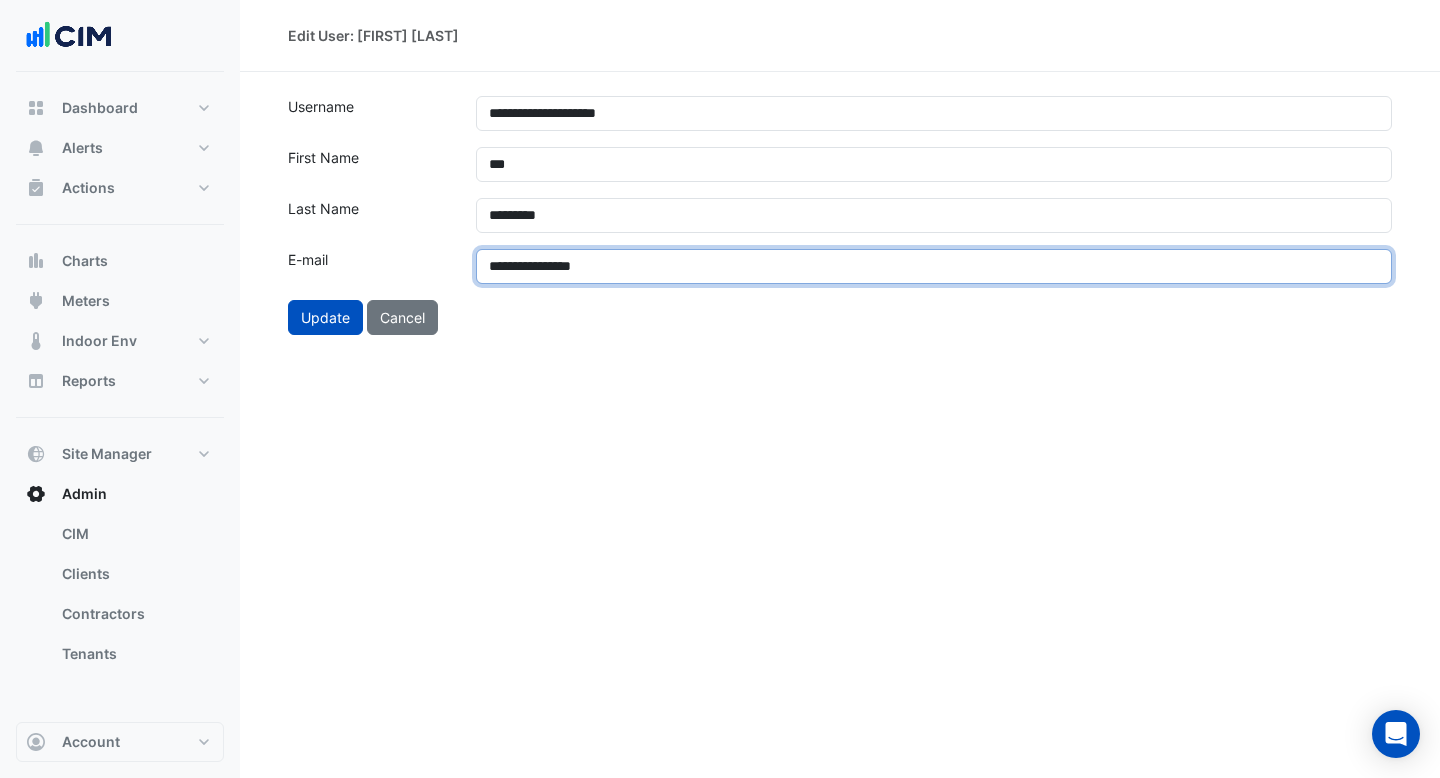 type on "**********" 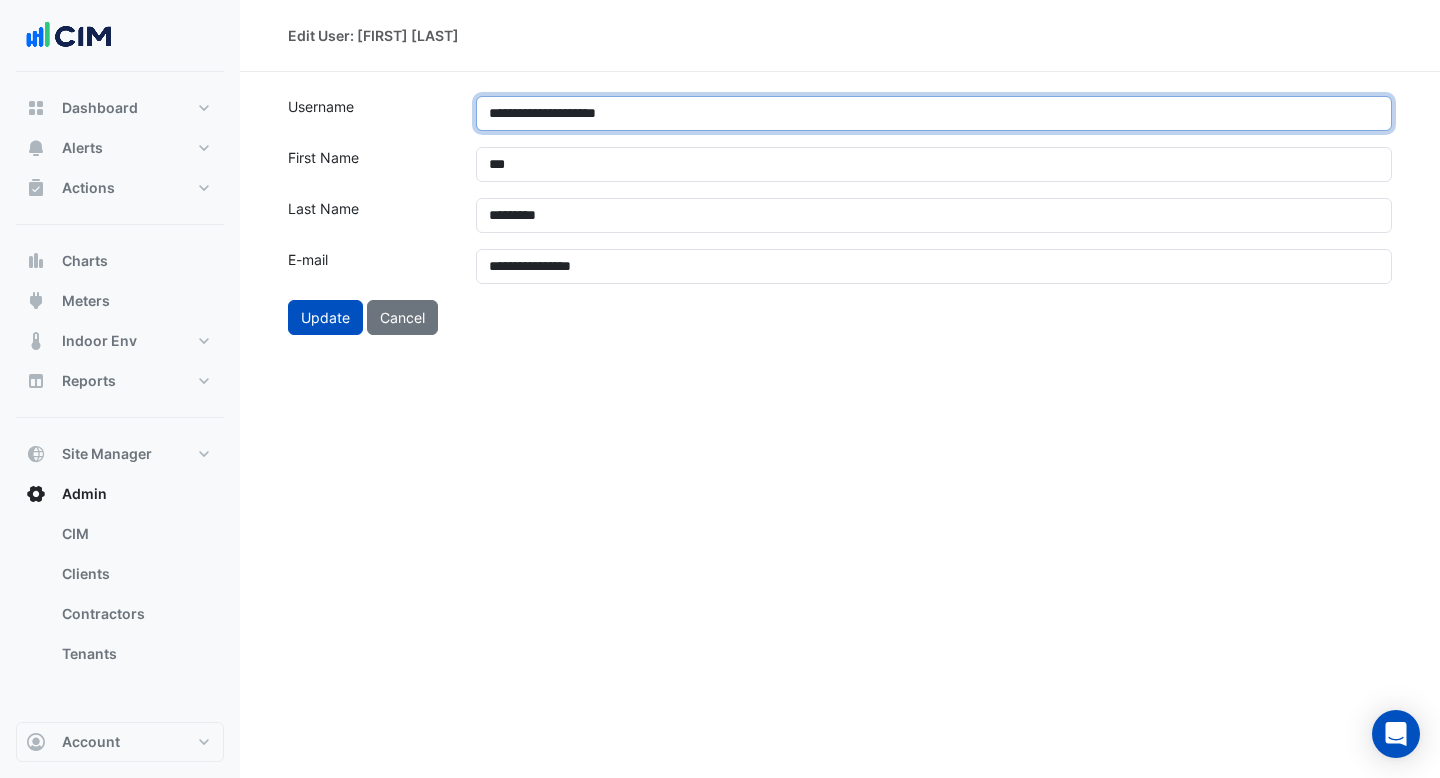 drag, startPoint x: 574, startPoint y: 115, endPoint x: 464, endPoint y: 113, distance: 110.01818 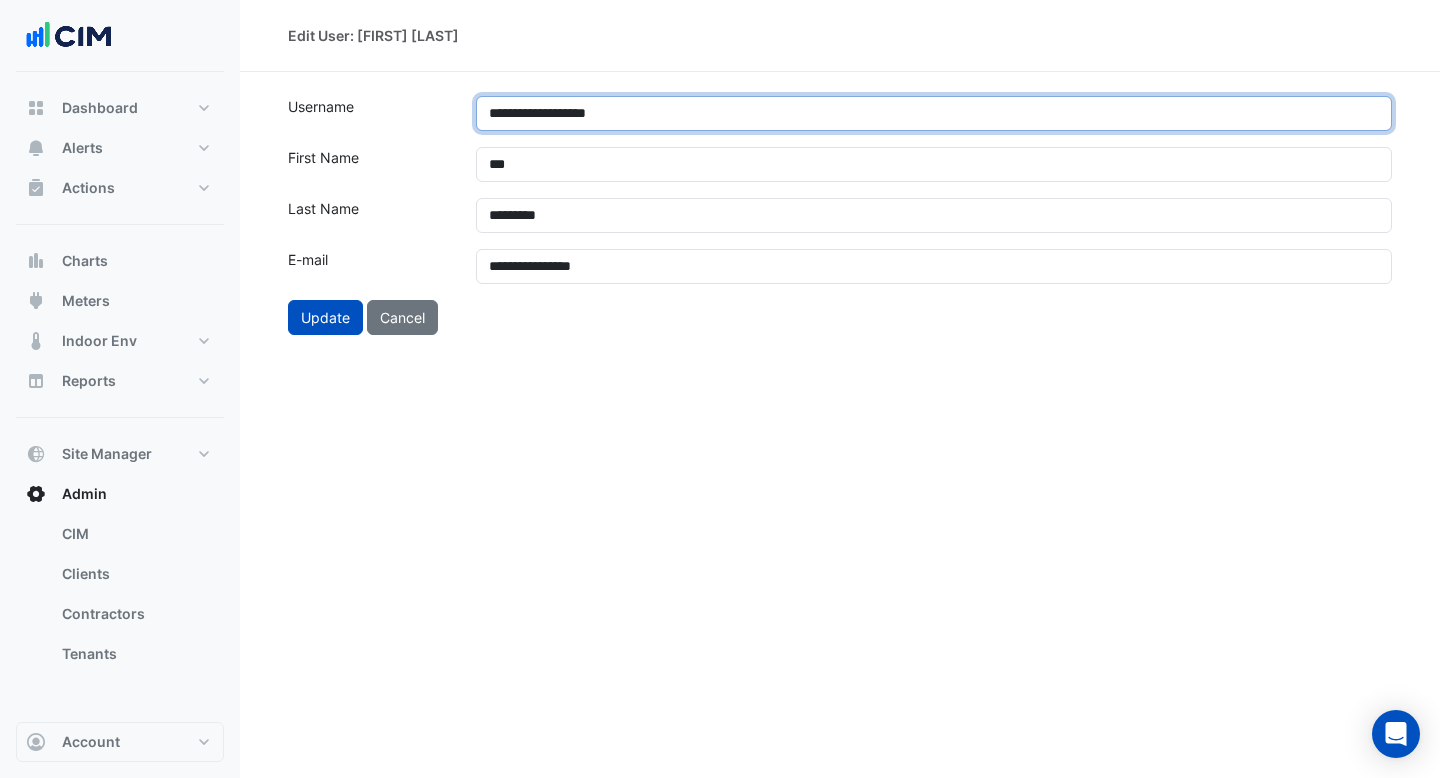 type on "**********" 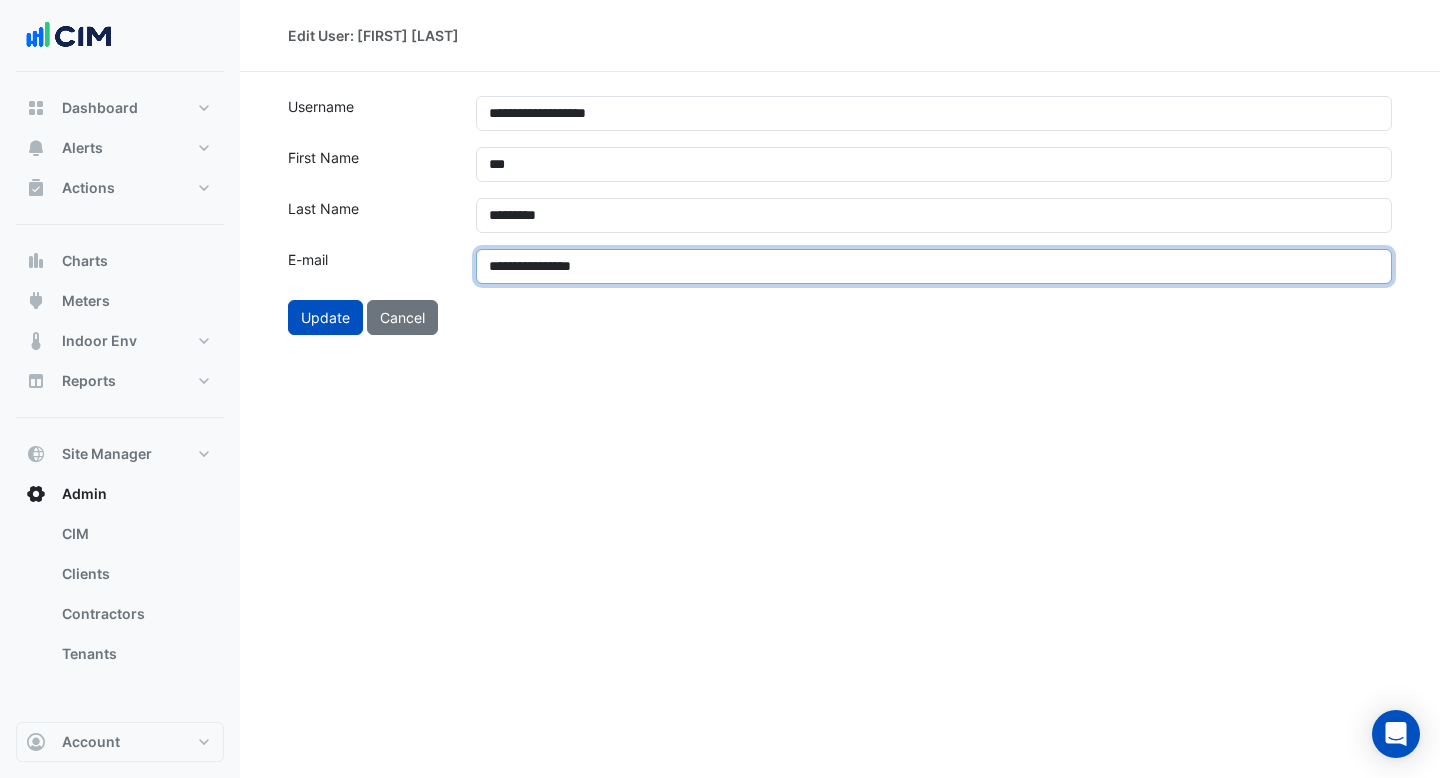 click on "**********" at bounding box center [934, 266] 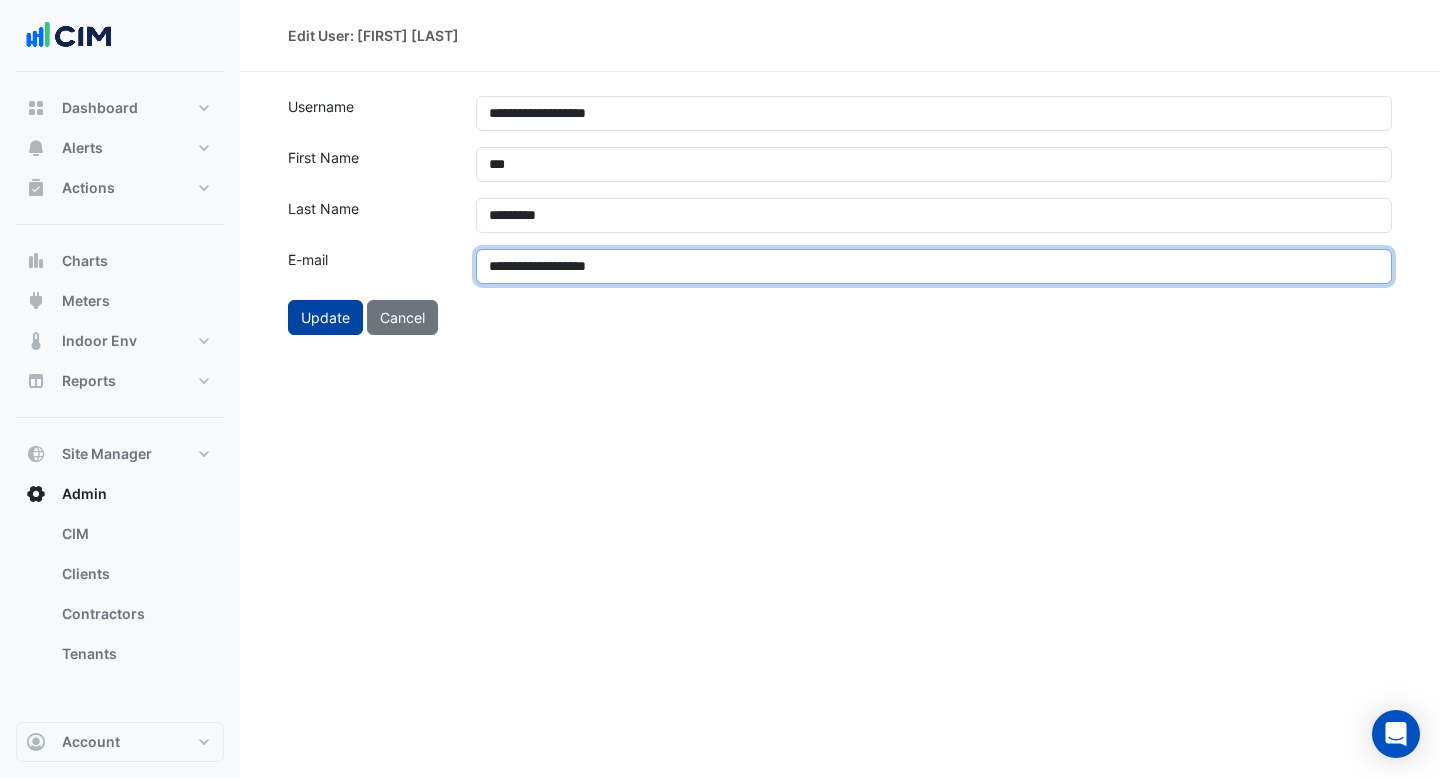 type on "**********" 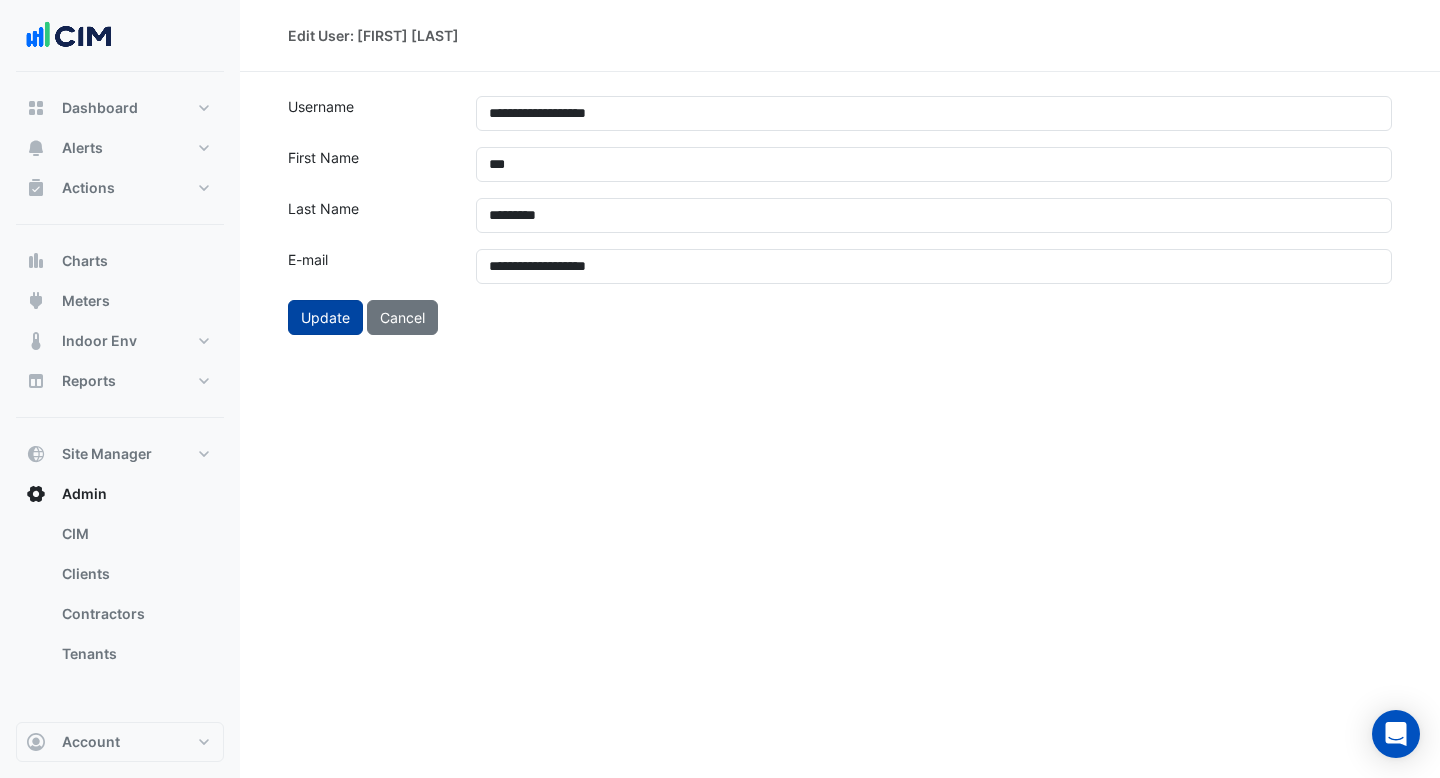click on "Update" 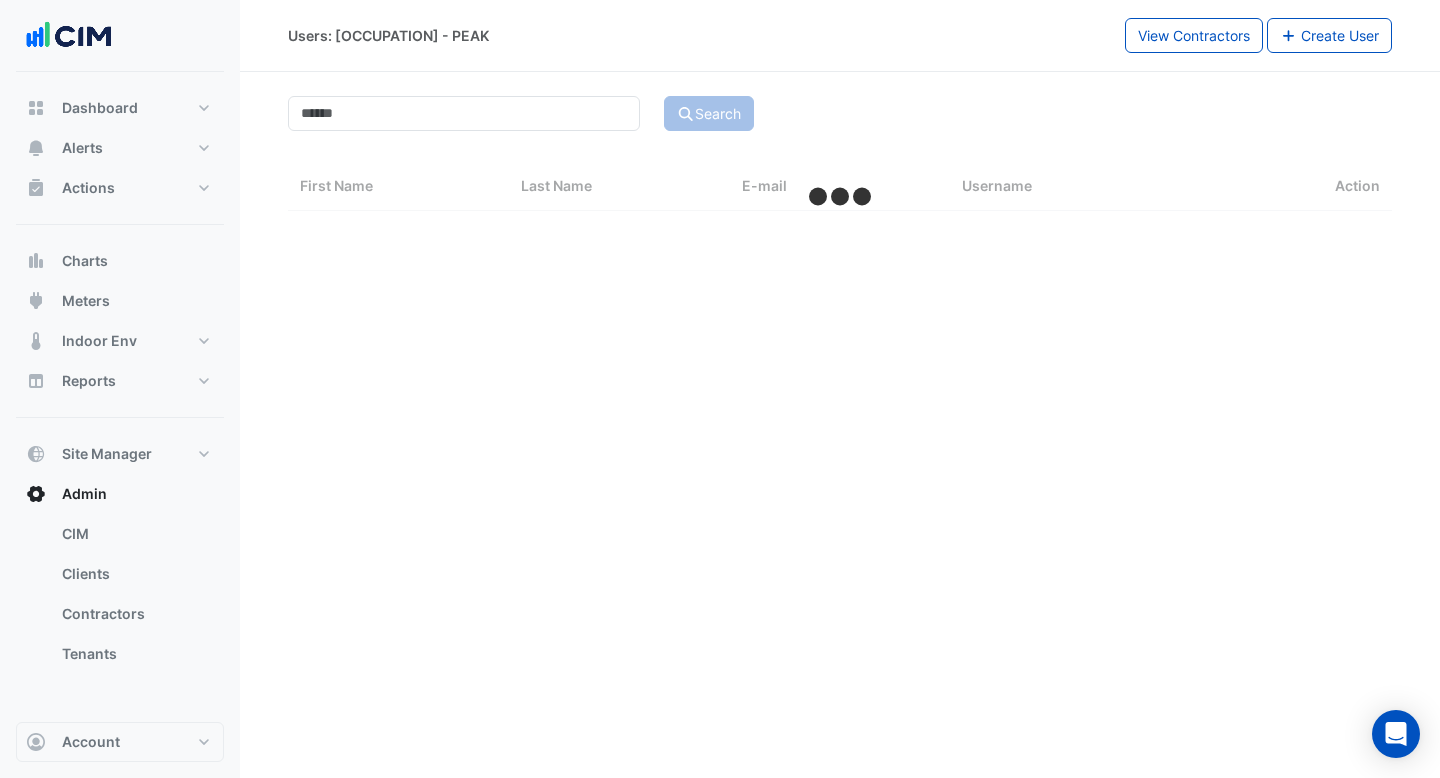 select on "***" 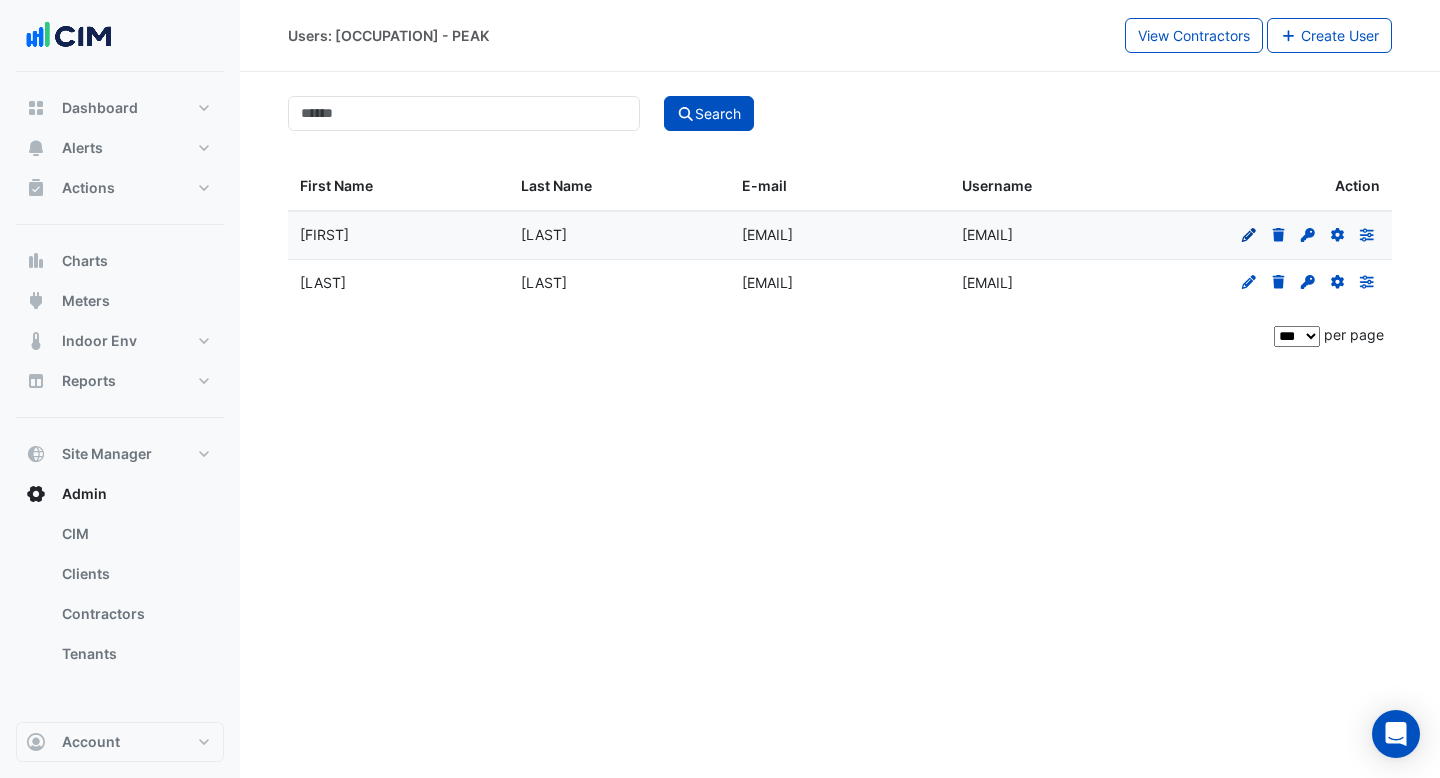 click on "Edit" 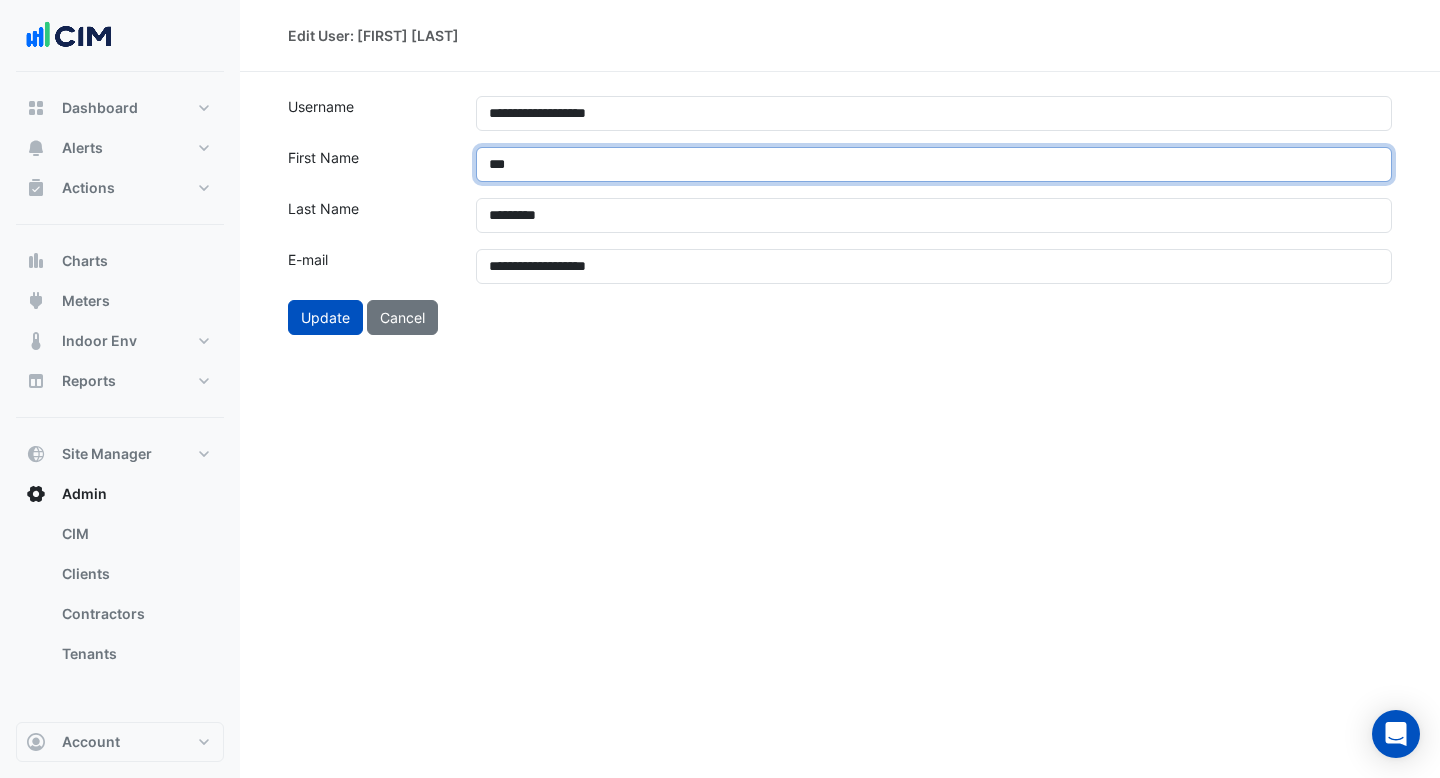 click on "***" at bounding box center [934, 164] 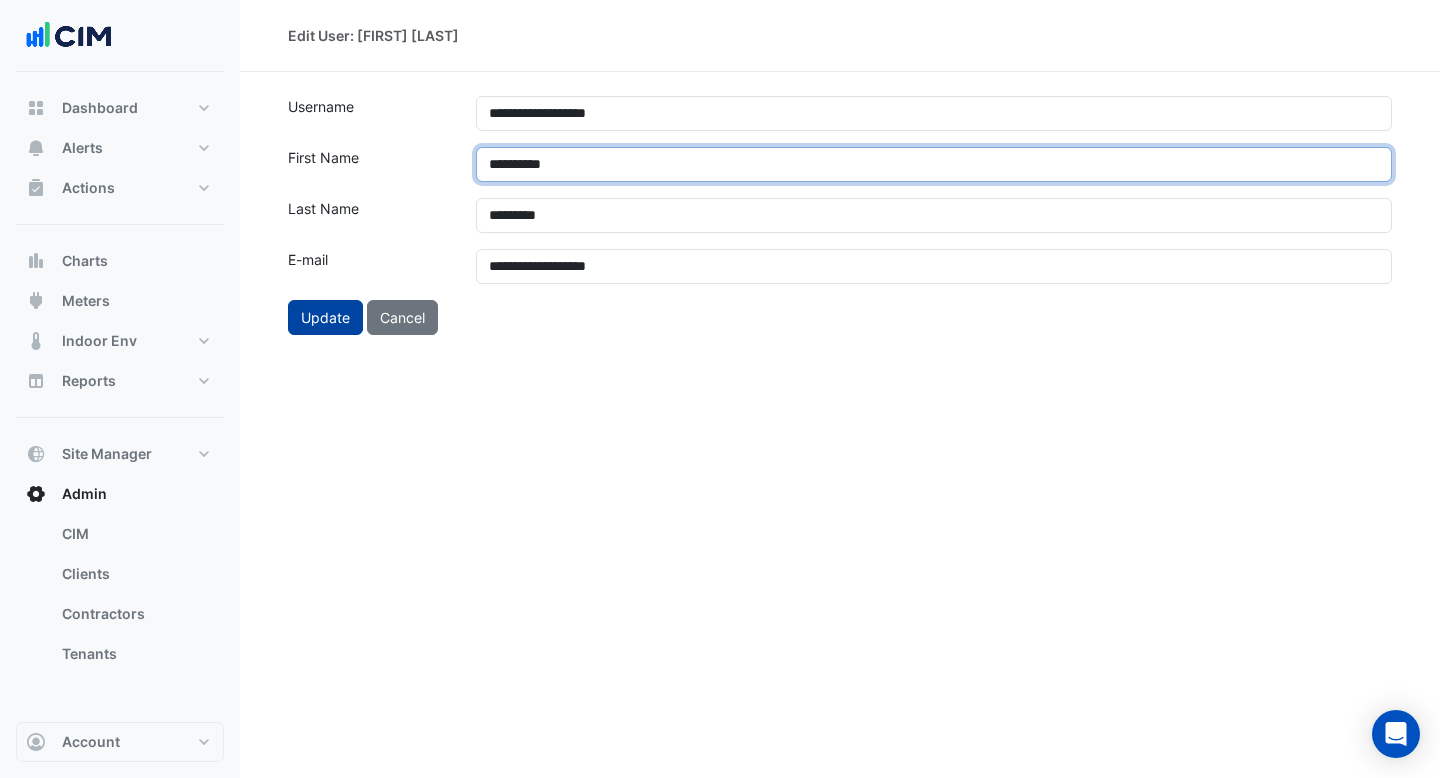 type on "**********" 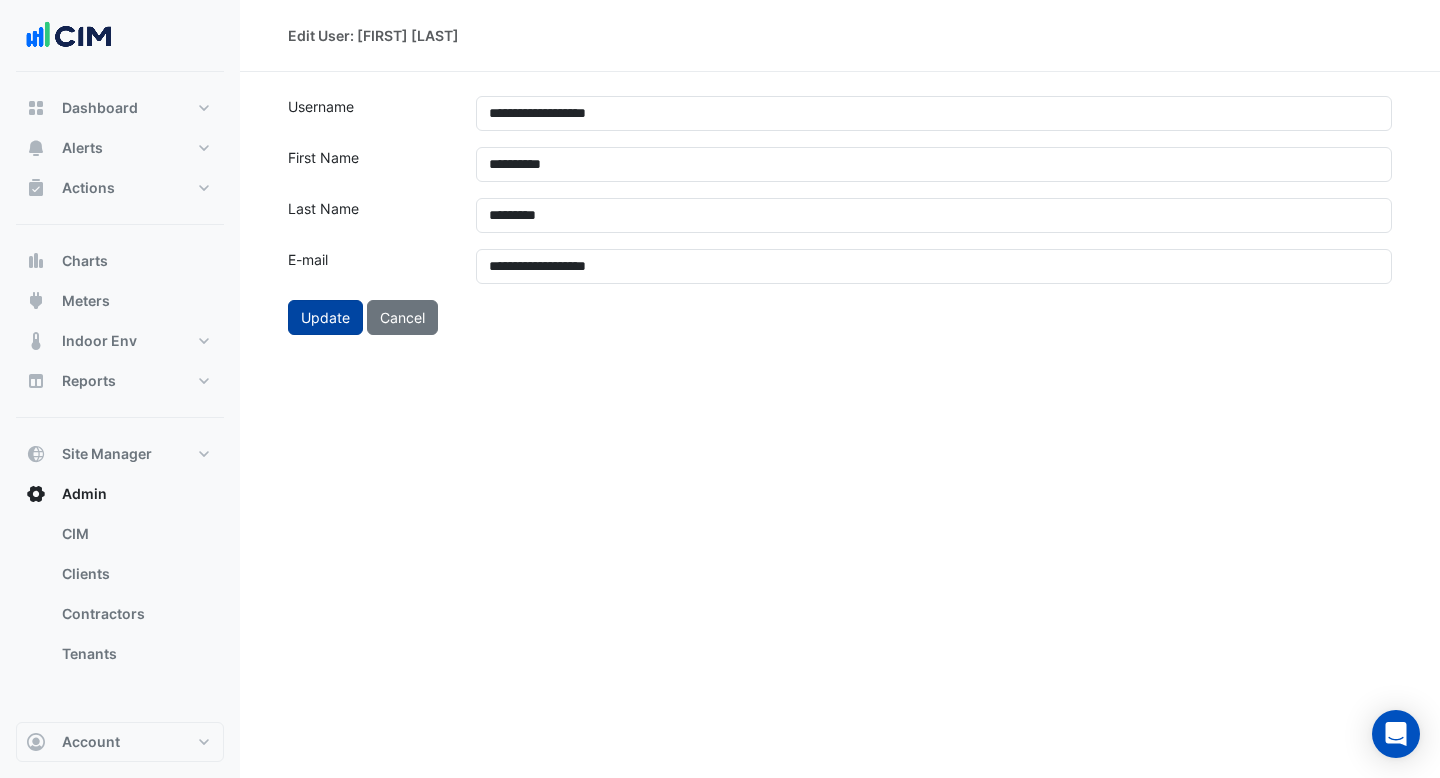 click on "Update" 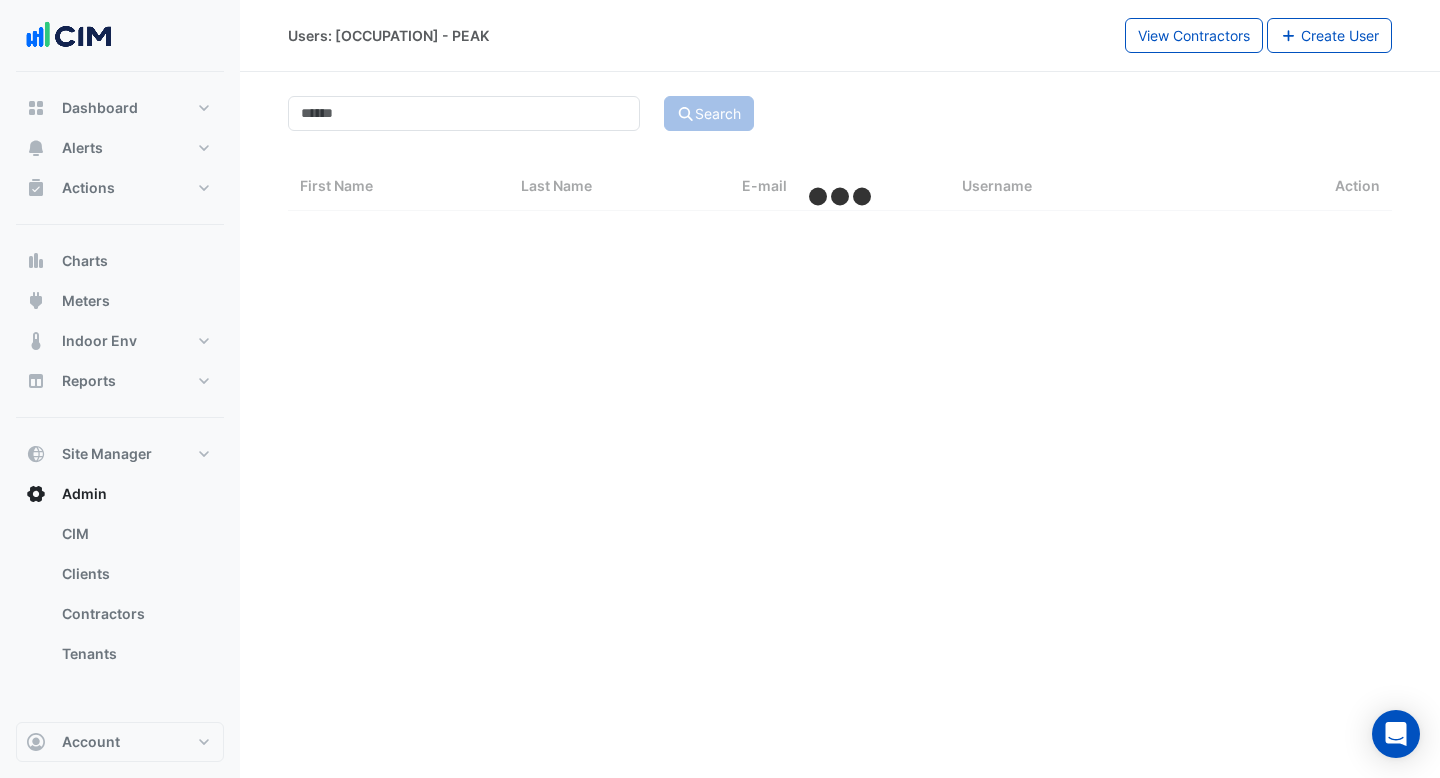select on "***" 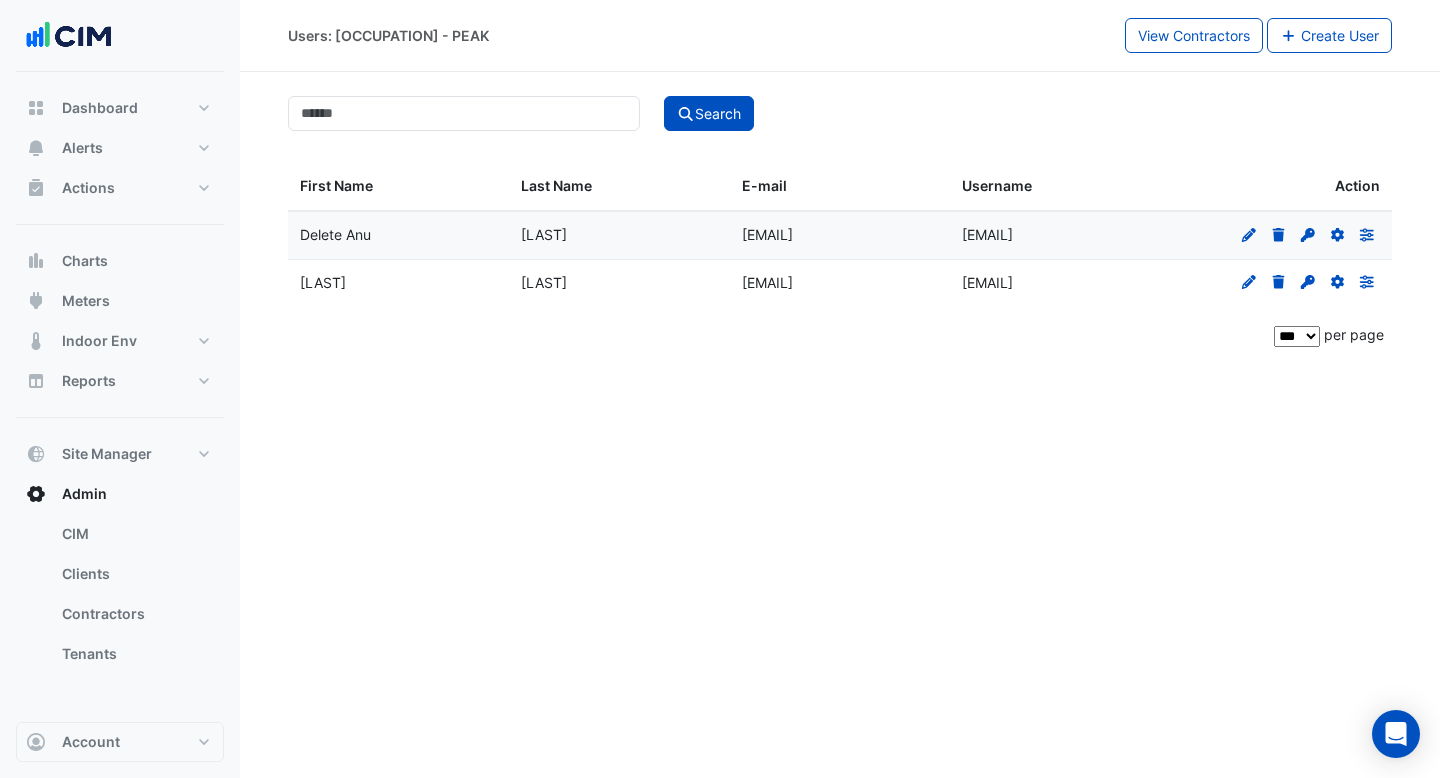 click on "Edit
Delete
Set Password
Reset Details
Preferences" 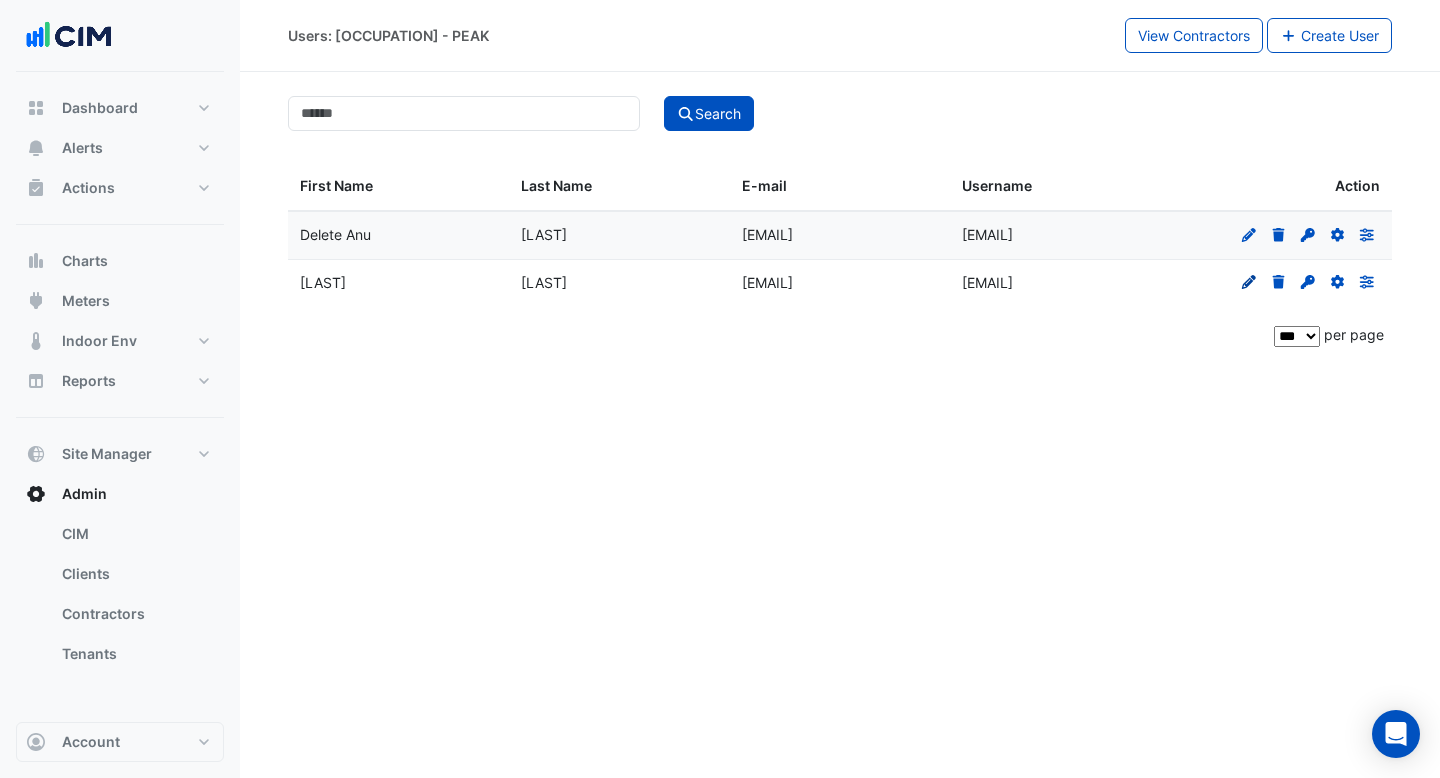 click on "Edit" 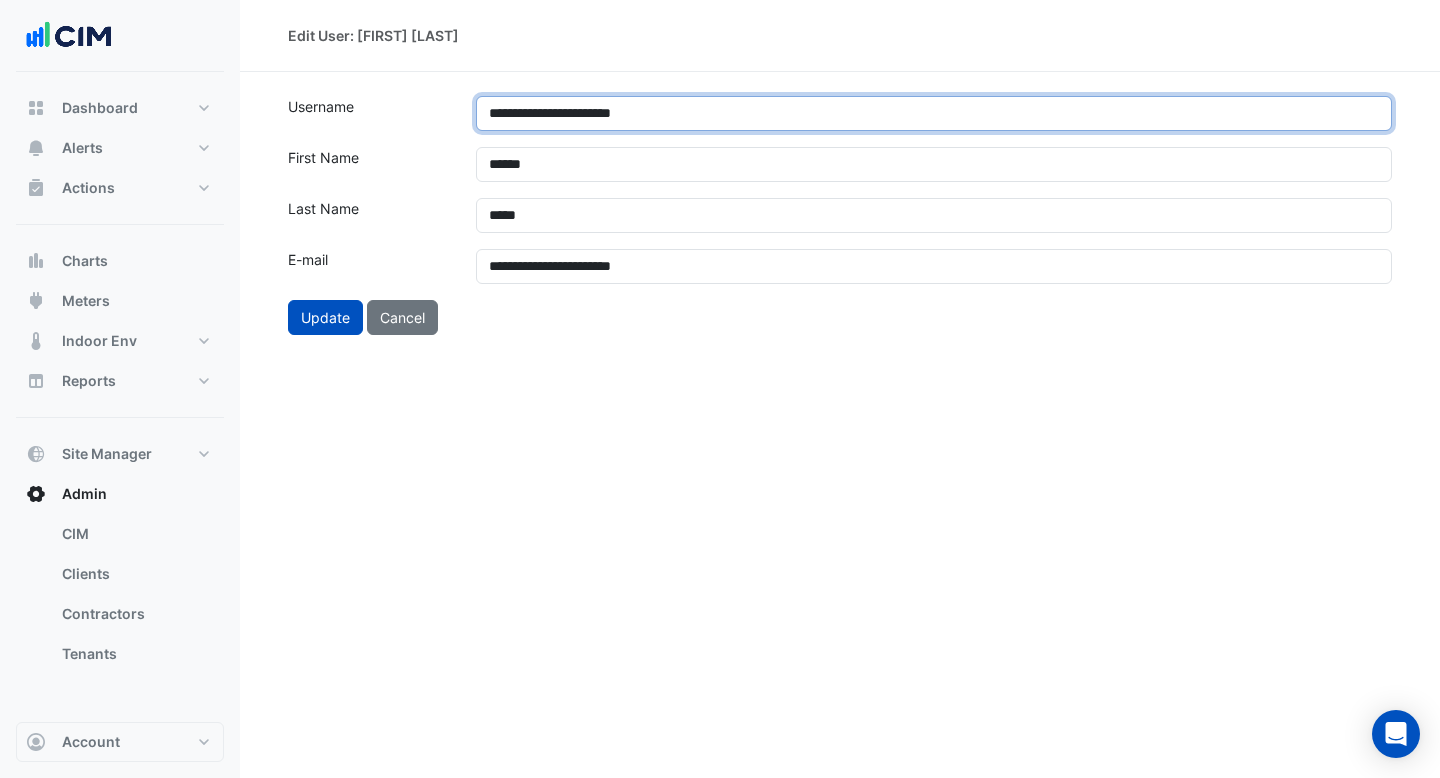 click on "**********" at bounding box center [934, 113] 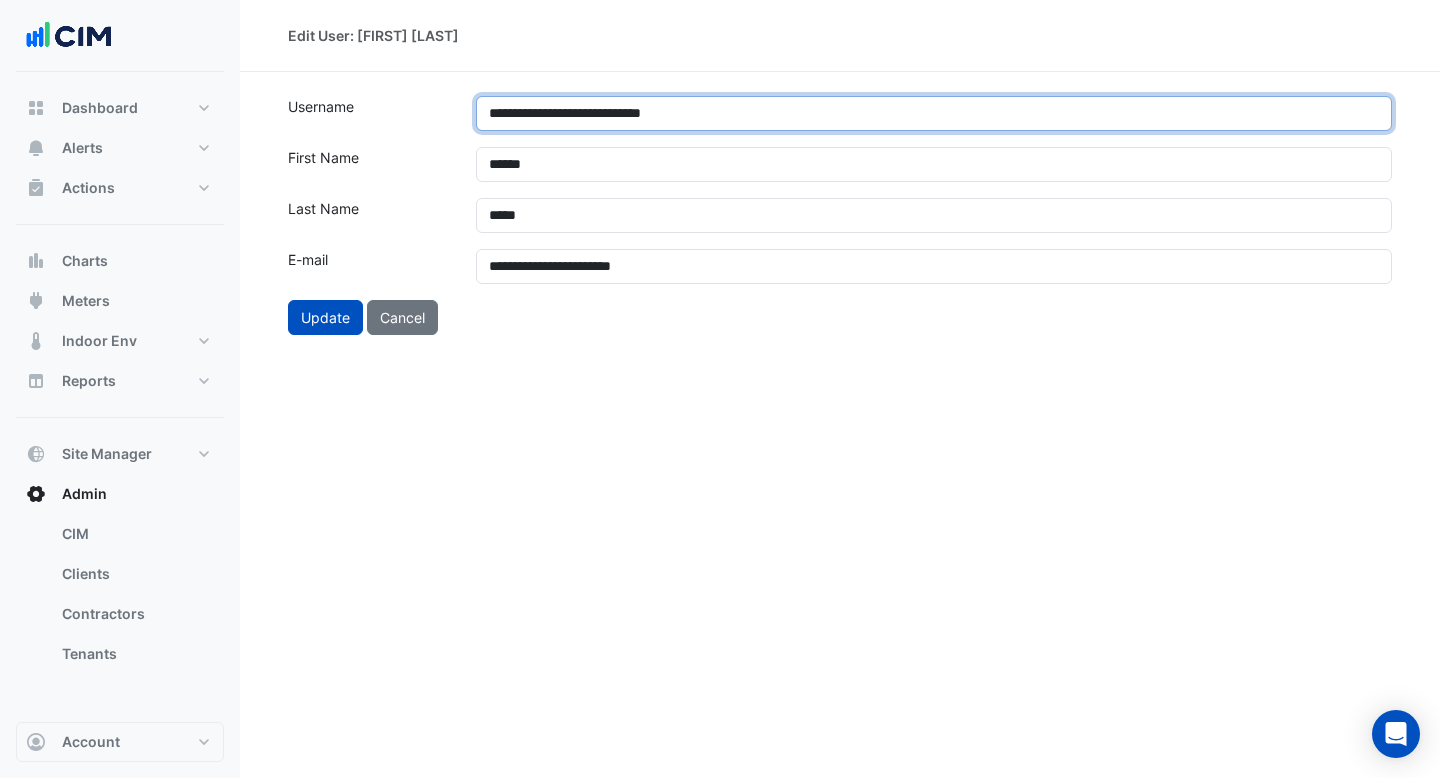 drag, startPoint x: 620, startPoint y: 115, endPoint x: 575, endPoint y: 115, distance: 45 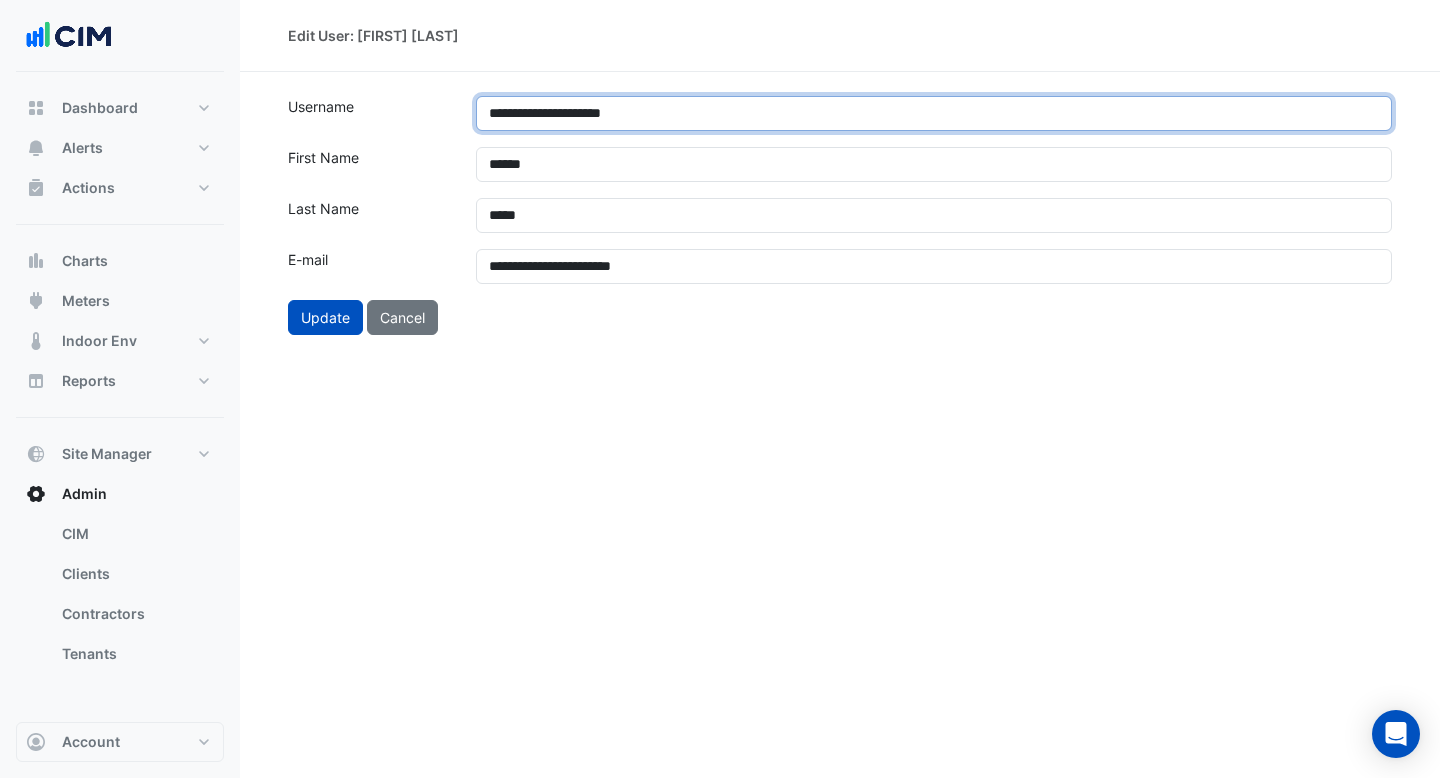 type on "**********" 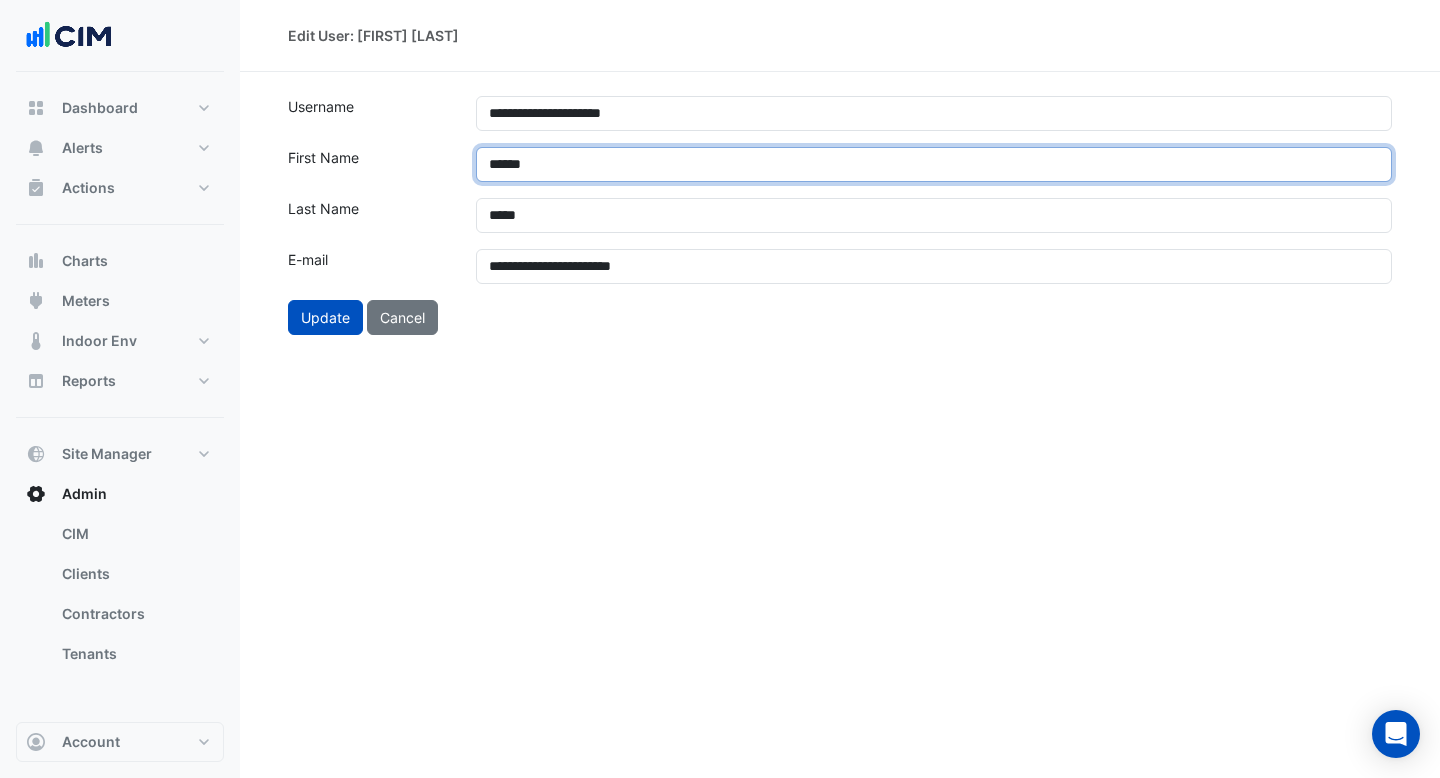 click on "******" at bounding box center (934, 164) 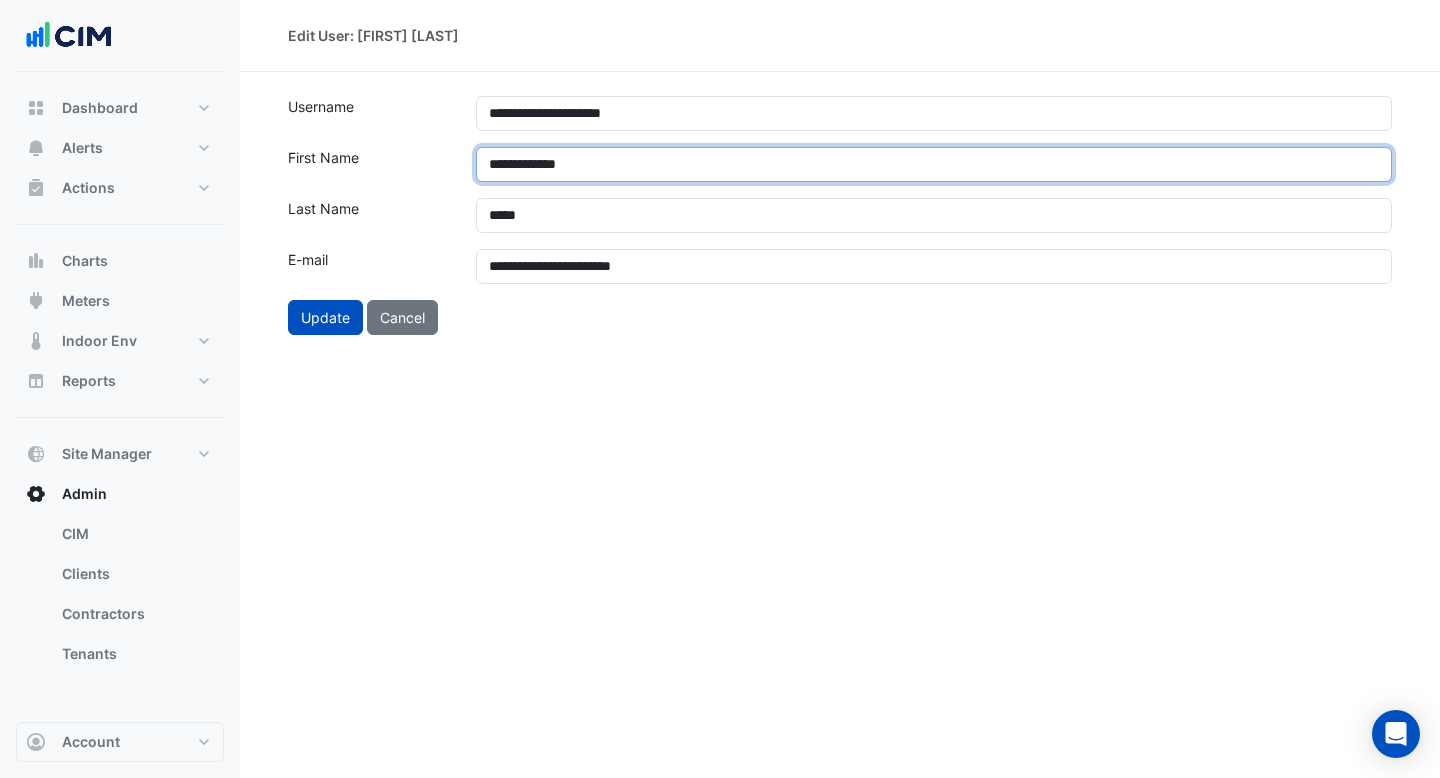 type on "**********" 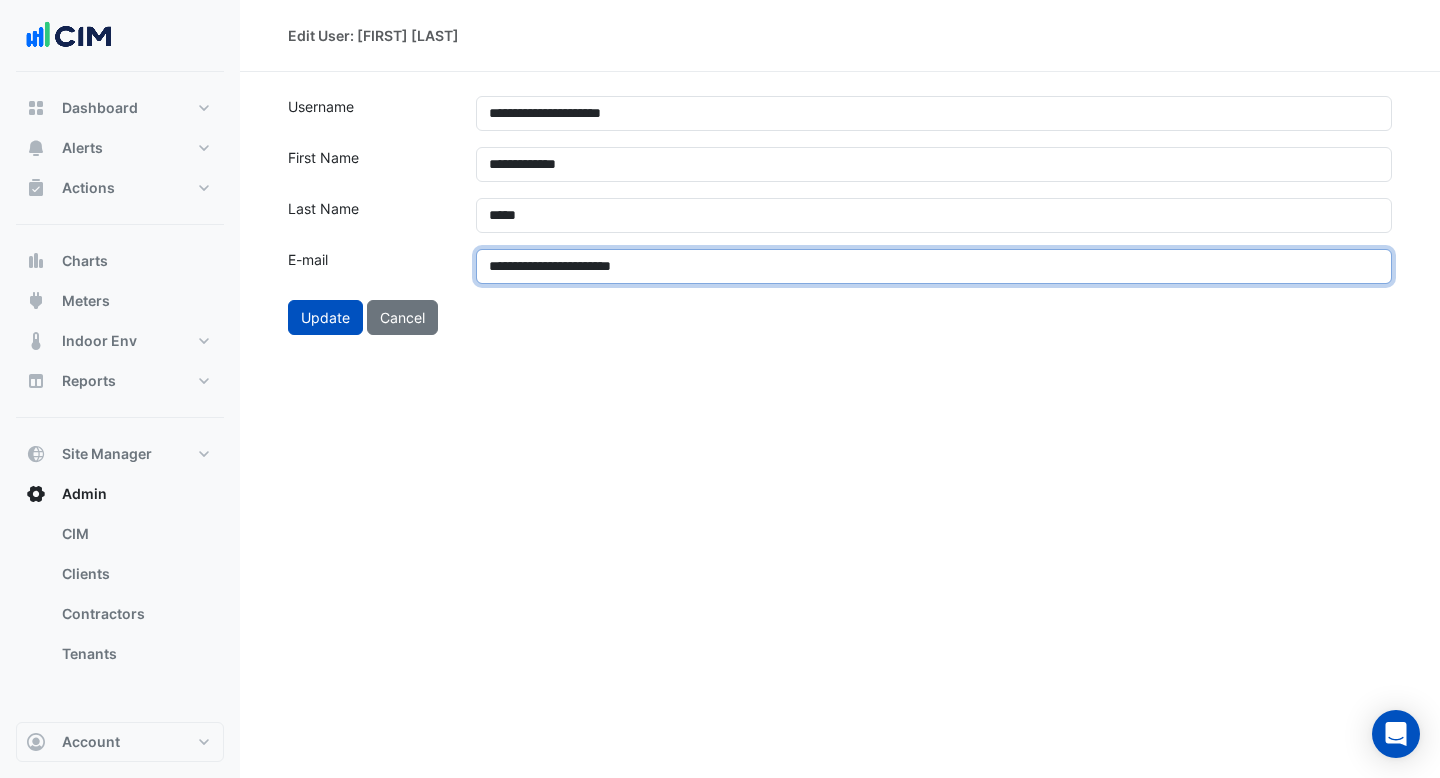 drag, startPoint x: 578, startPoint y: 265, endPoint x: 430, endPoint y: 266, distance: 148.00337 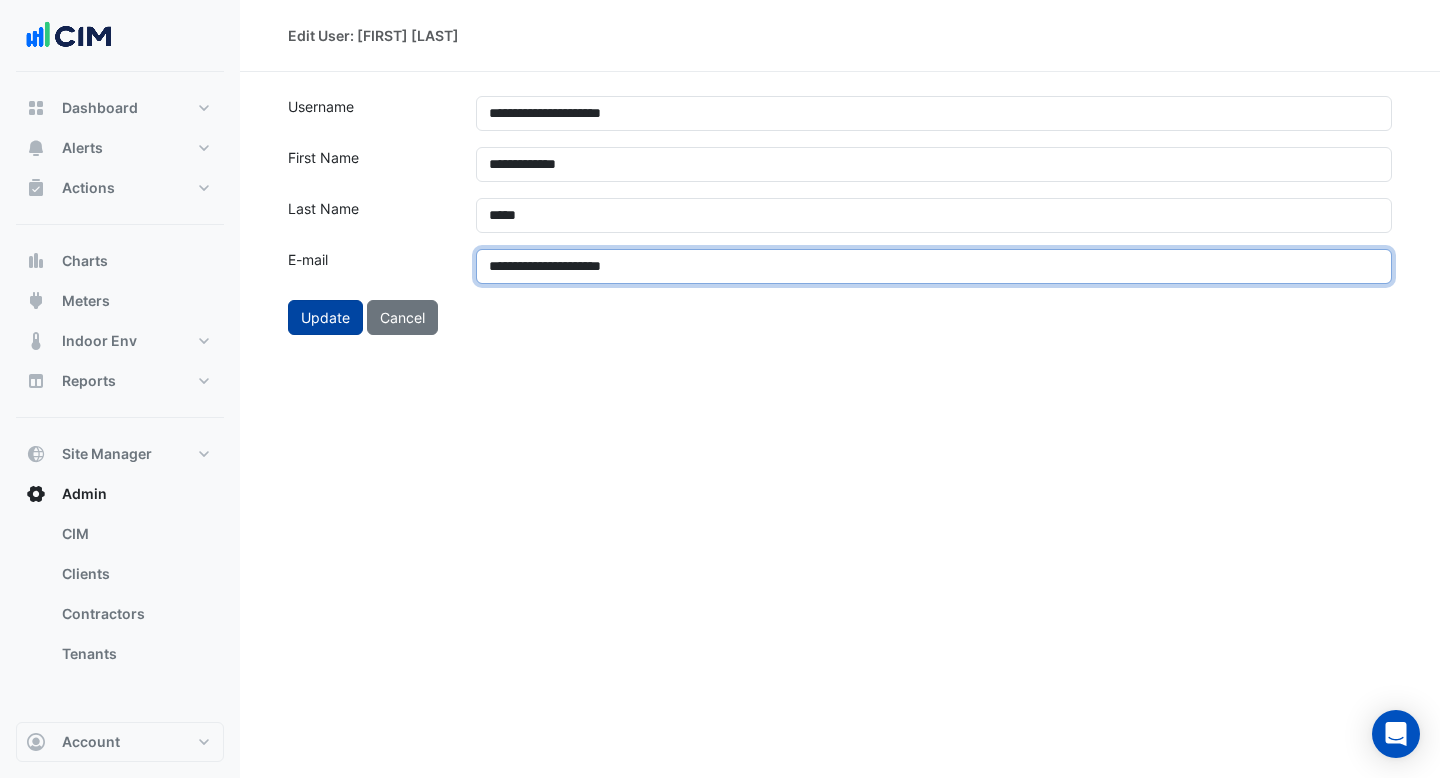type on "**********" 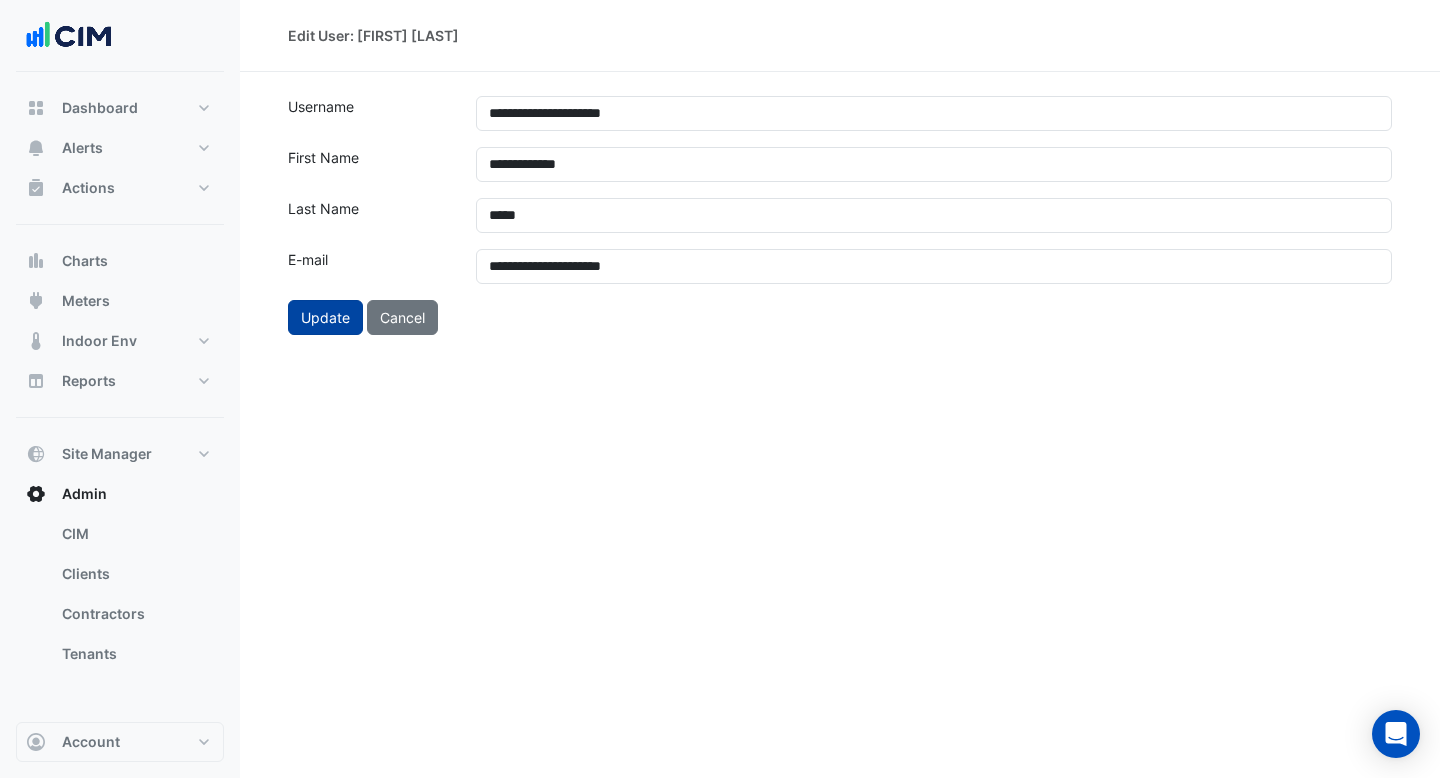 click on "Update" 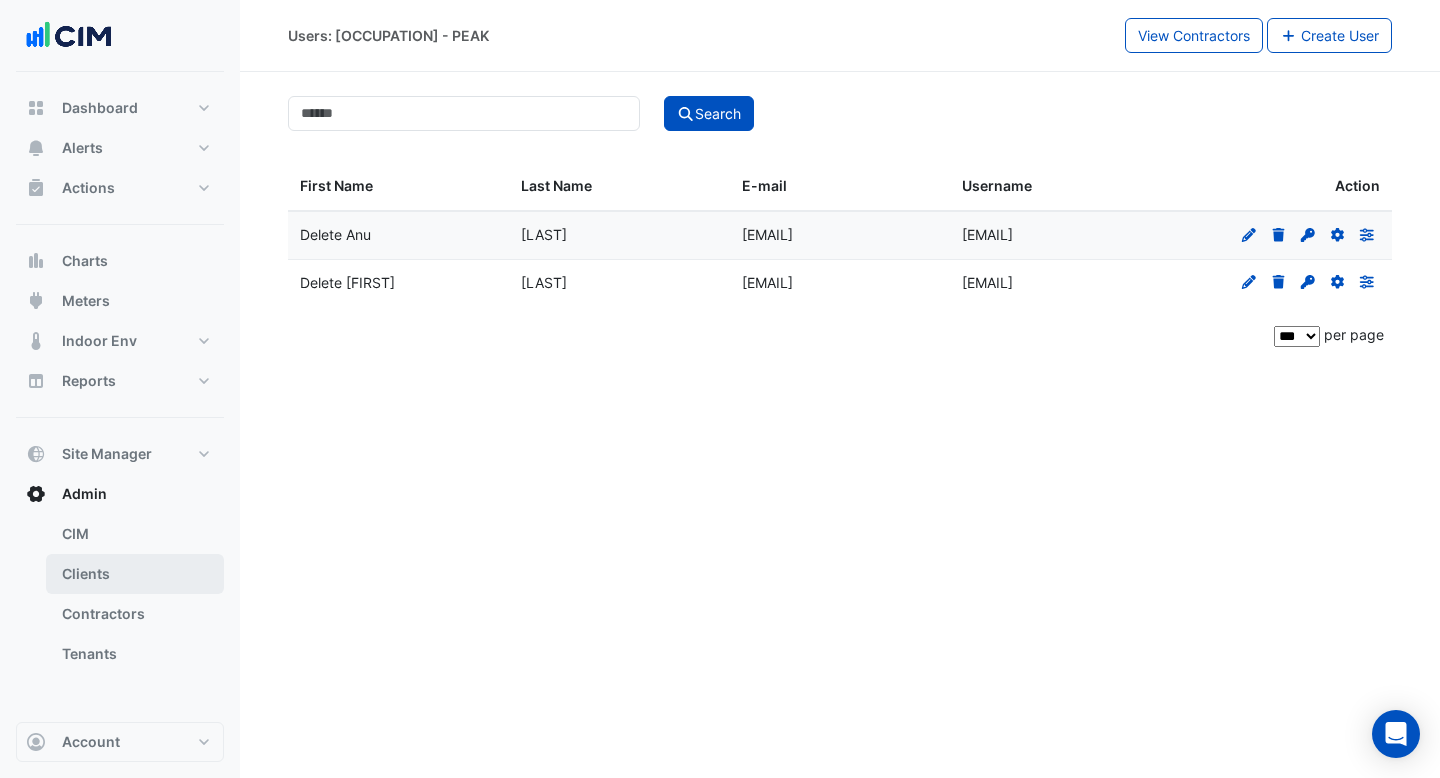 click on "Clients" at bounding box center [135, 574] 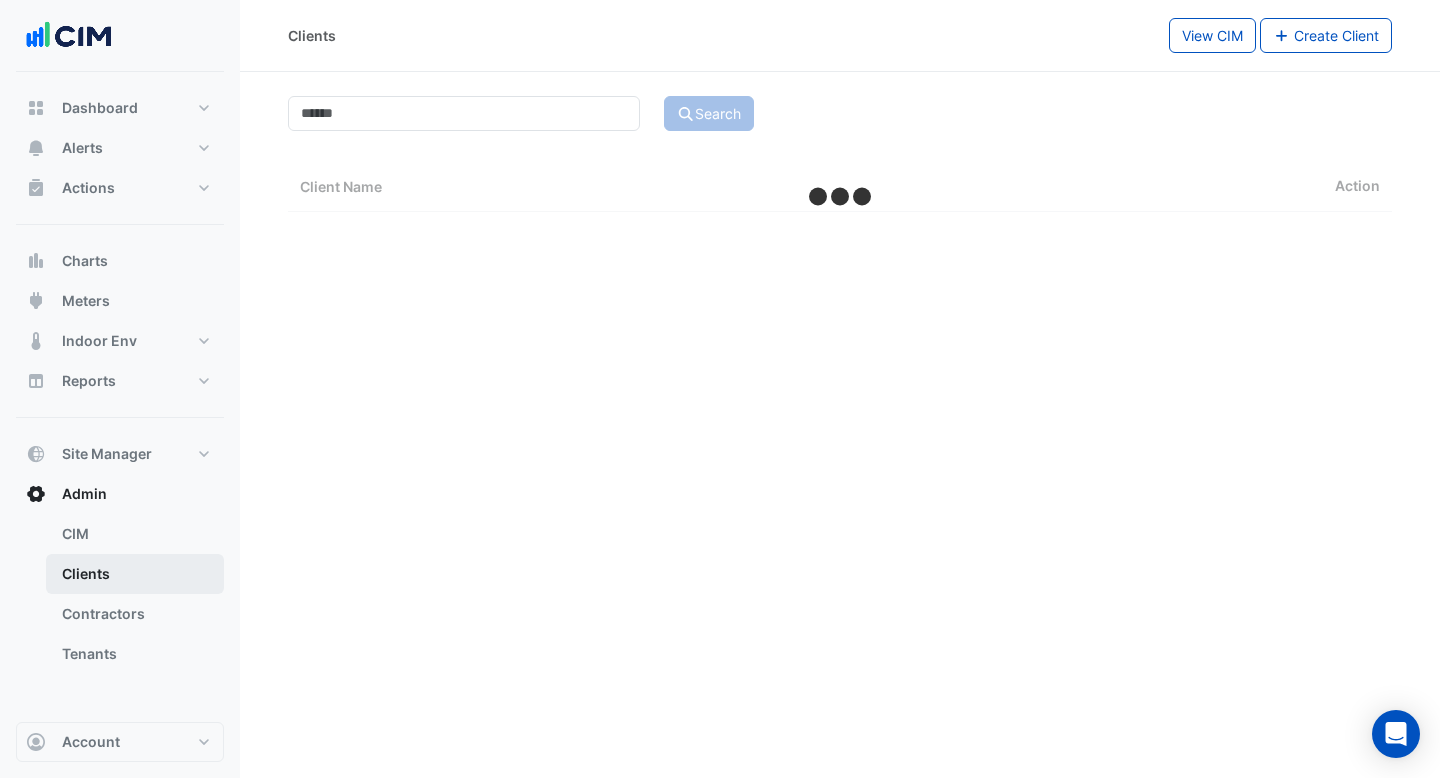 select on "***" 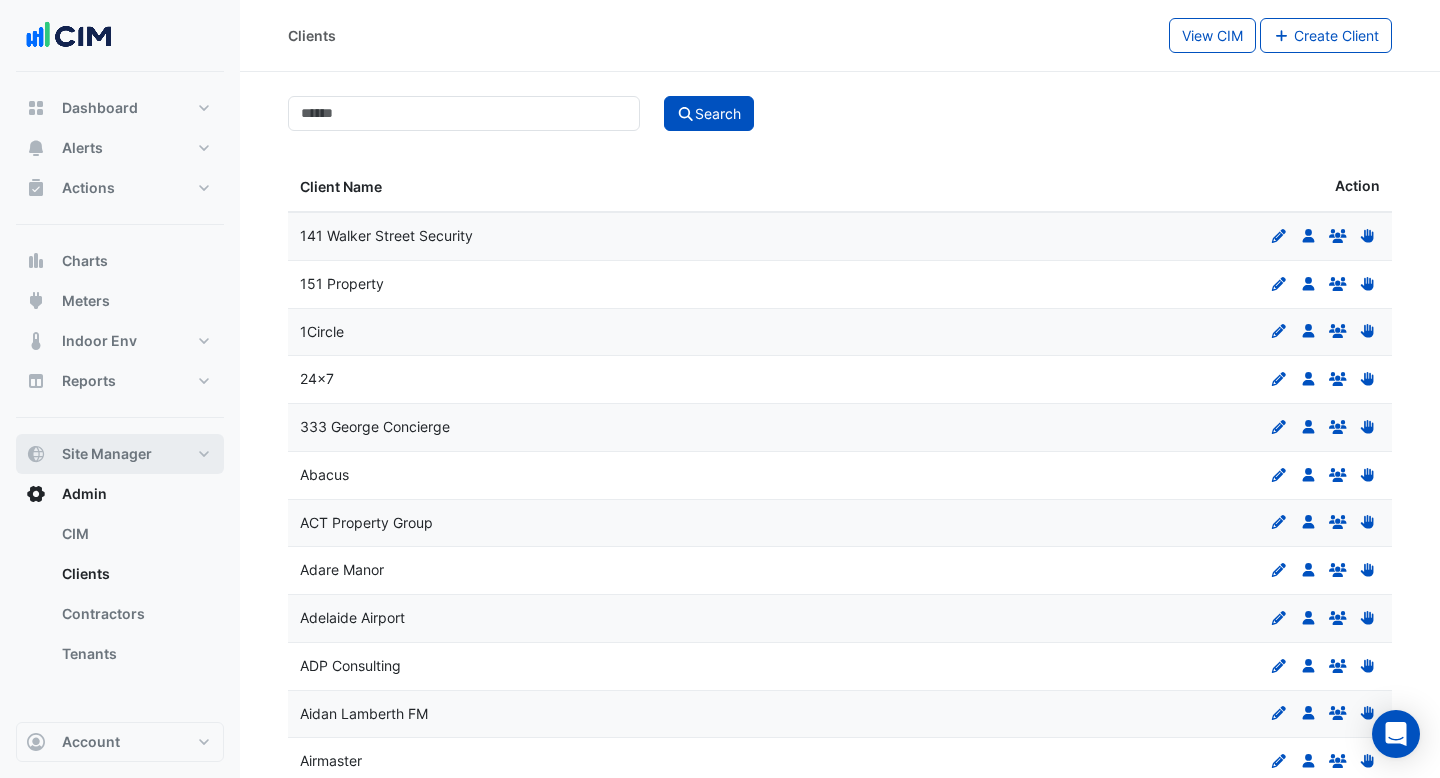 click on "Site Manager" at bounding box center [120, 454] 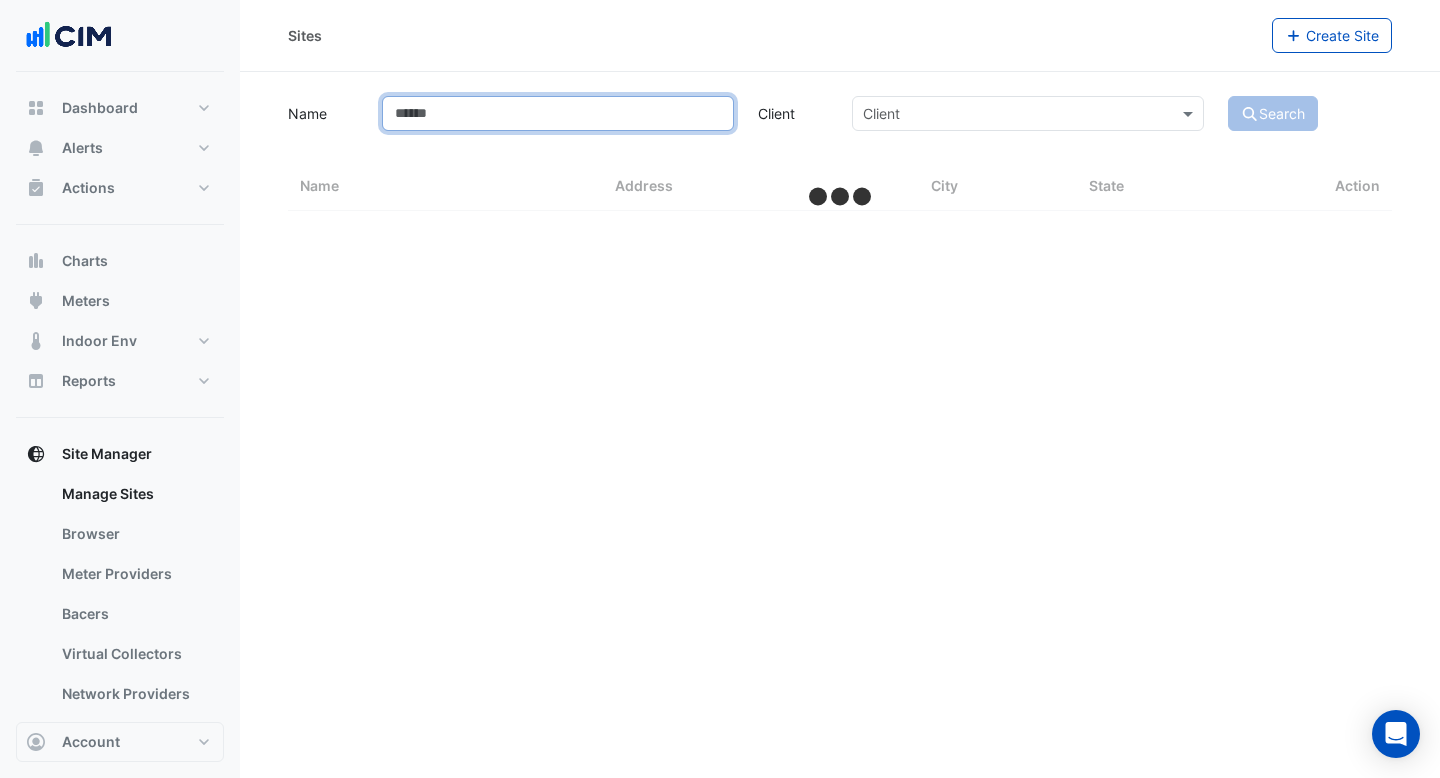 click on "Name" at bounding box center (558, 113) 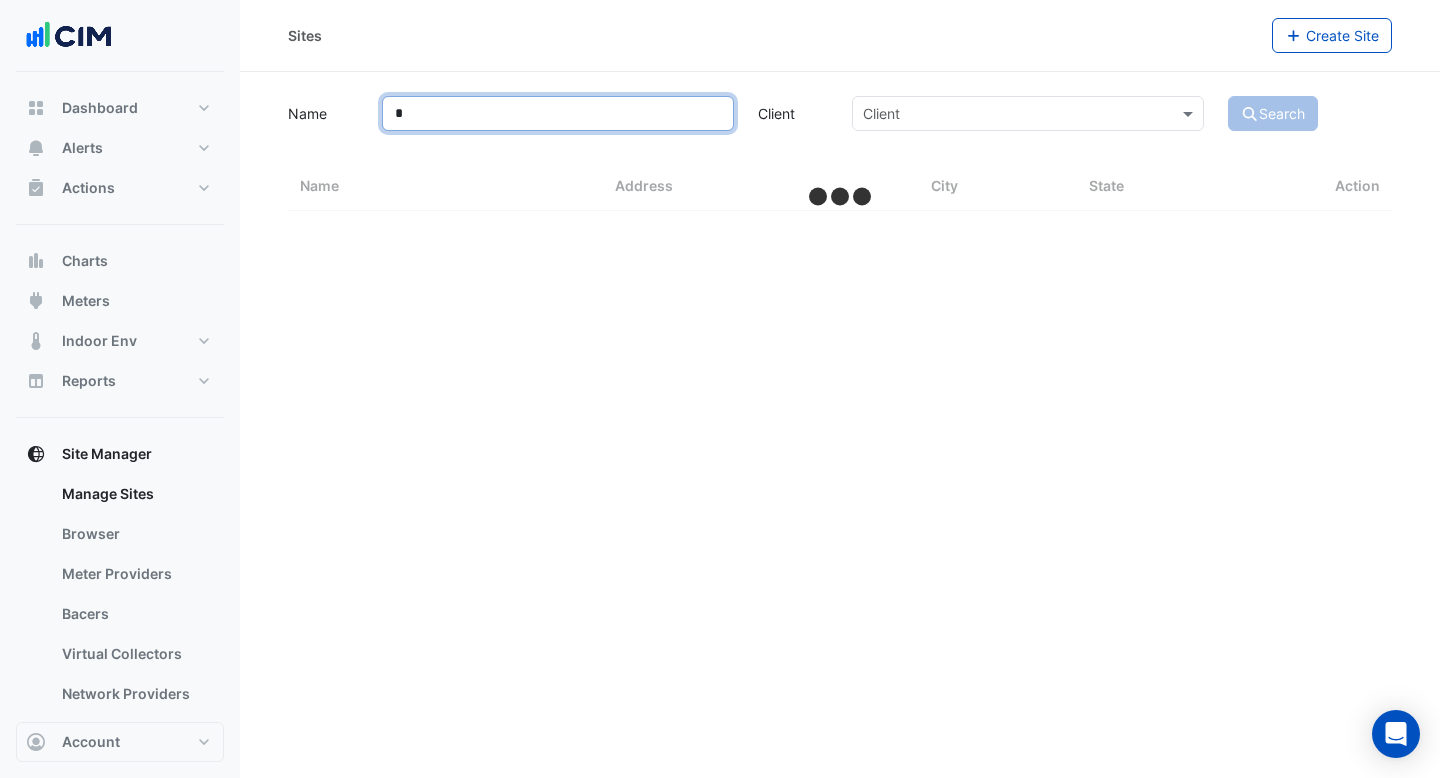 select on "***" 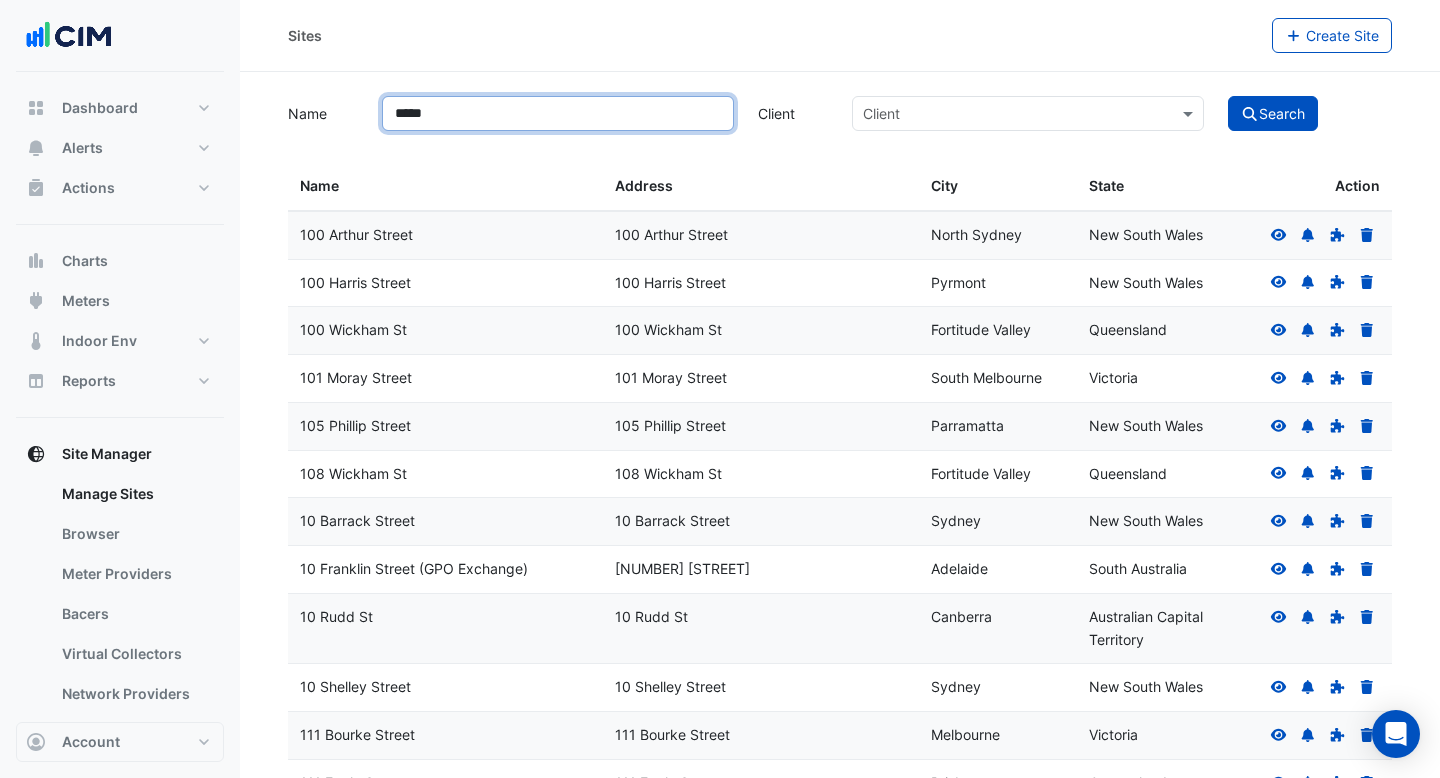 type on "*****" 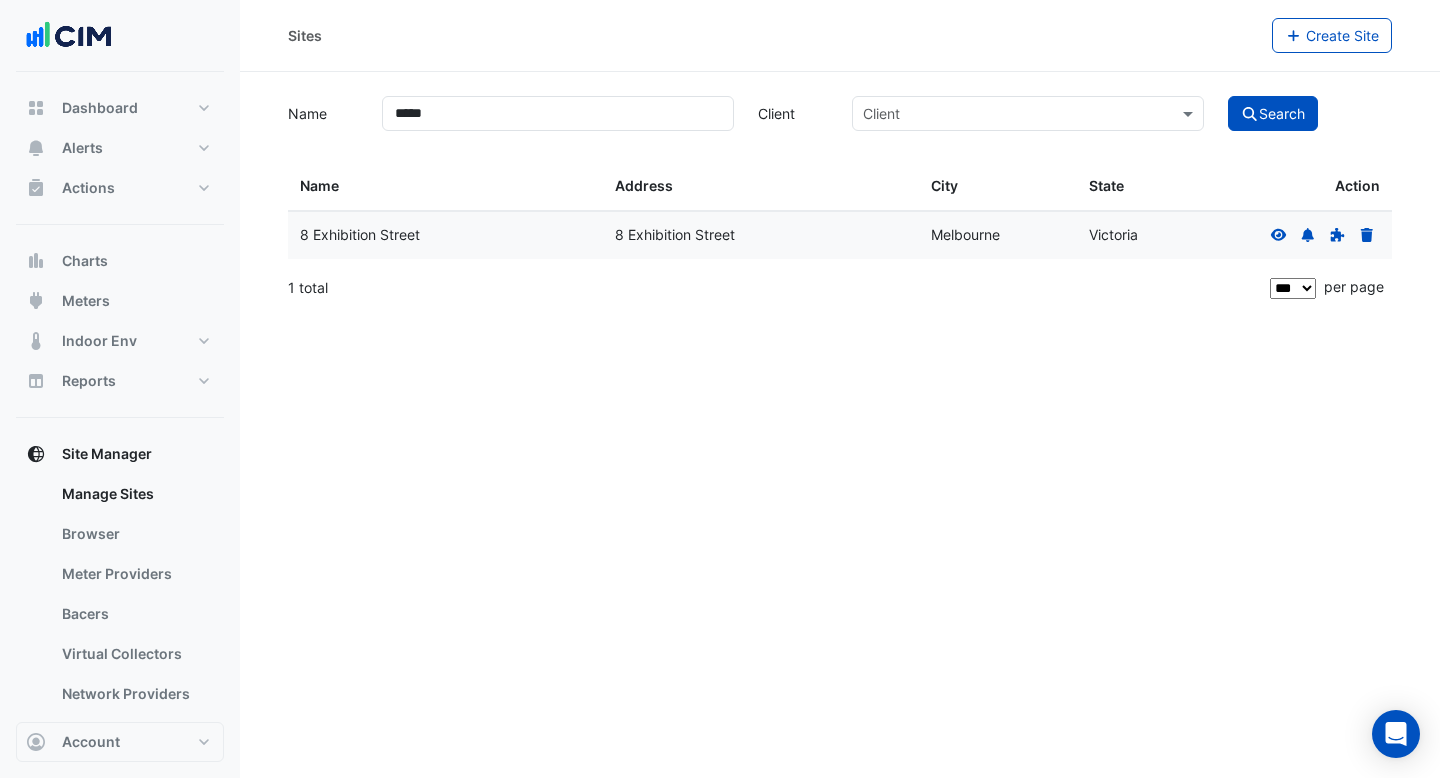 click 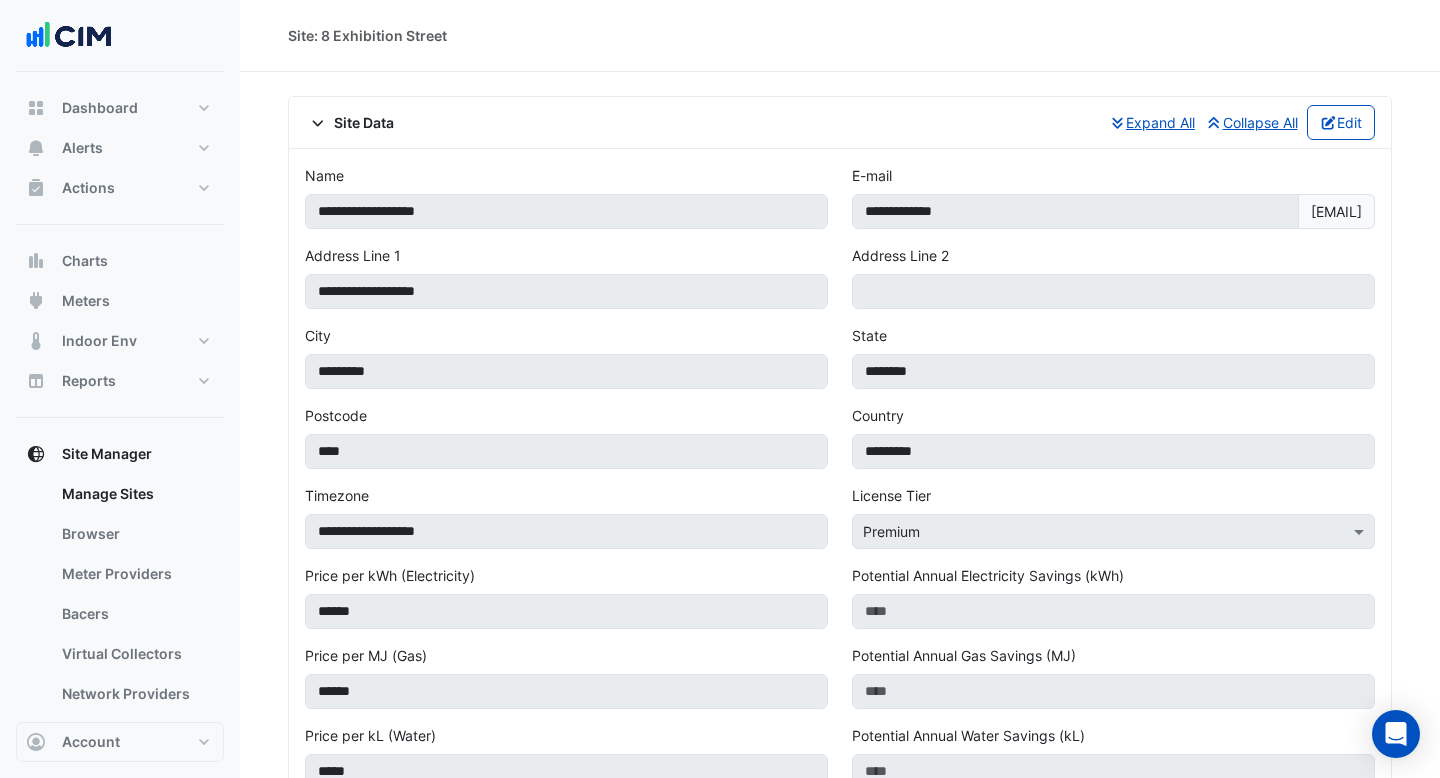 scroll, scrollTop: 957, scrollLeft: 0, axis: vertical 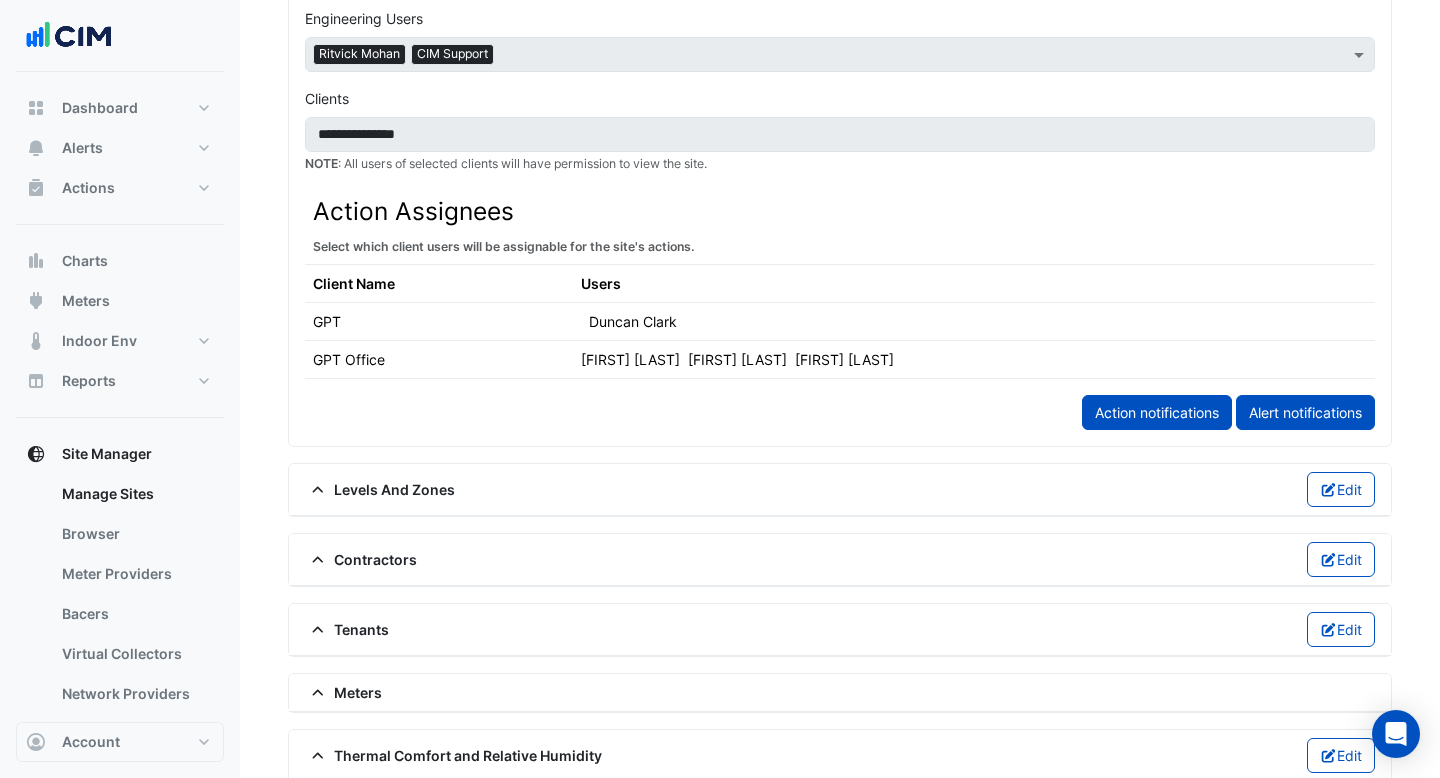 click on "Contractors
Edit" 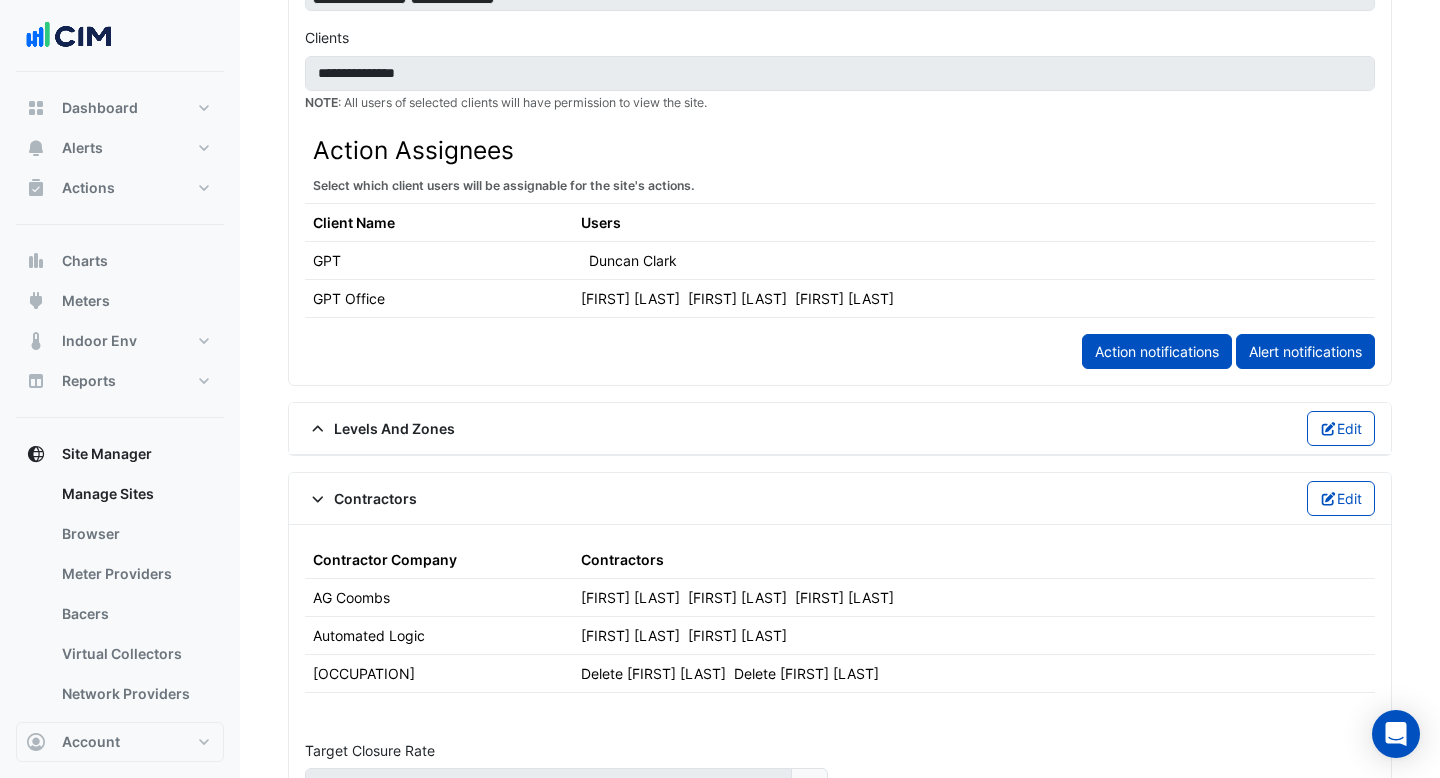 scroll, scrollTop: 1035, scrollLeft: 0, axis: vertical 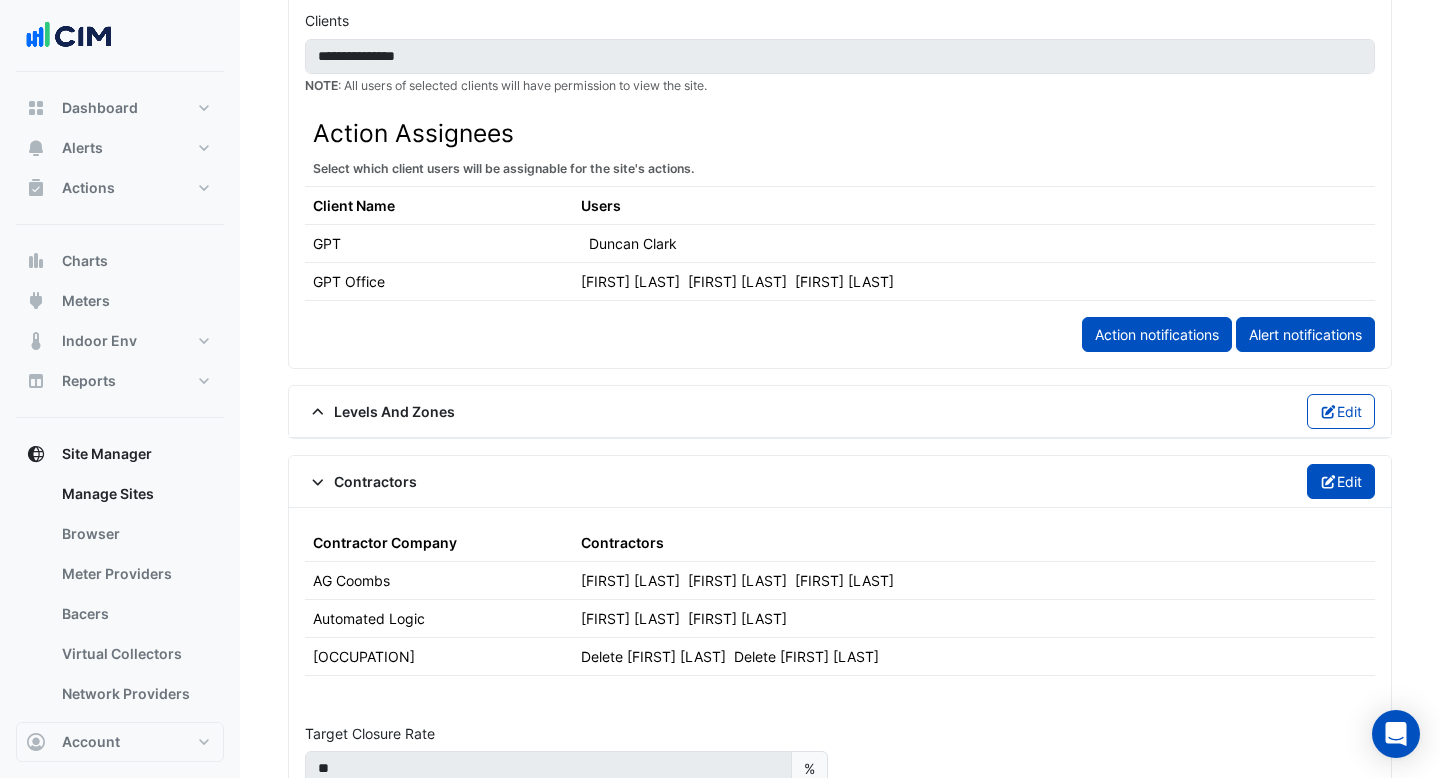click on "Edit" 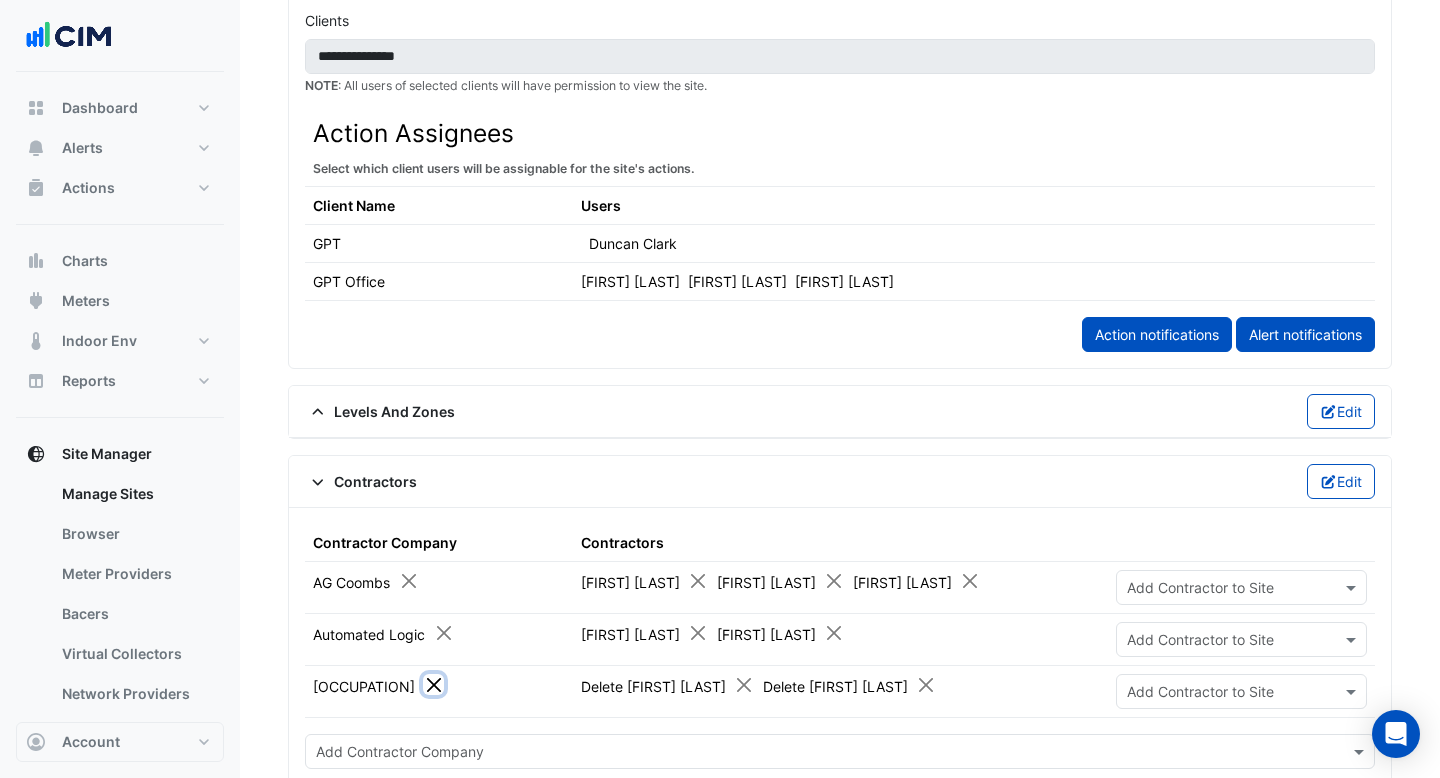 click 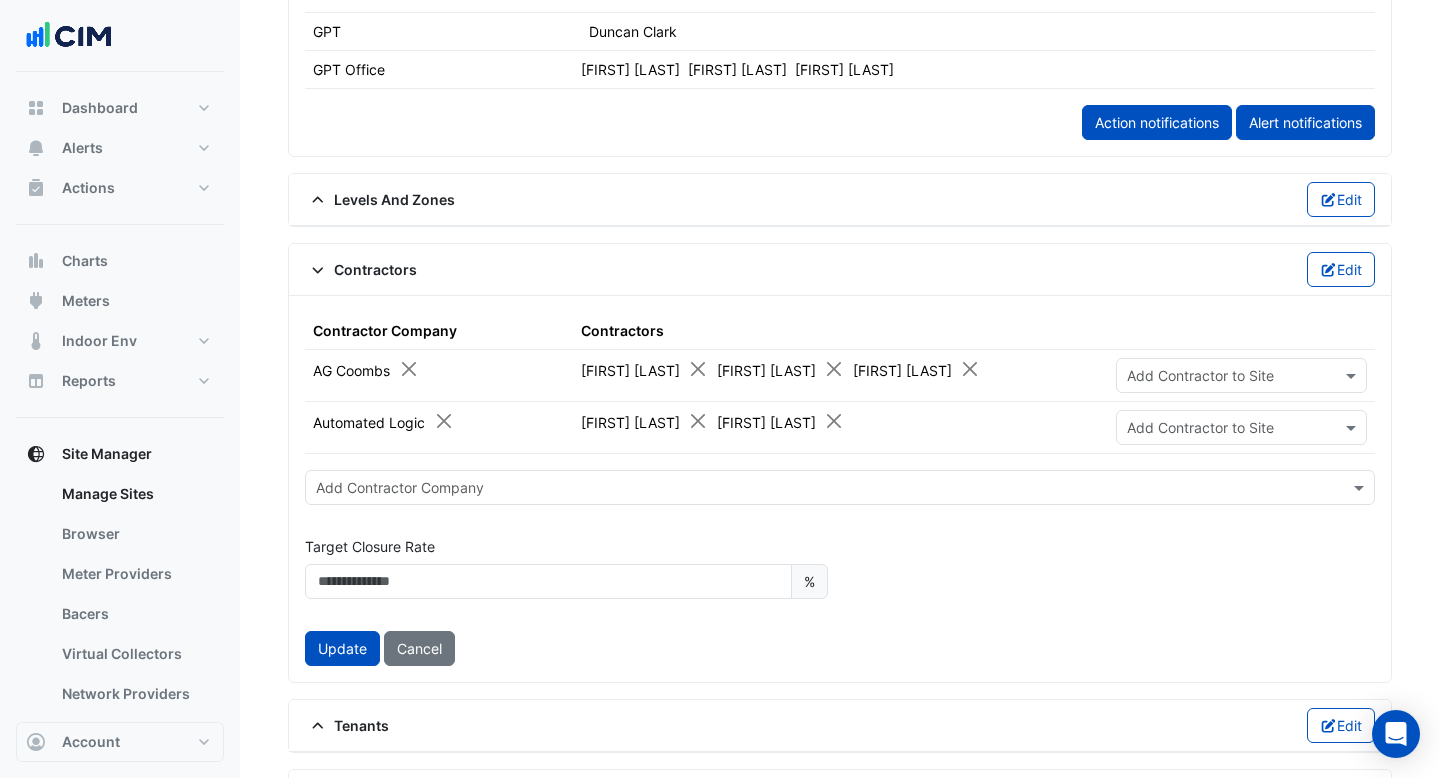 scroll, scrollTop: 1248, scrollLeft: 0, axis: vertical 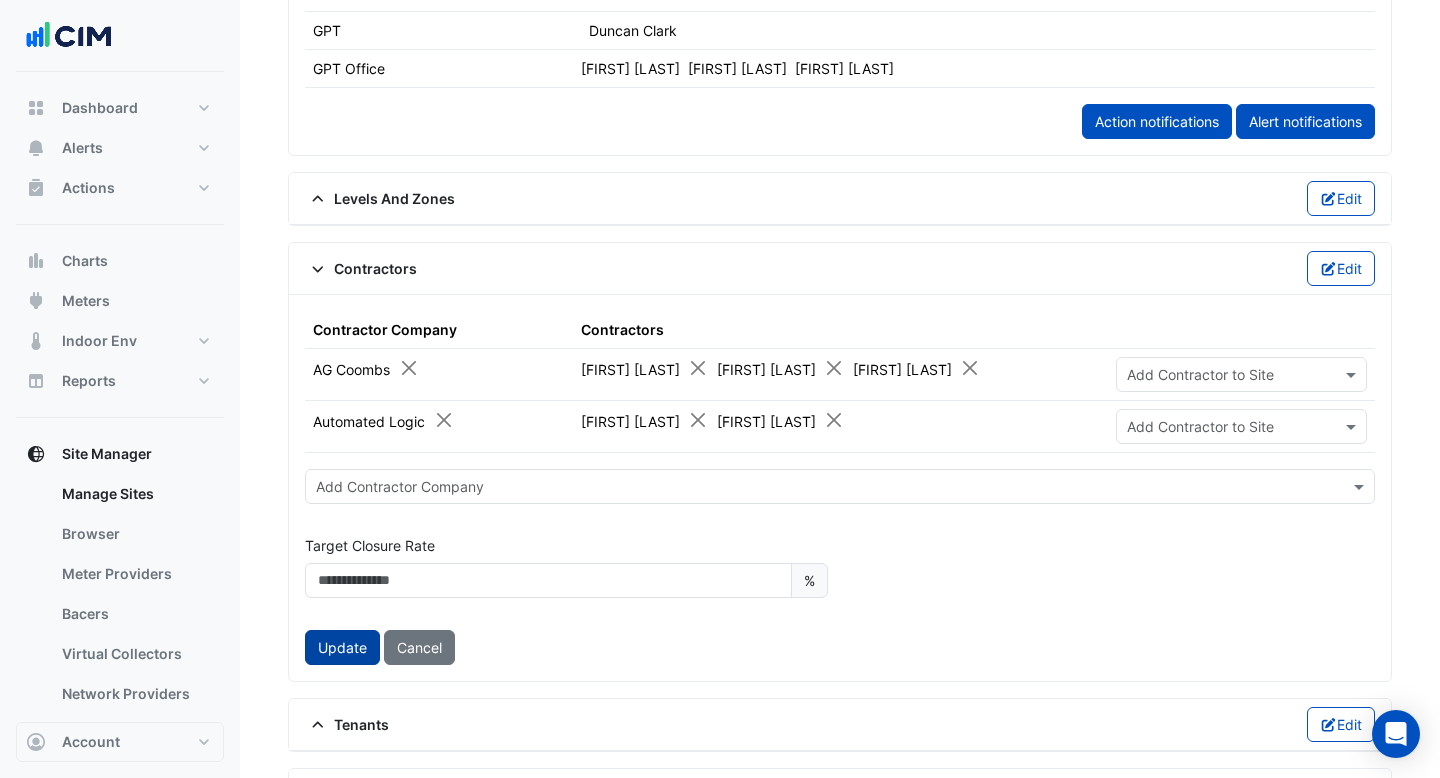 click on "Update" 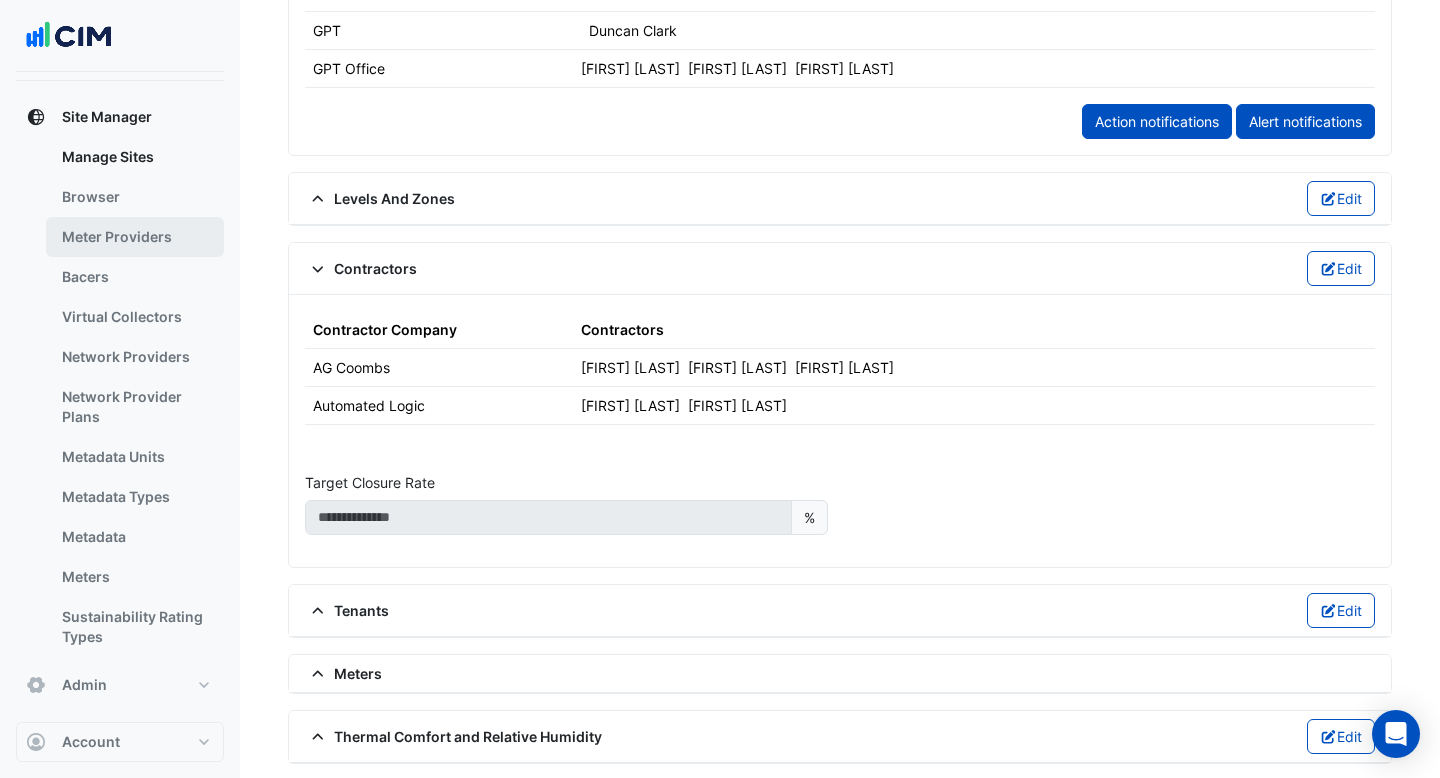 scroll, scrollTop: 344, scrollLeft: 0, axis: vertical 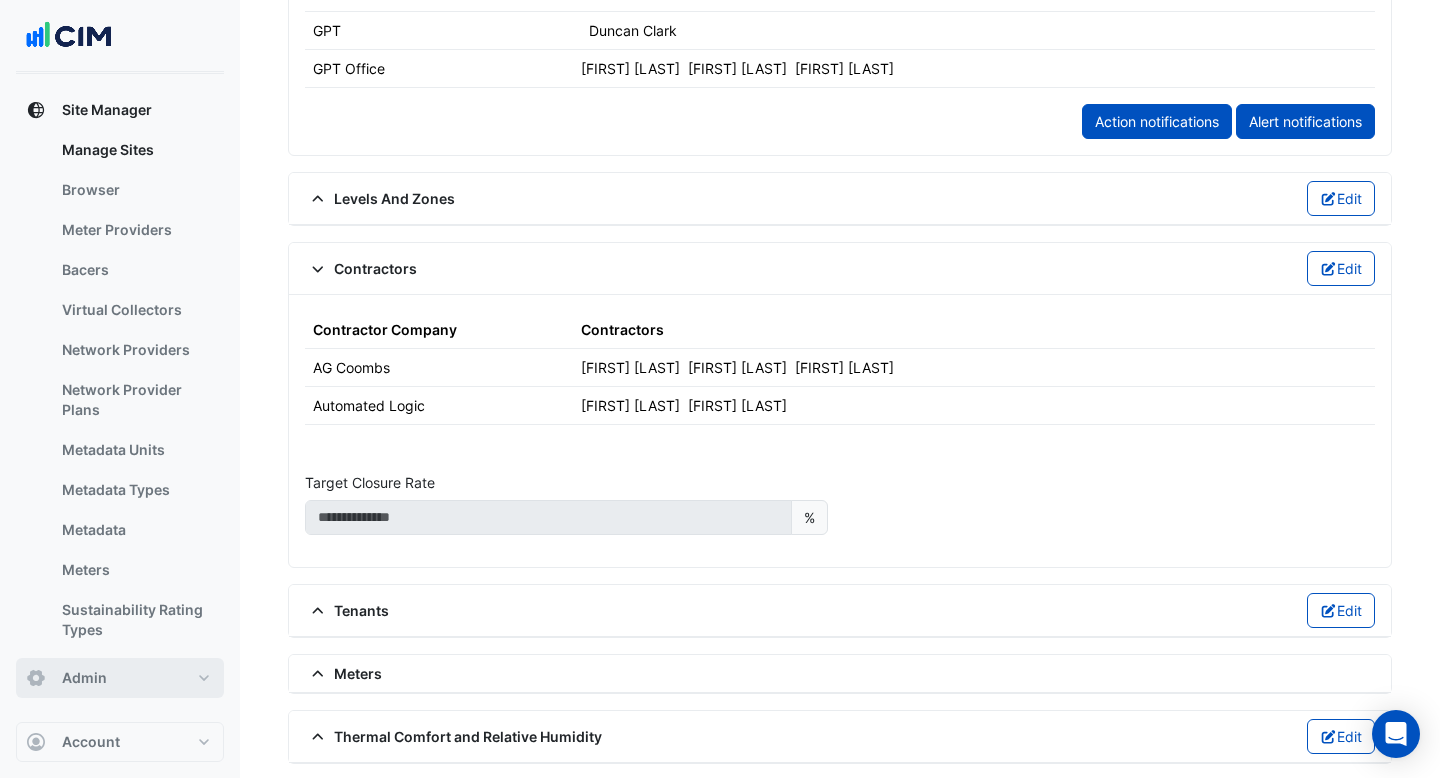 click on "Admin" at bounding box center (120, 678) 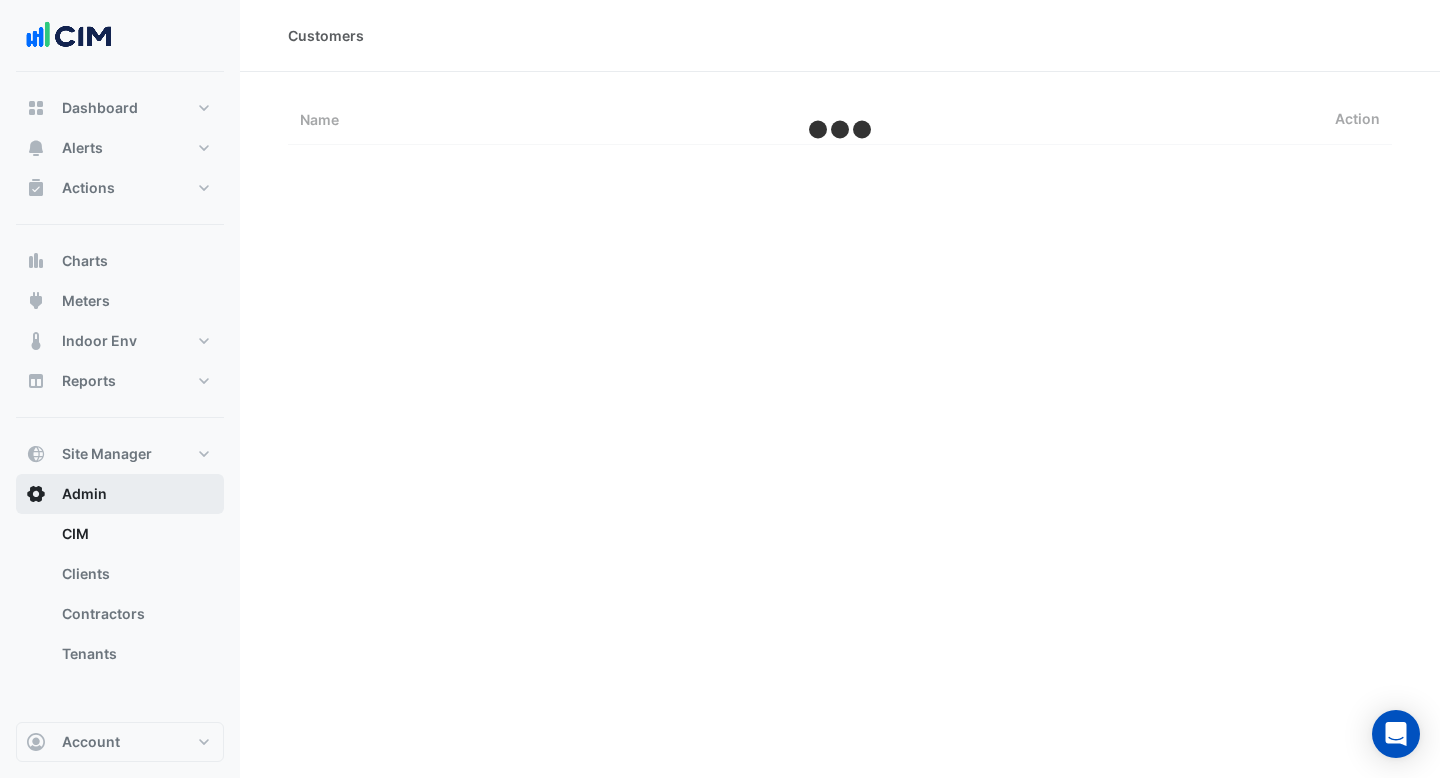 scroll, scrollTop: 0, scrollLeft: 0, axis: both 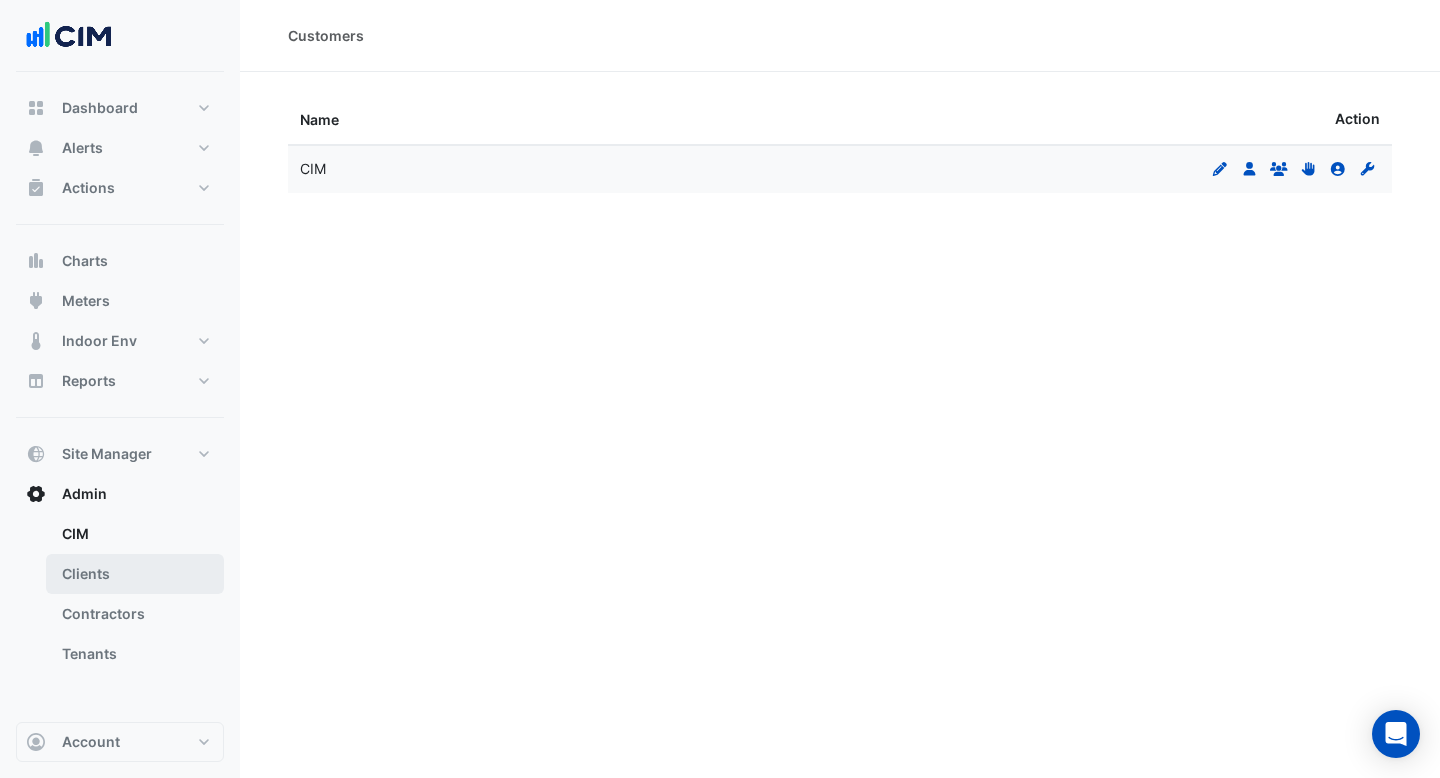 click on "Clients" at bounding box center [135, 574] 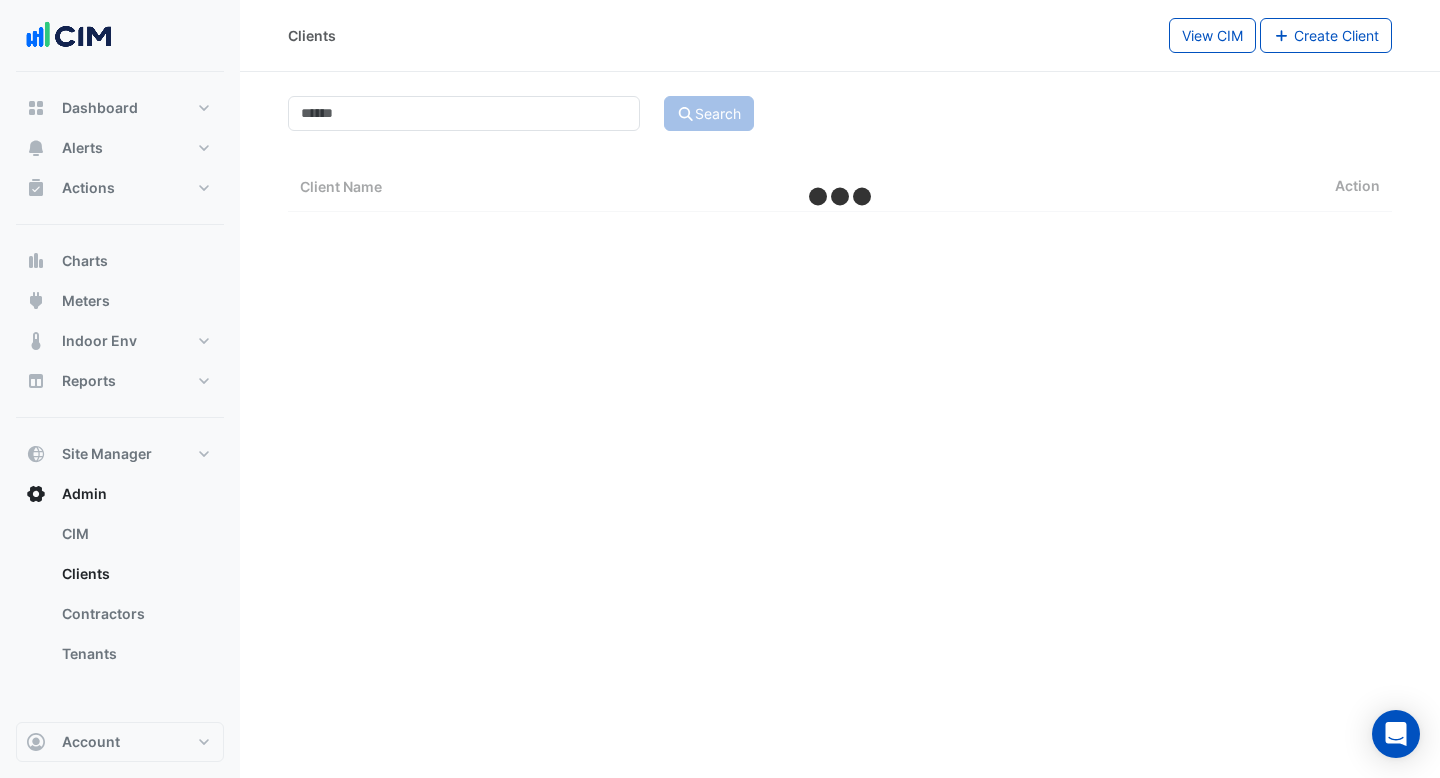 select on "***" 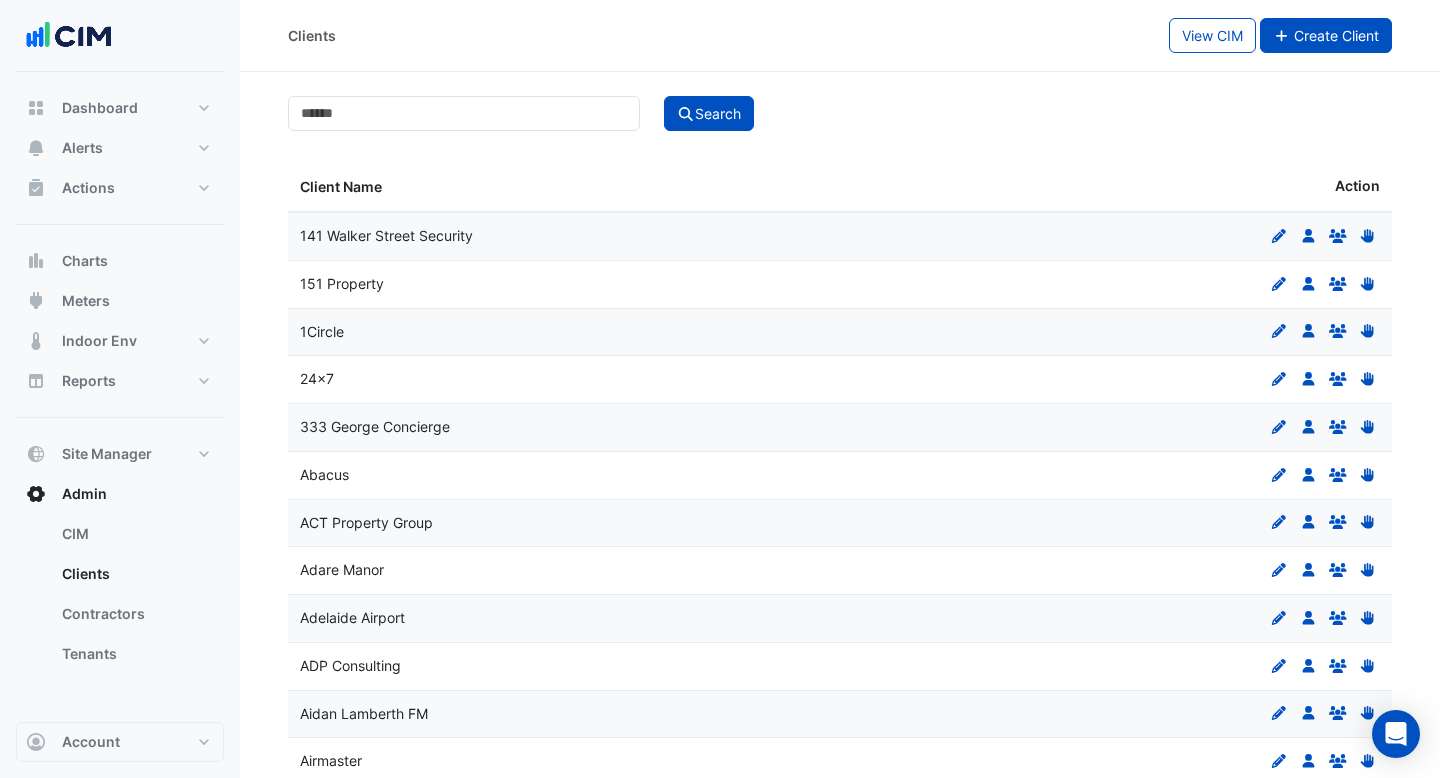 click on "Create Client" 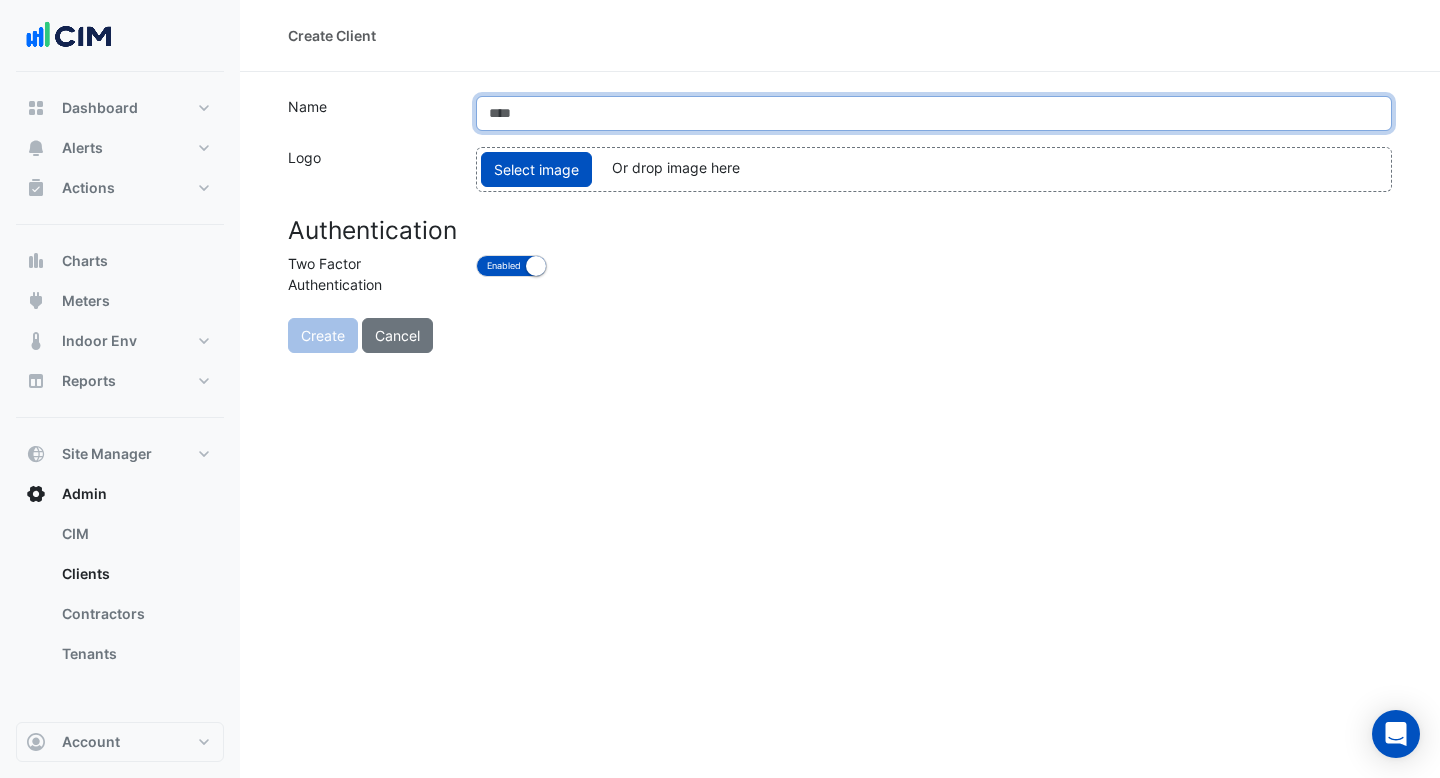 click at bounding box center (934, 113) 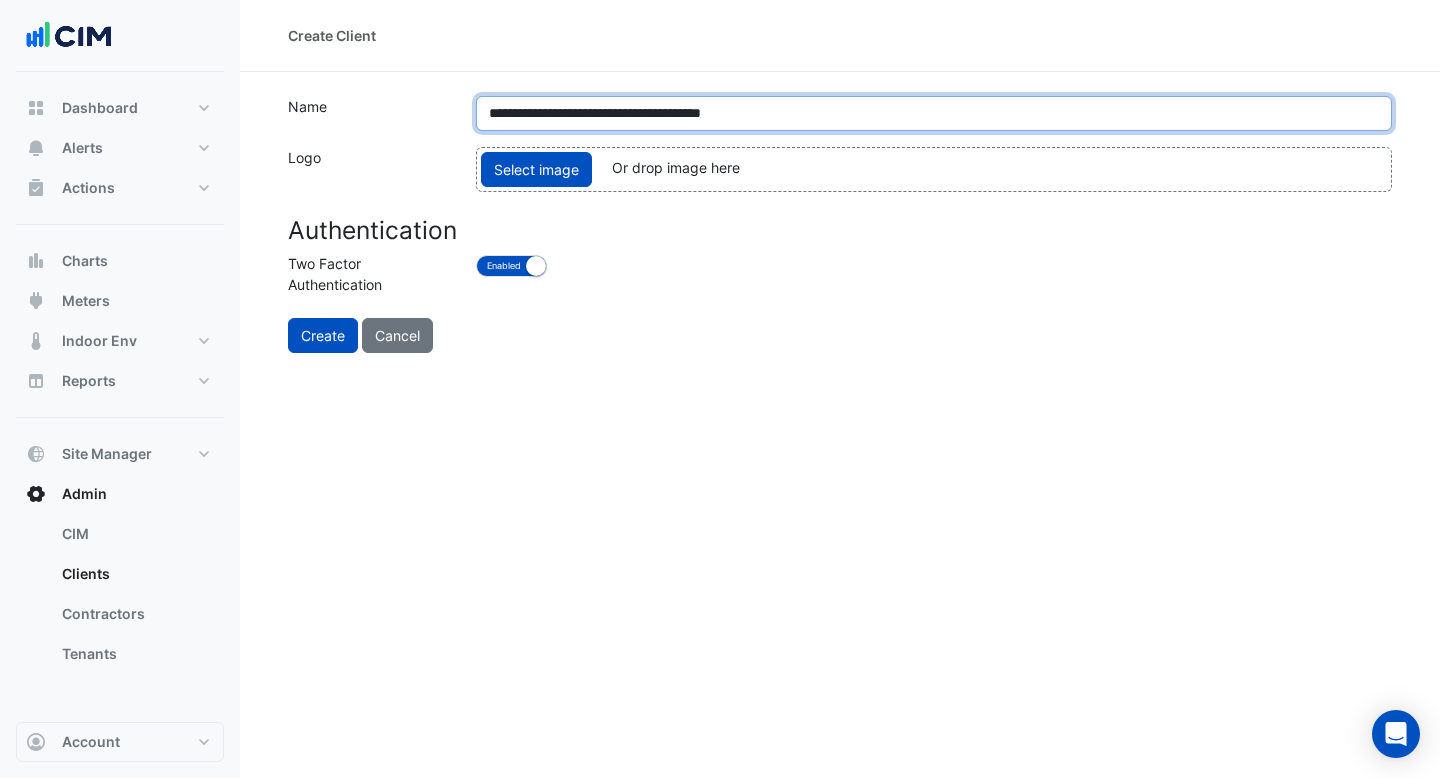 type on "**********" 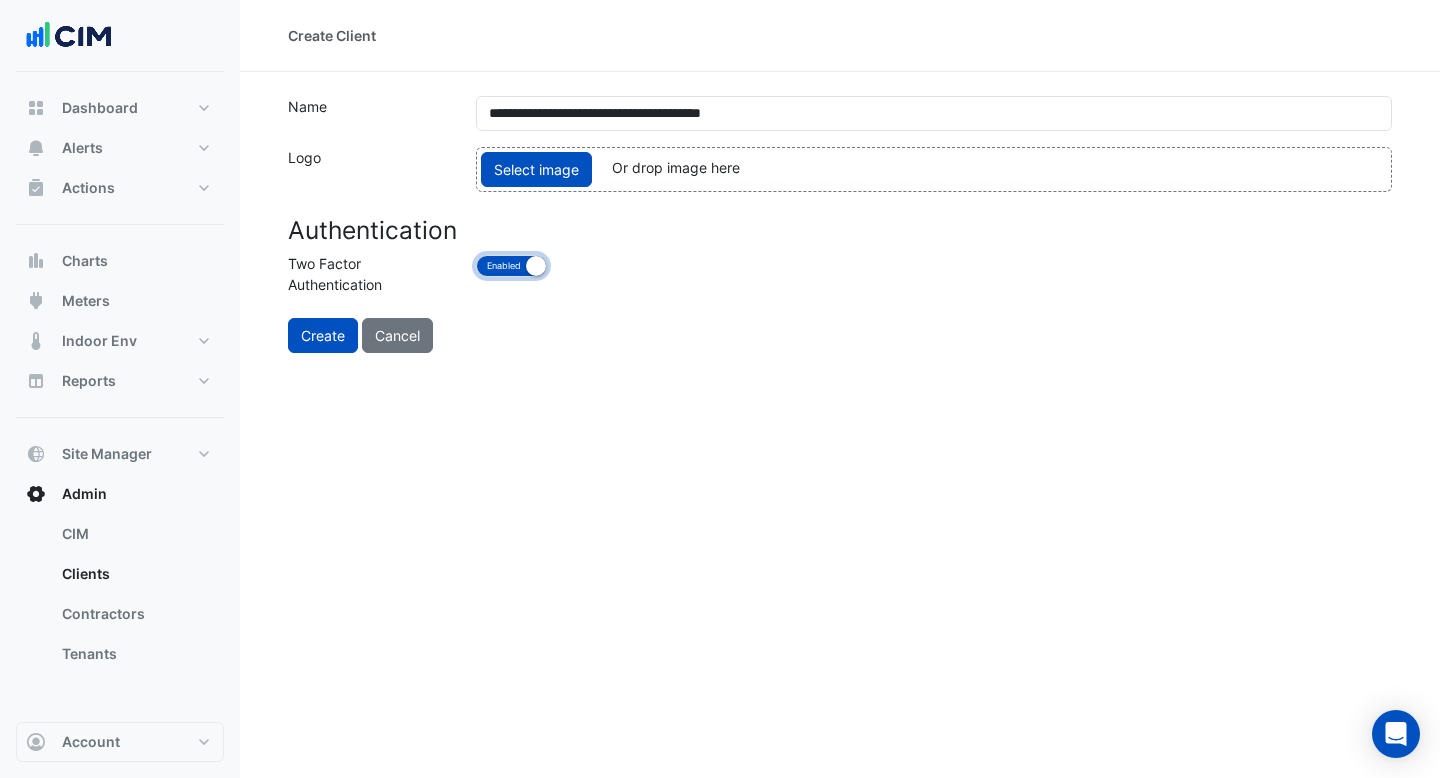click at bounding box center (536, 266) 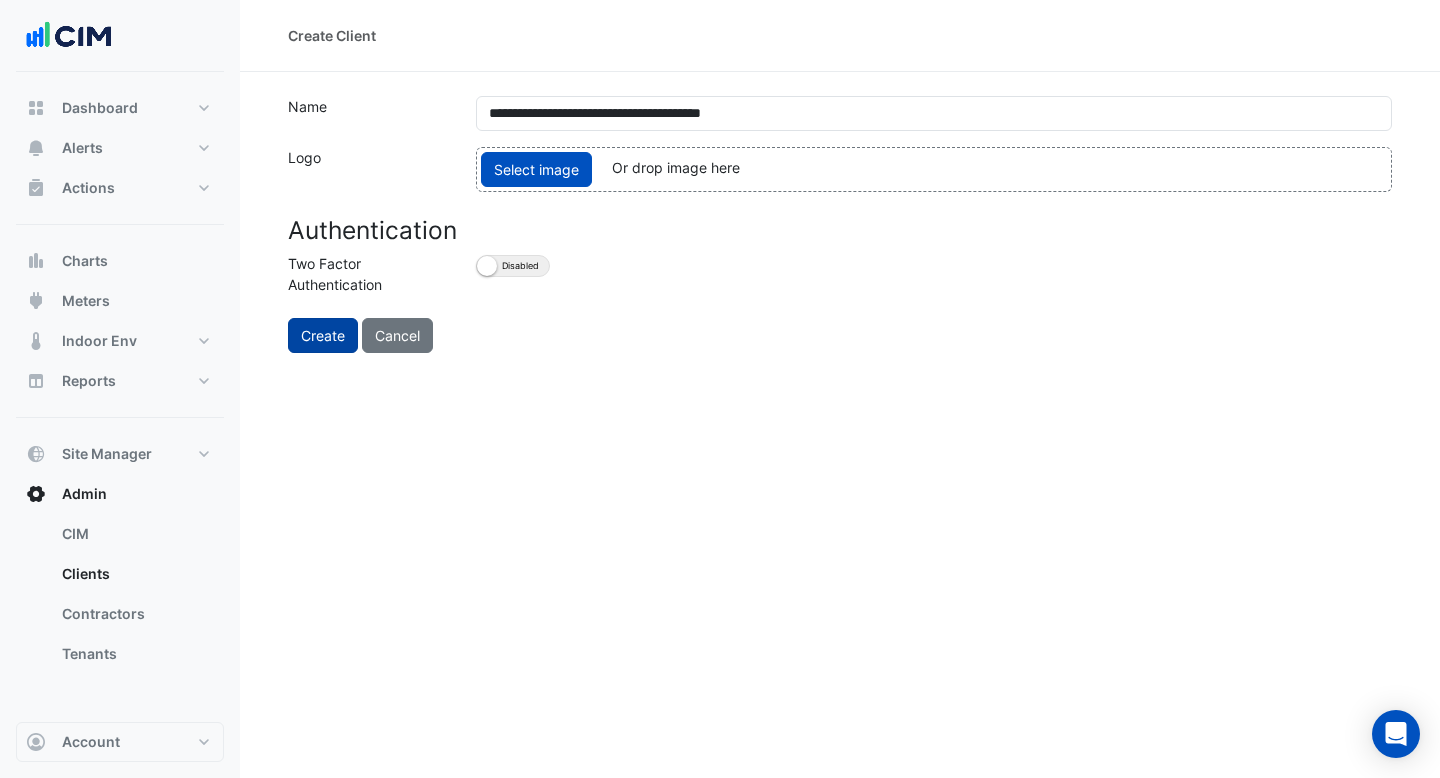 click on "Create" 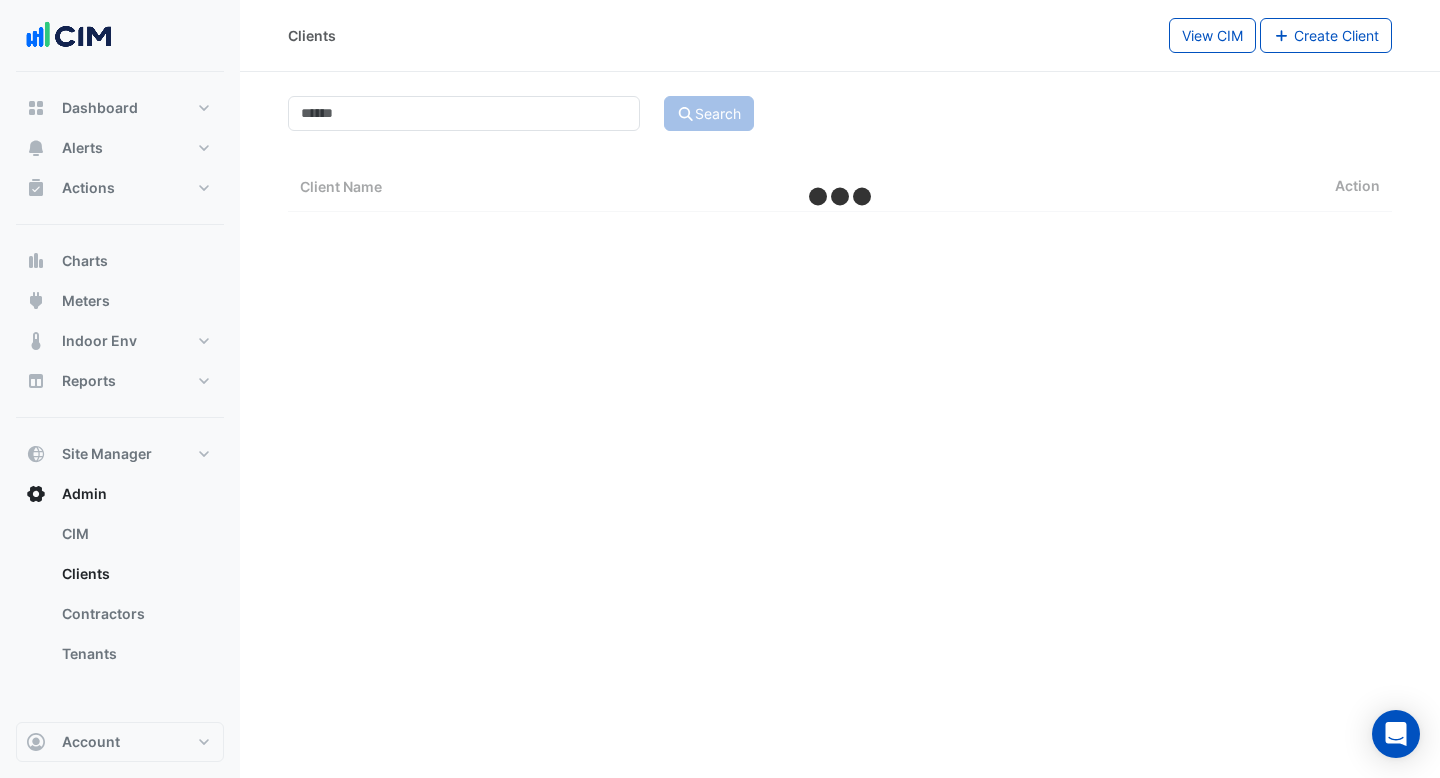 select on "***" 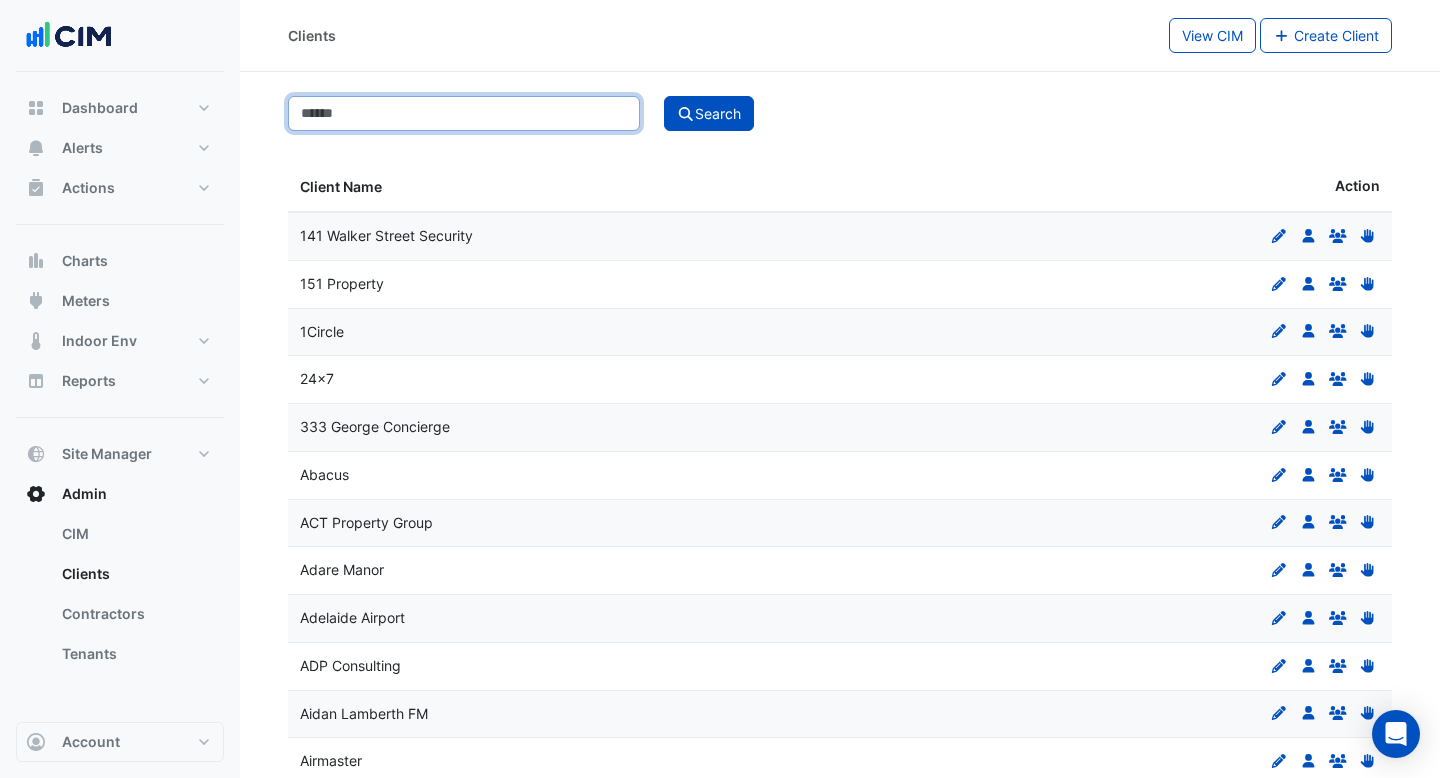 click 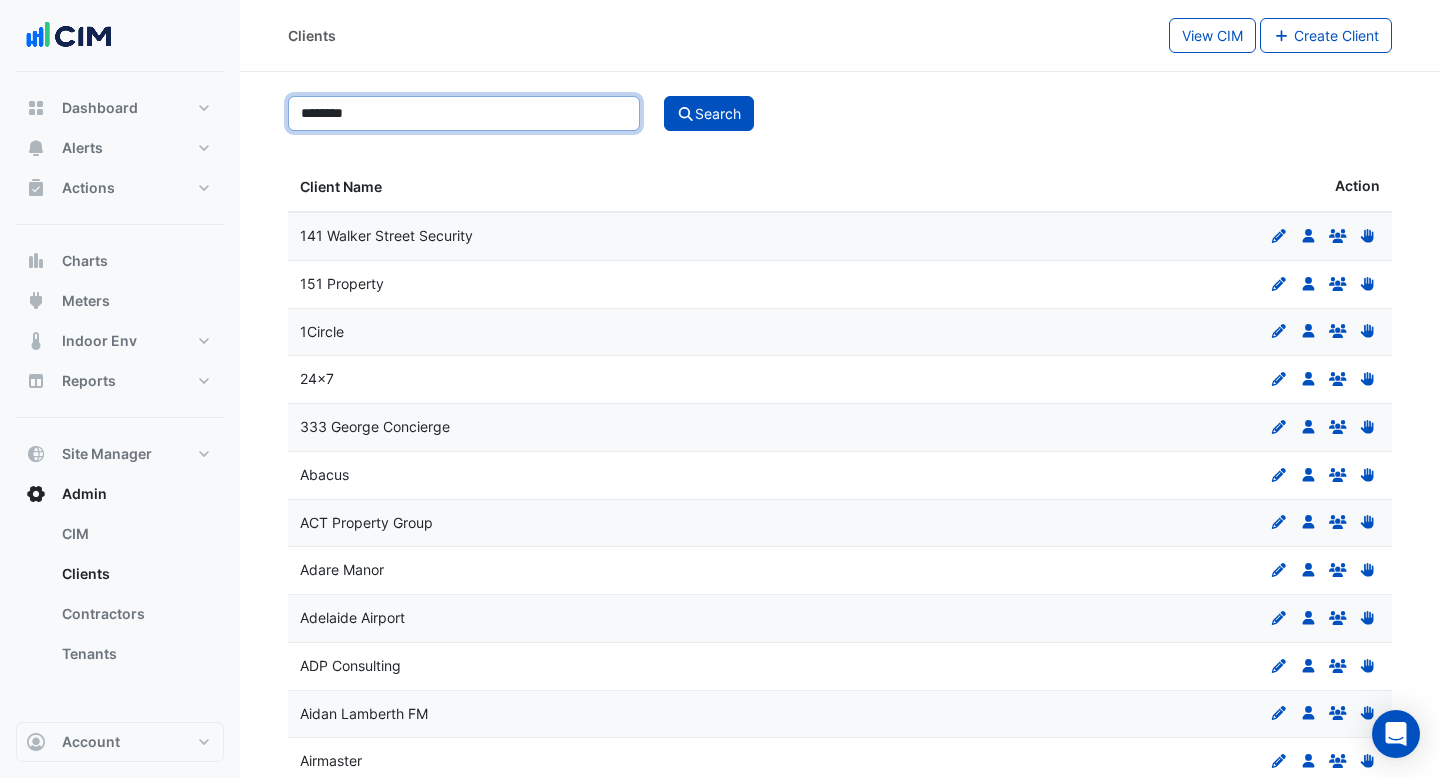 type on "********" 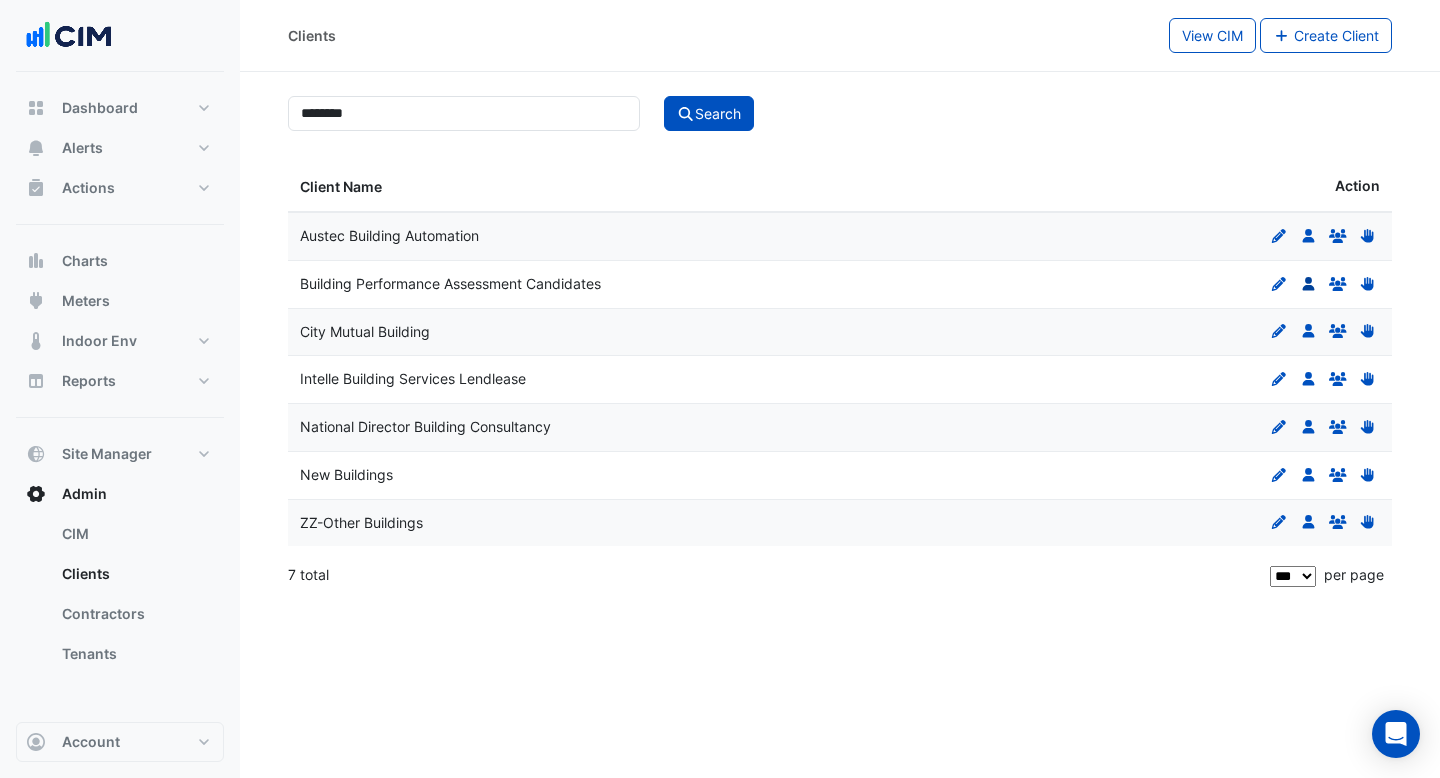 click 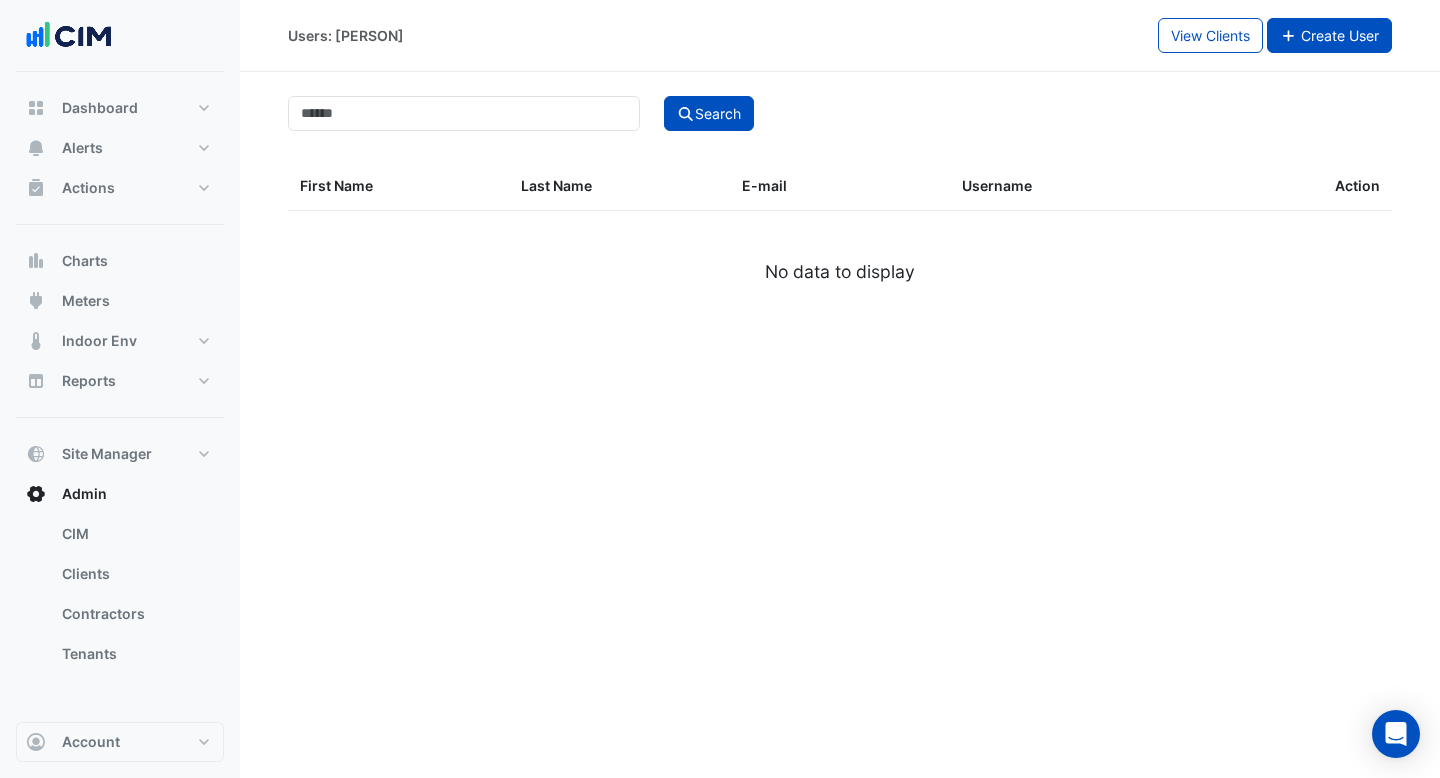 click on "Create User" 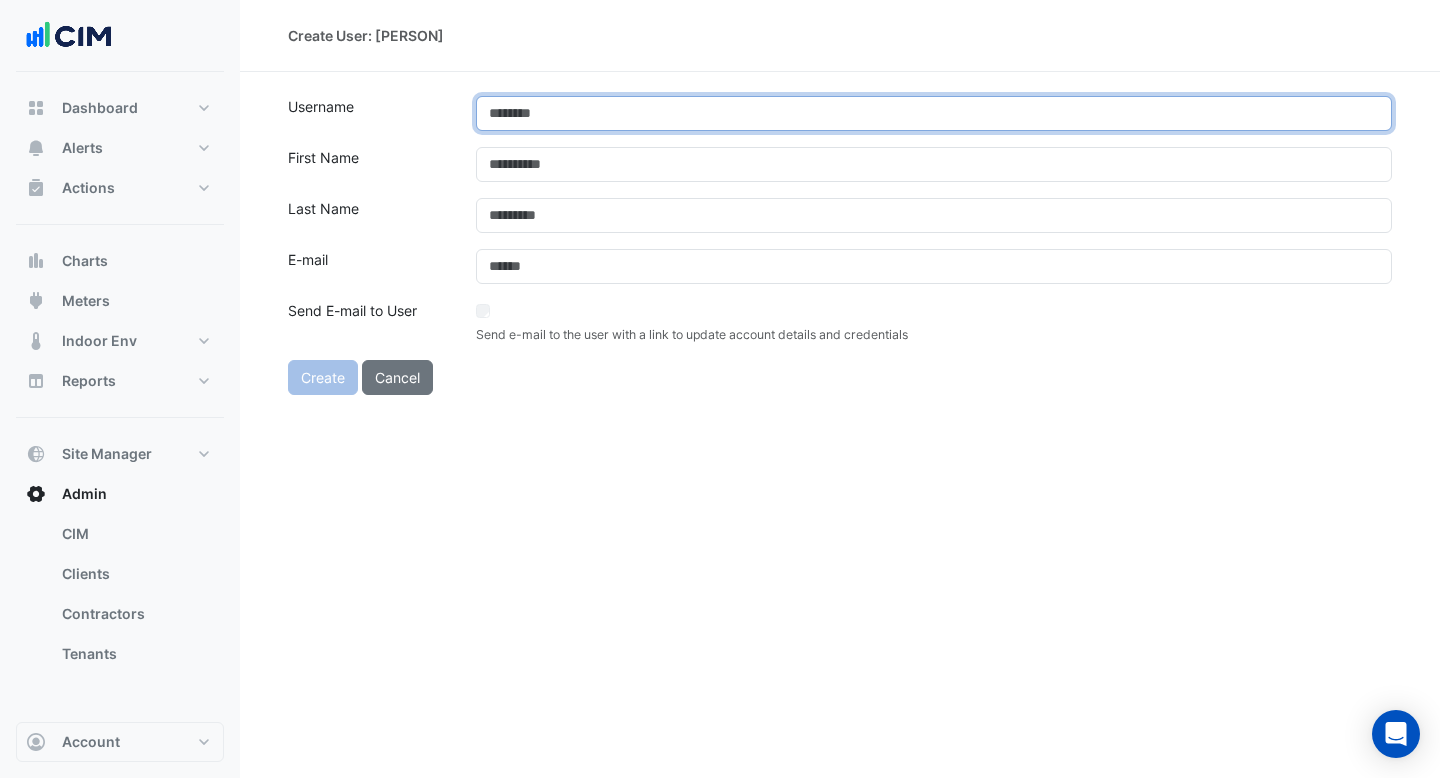 click at bounding box center [934, 113] 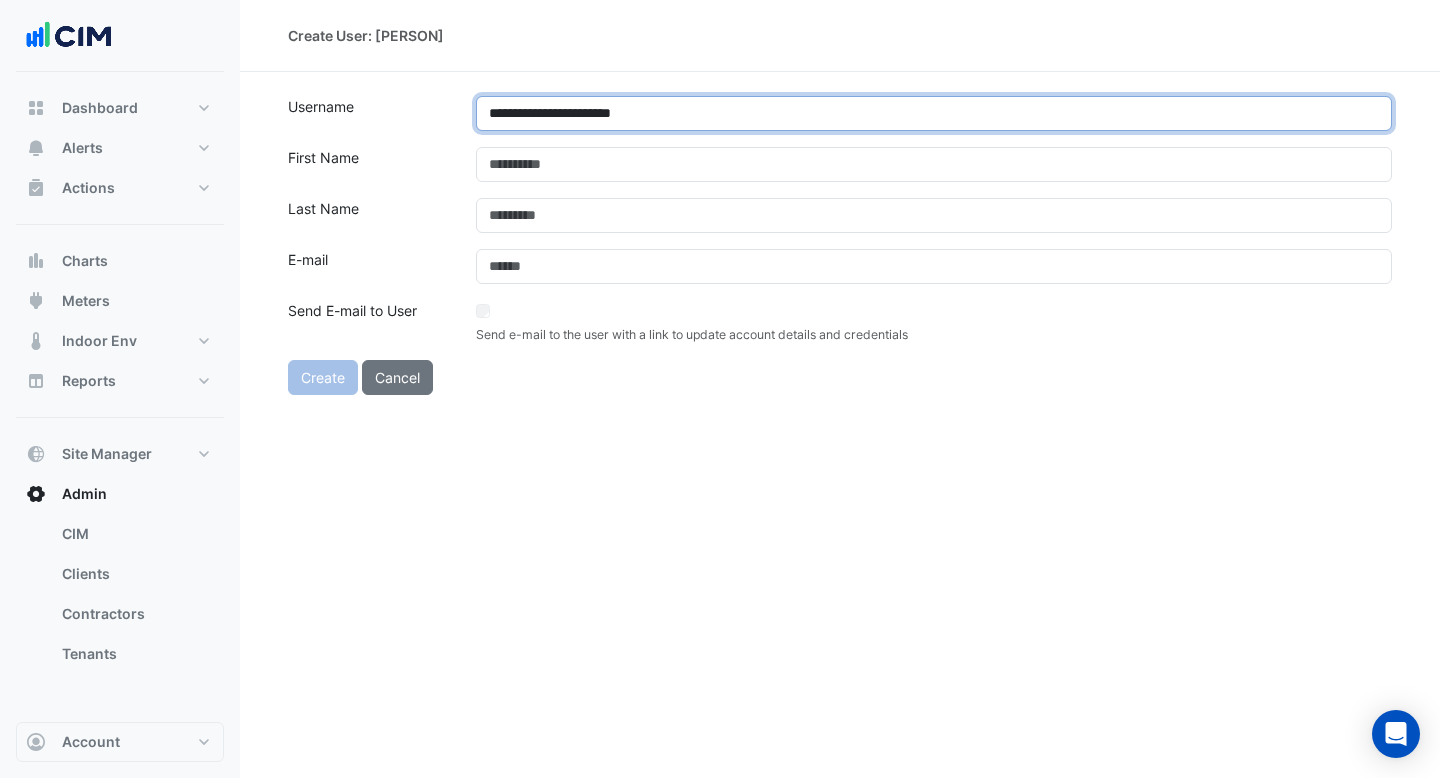 type on "**********" 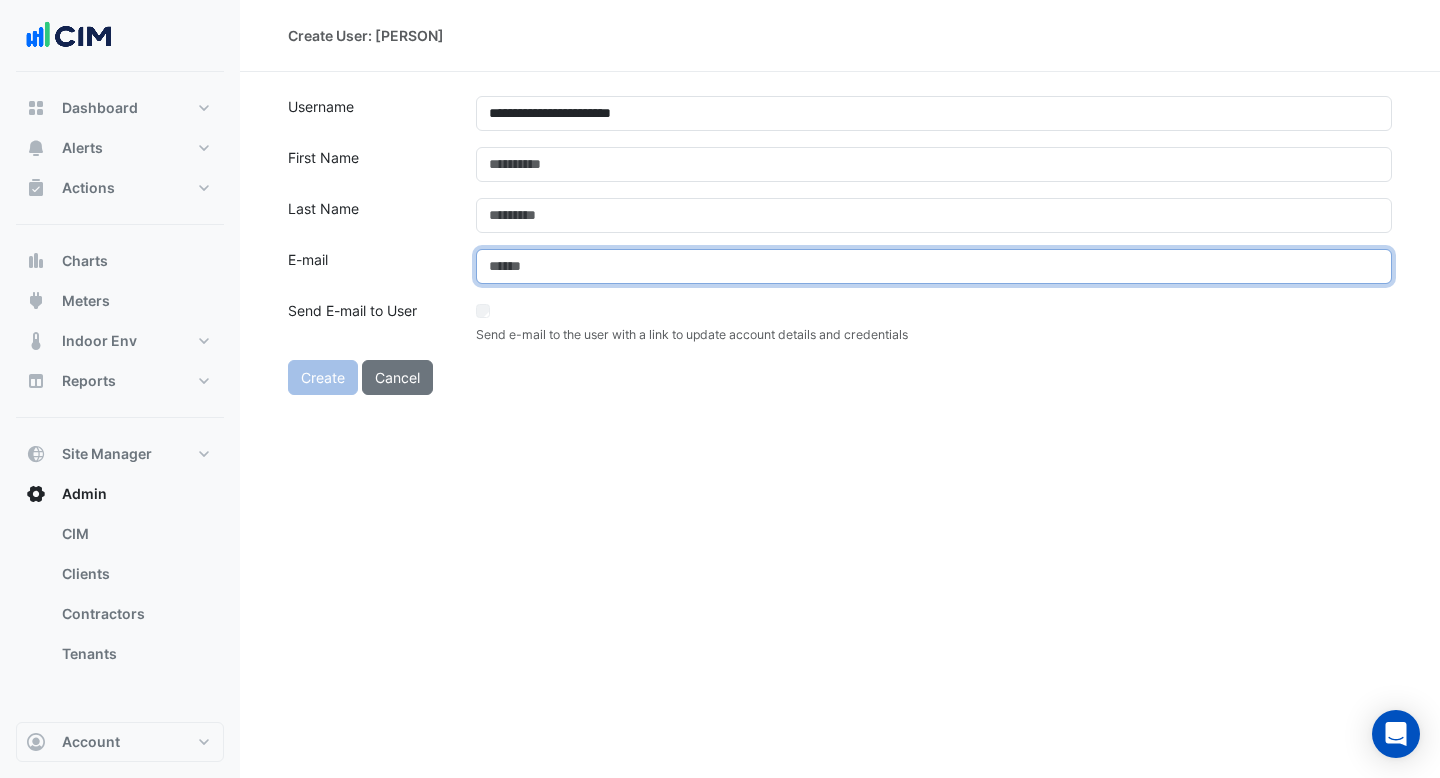 click at bounding box center (934, 266) 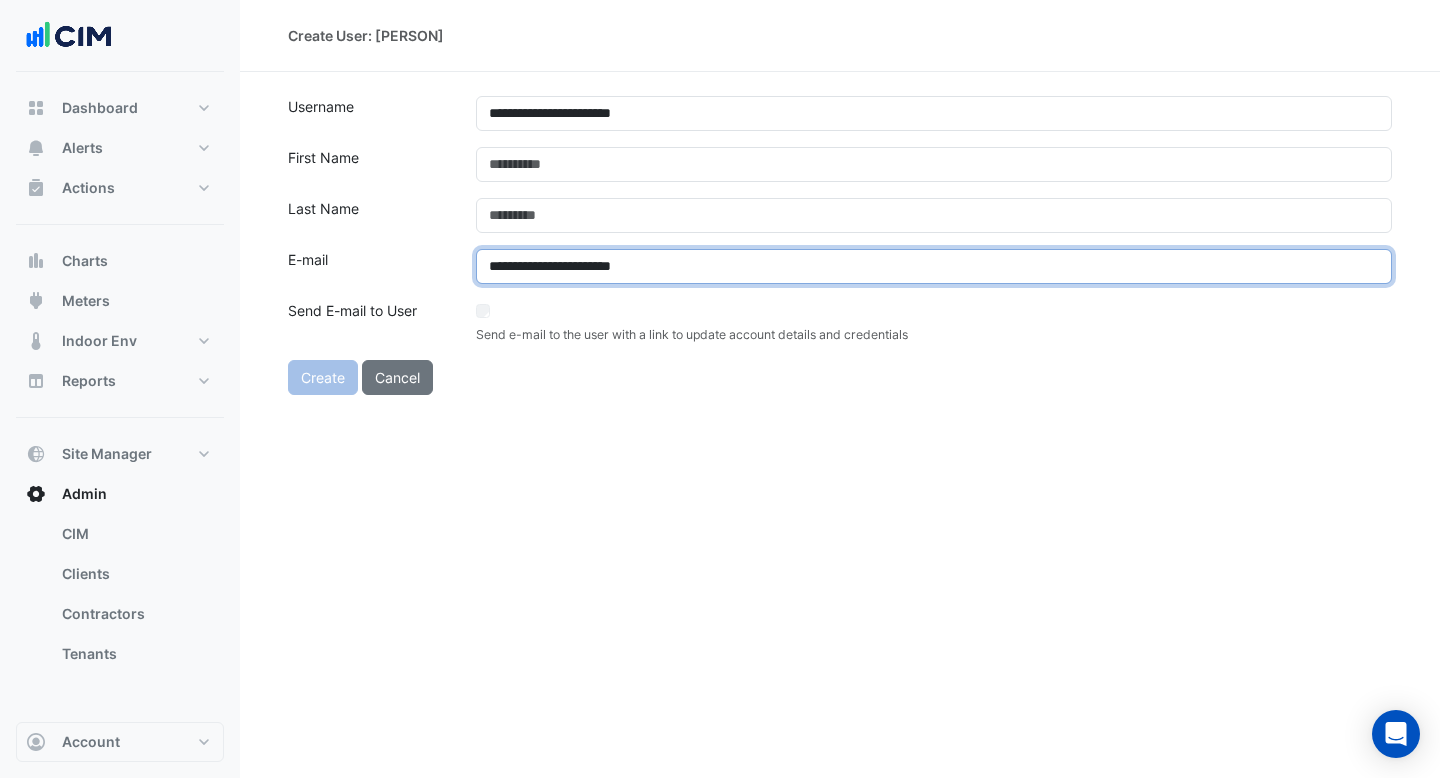 type on "**********" 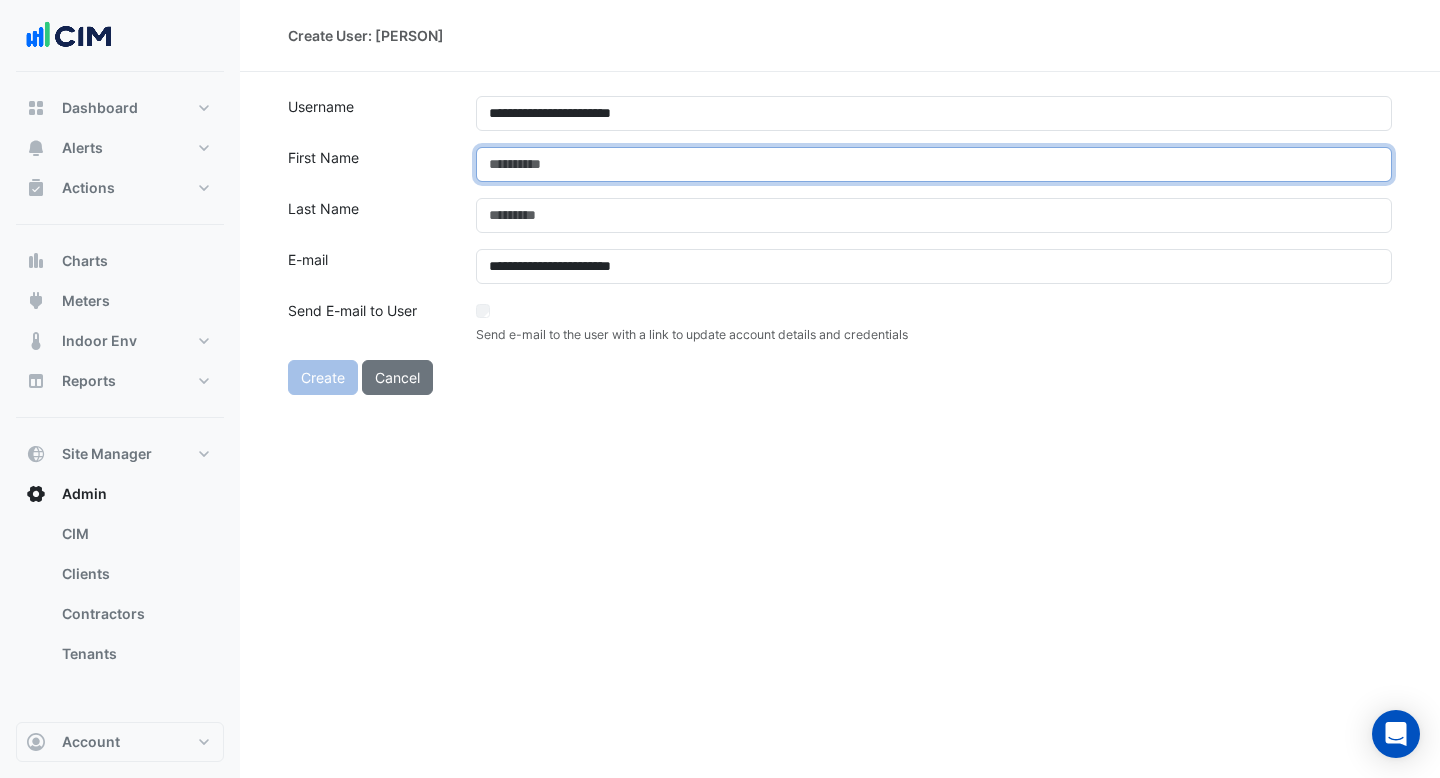 click at bounding box center (934, 164) 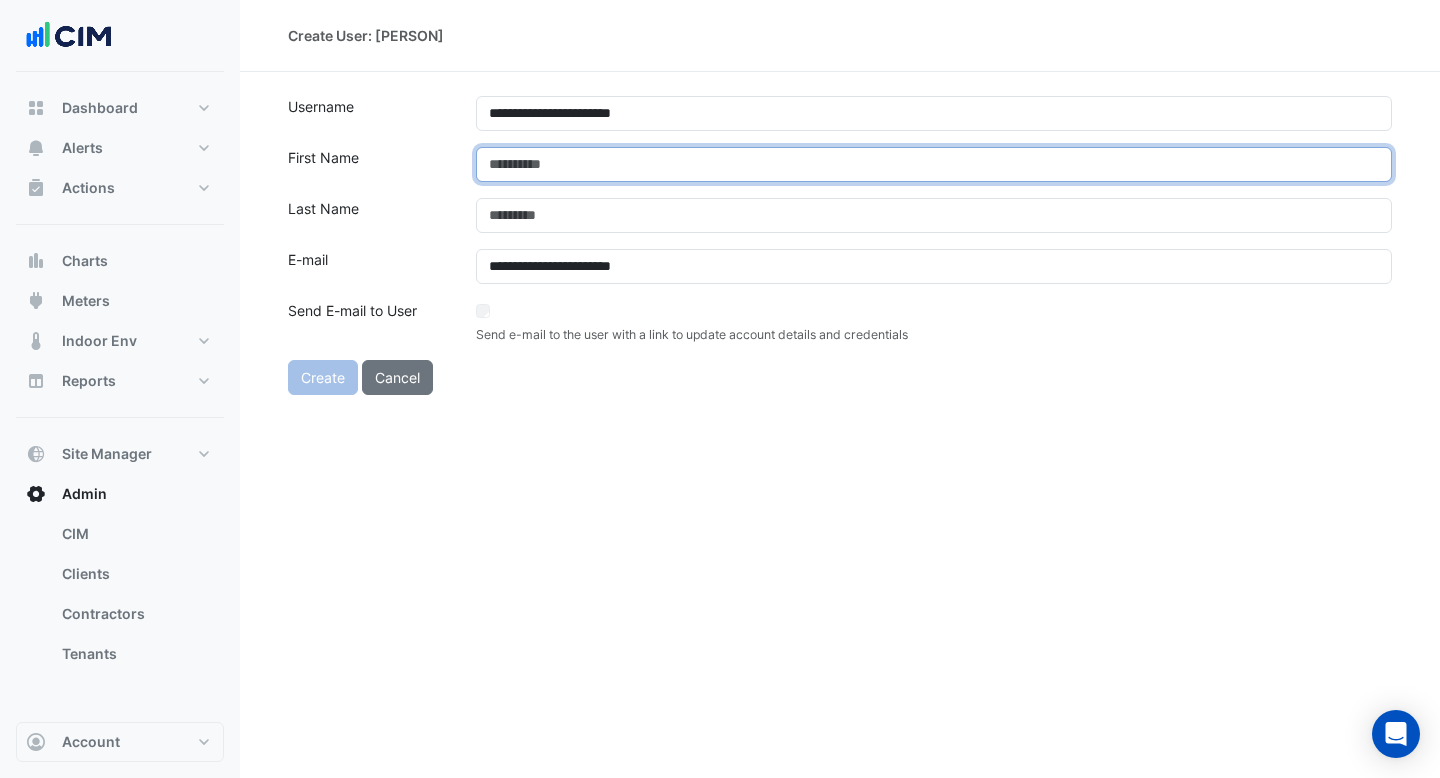 paste on "**********" 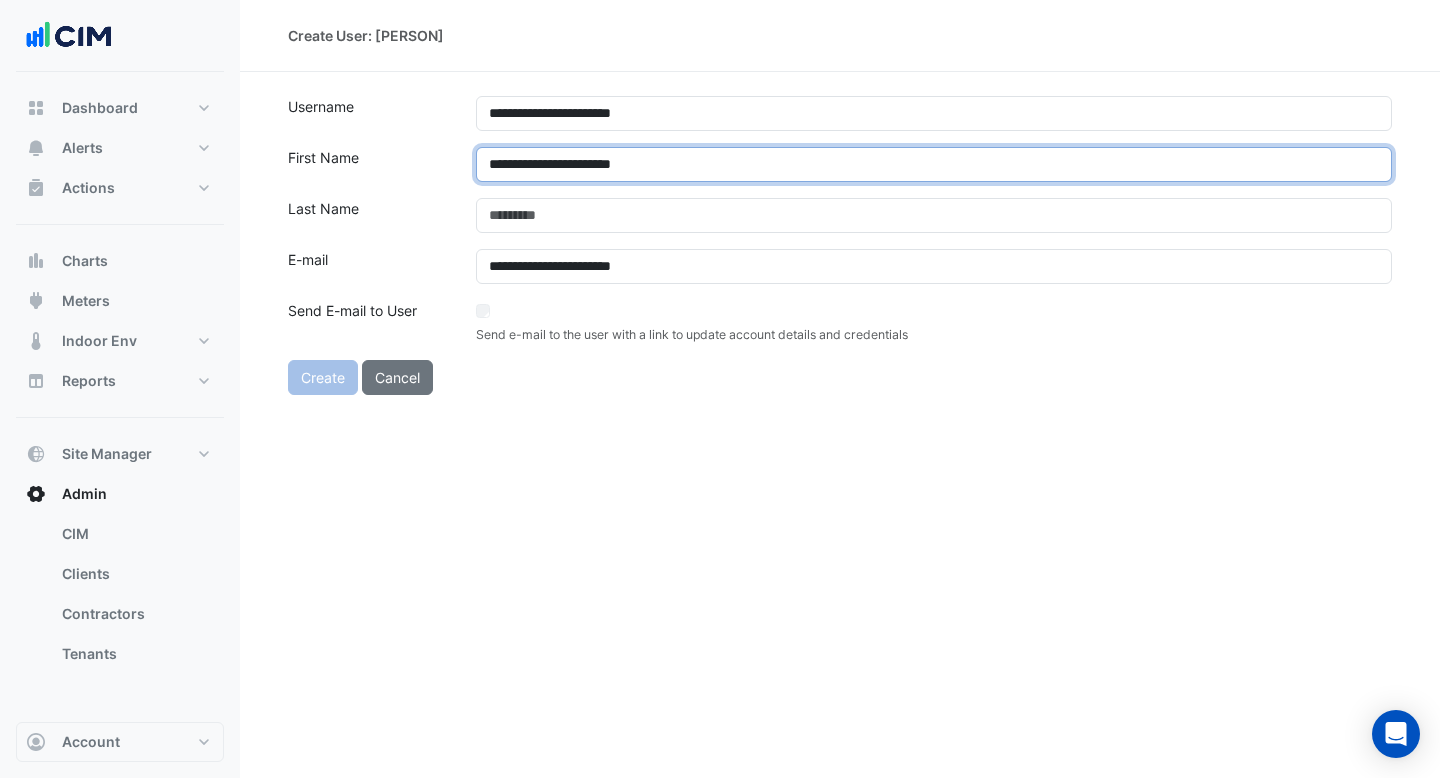 click on "**********" at bounding box center [934, 164] 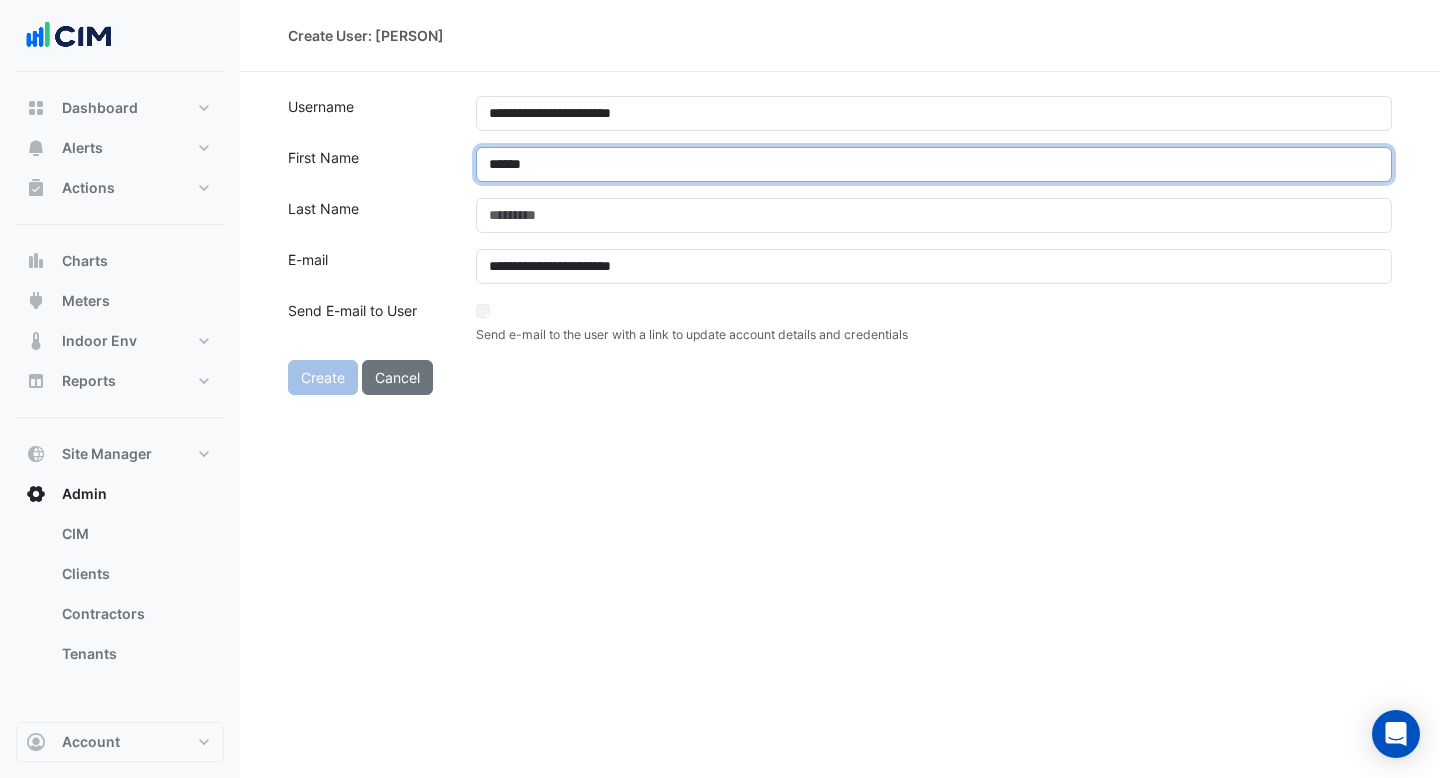 type on "******" 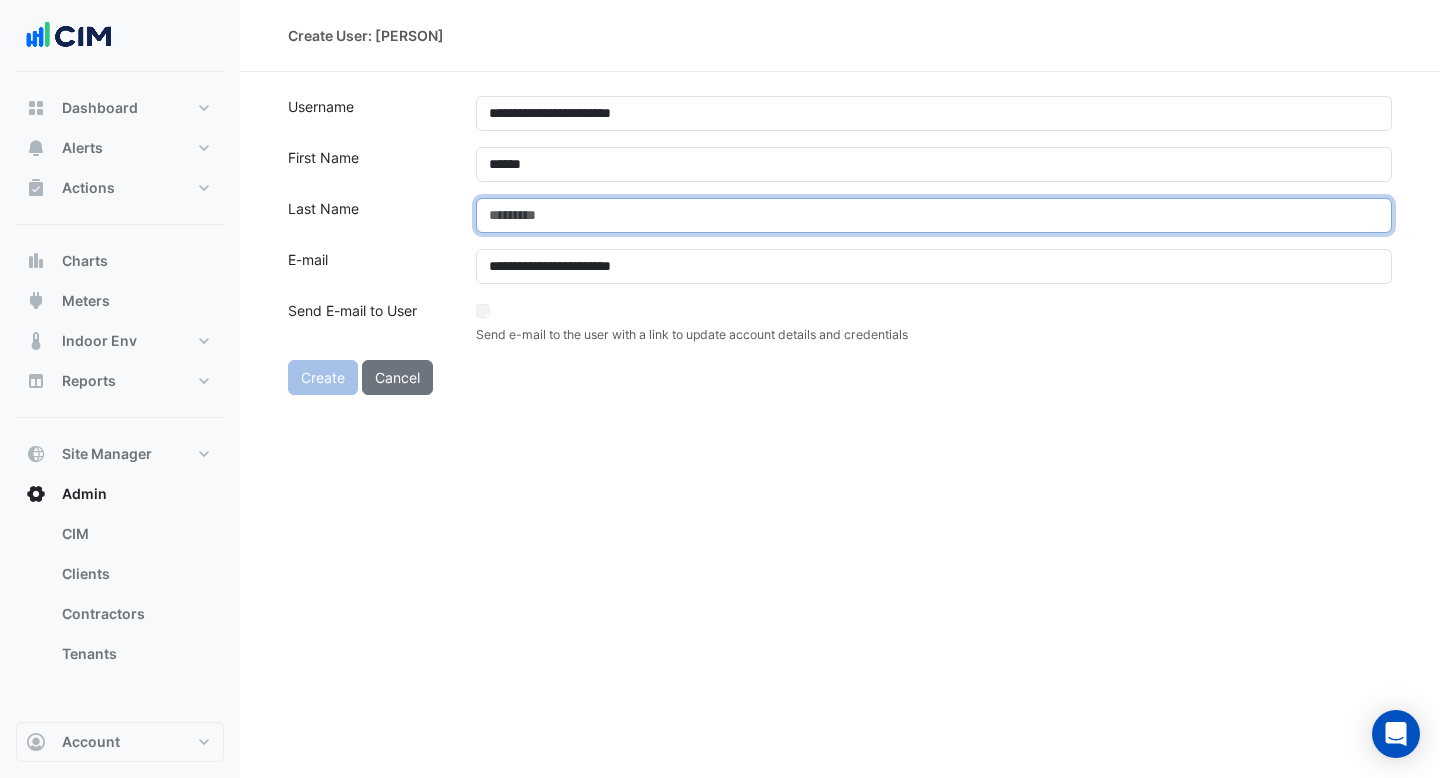 click at bounding box center [934, 215] 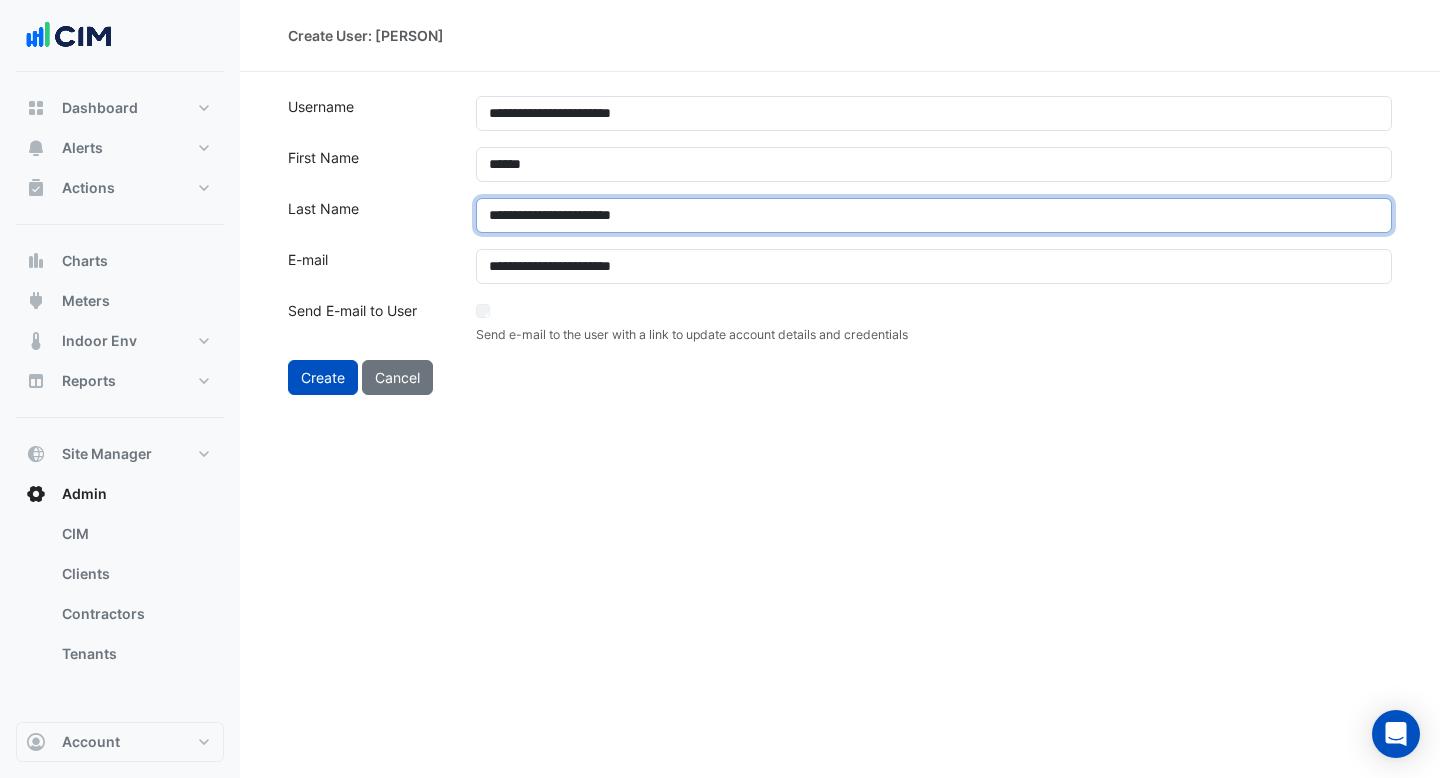 drag, startPoint x: 550, startPoint y: 216, endPoint x: 403, endPoint y: 212, distance: 147.05441 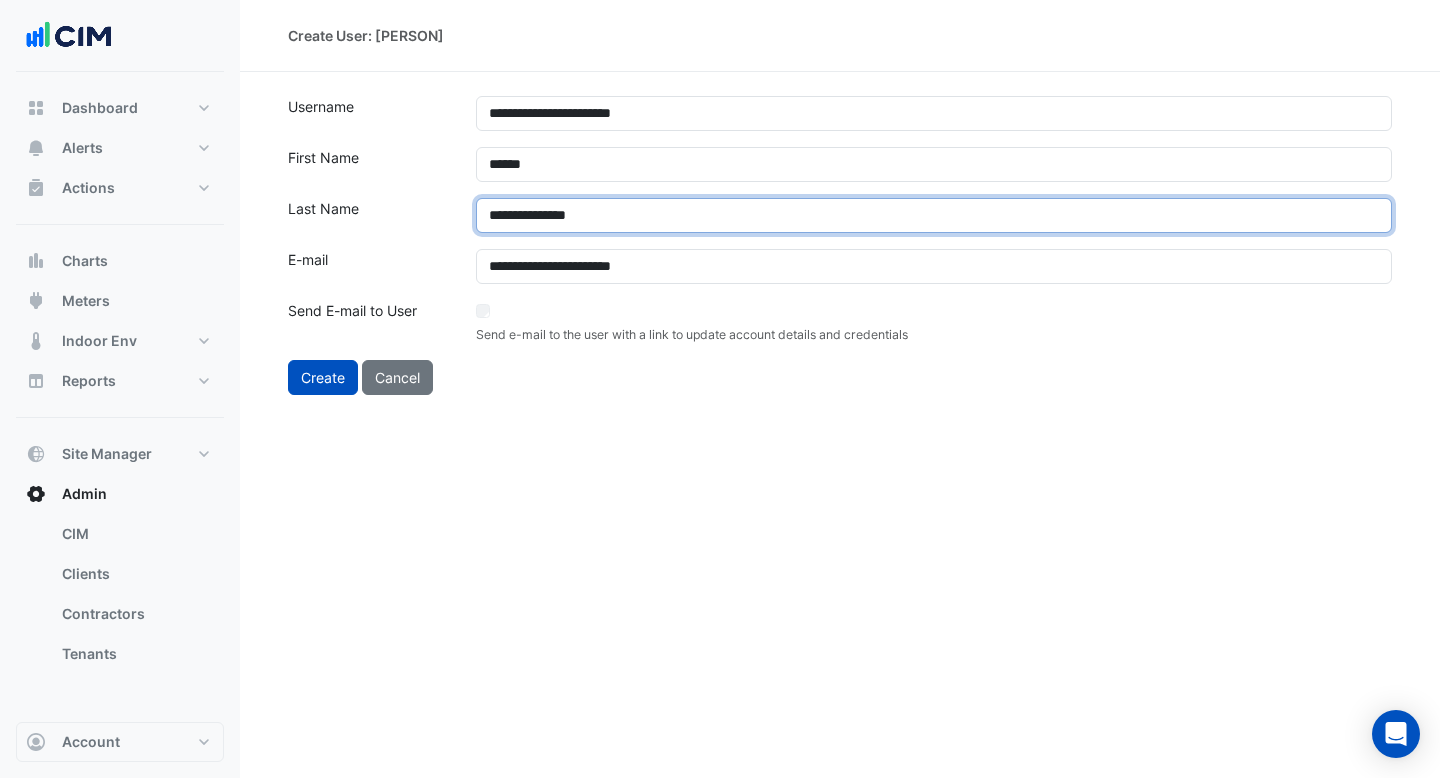 drag, startPoint x: 609, startPoint y: 215, endPoint x: 525, endPoint y: 214, distance: 84.00595 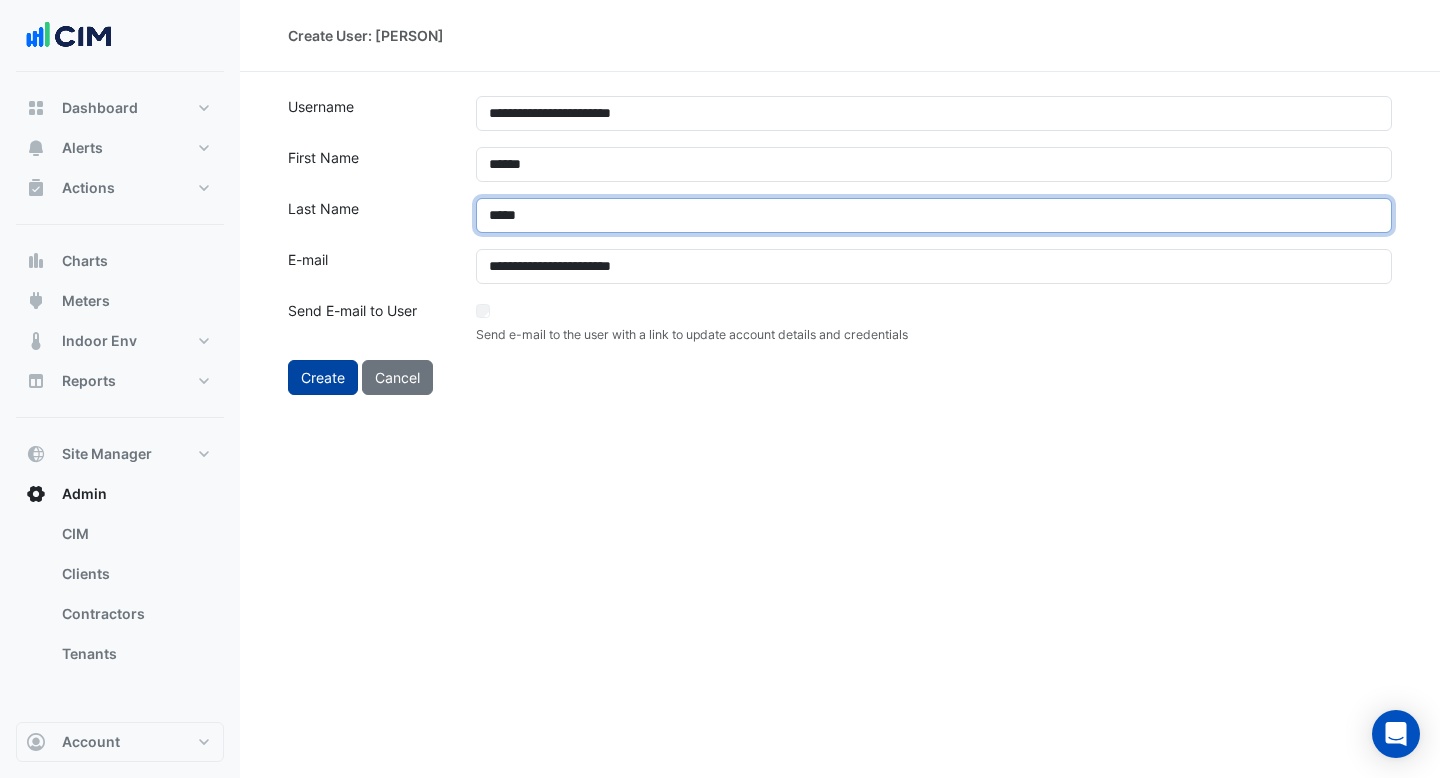 type on "*****" 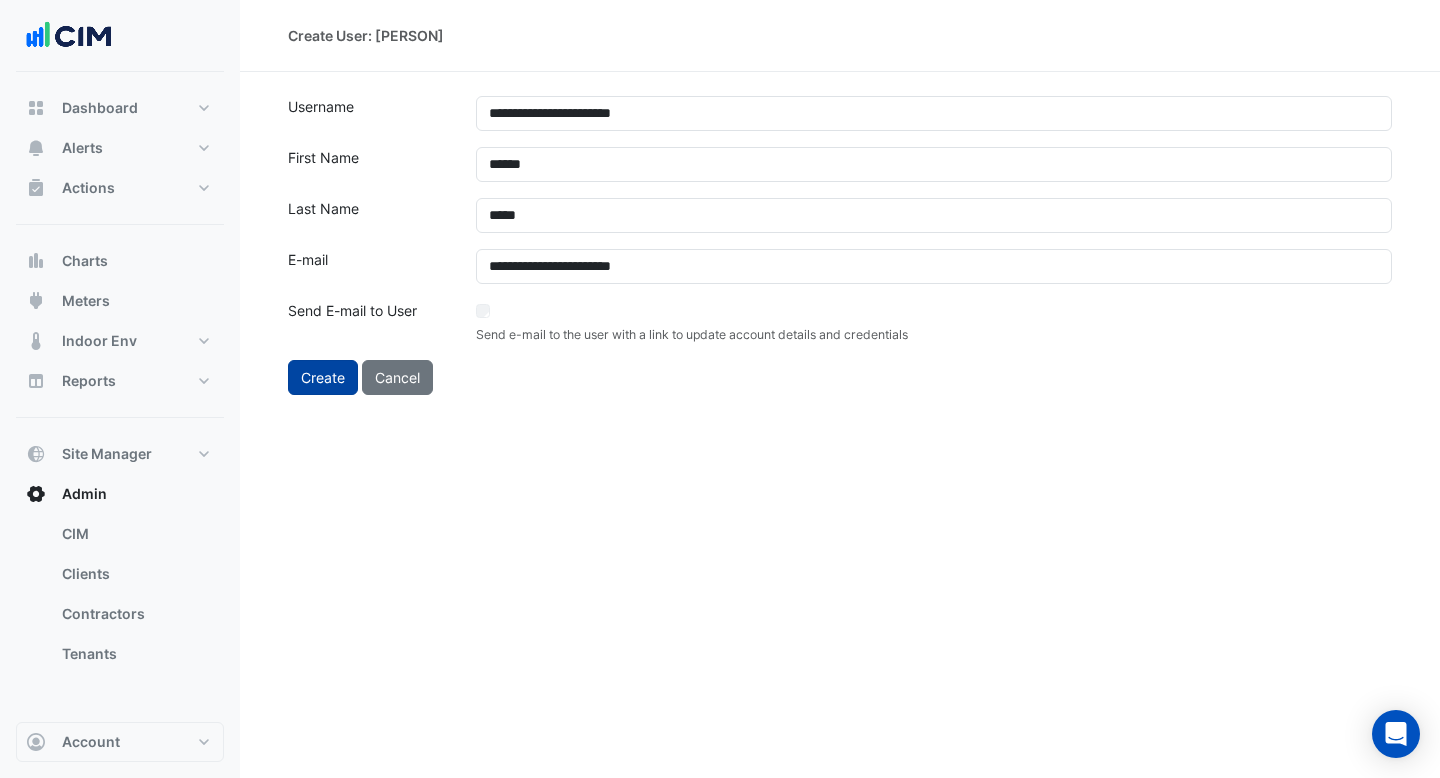 click on "Create" 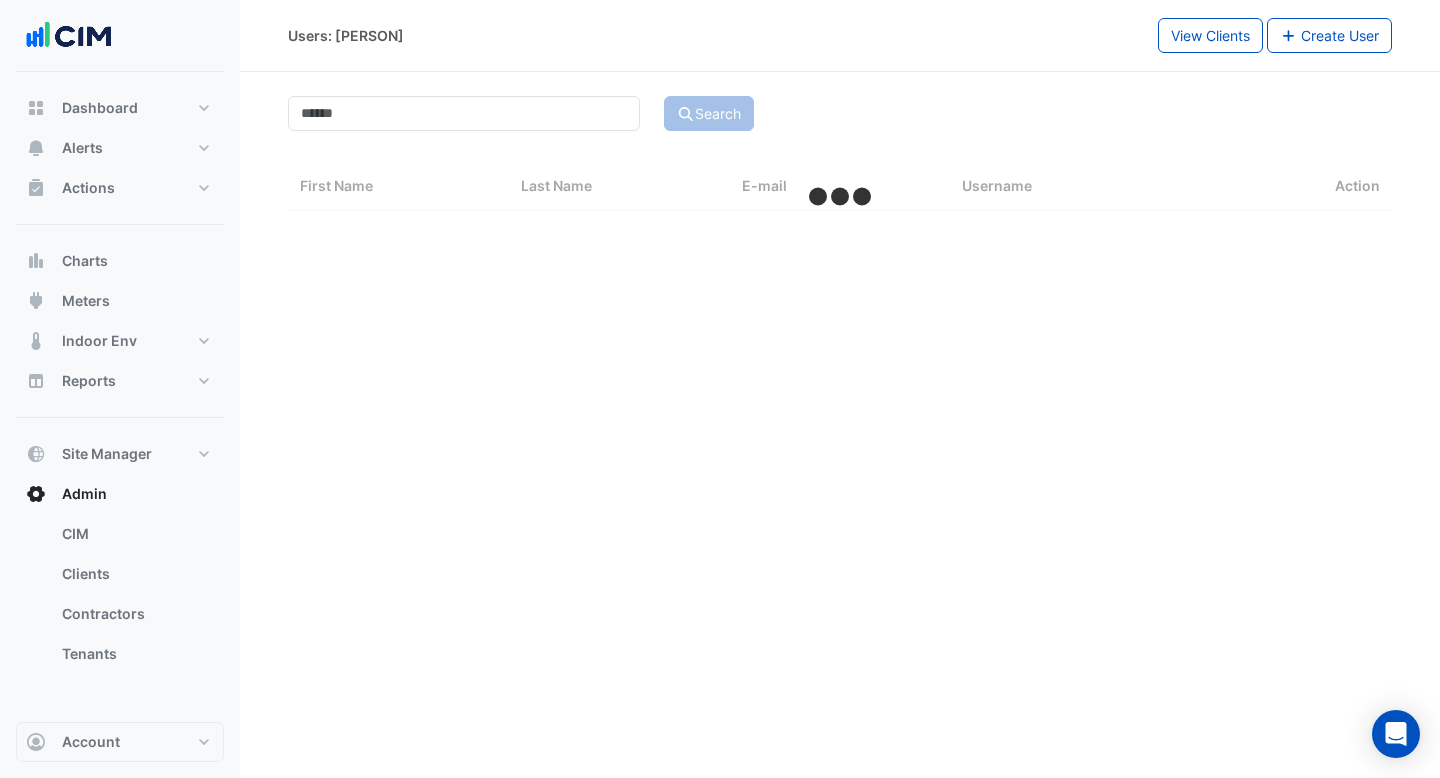 select on "***" 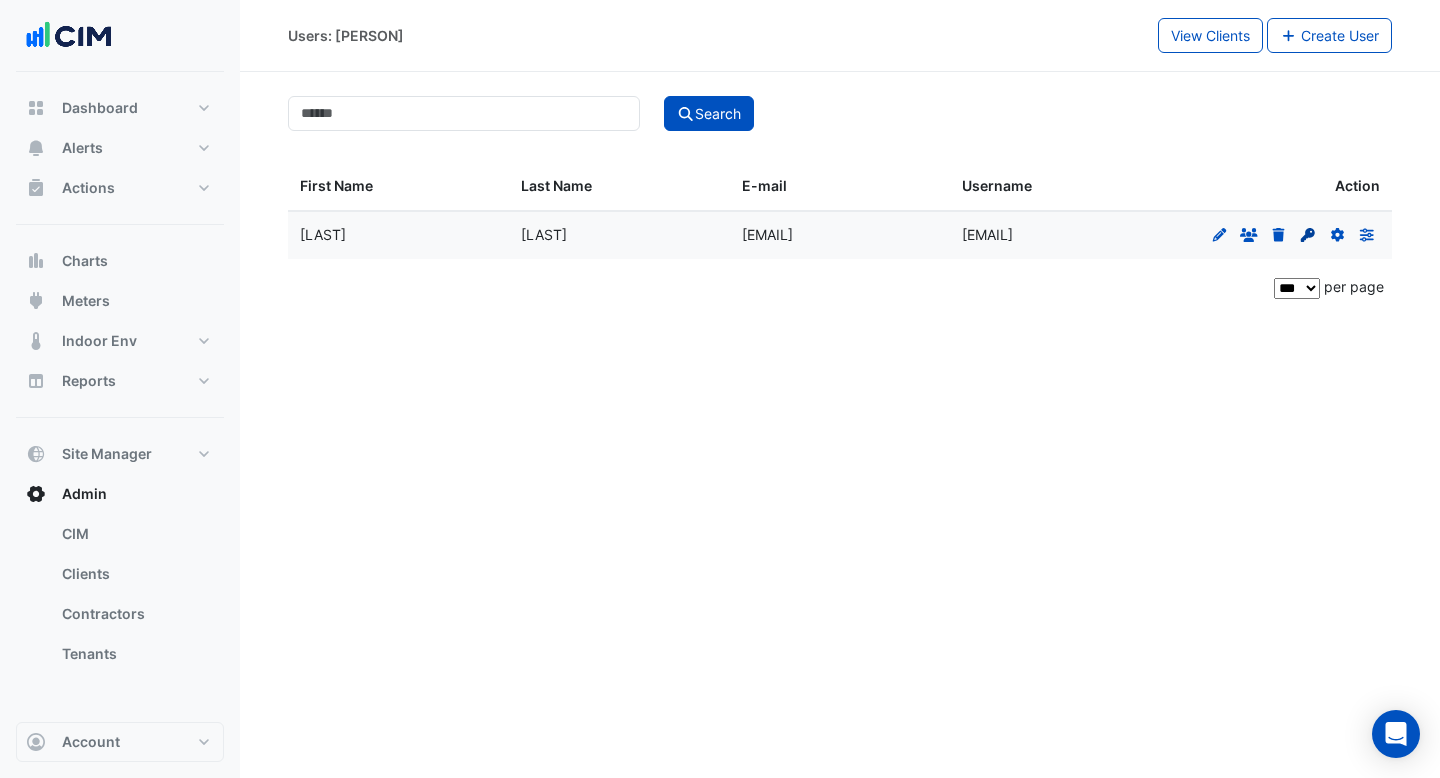 click 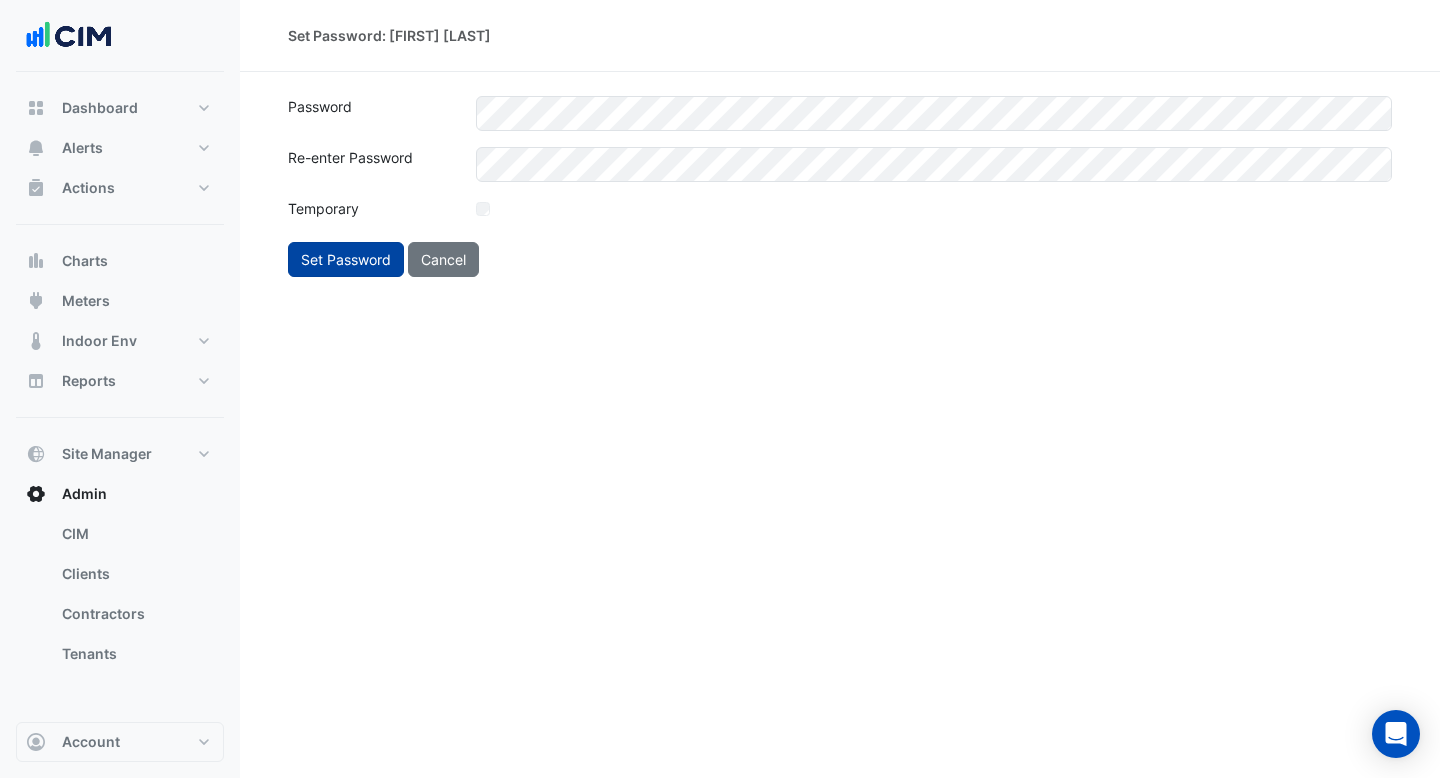 click on "Set Password" 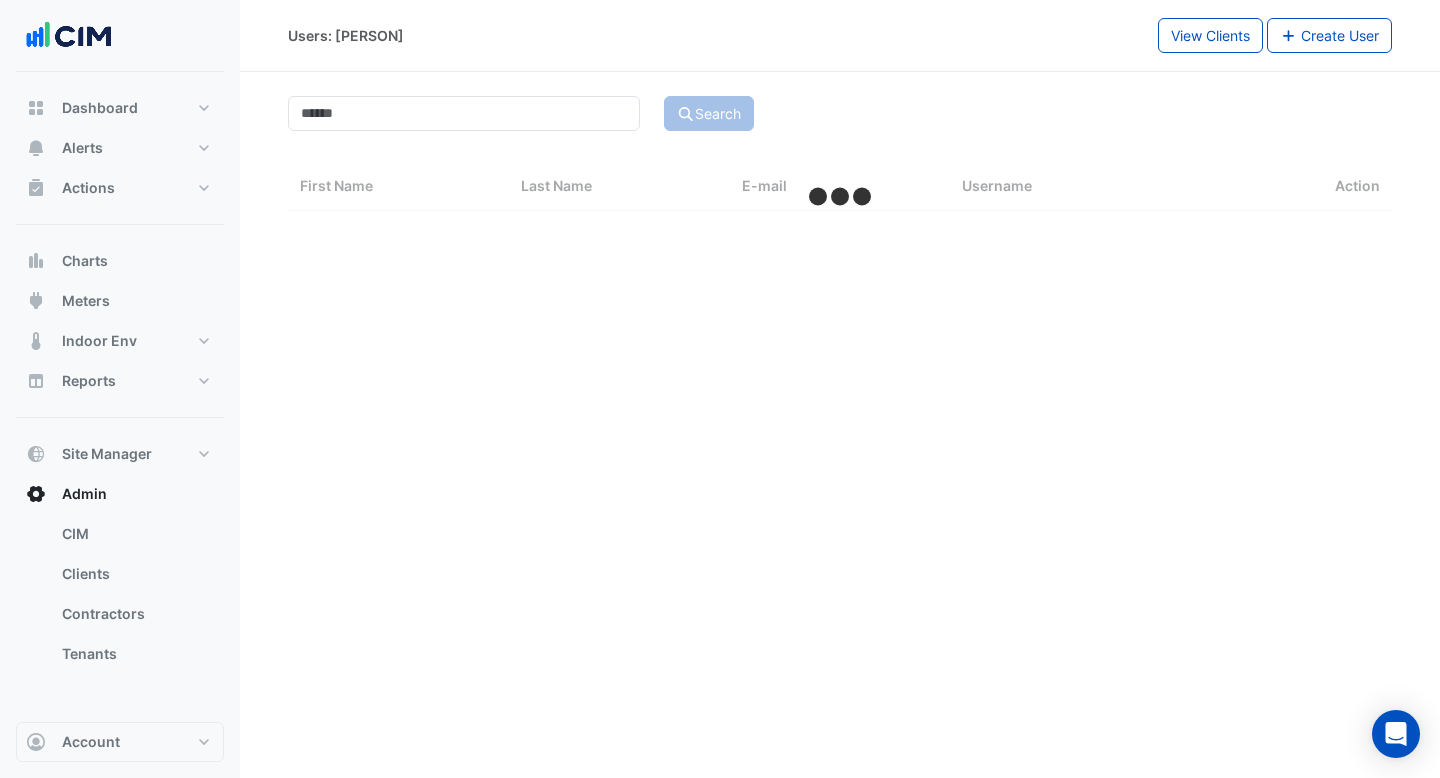 select on "***" 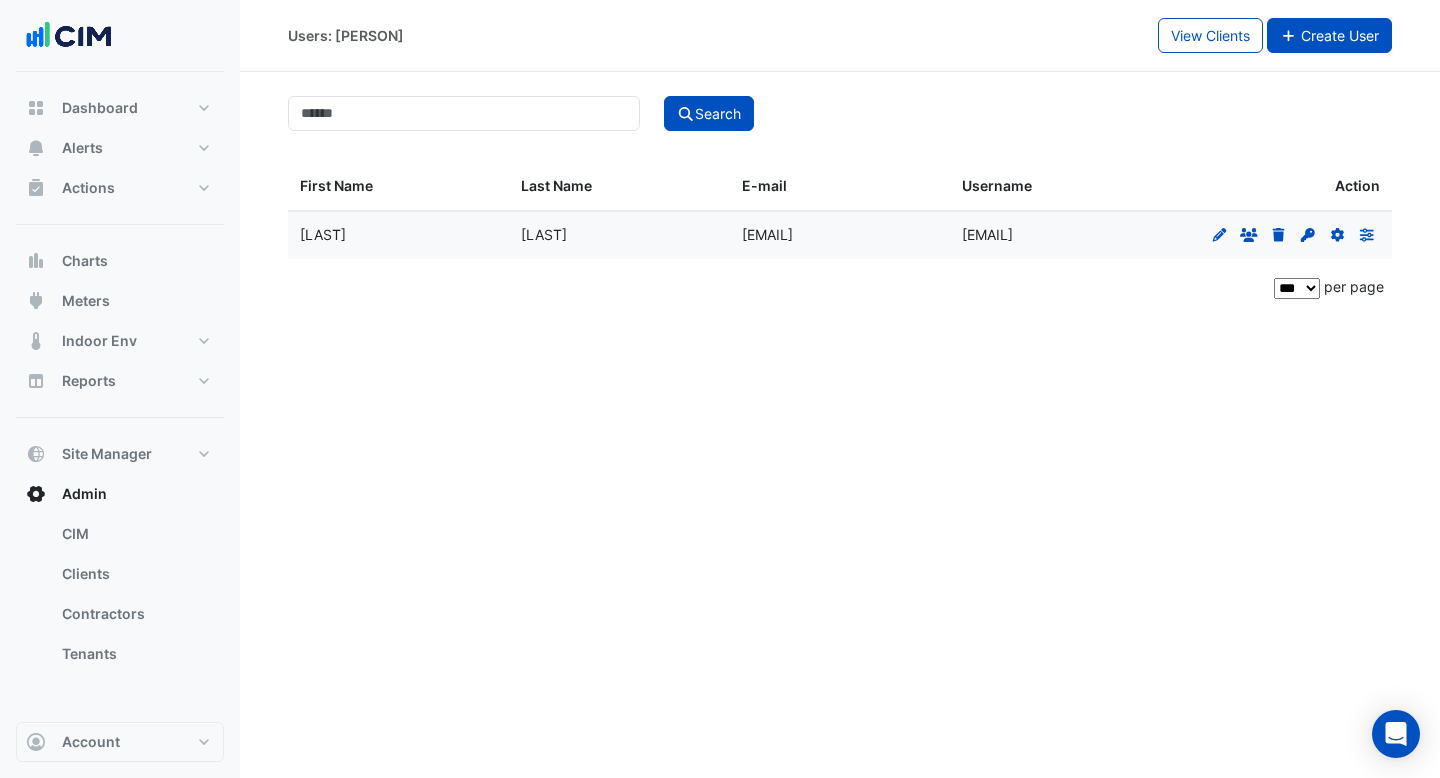 click on "Create User" 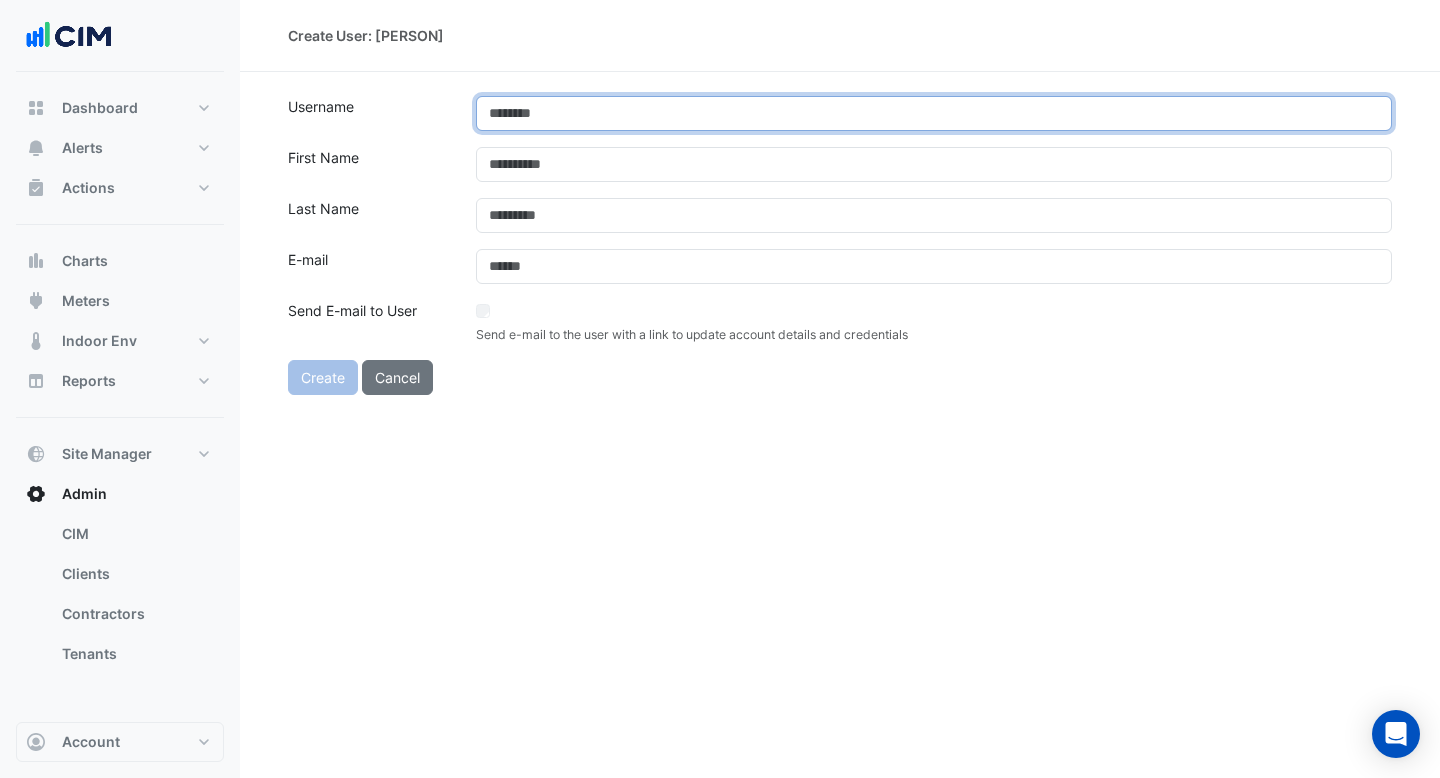 click at bounding box center (934, 113) 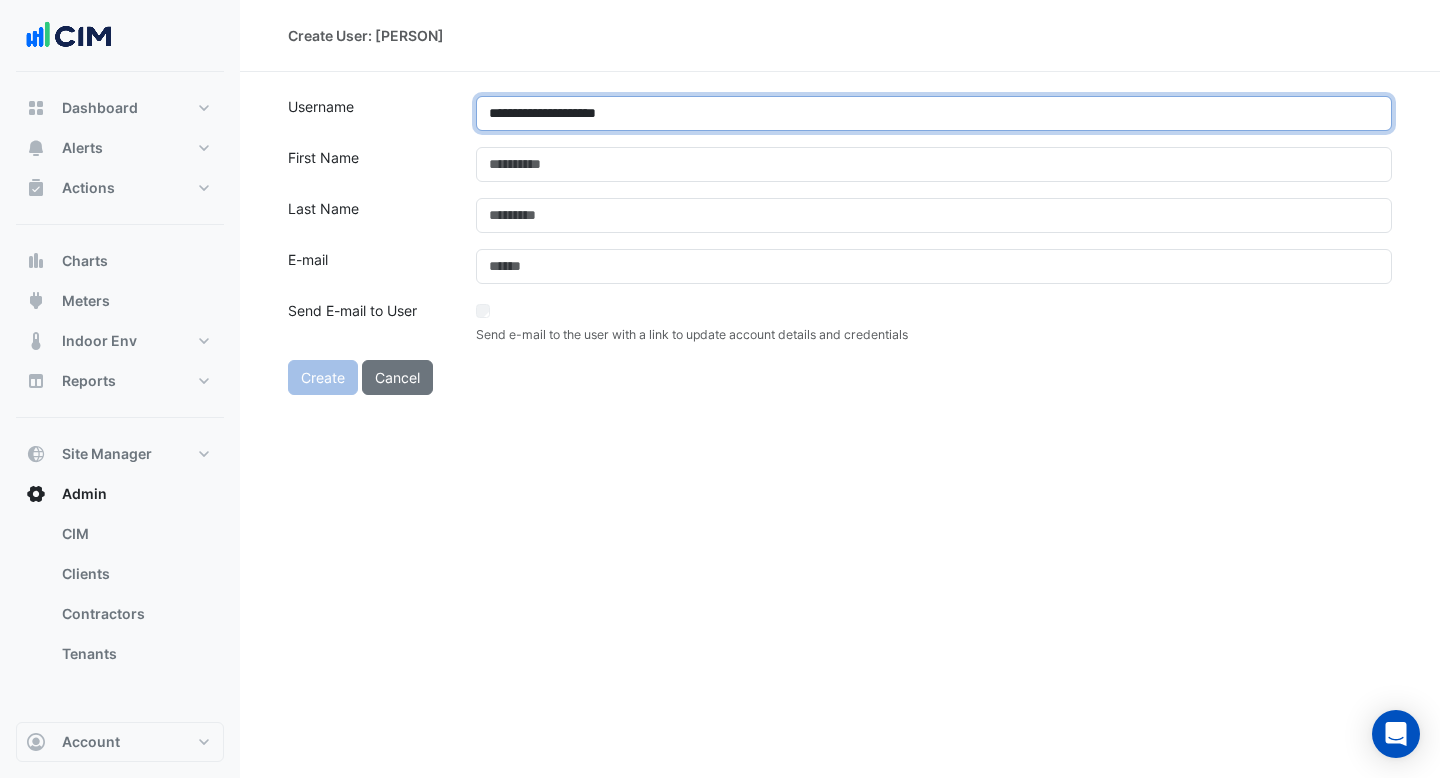 type on "**********" 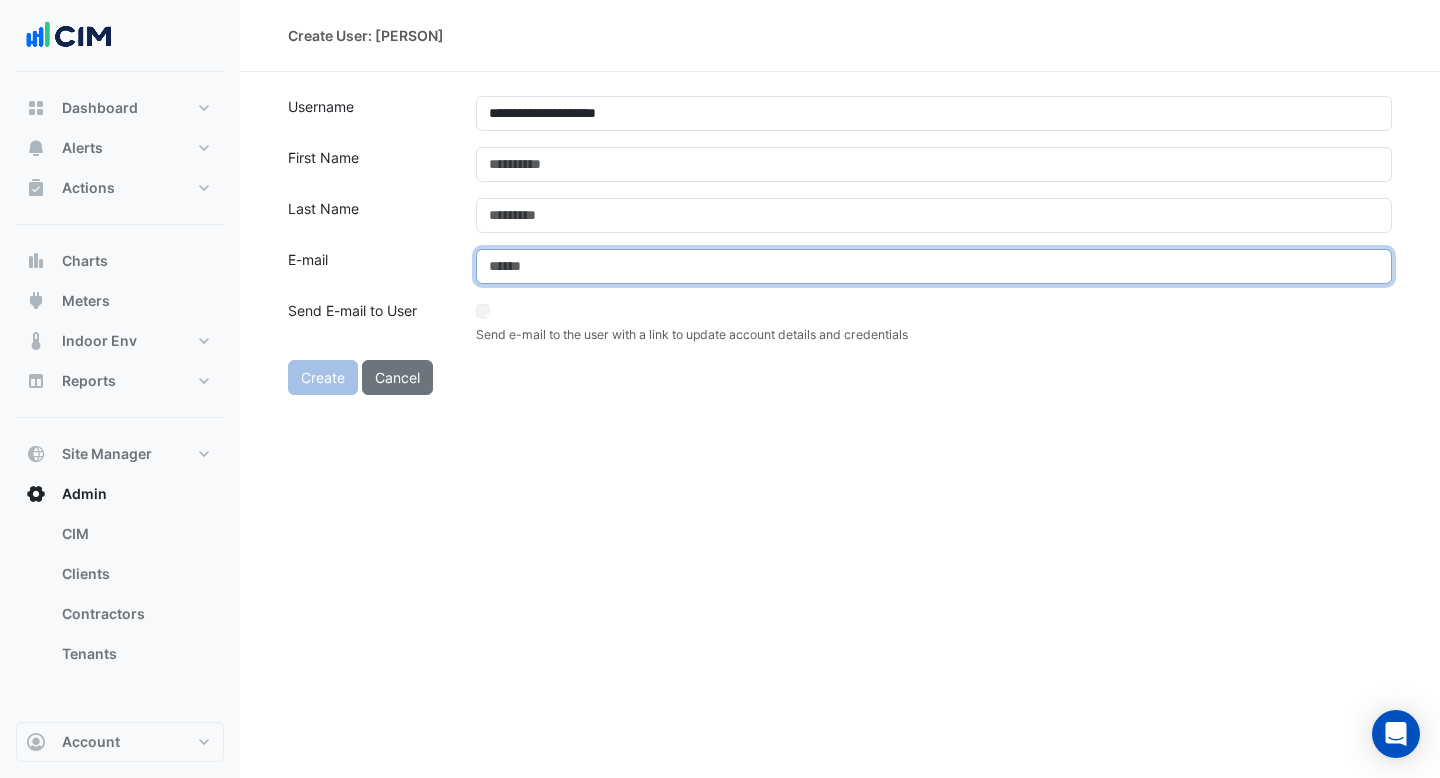 click at bounding box center (934, 266) 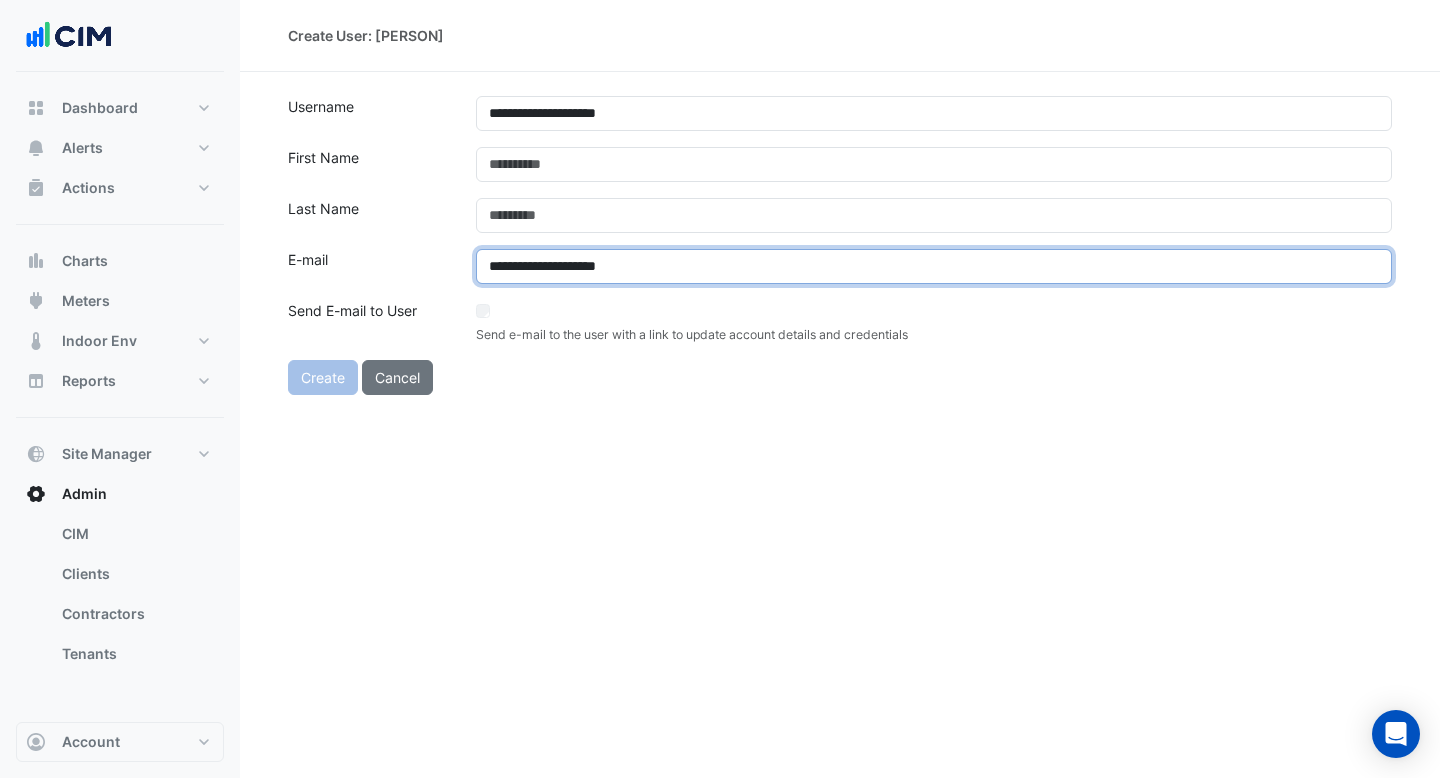 type on "**********" 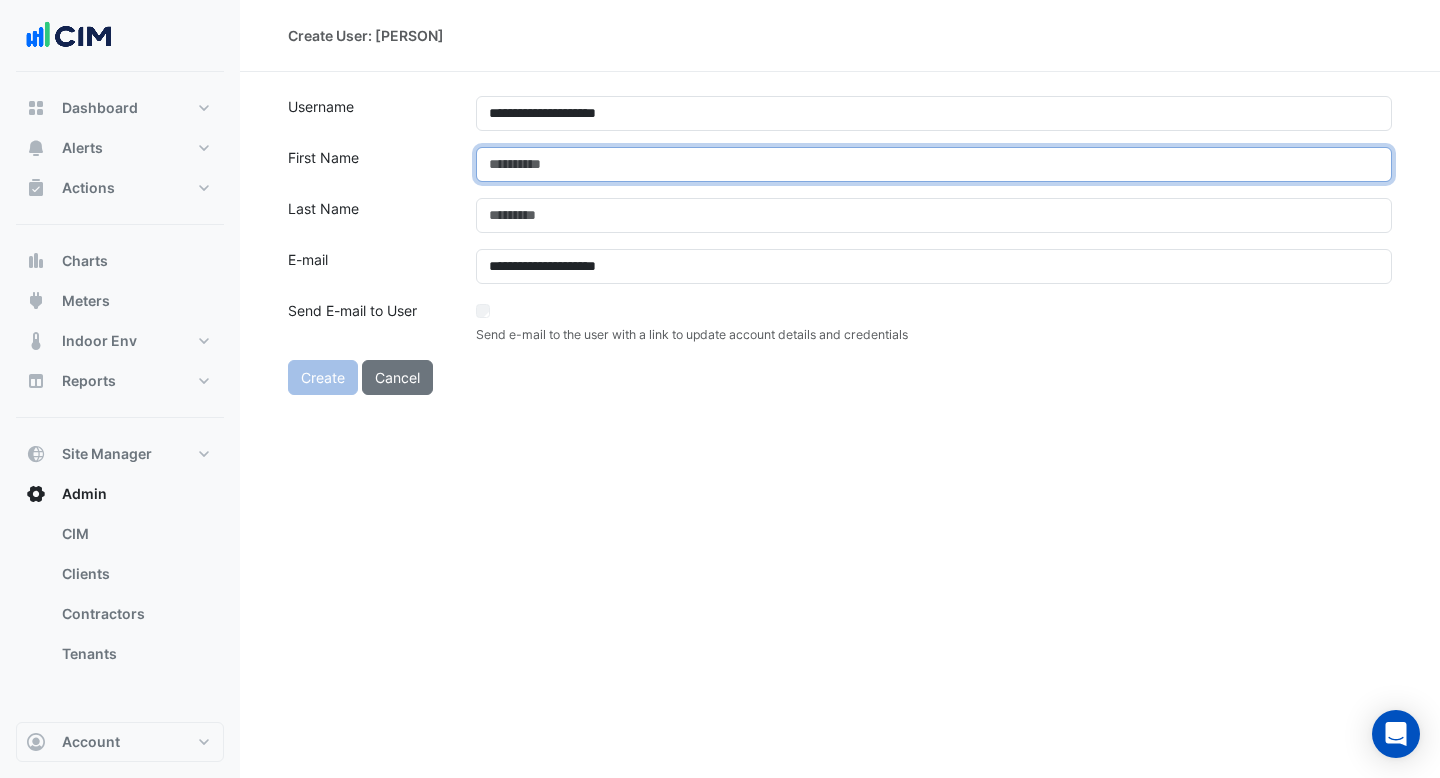 click at bounding box center [934, 164] 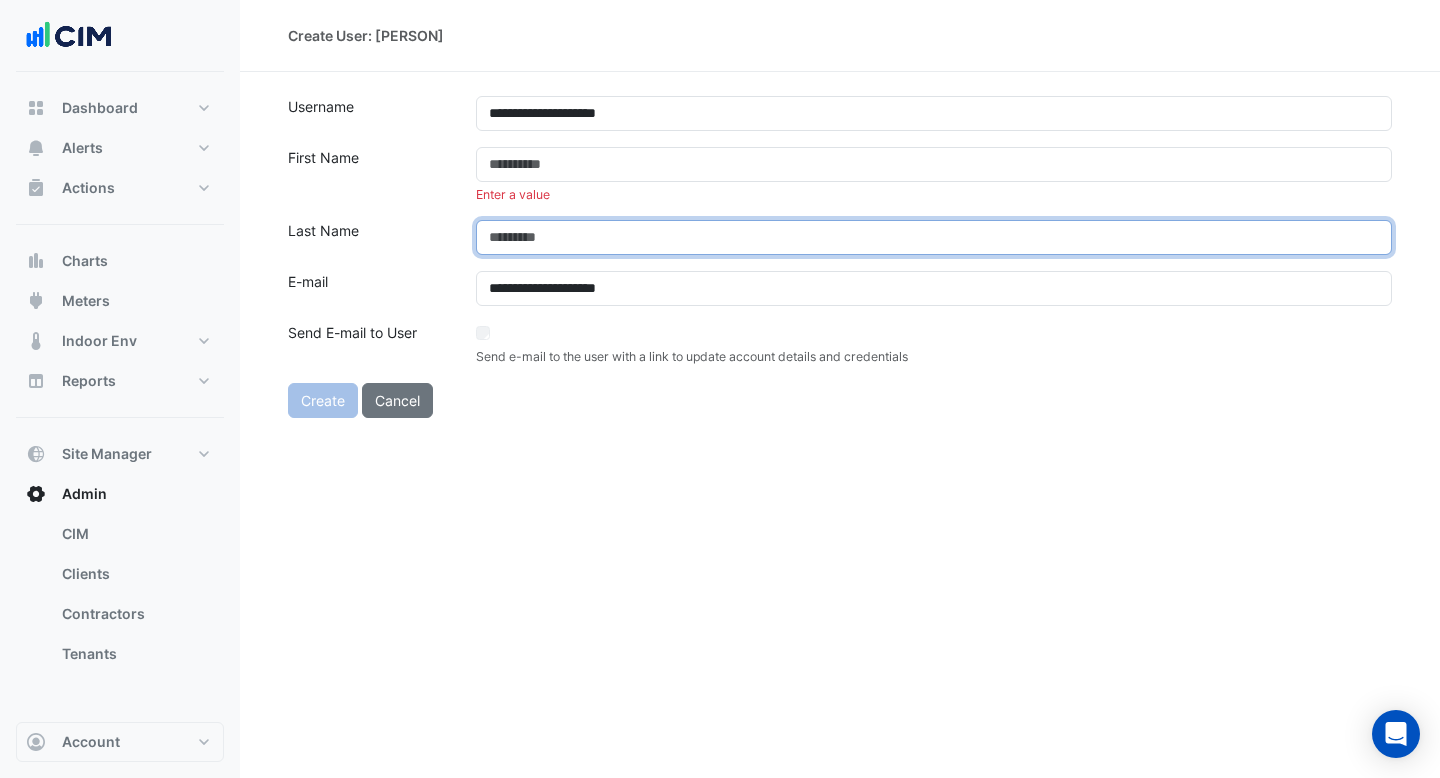 click at bounding box center (934, 237) 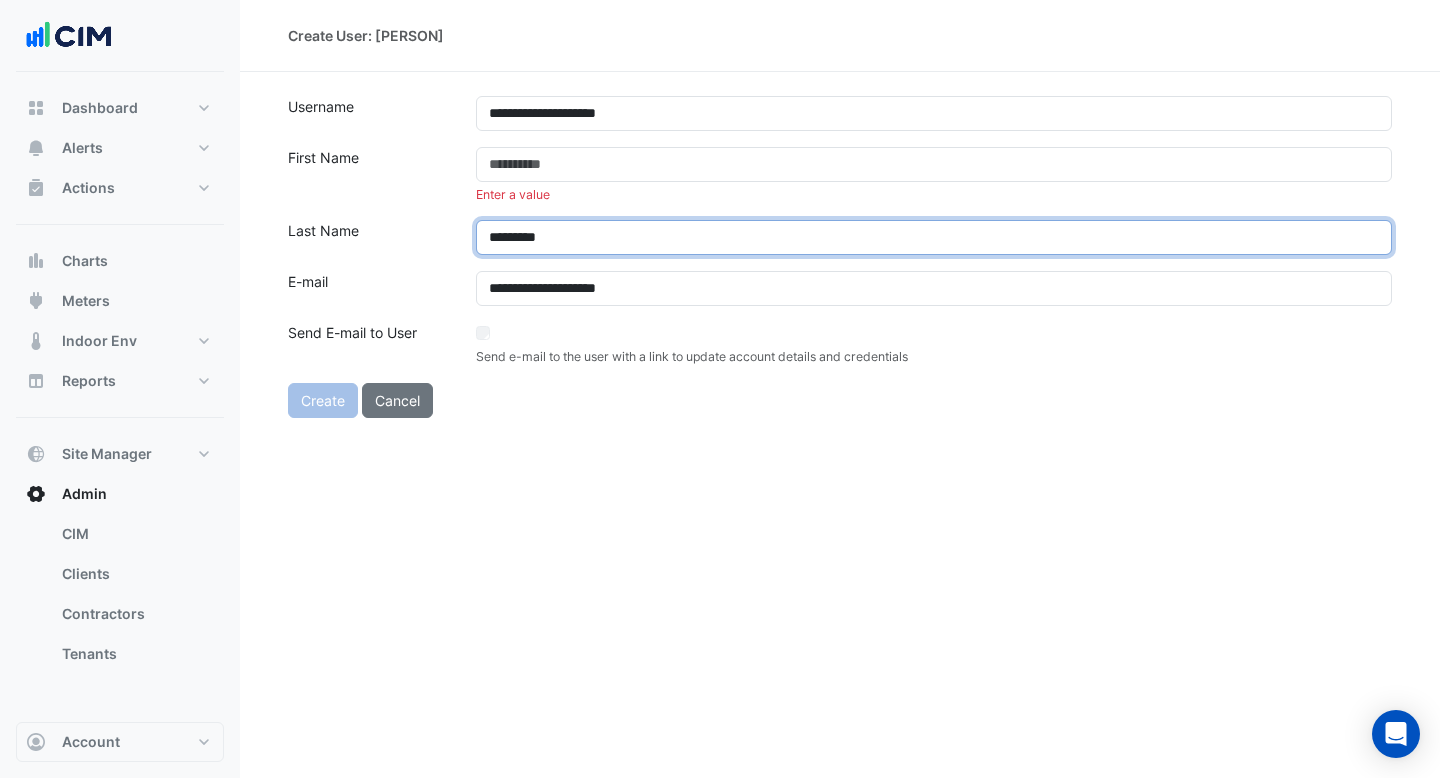 type on "*********" 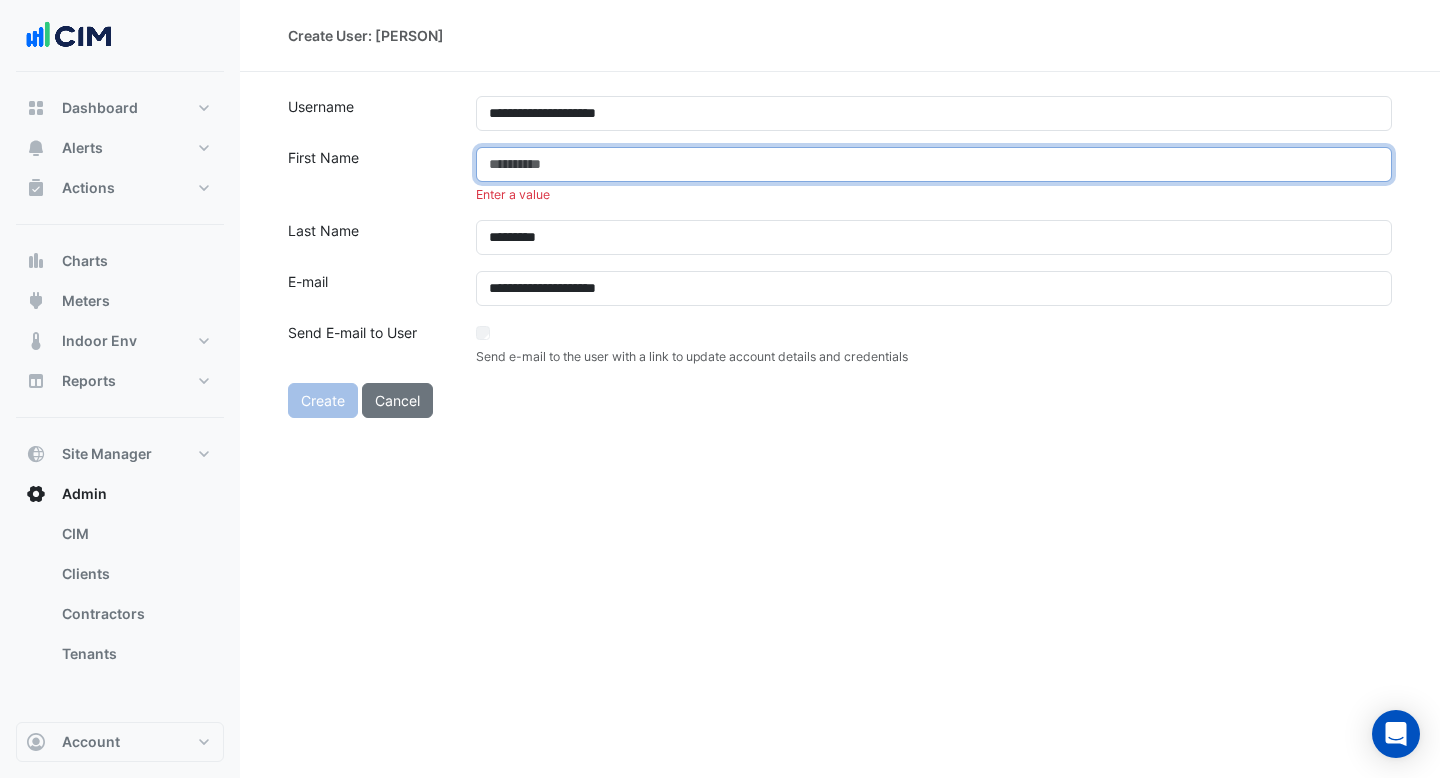 click at bounding box center (934, 164) 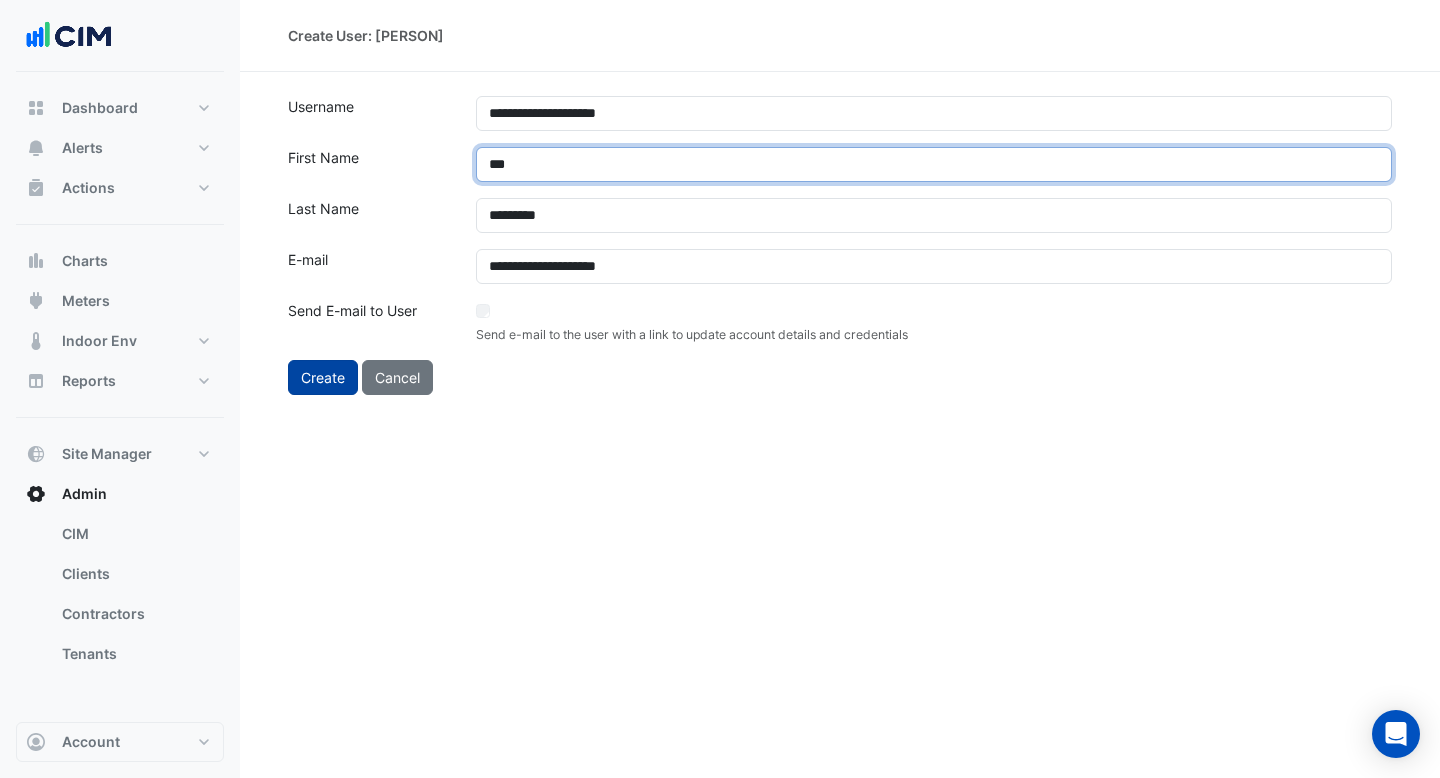 type on "***" 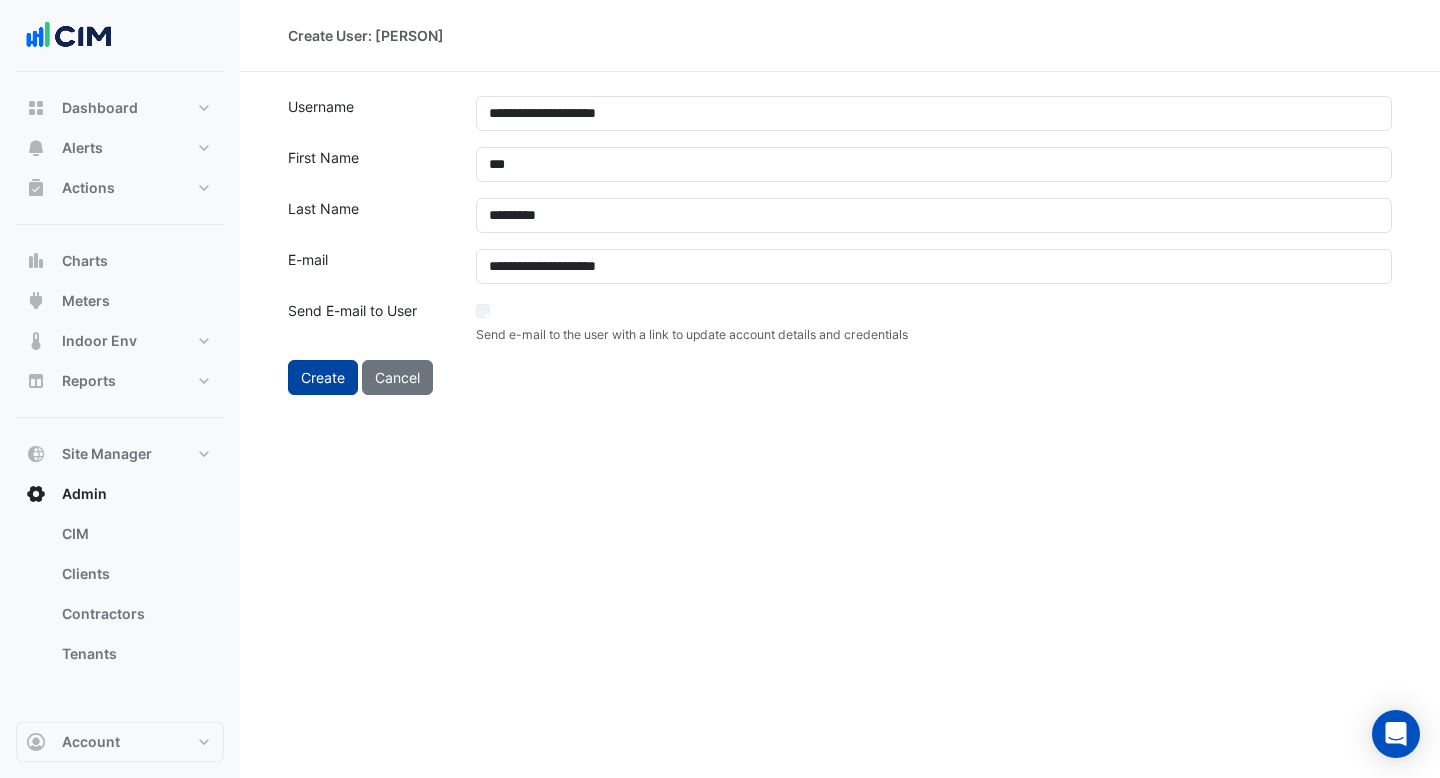 click on "Create" 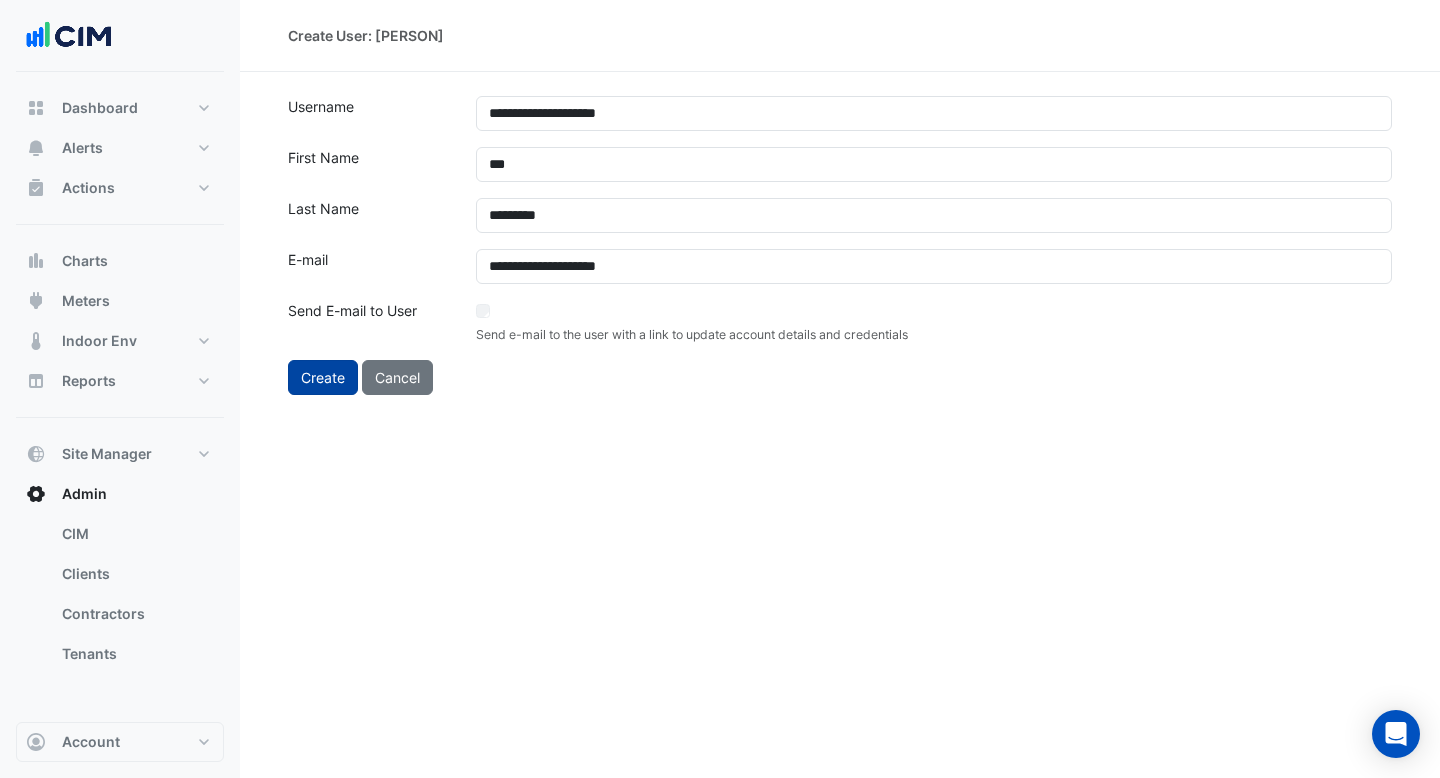select on "***" 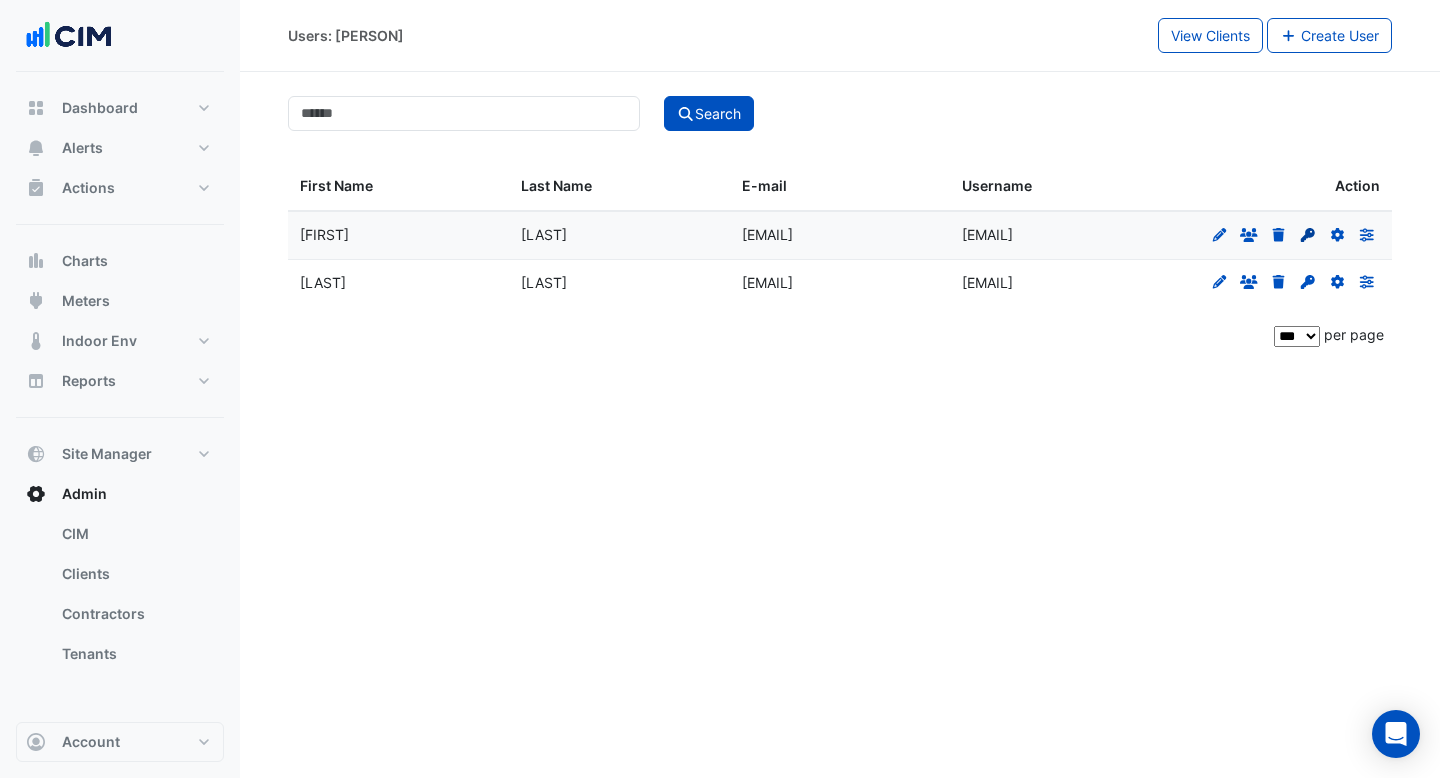 click 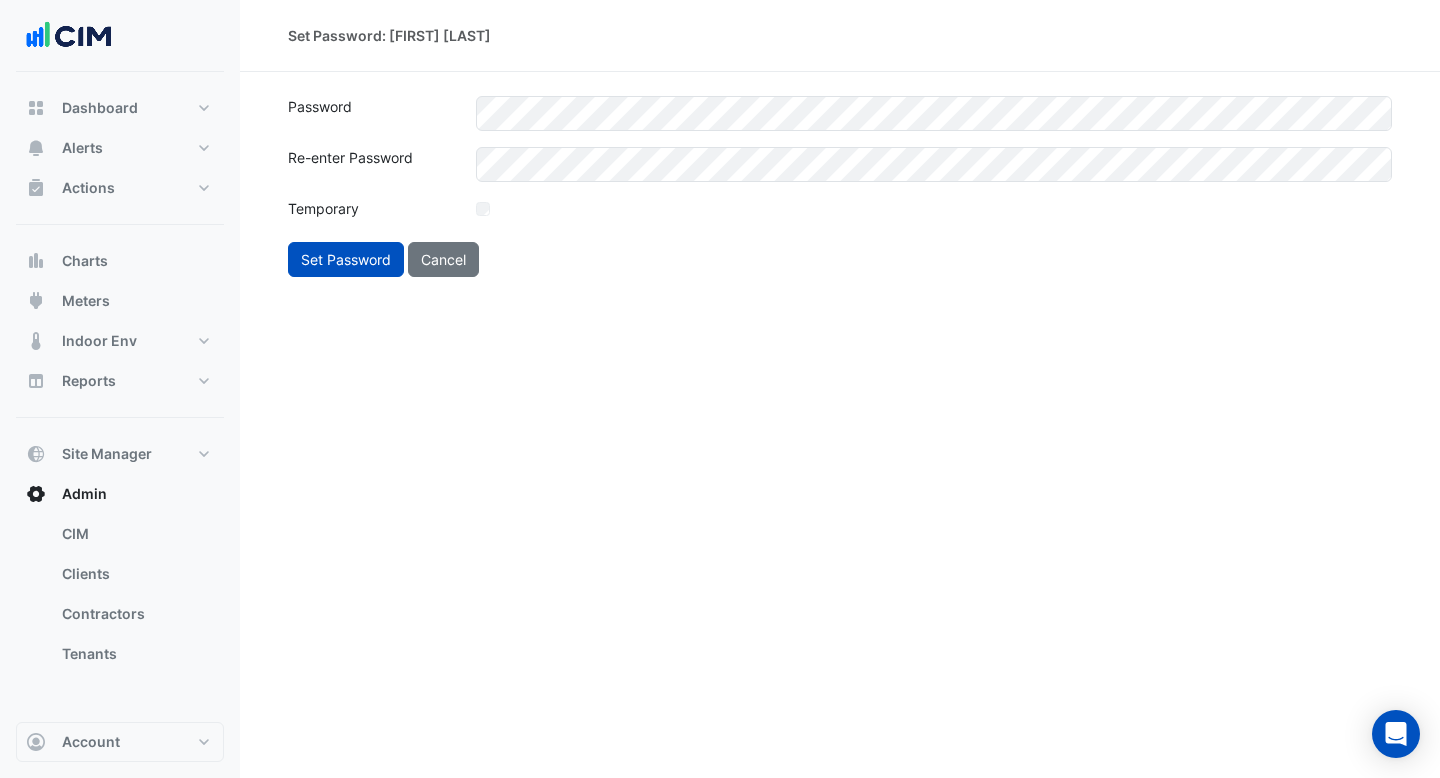click on "Set Password: [FIRST] [LAST]
Password
Re-enter Password
Temporary
Set Password
Cancel" 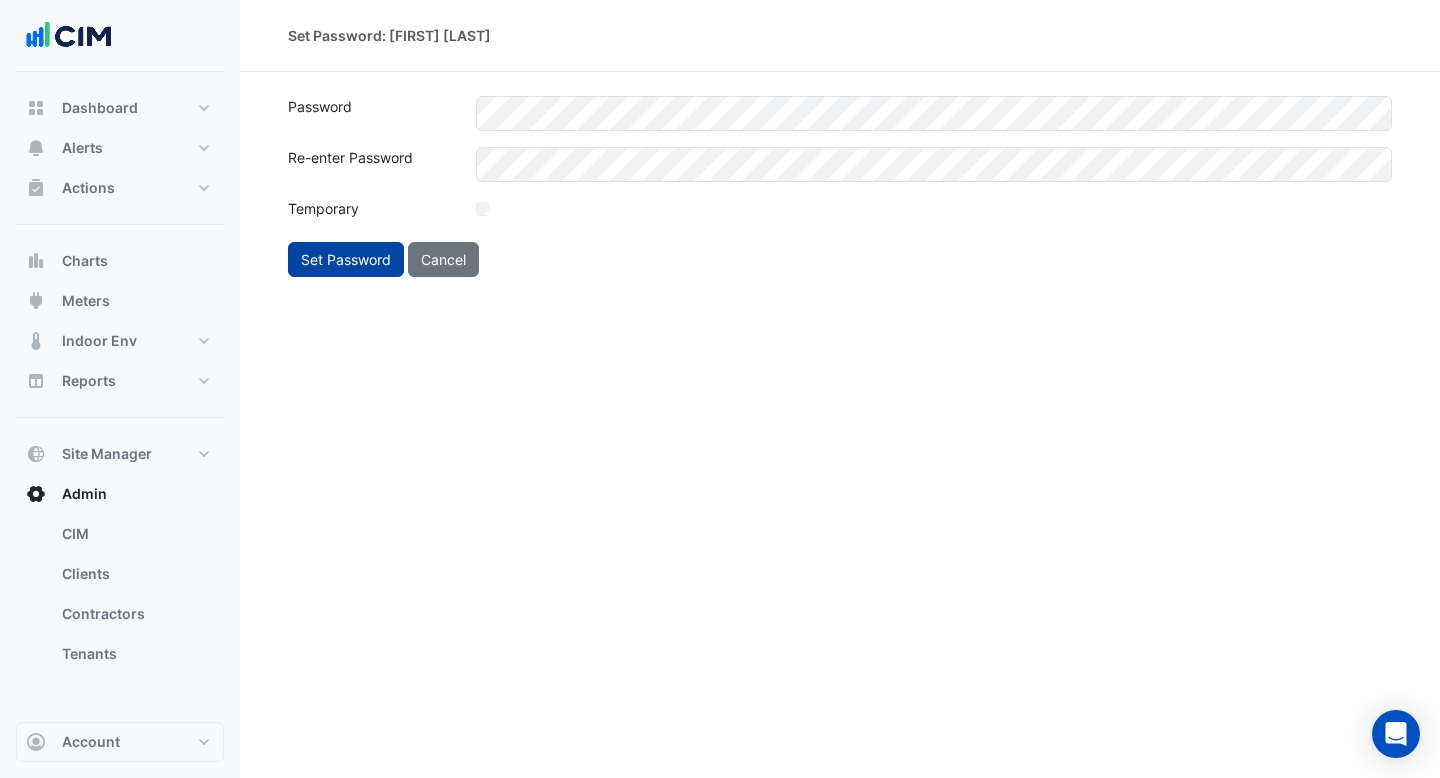 click on "Set Password" 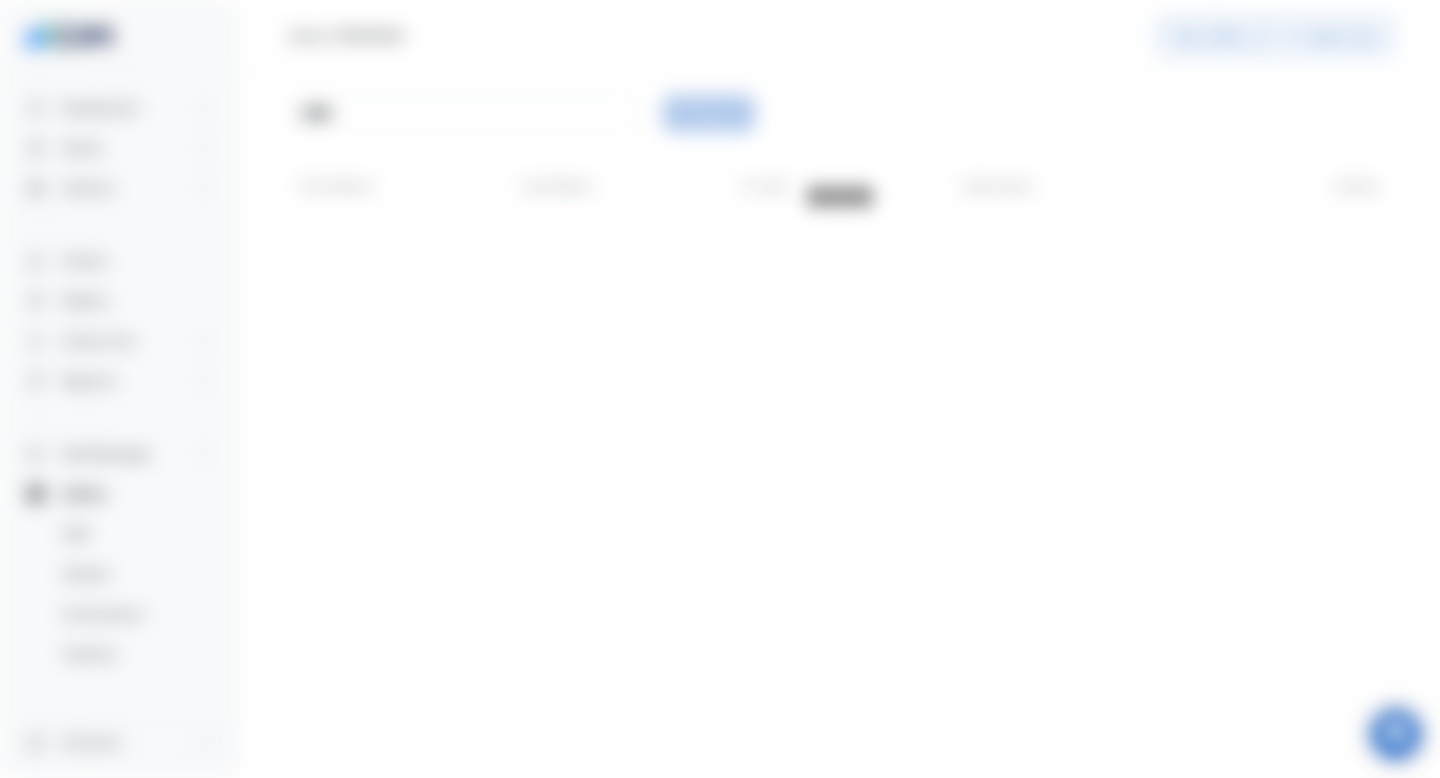 select on "***" 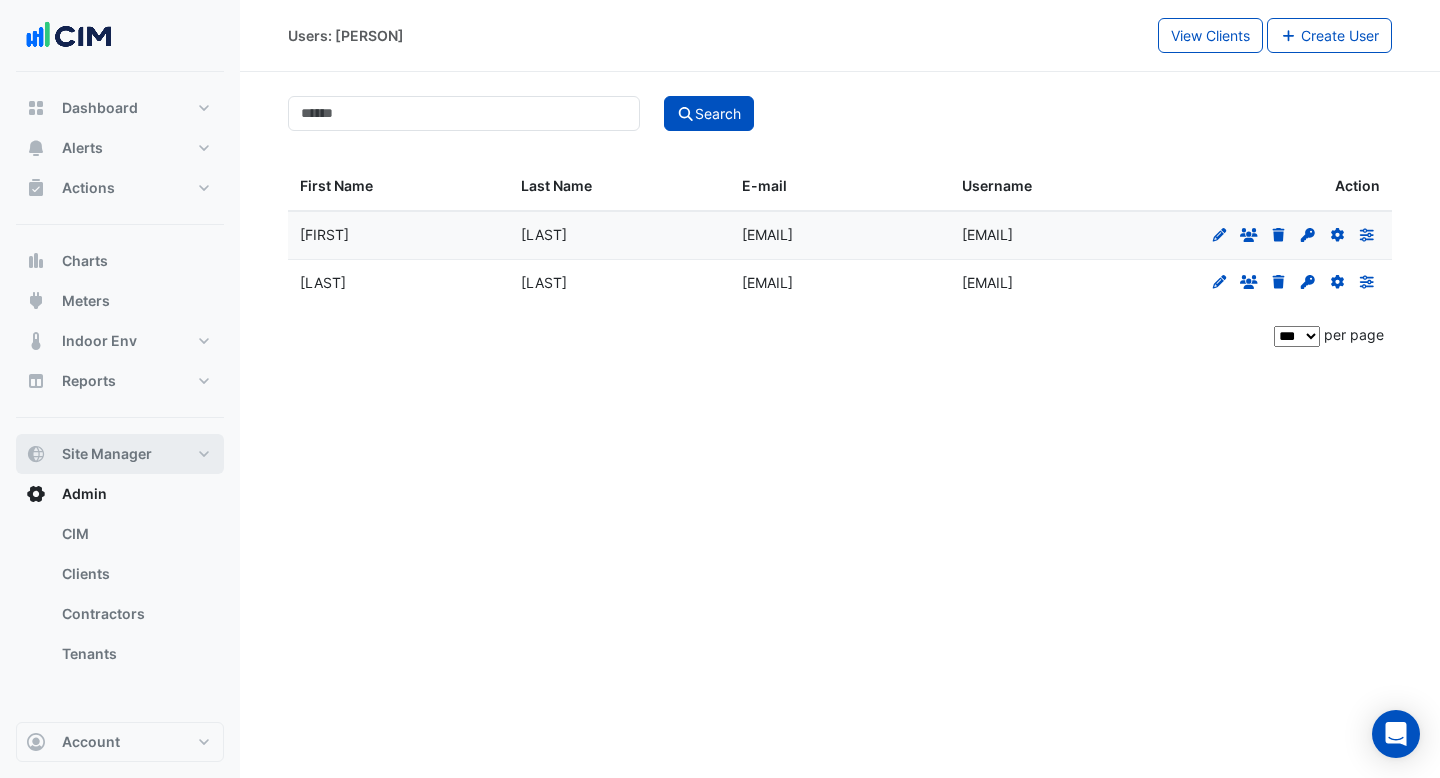 click on "Site Manager" at bounding box center (120, 454) 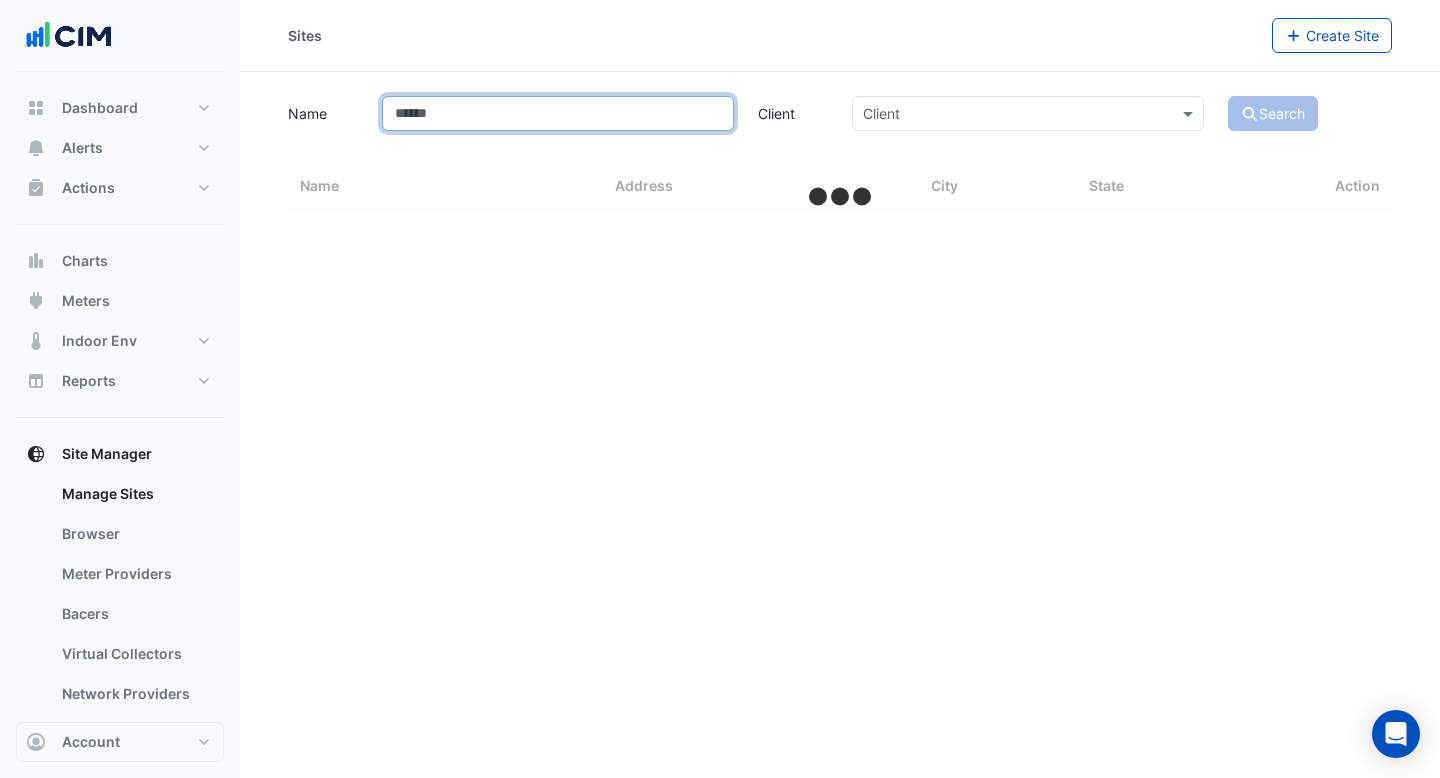 click on "Name" at bounding box center (558, 113) 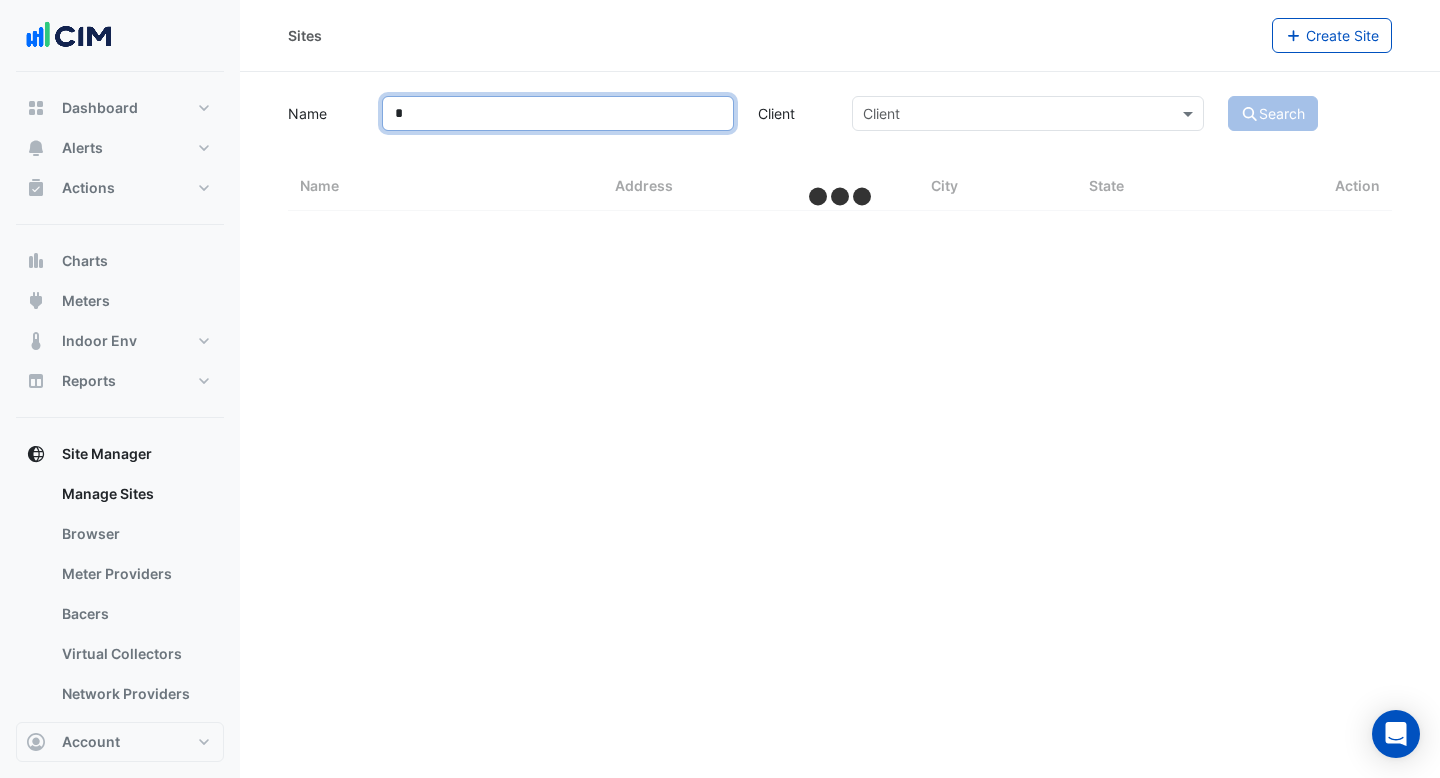 type on "*" 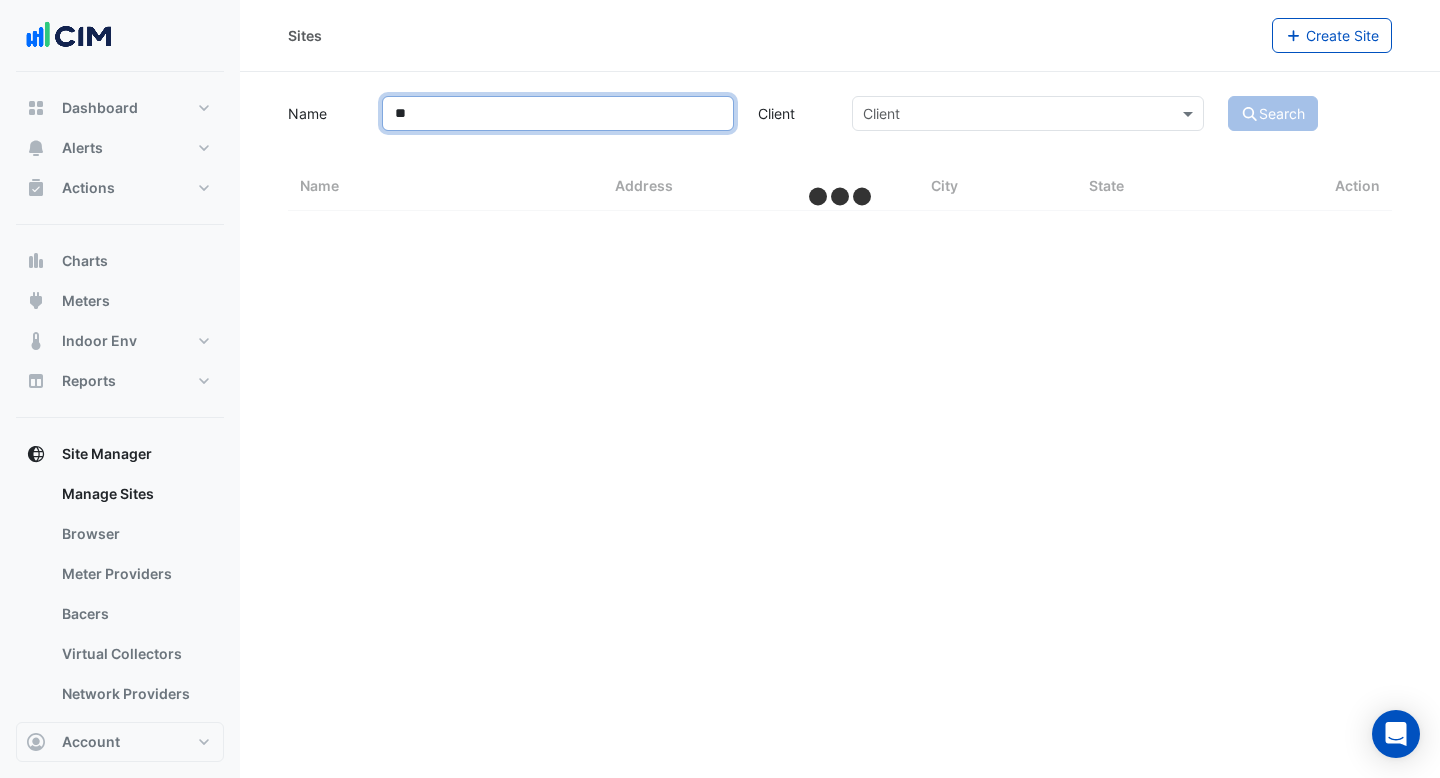 select on "***" 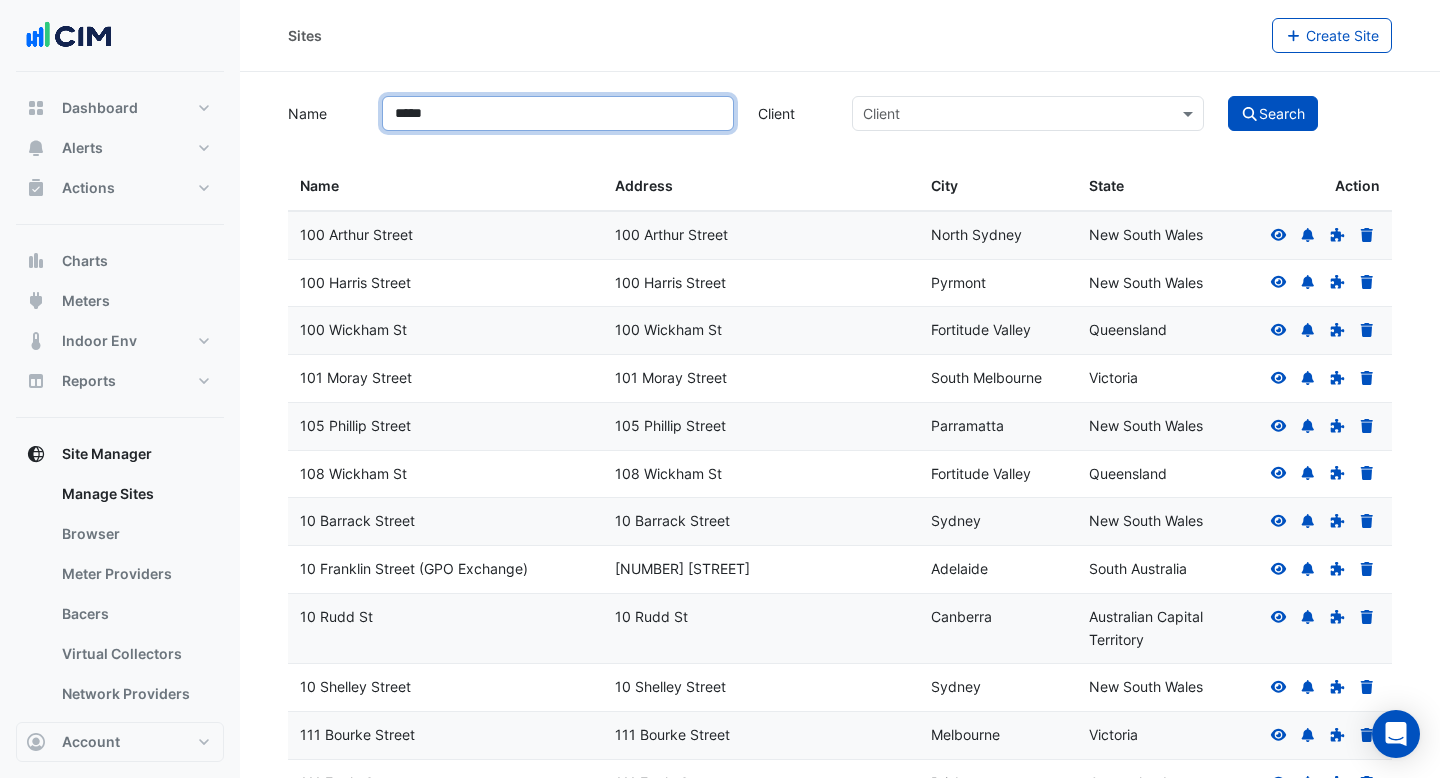 type on "*****" 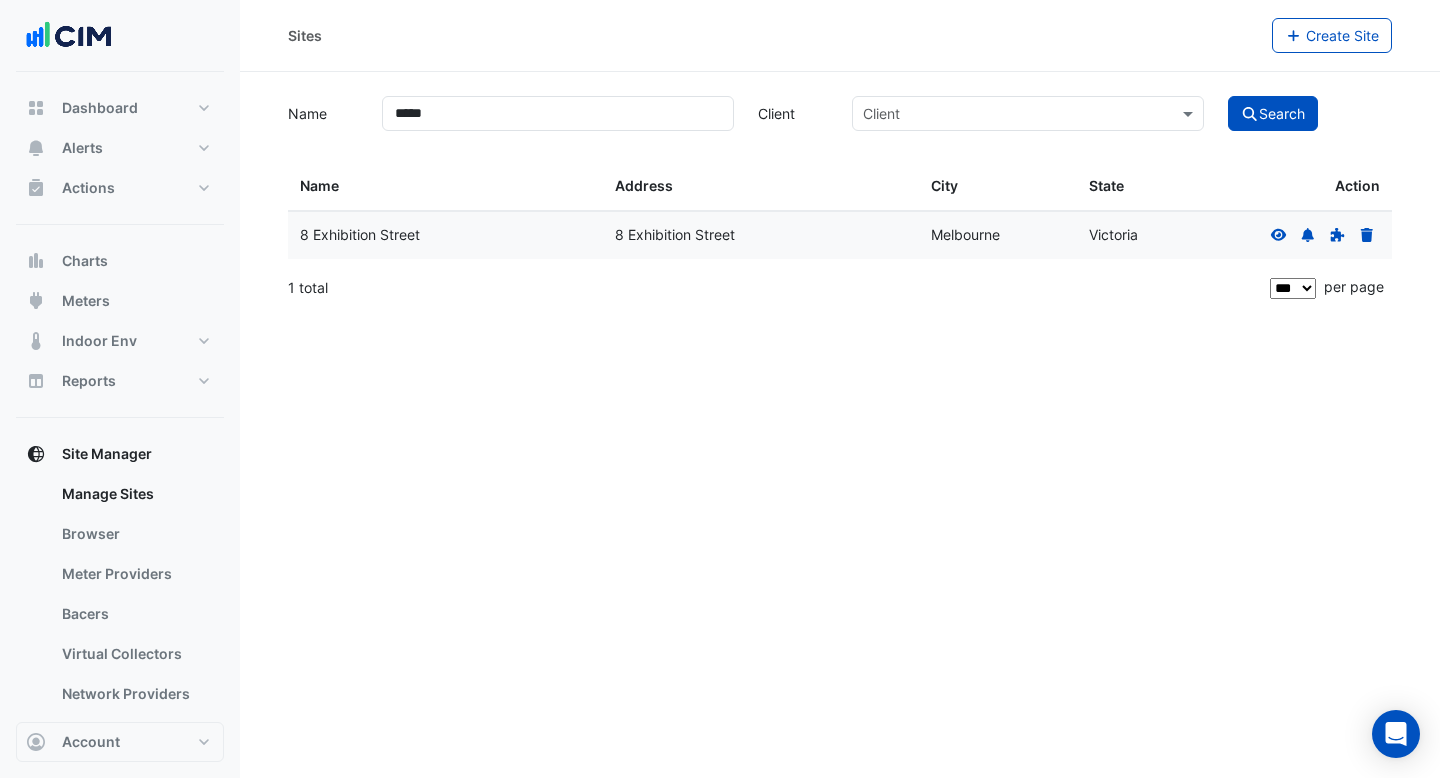 click 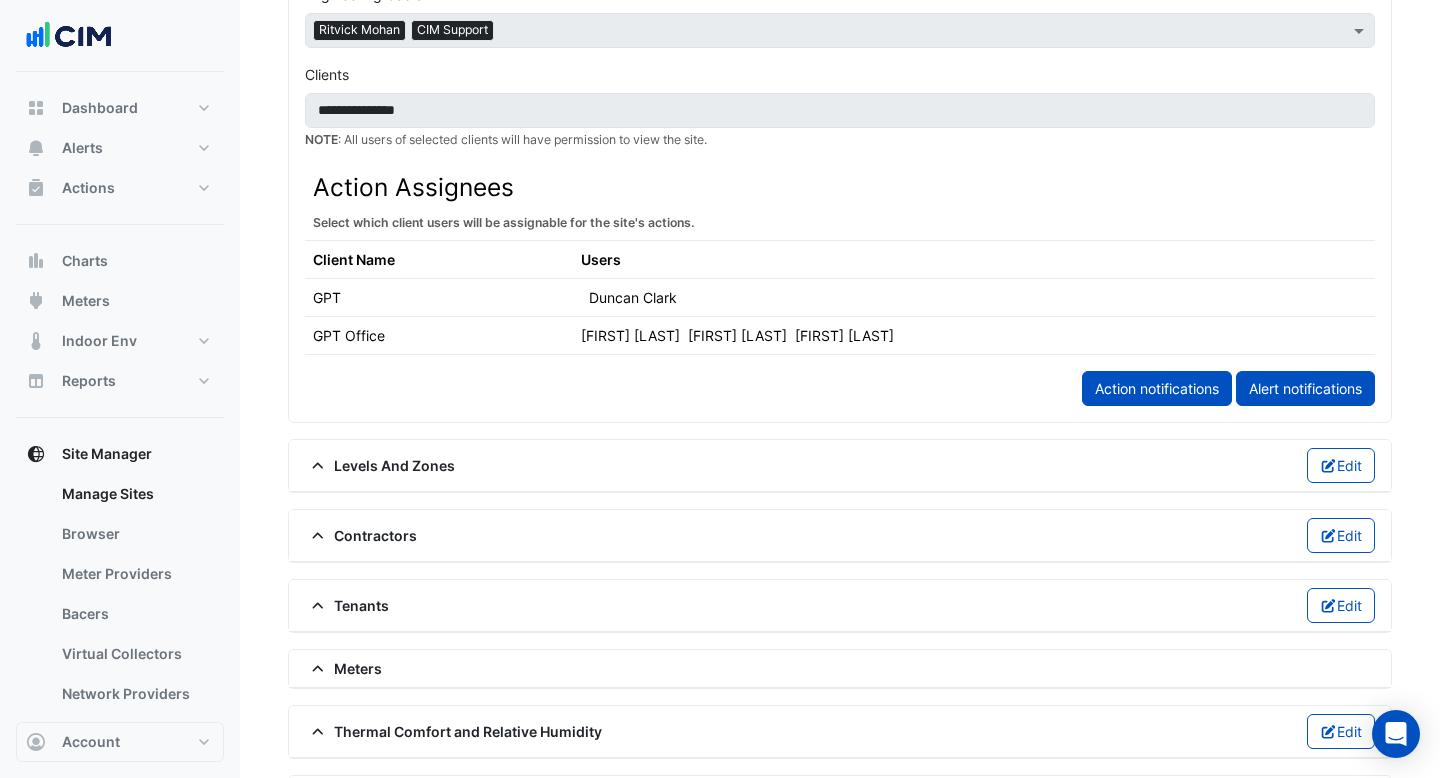 scroll, scrollTop: 0, scrollLeft: 0, axis: both 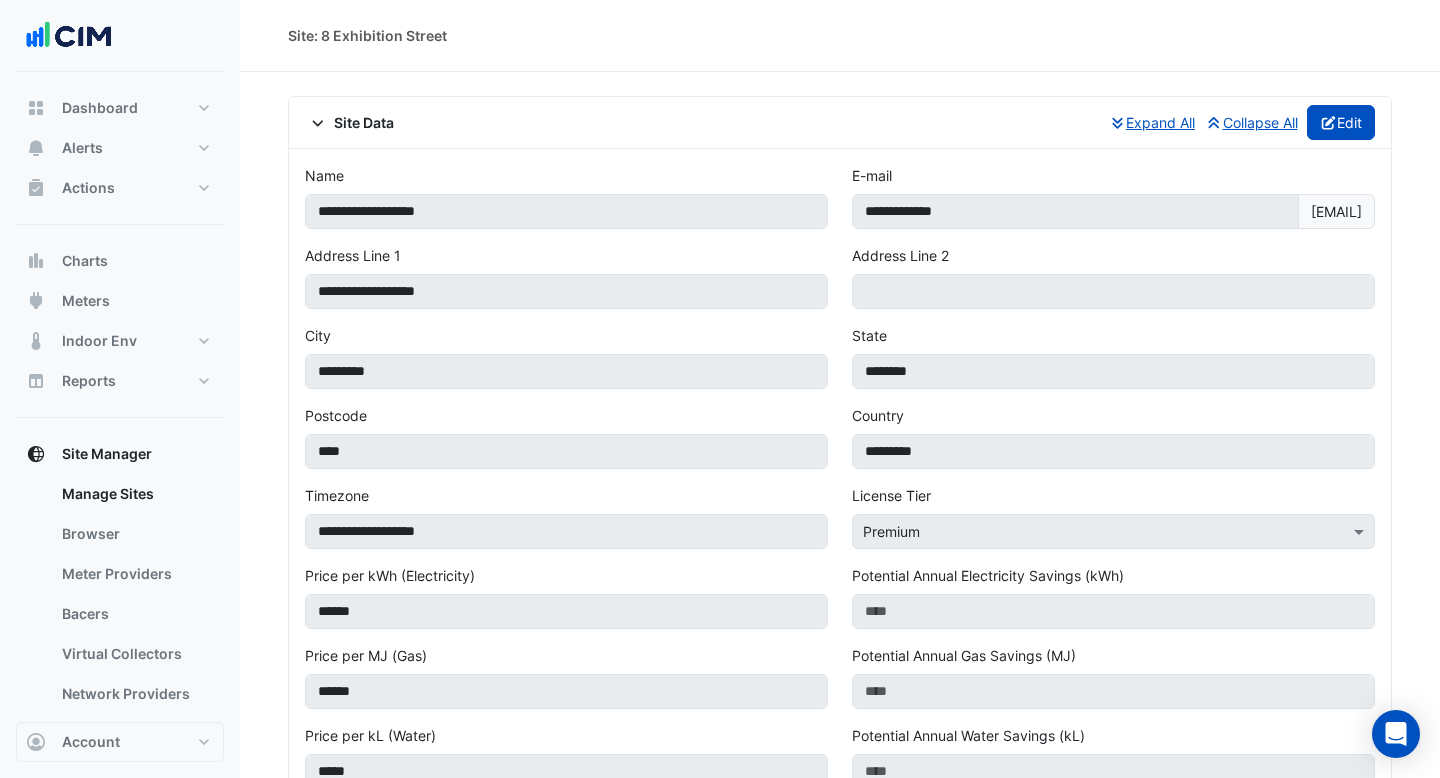 click on "Edit" 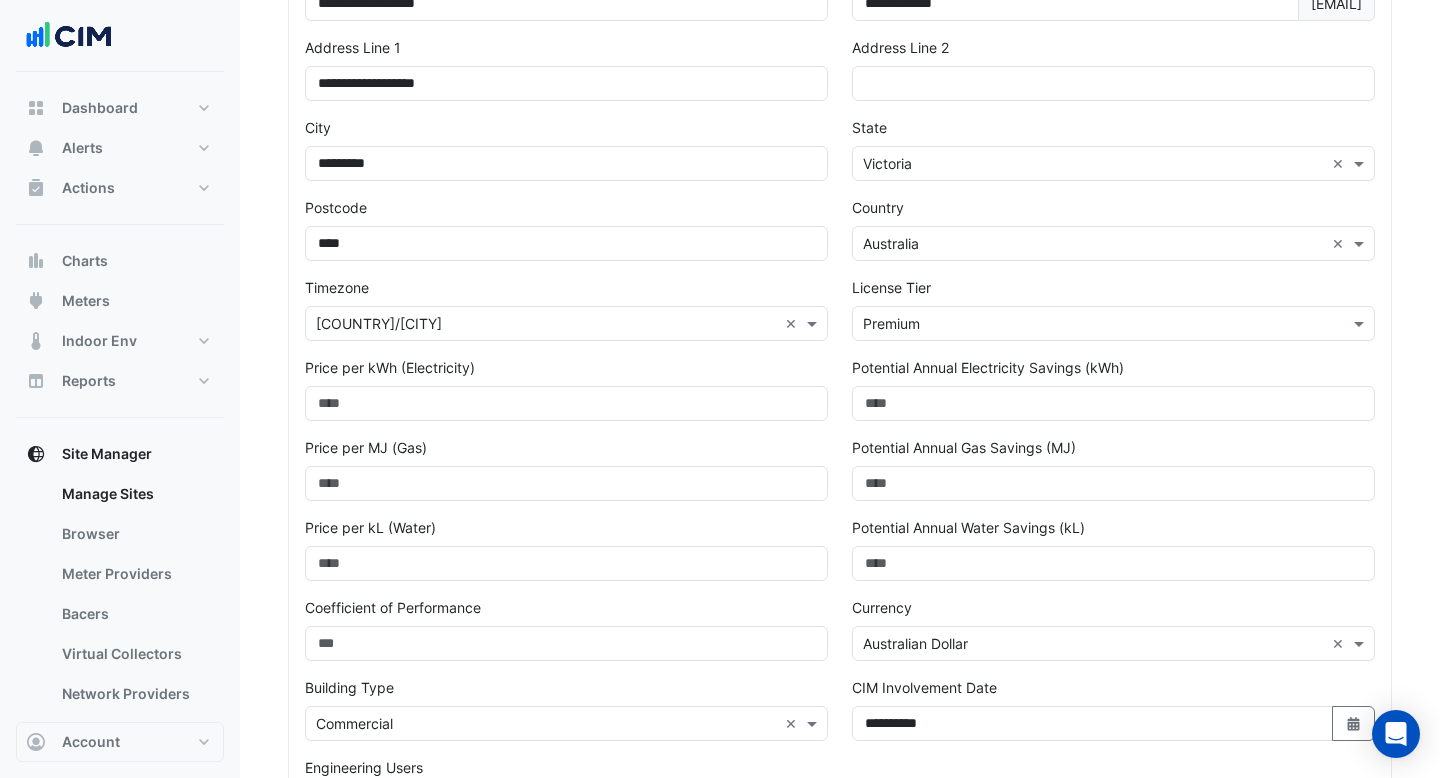 scroll, scrollTop: 546, scrollLeft: 0, axis: vertical 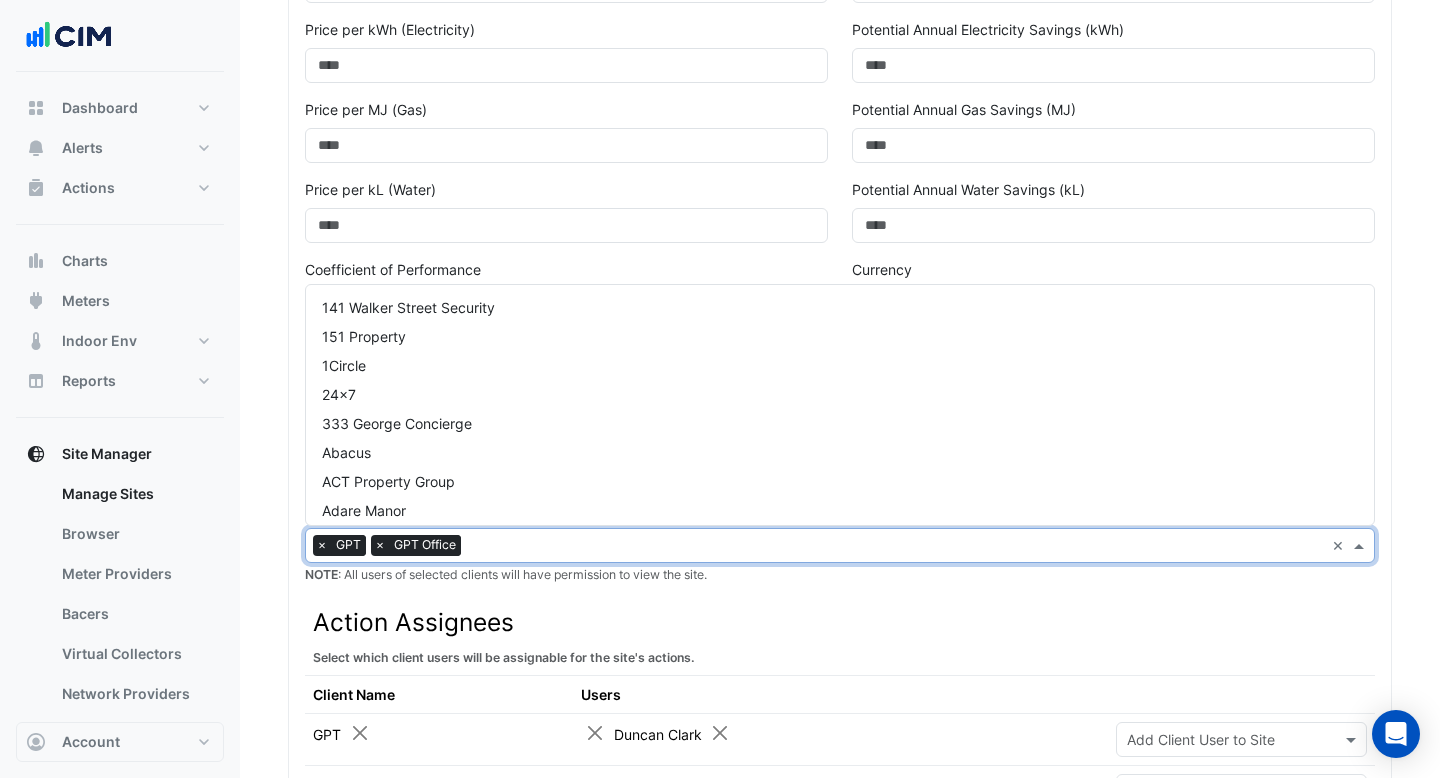 click 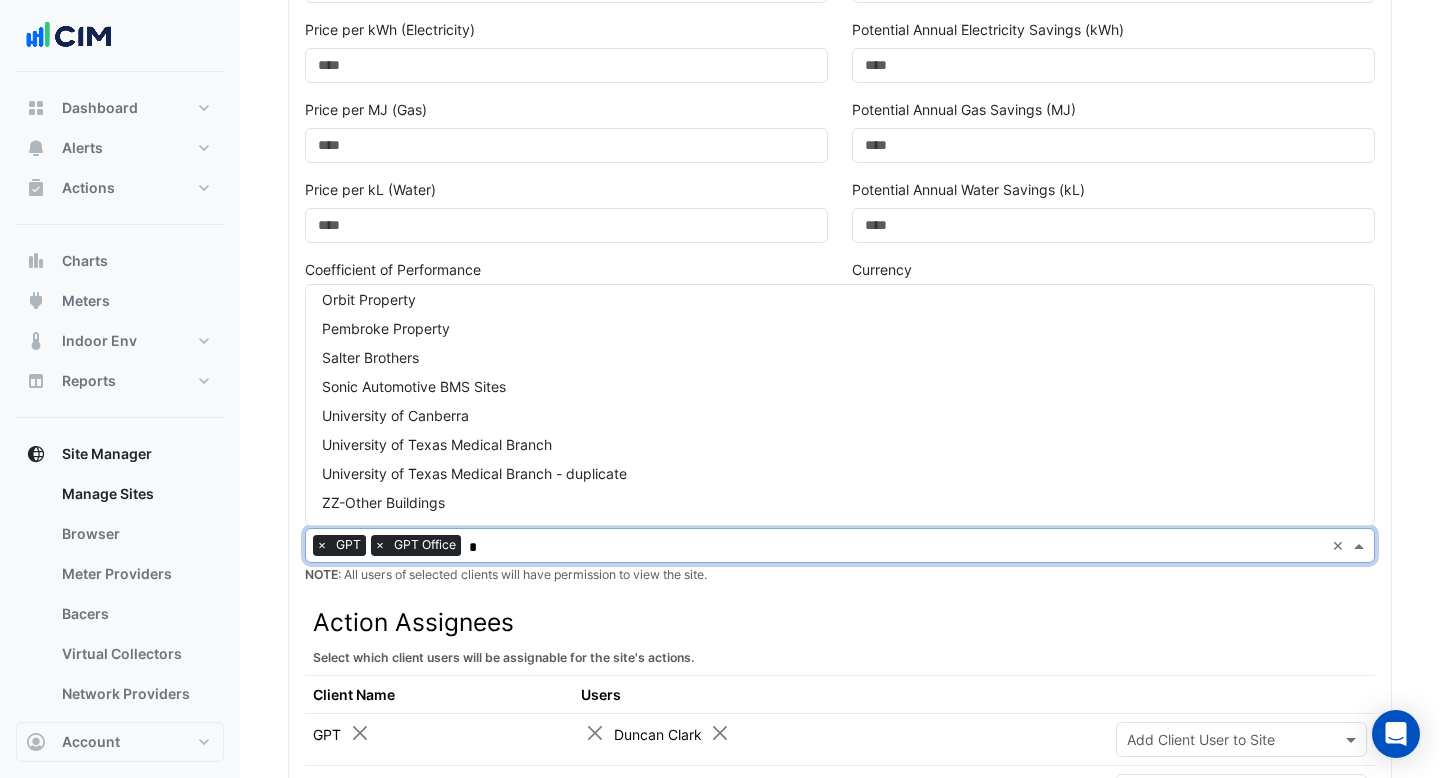 scroll, scrollTop: 1400, scrollLeft: 0, axis: vertical 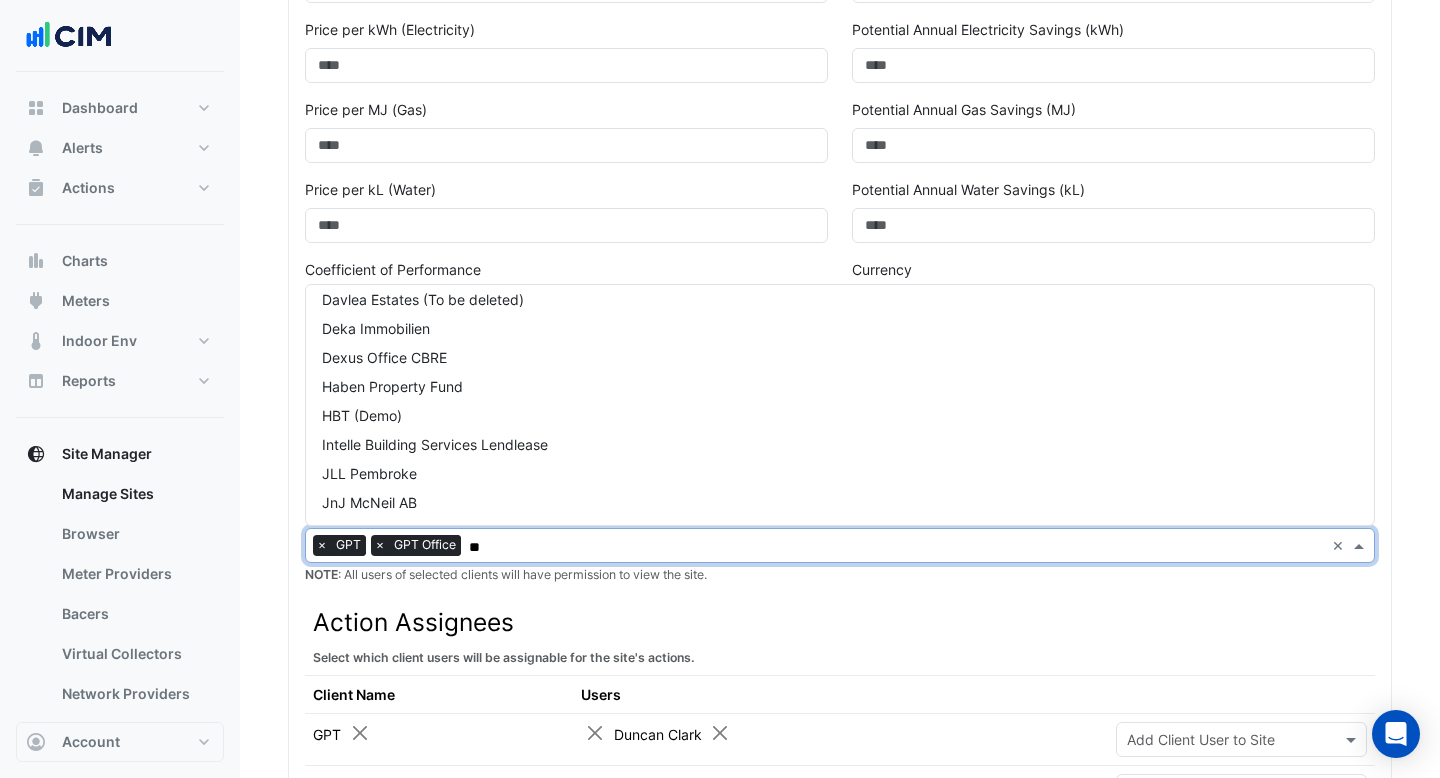 type on "***" 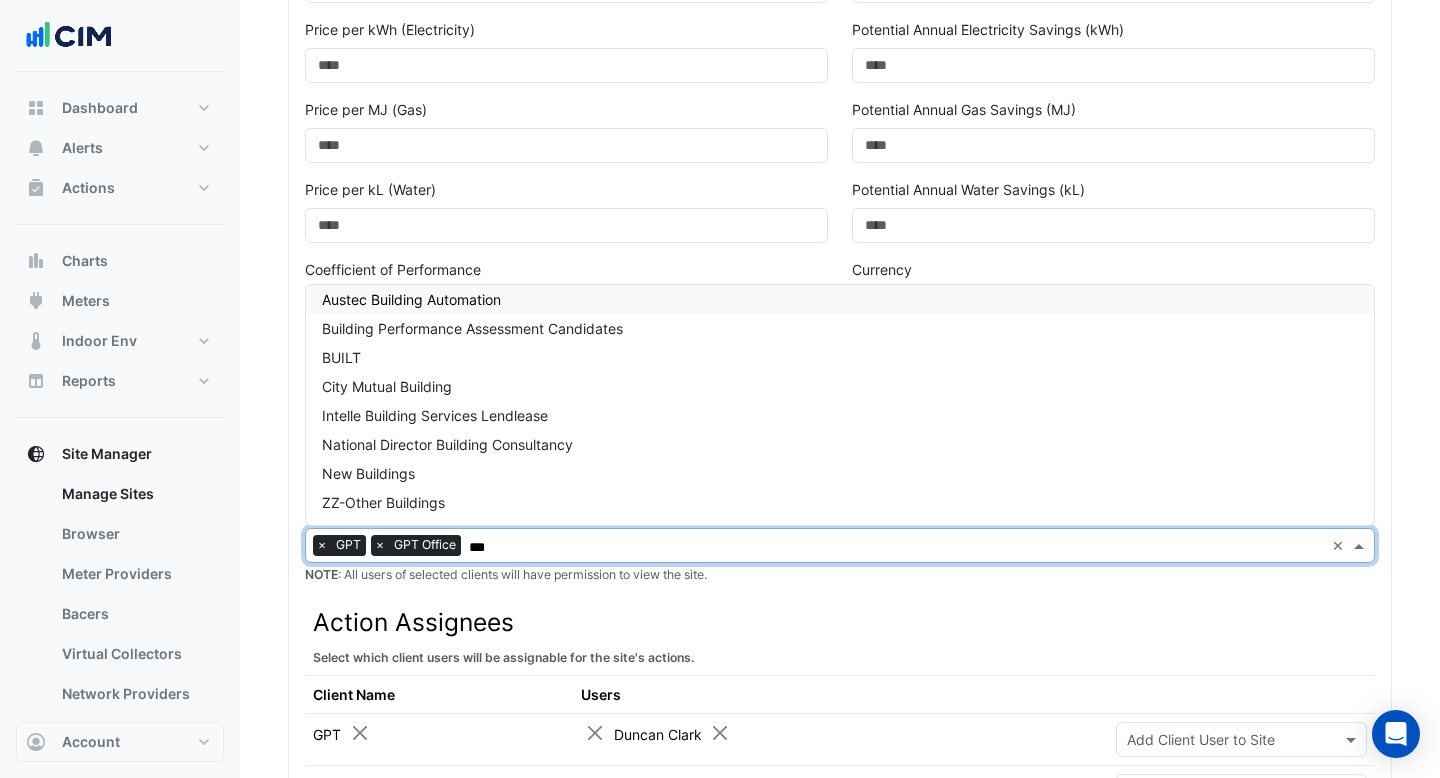 scroll, scrollTop: 0, scrollLeft: 0, axis: both 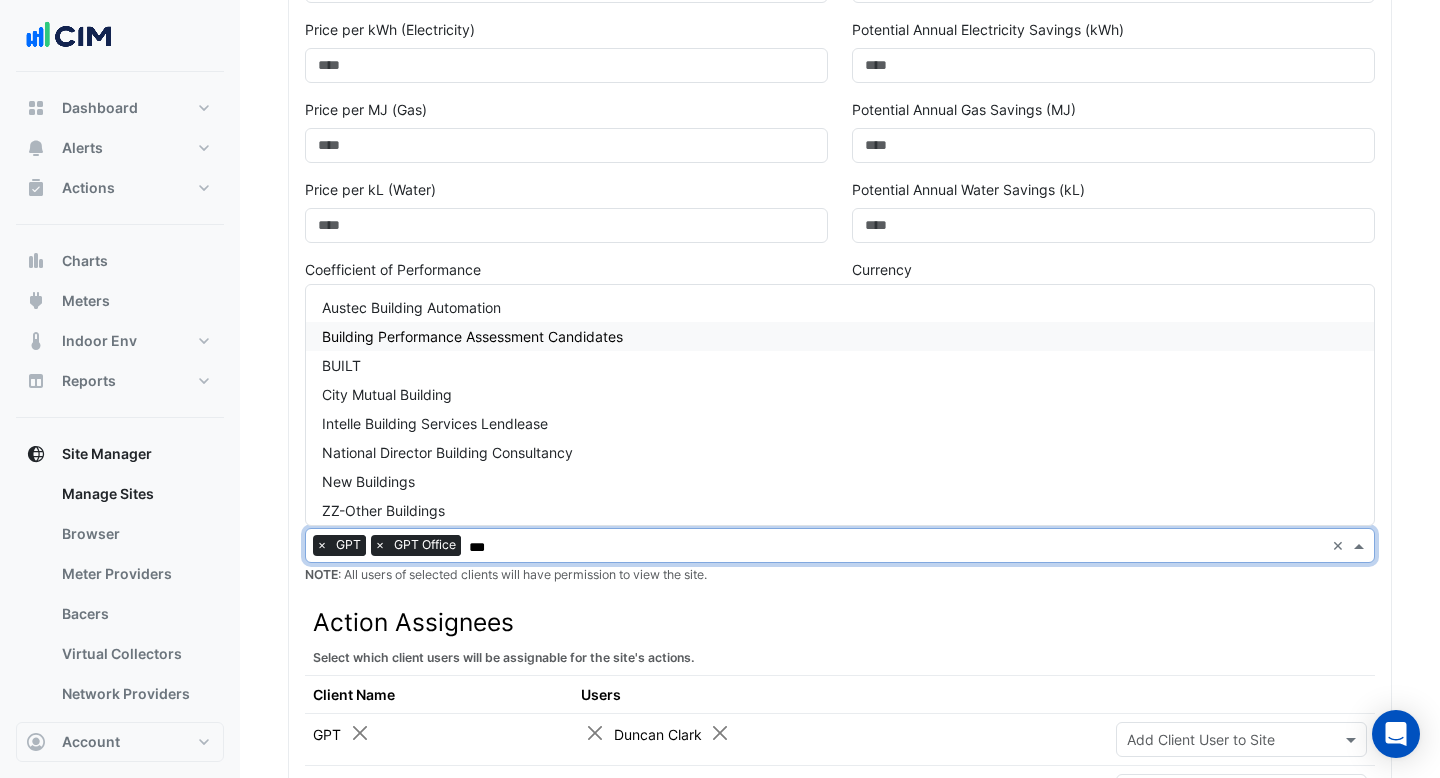 click on "Building Performance Assessment Candidates" at bounding box center [472, 336] 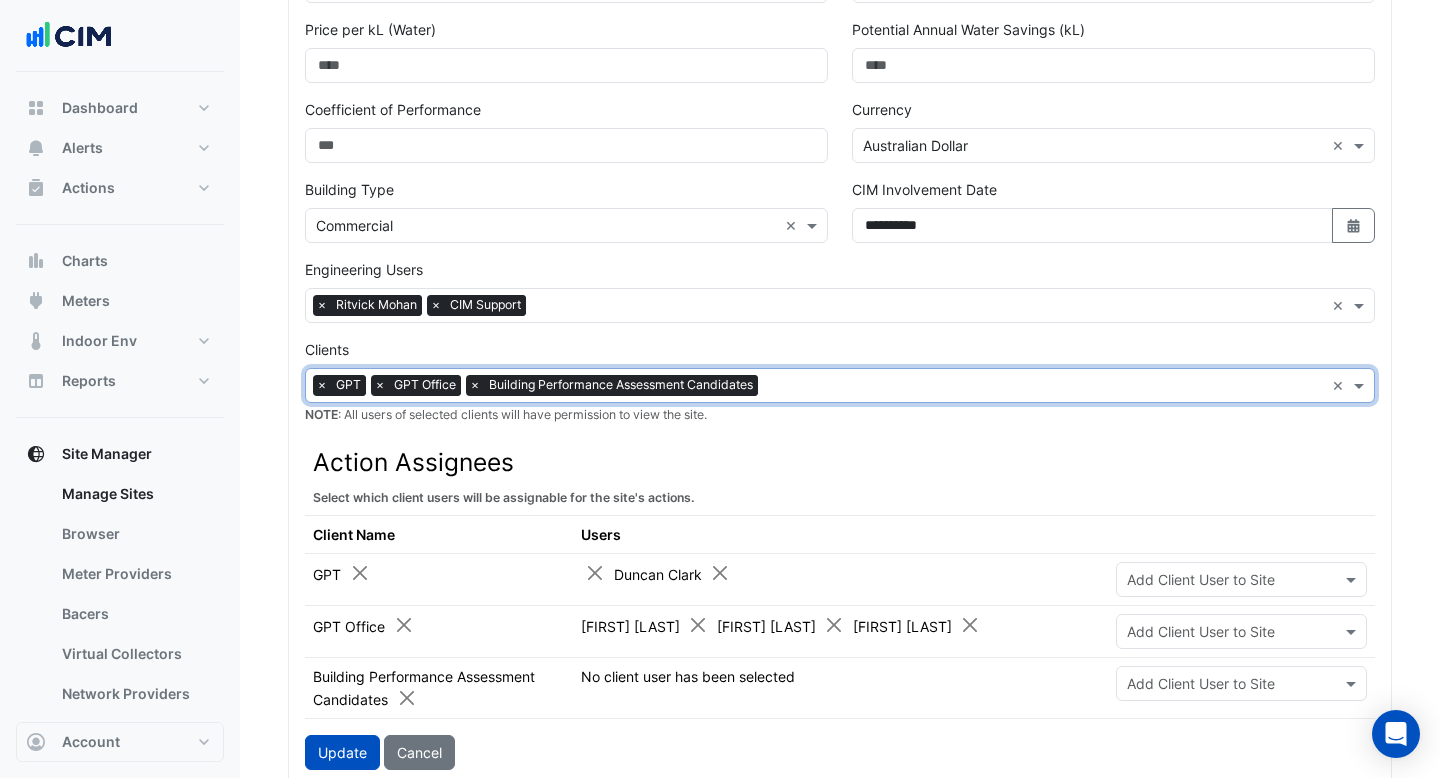 scroll, scrollTop: 1036, scrollLeft: 0, axis: vertical 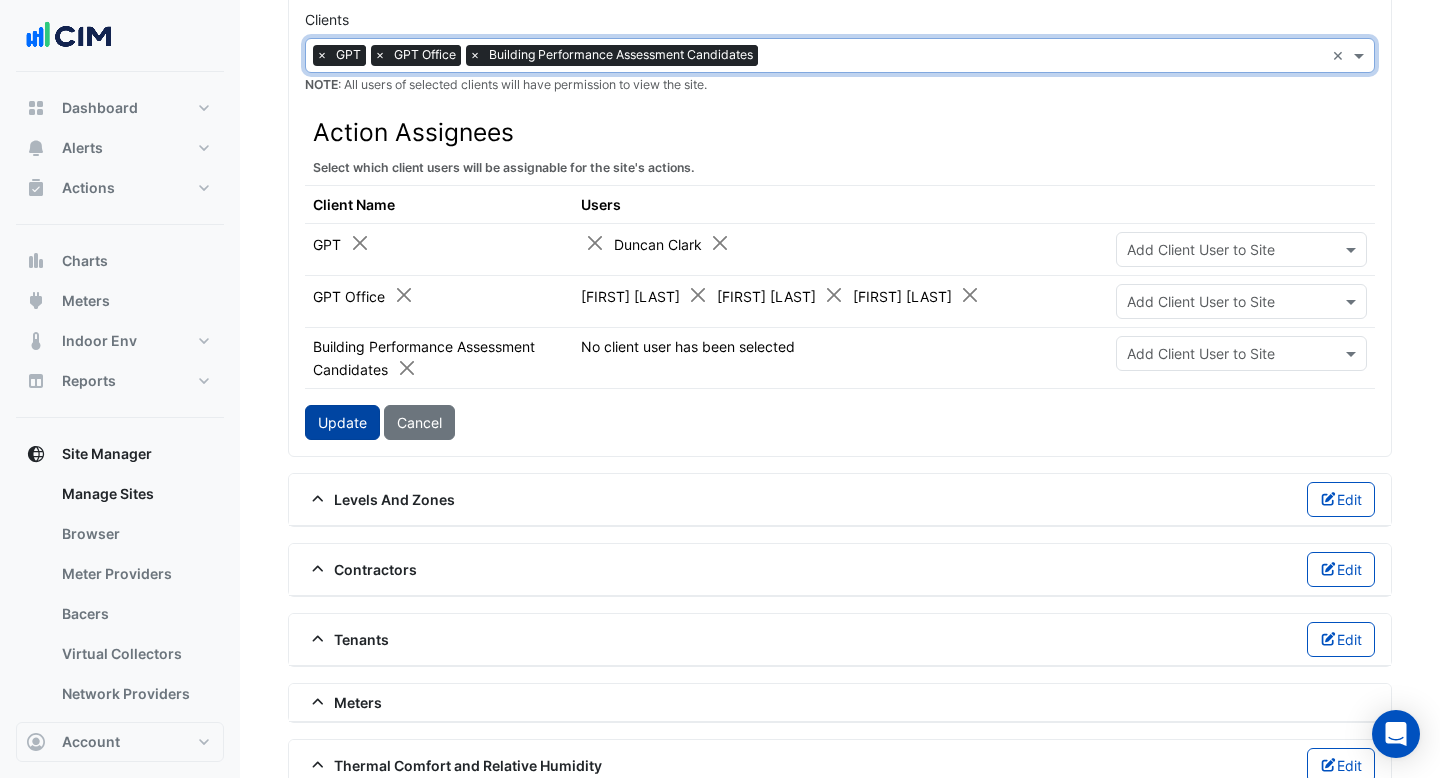 click on "Update" 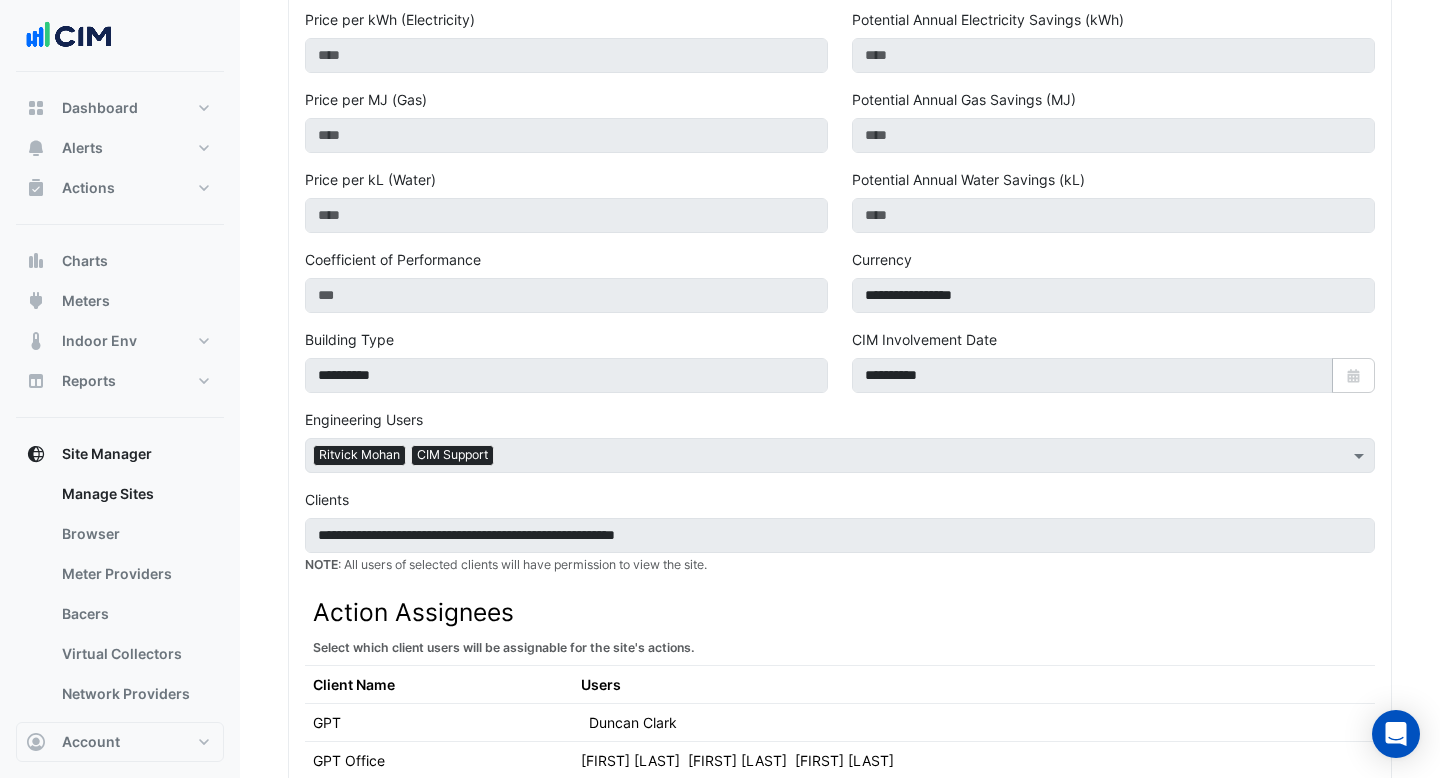 scroll, scrollTop: 0, scrollLeft: 0, axis: both 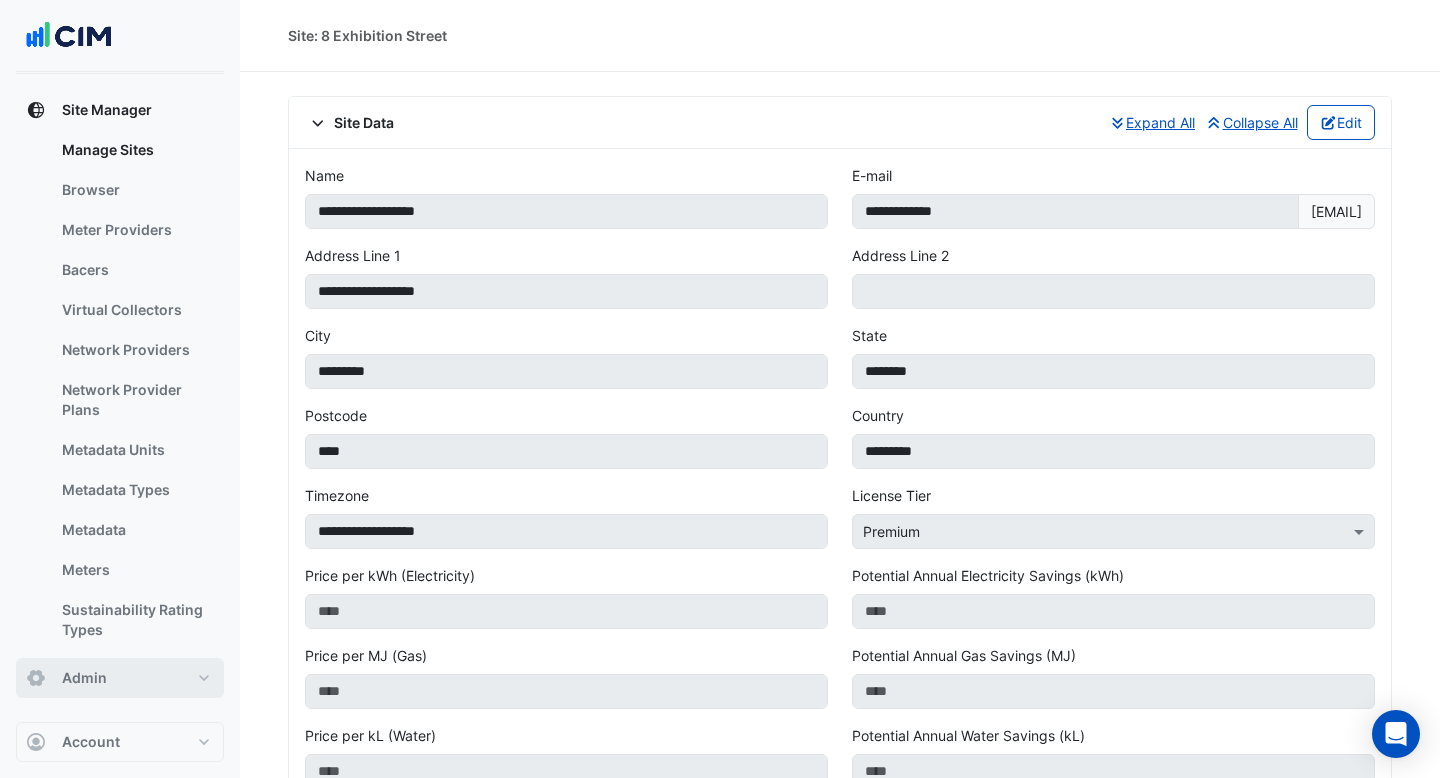 click on "Admin" at bounding box center (120, 678) 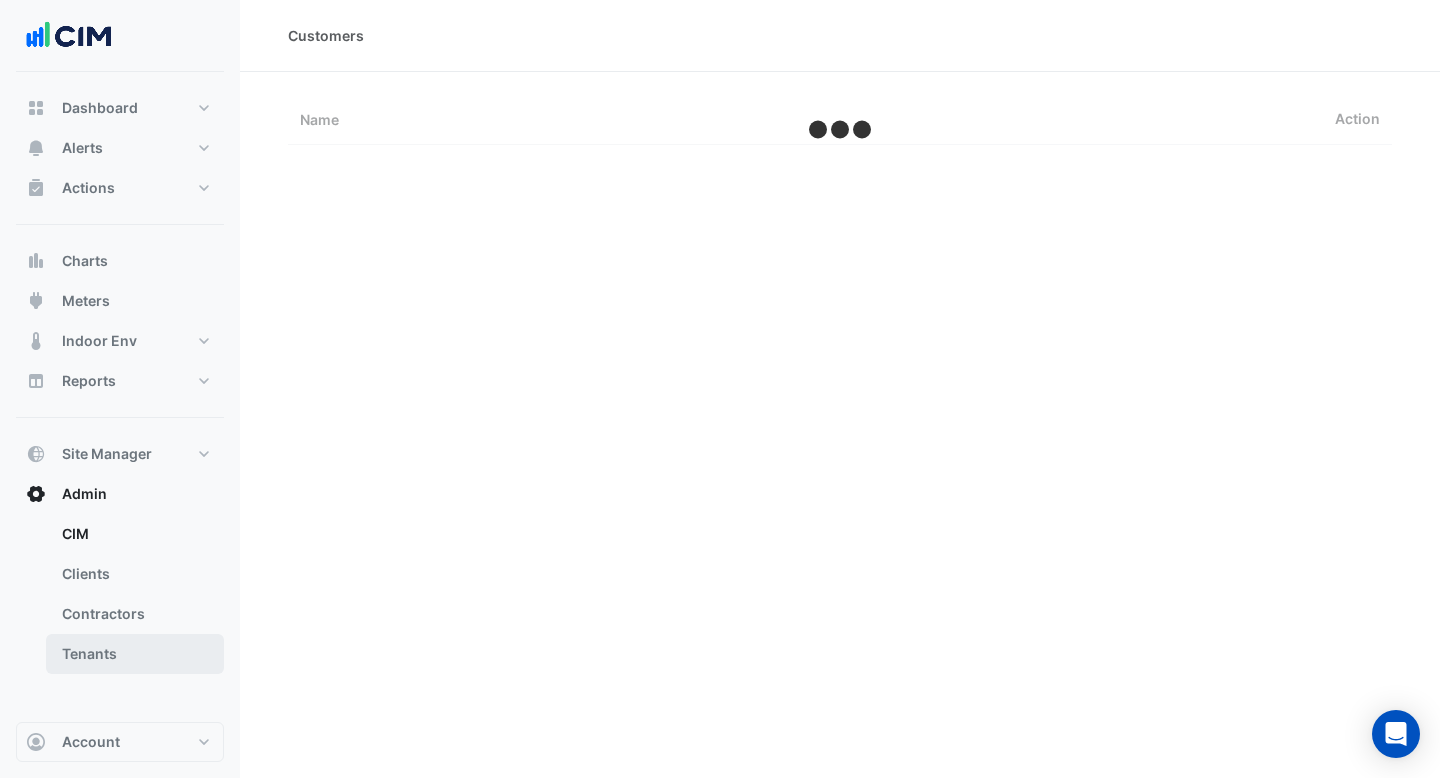scroll, scrollTop: 0, scrollLeft: 0, axis: both 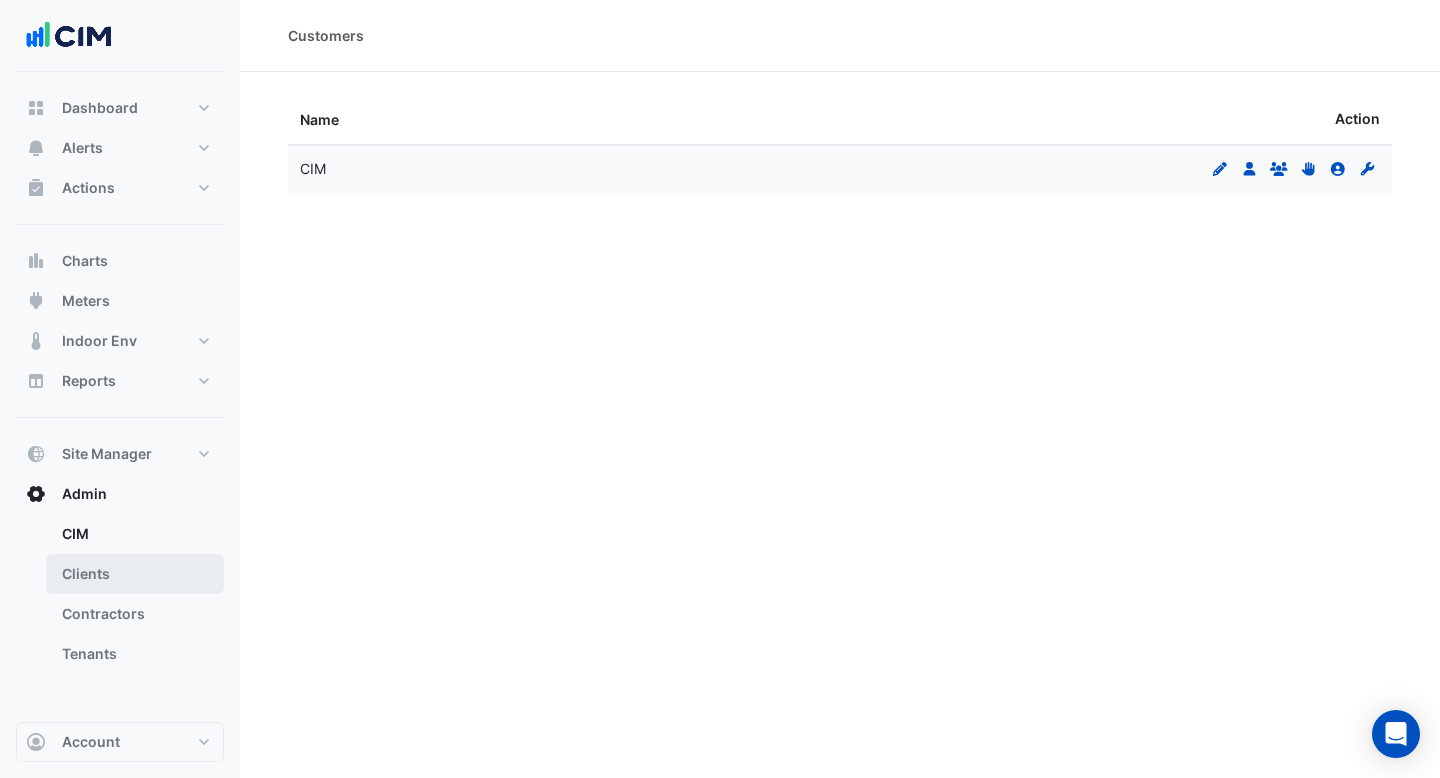 click on "Clients" at bounding box center (135, 574) 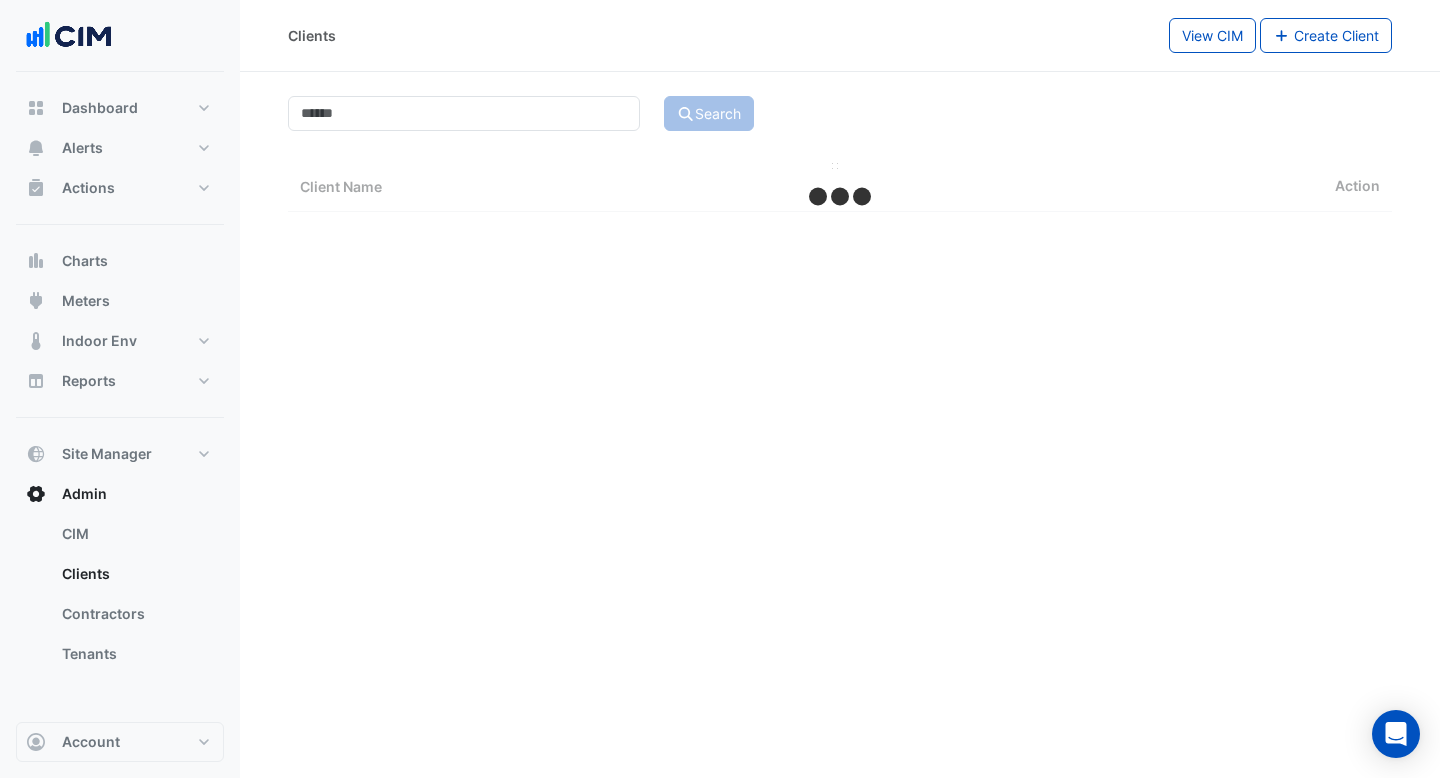 select on "***" 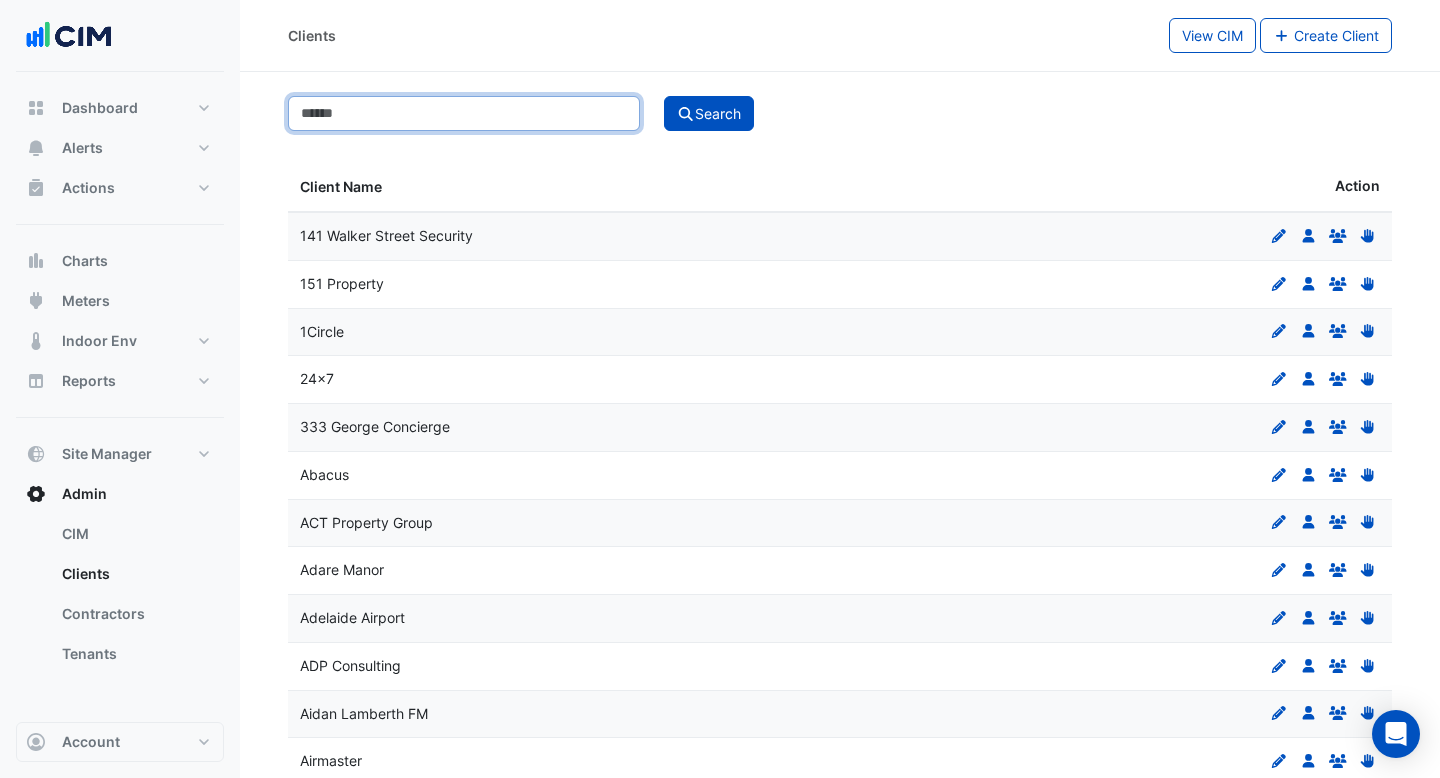 click 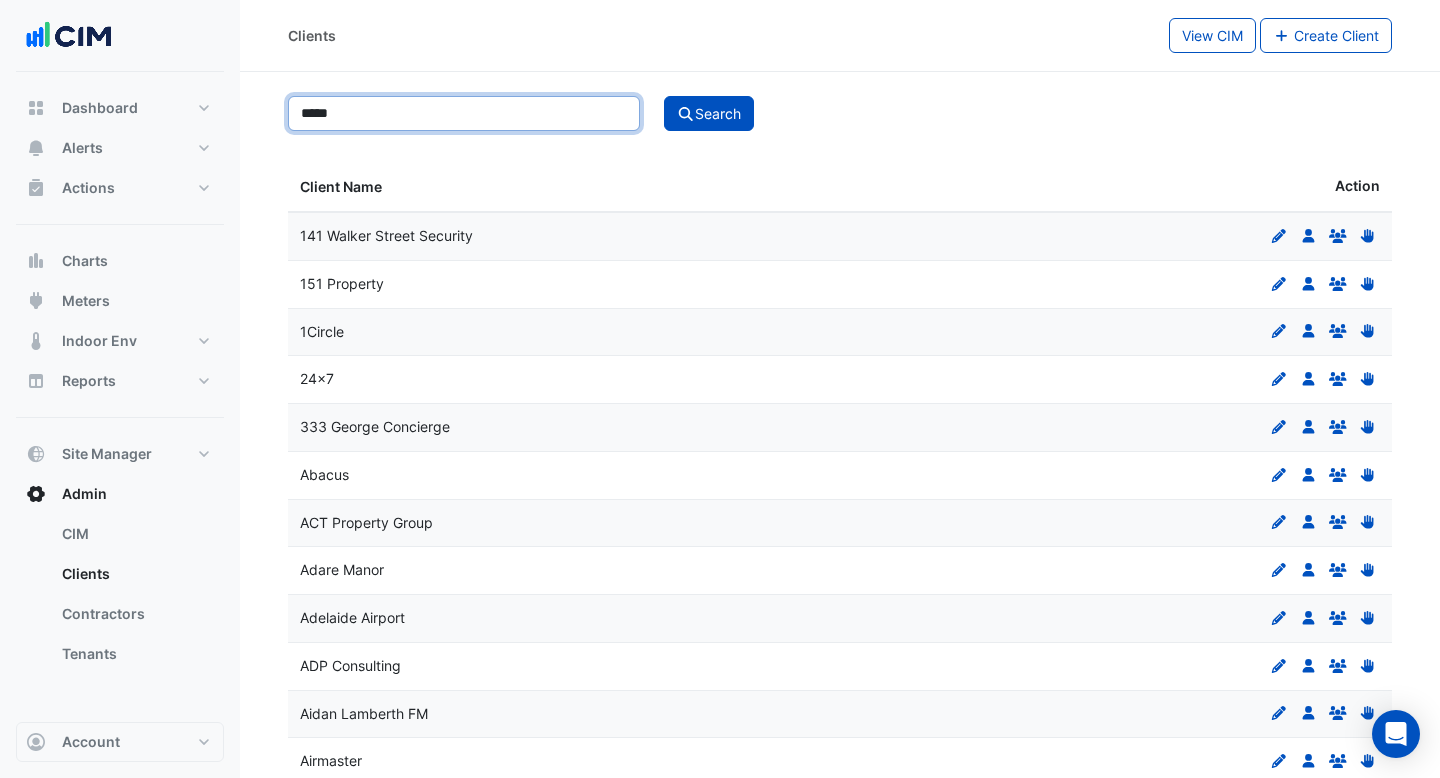 type on "*****" 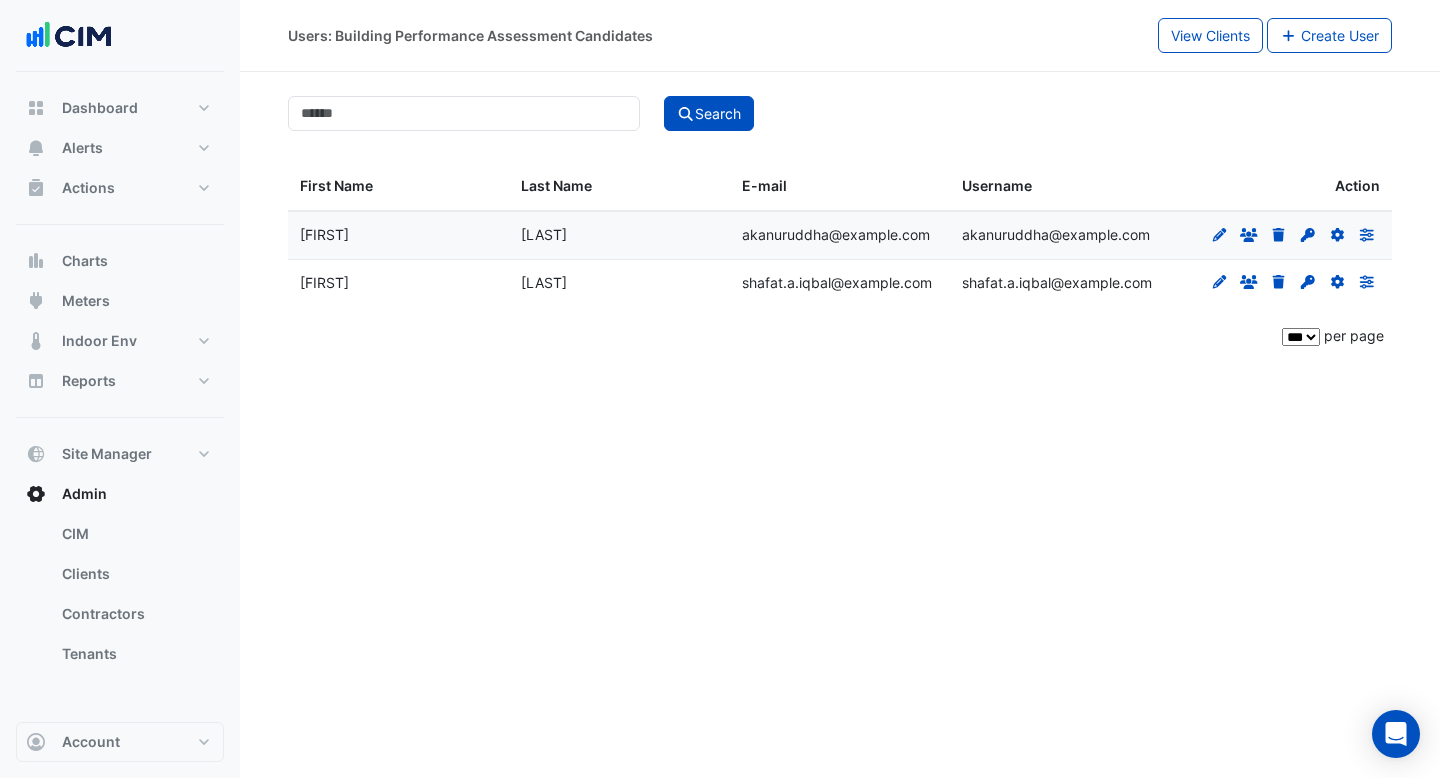 select on "***" 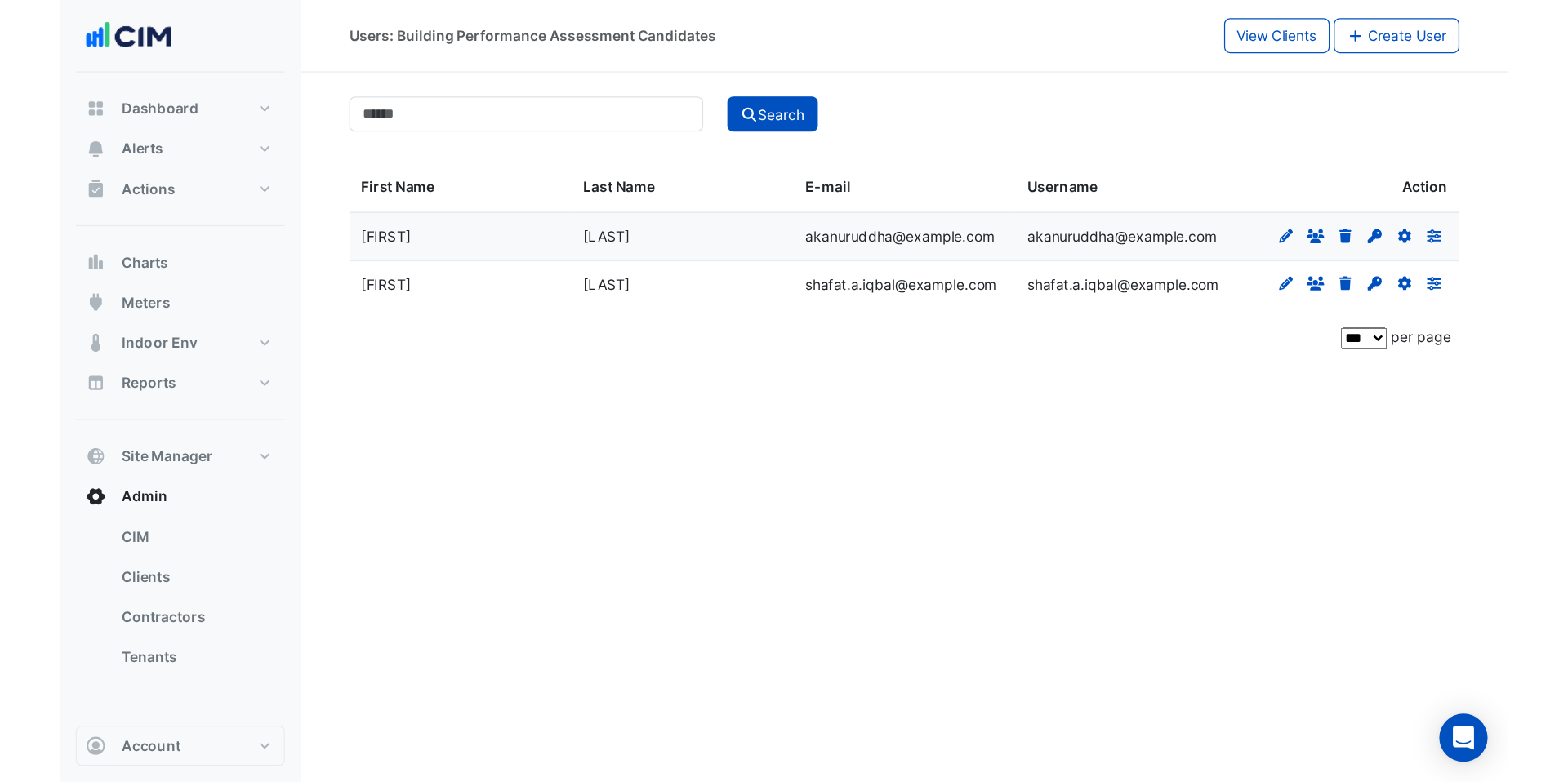 scroll, scrollTop: 0, scrollLeft: 0, axis: both 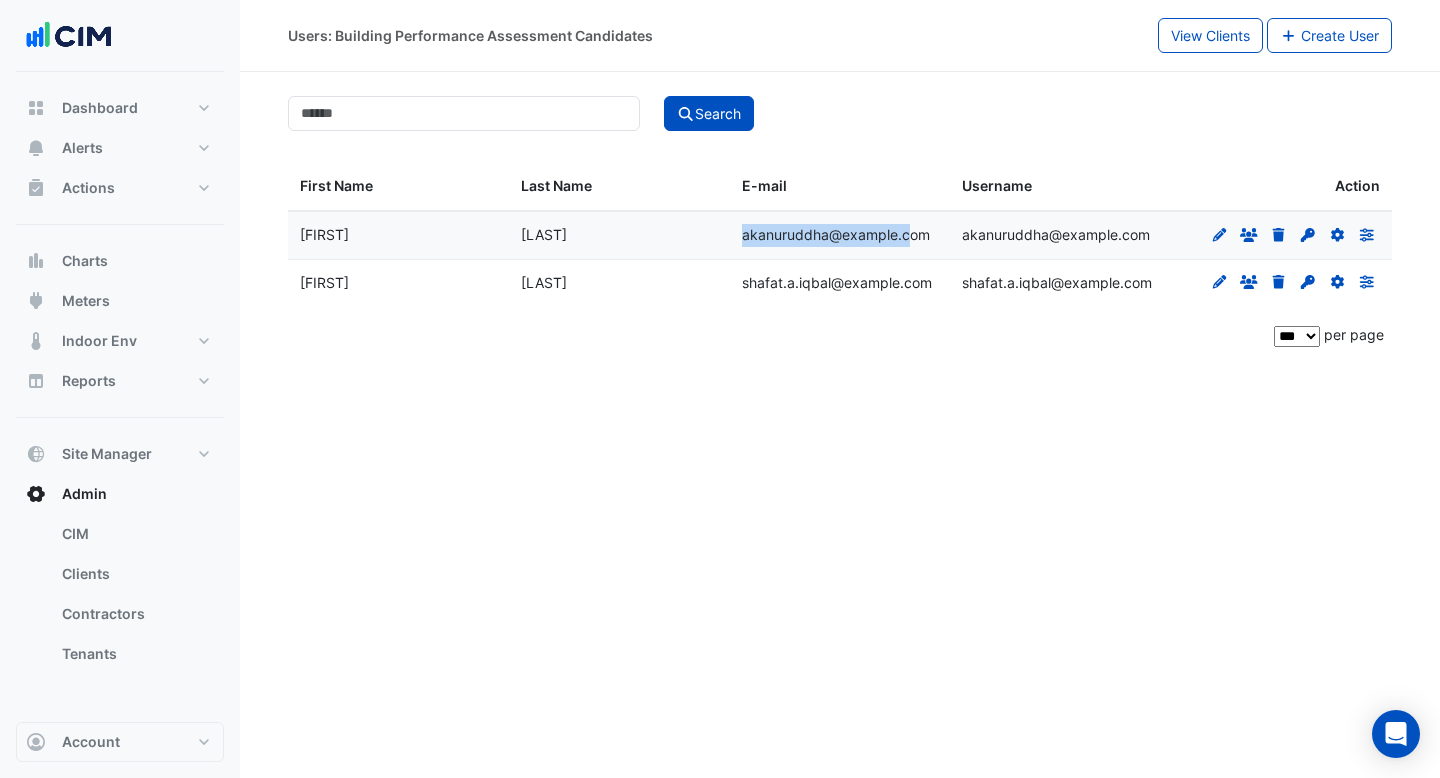 drag, startPoint x: 911, startPoint y: 239, endPoint x: 740, endPoint y: 243, distance: 171.04678 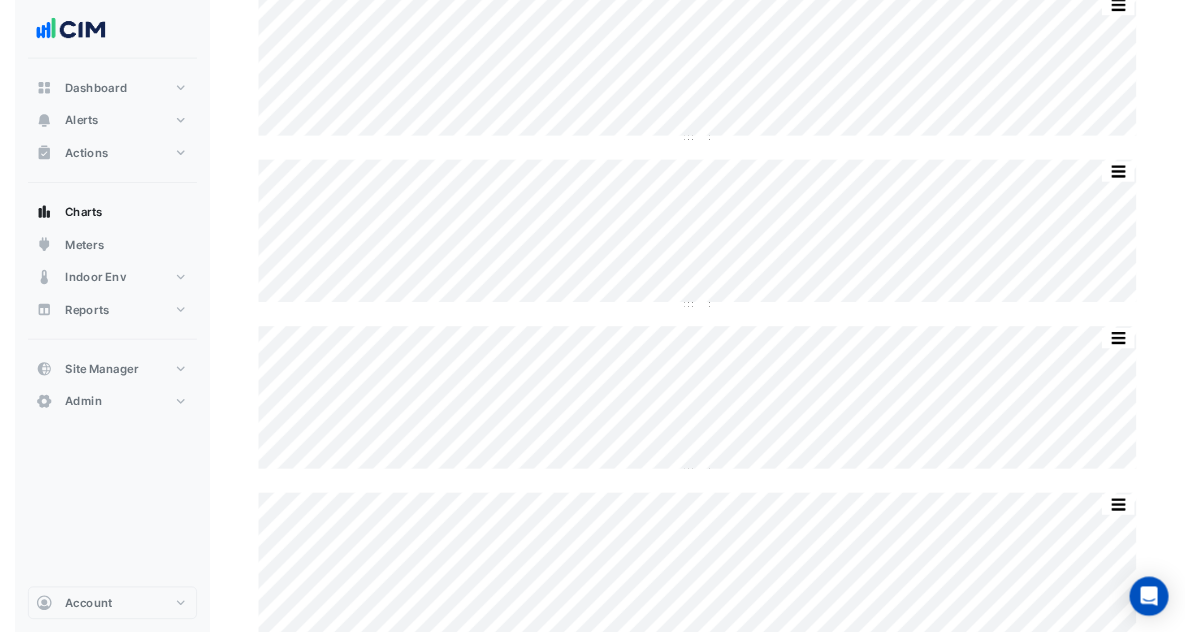scroll, scrollTop: 510, scrollLeft: 0, axis: vertical 